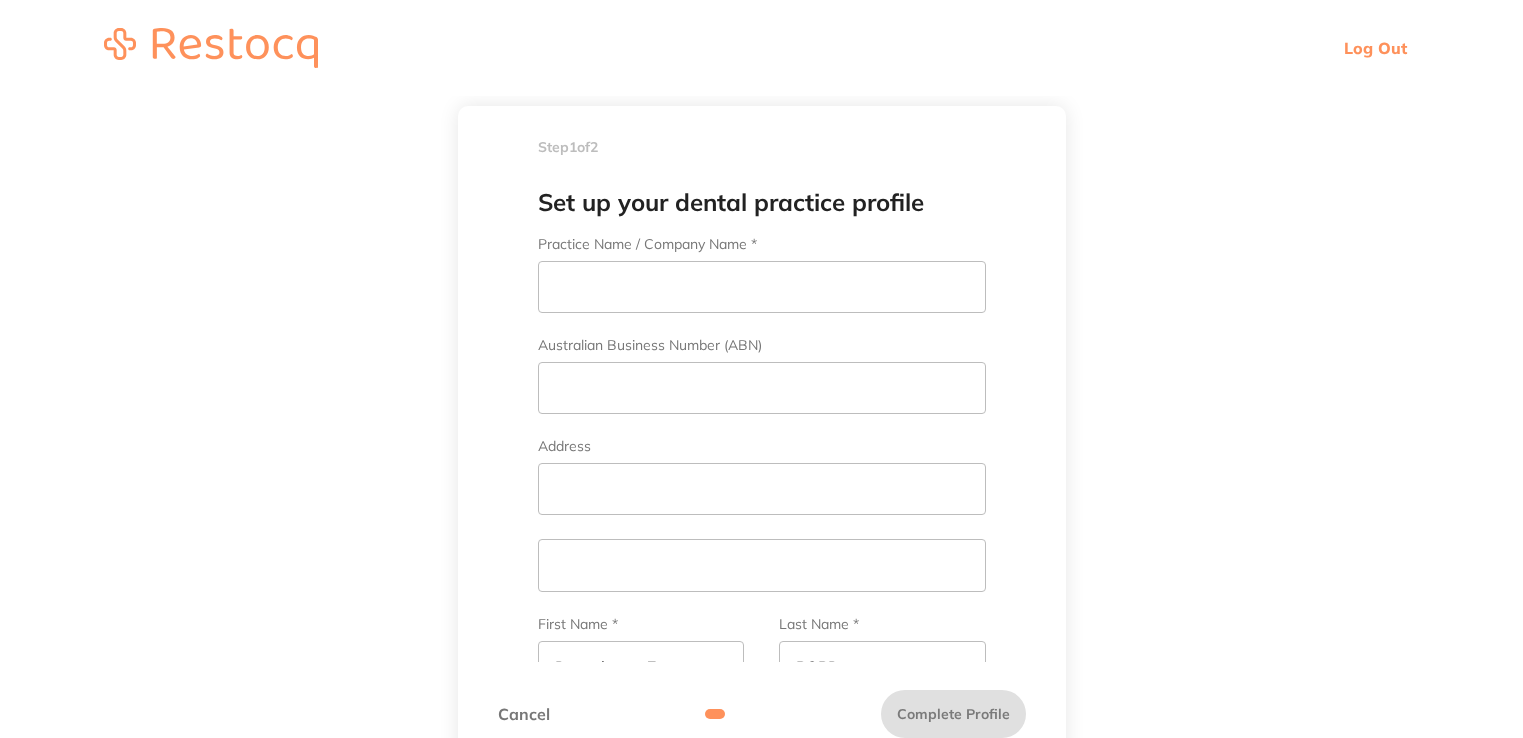 scroll, scrollTop: 0, scrollLeft: 0, axis: both 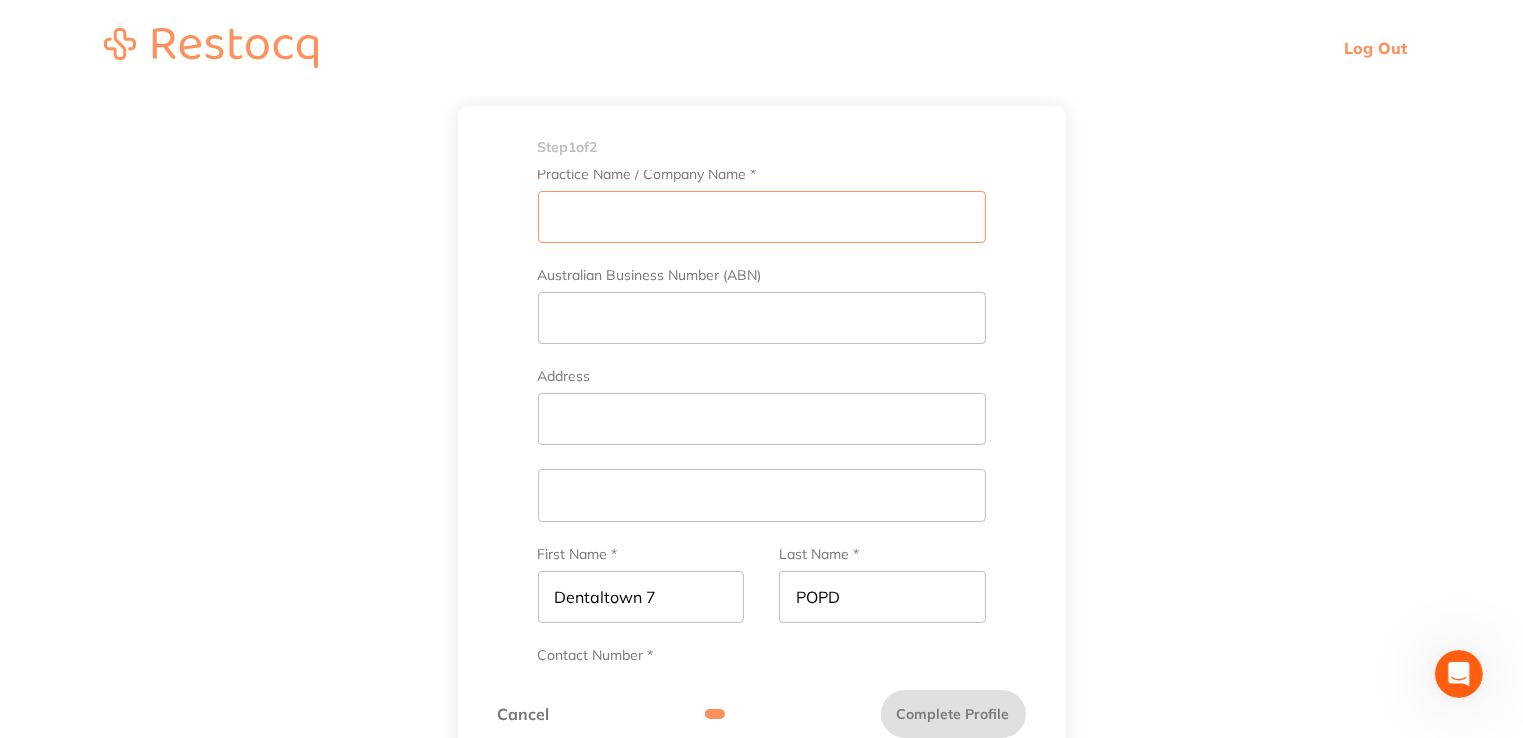 click on "Practice Name / Company Name *" at bounding box center [762, 217] 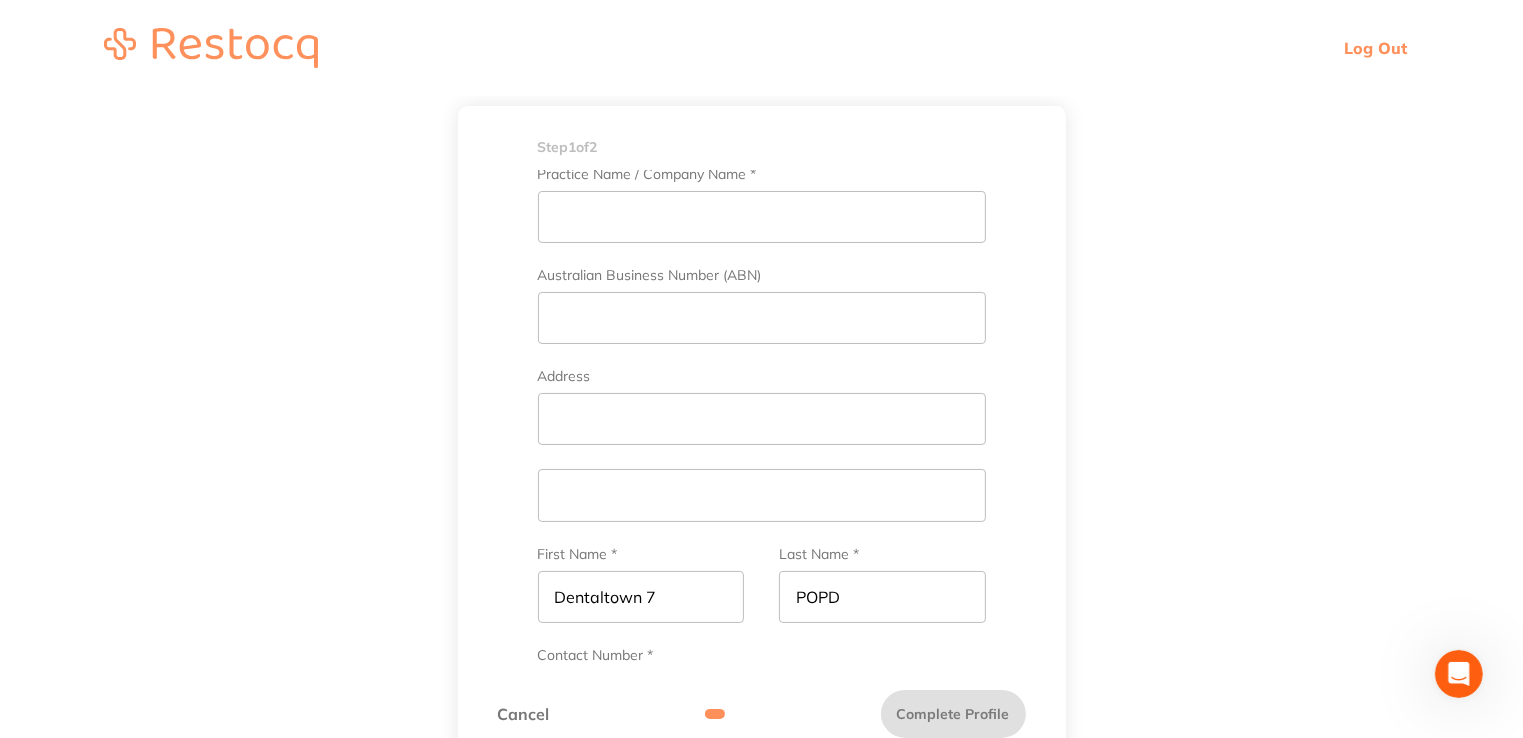 click on "Step  1  of  2 Welcome to Restocq,  Please select your account type Dental Practice Suppliers Set up your dental practice profile Practice Name / Company Name * Australian Business Number (ABN) Address First Name * Dentaltown 7 Last Name * POPD Contact Number * Your Email *  Verified dentaltown7@popcoinc.com.au Referral Code Company Logo Upload Logo jpeg, png, gif (recommended 480x480, max 2MB) Link your online account to sync your contract pricing into Restocq The following suppliers can be linked to Restocq and allow you to sync orders directly into these supplier websites. Note that your contract prices can take up to 24 hours to reflect on Restocq once connected. Confirm your Customer Account Number to start placing orders Choose a plan that meets your needs! No matter the scale of your business, we have different plans to suit your needs Pay Annually Pay Monthly BASIC Free The perfect tool for your practice to keep track of your budgeting and procurement process Downgrade  Plan Browse all products $158" at bounding box center [761, 434] 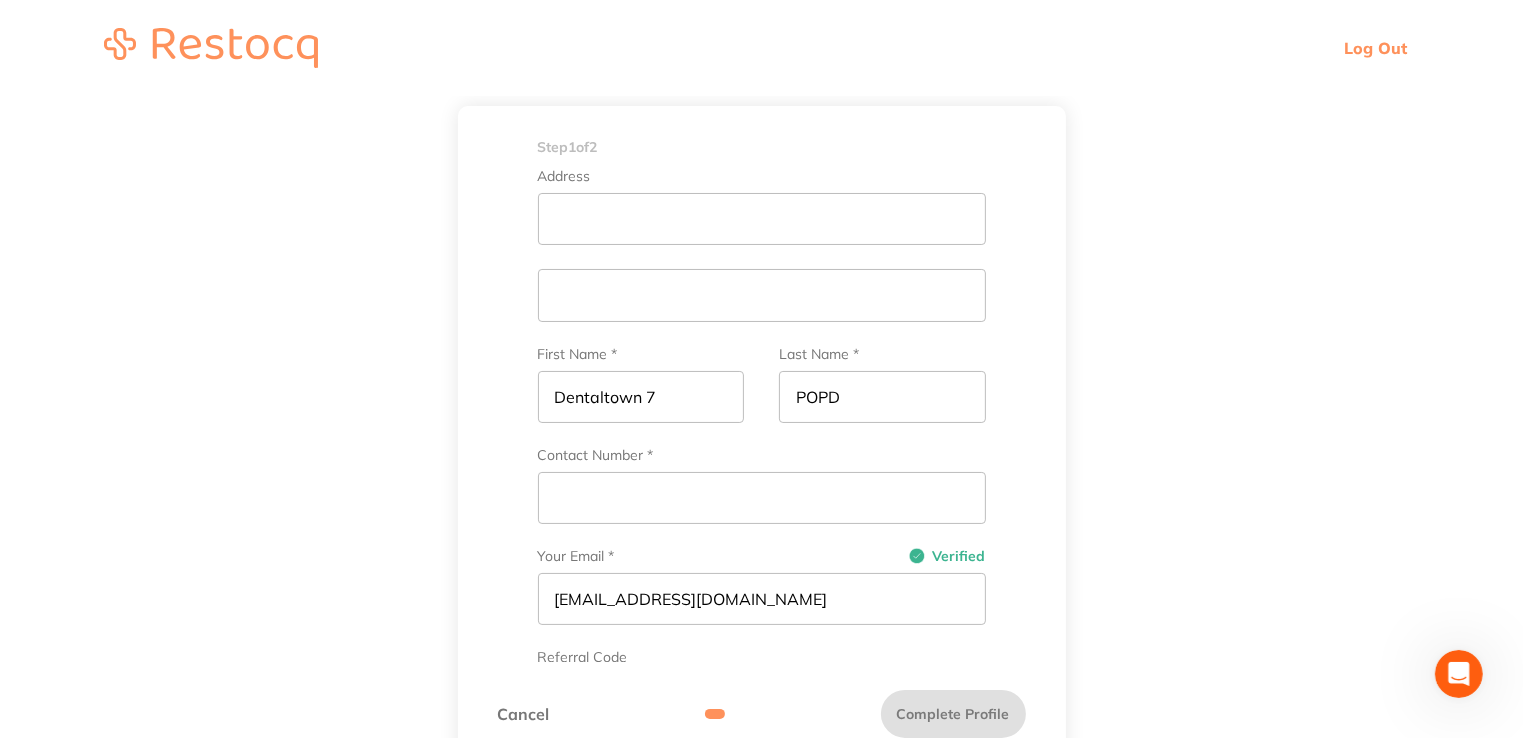 scroll, scrollTop: 370, scrollLeft: 0, axis: vertical 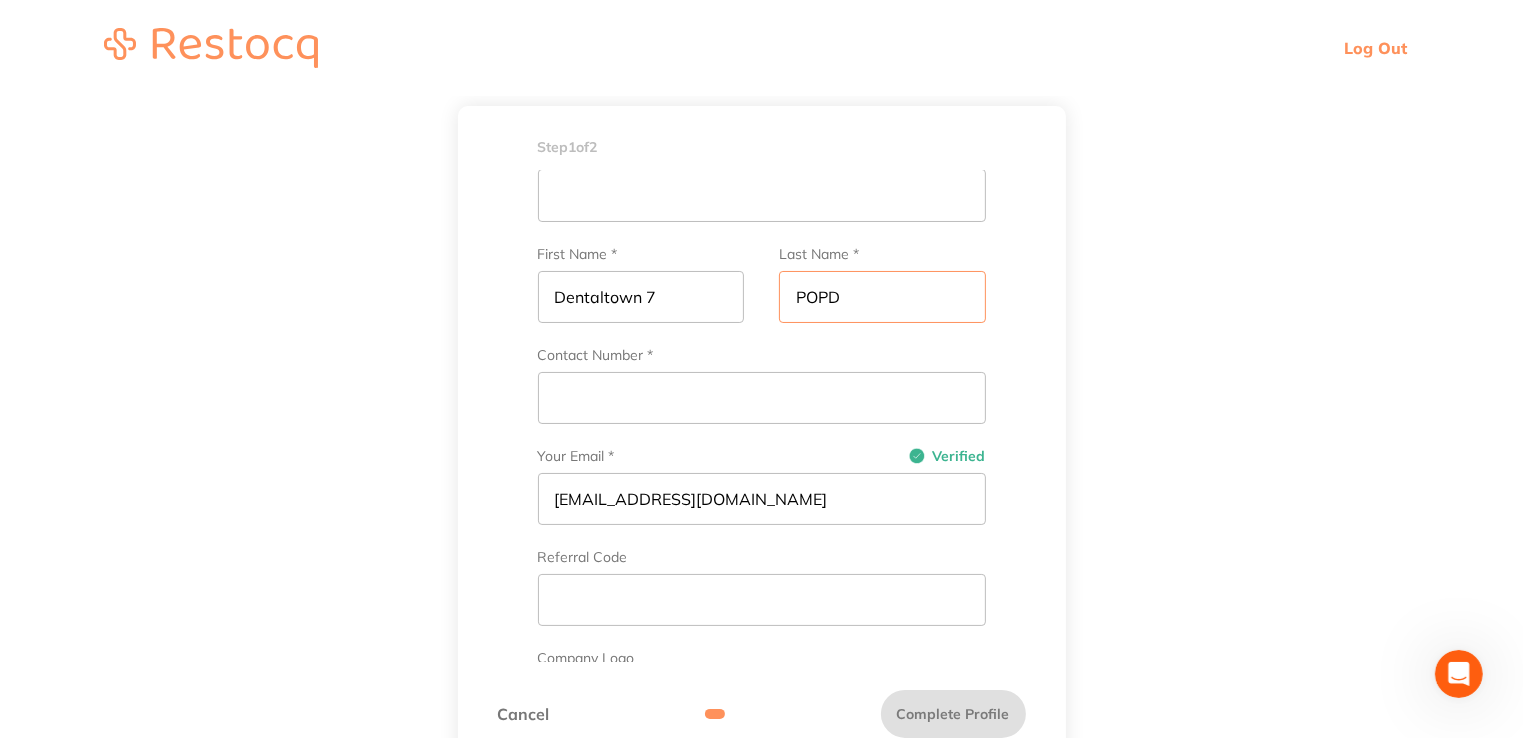 click on "POPD" at bounding box center (882, 297) 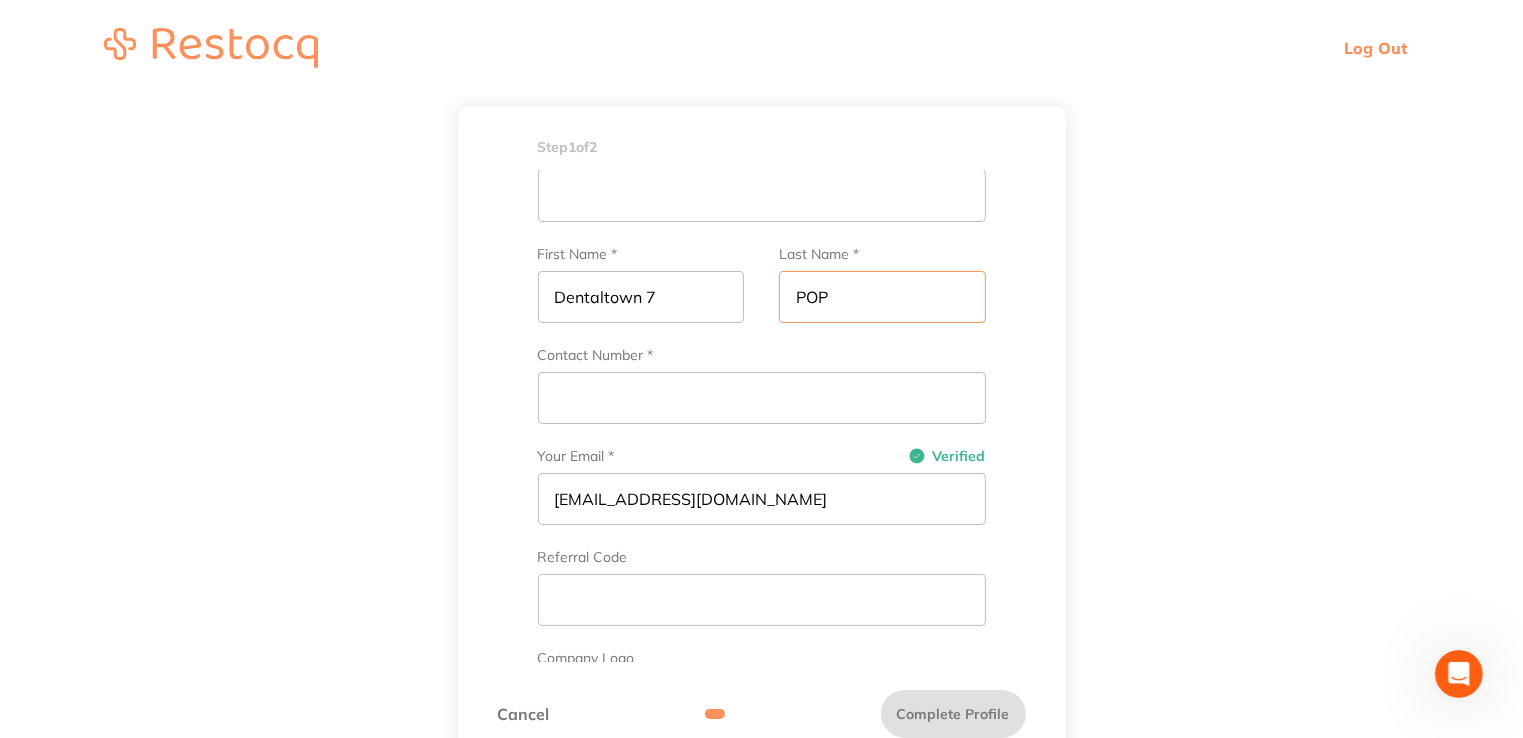 type on "POP" 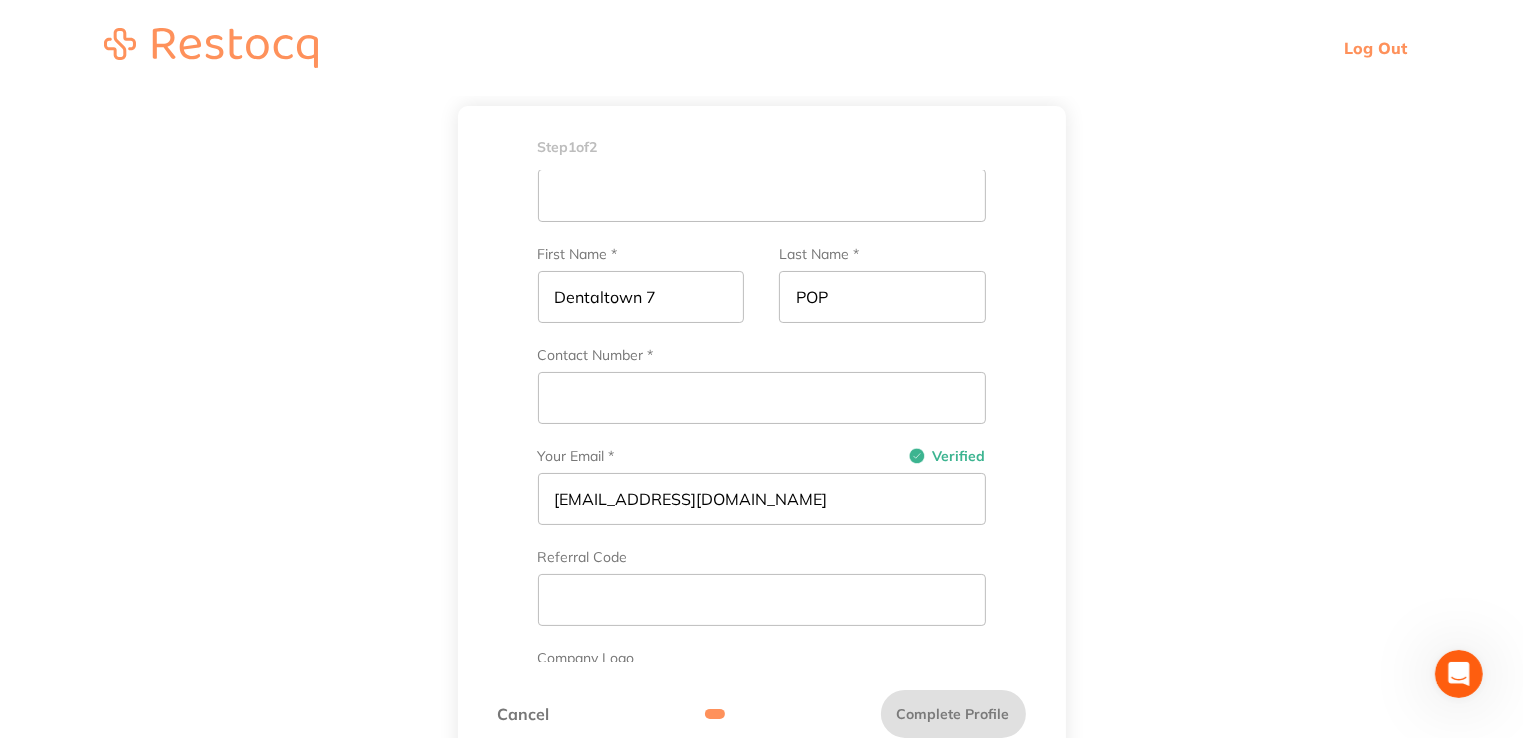 click on "Step  1  of  2 Welcome to Restocq,  Please select your account type Dental Practice Suppliers Set up your dental practice profile Practice Name / Company Name * Australian Business Number (ABN) Address First Name * Dentaltown 7 Last Name * POP Contact Number * Your Email *  Verified dentaltown7@popcoinc.com.au Referral Code Company Logo Upload Logo jpeg, png, gif (recommended 480x480, max 2MB) Link your online account to sync your contract pricing into Restocq The following suppliers can be linked to Restocq and allow you to sync orders directly into these supplier websites. Note that your contract prices can take up to 24 hours to reflect on Restocq once connected. Confirm your Customer Account Number to start placing orders Choose a plan that meets your needs! No matter the scale of your business, we have different plans to suit your needs Pay Annually Pay Monthly BASIC Free The perfect tool for your practice to keep track of your budgeting and procurement process Downgrade  Plan Browse all products PREMIUM" at bounding box center [761, 434] 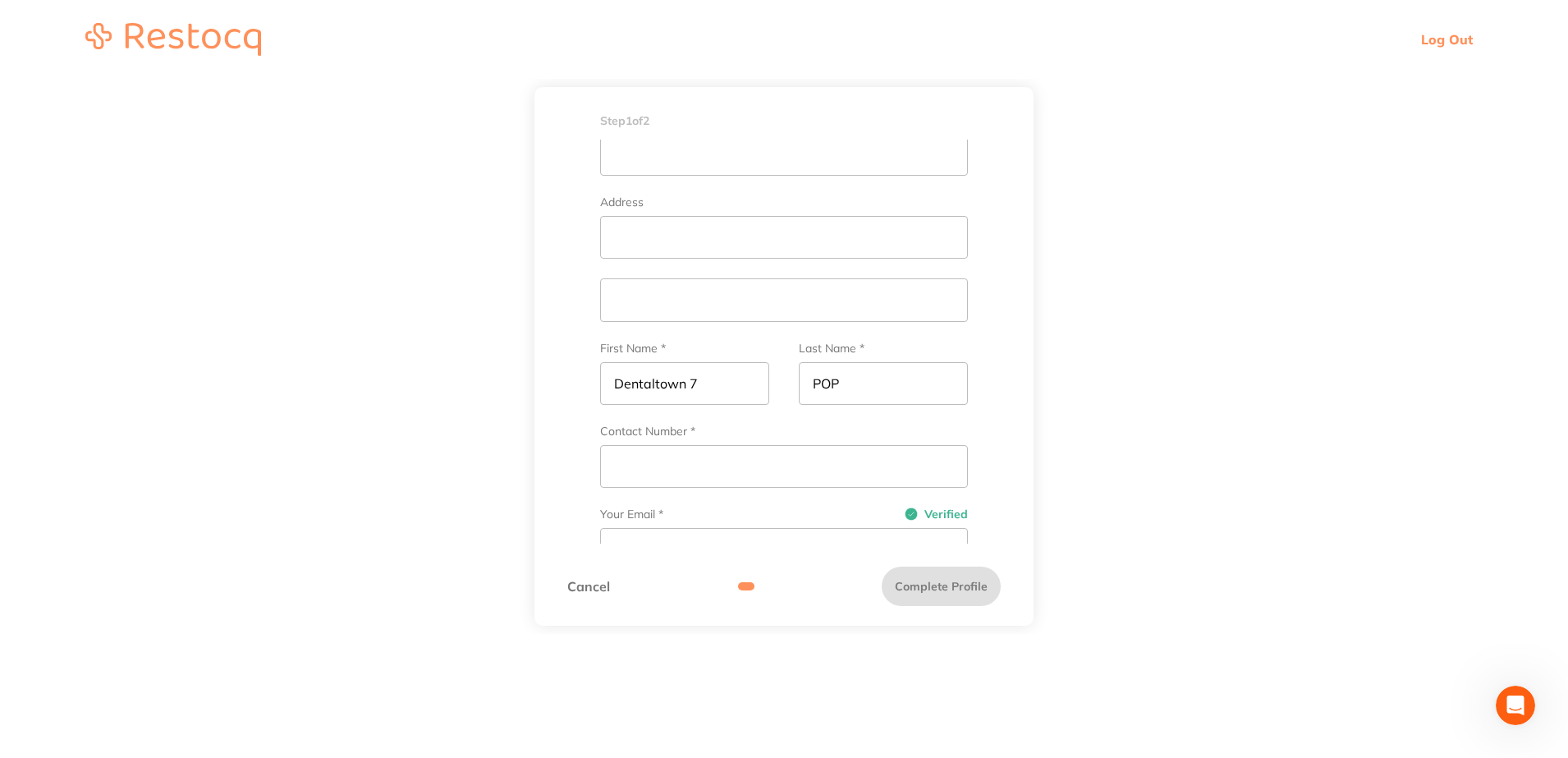 scroll, scrollTop: 164, scrollLeft: 0, axis: vertical 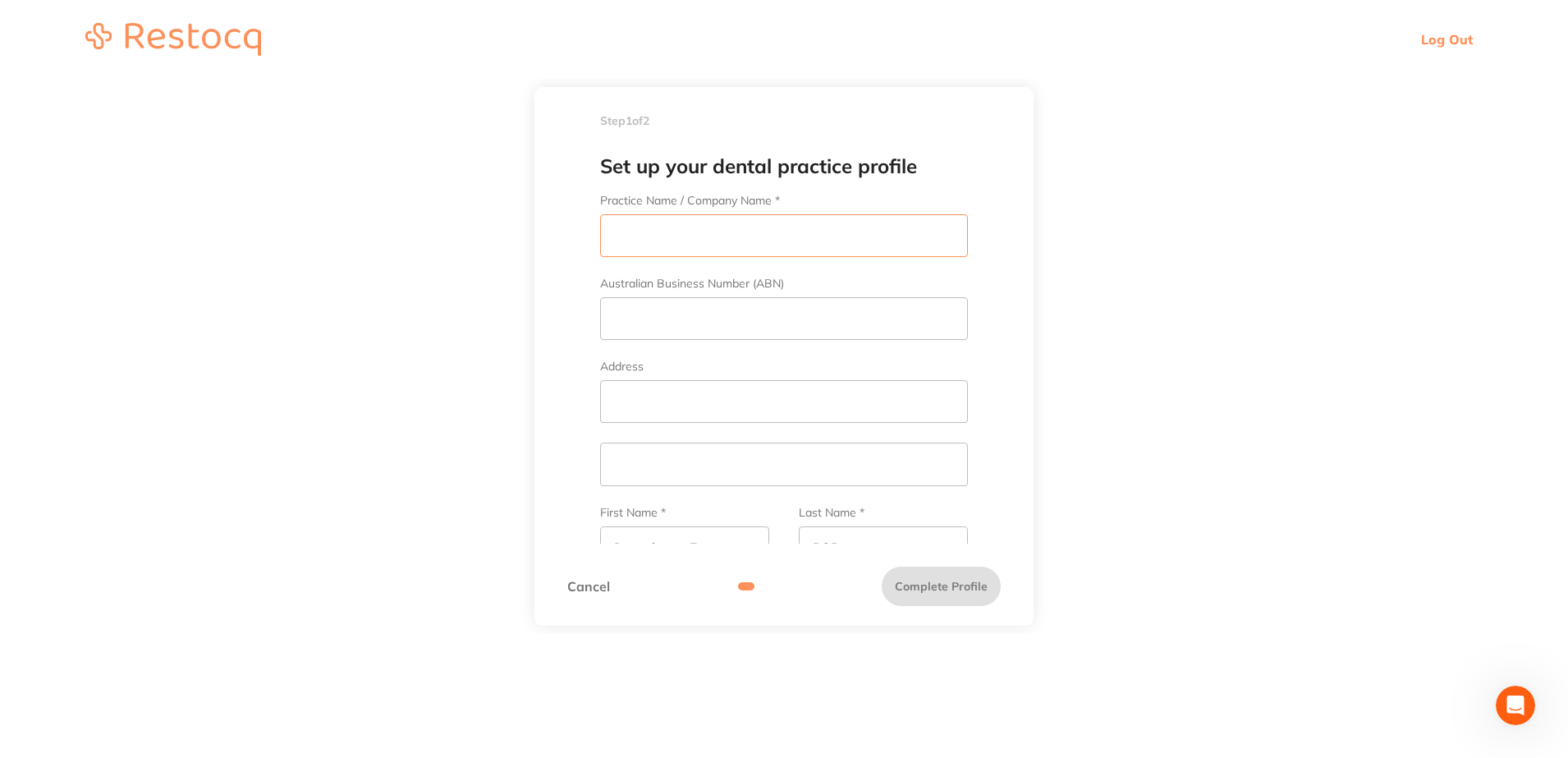 click on "Practice Name / Company Name *" at bounding box center (784, 236) 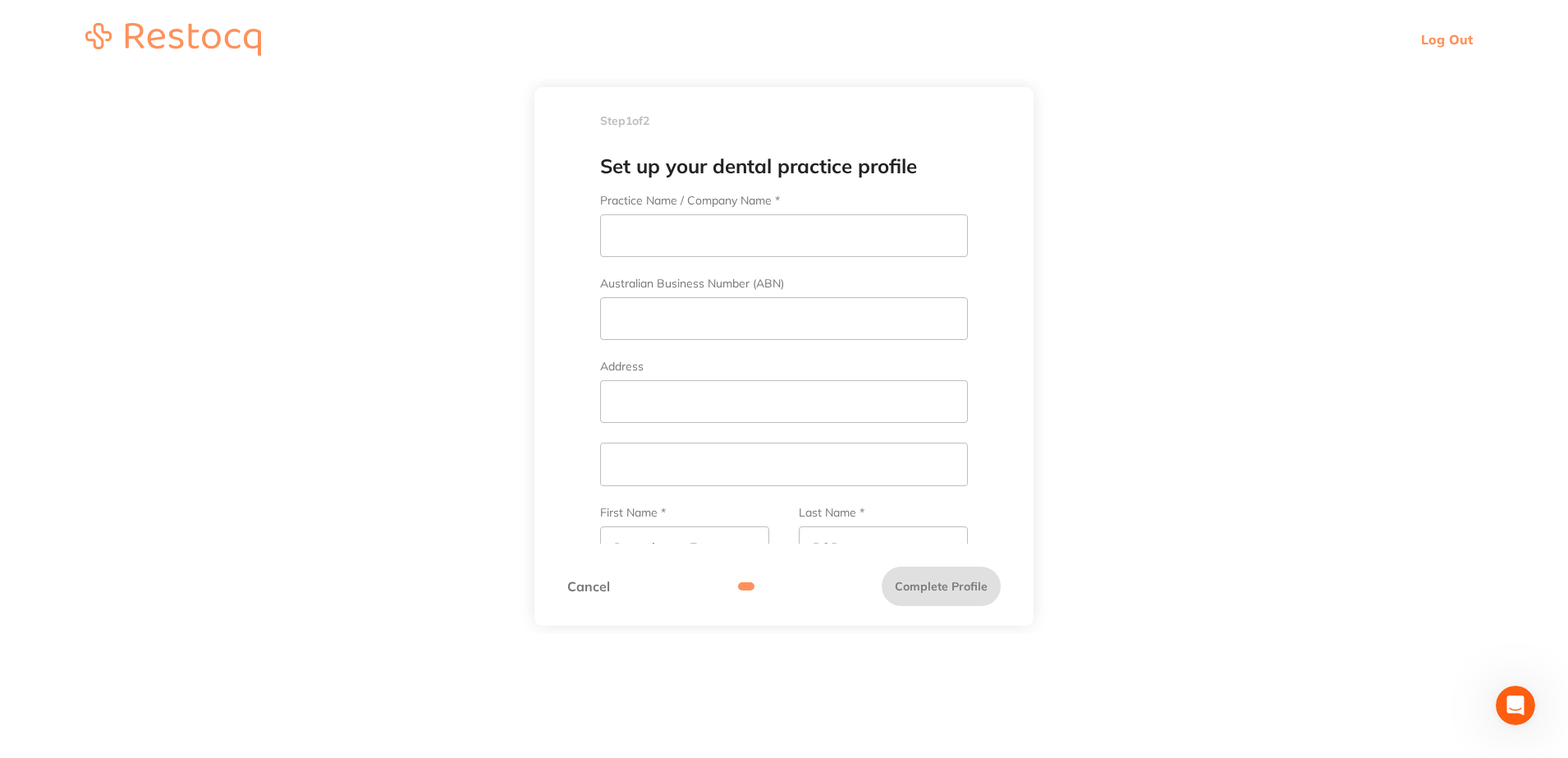 click on "Step  1  of  2 Welcome to Restocq,  Please select your account type Dental Practice Suppliers Set up your dental practice profile Practice Name / Company Name * Australian Business Number (ABN) Address First Name * Dentaltown 7 Last Name * POP Contact Number * Your Email *  Verified dentaltown7@popcoinc.com.au Referral Code Company Logo Upload Logo jpeg, png, gif (recommended 480x480, max 2MB) Link your online account to sync your contract pricing into Restocq The following suppliers can be linked to Restocq and allow you to sync orders directly into these supplier websites. Note that your contract prices can take up to 24 hours to reflect on Restocq once connected. Confirm your Customer Account Number to start placing orders Choose a plan that meets your needs! No matter the scale of your business, we have different plans to suit your needs Pay Annually Pay Monthly BASIC Free The perfect tool for your practice to keep track of your budgeting and procurement process Downgrade  Plan Browse all products PREMIUM" at bounding box center [784, 356] 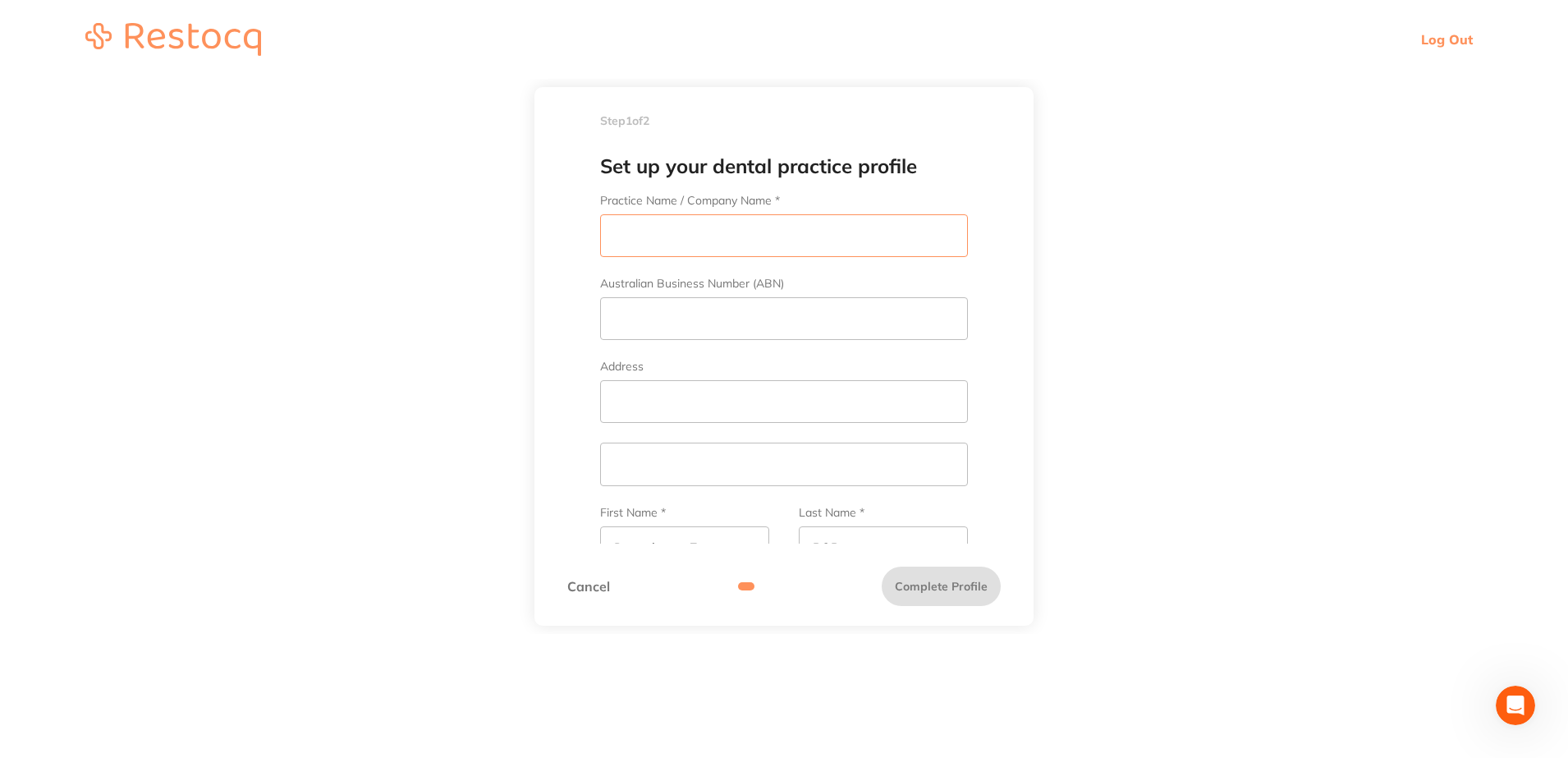 click on "Practice Name / Company Name *" at bounding box center [784, 236] 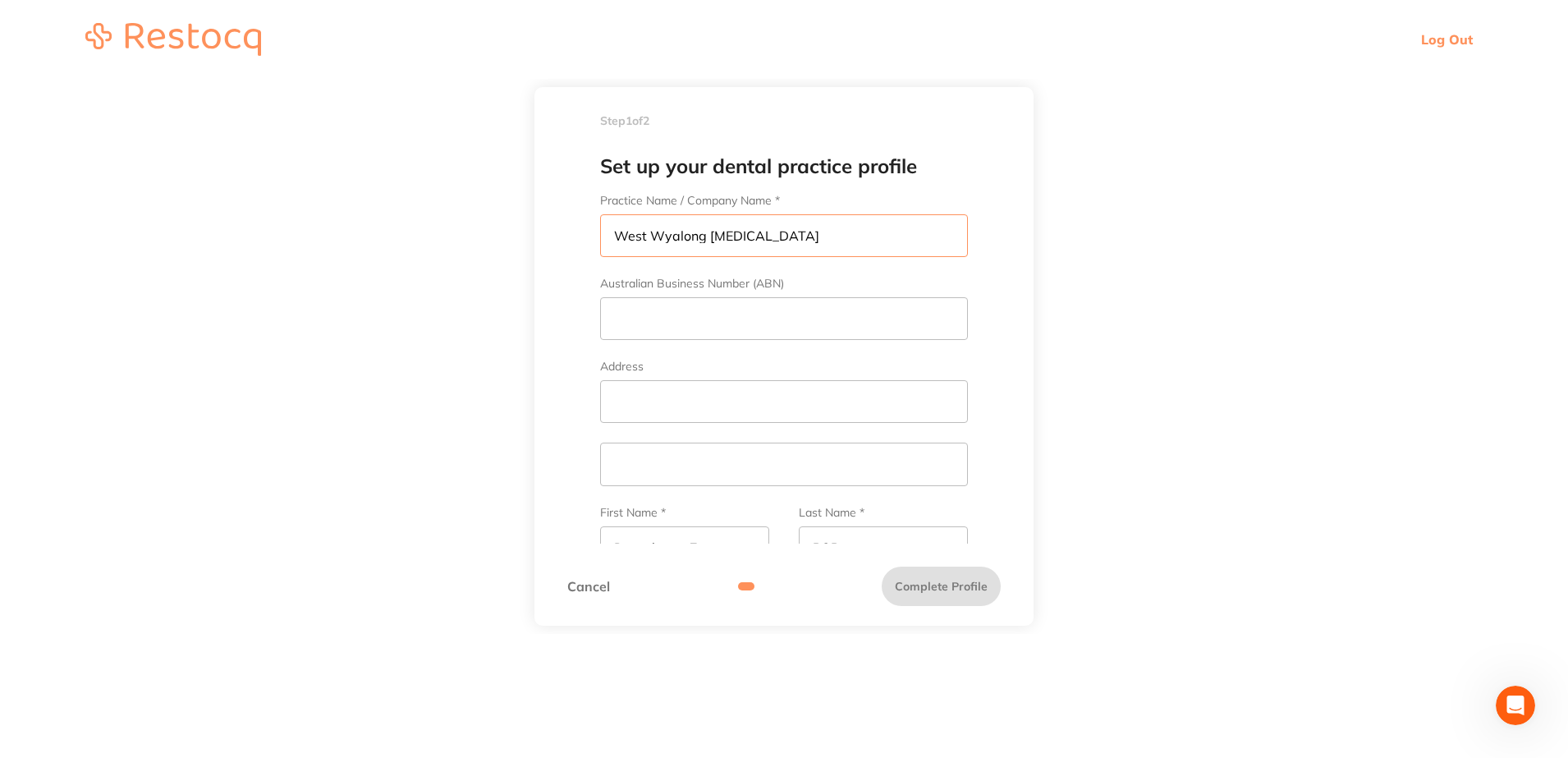 type on "West Wyalong Dental Surgery" 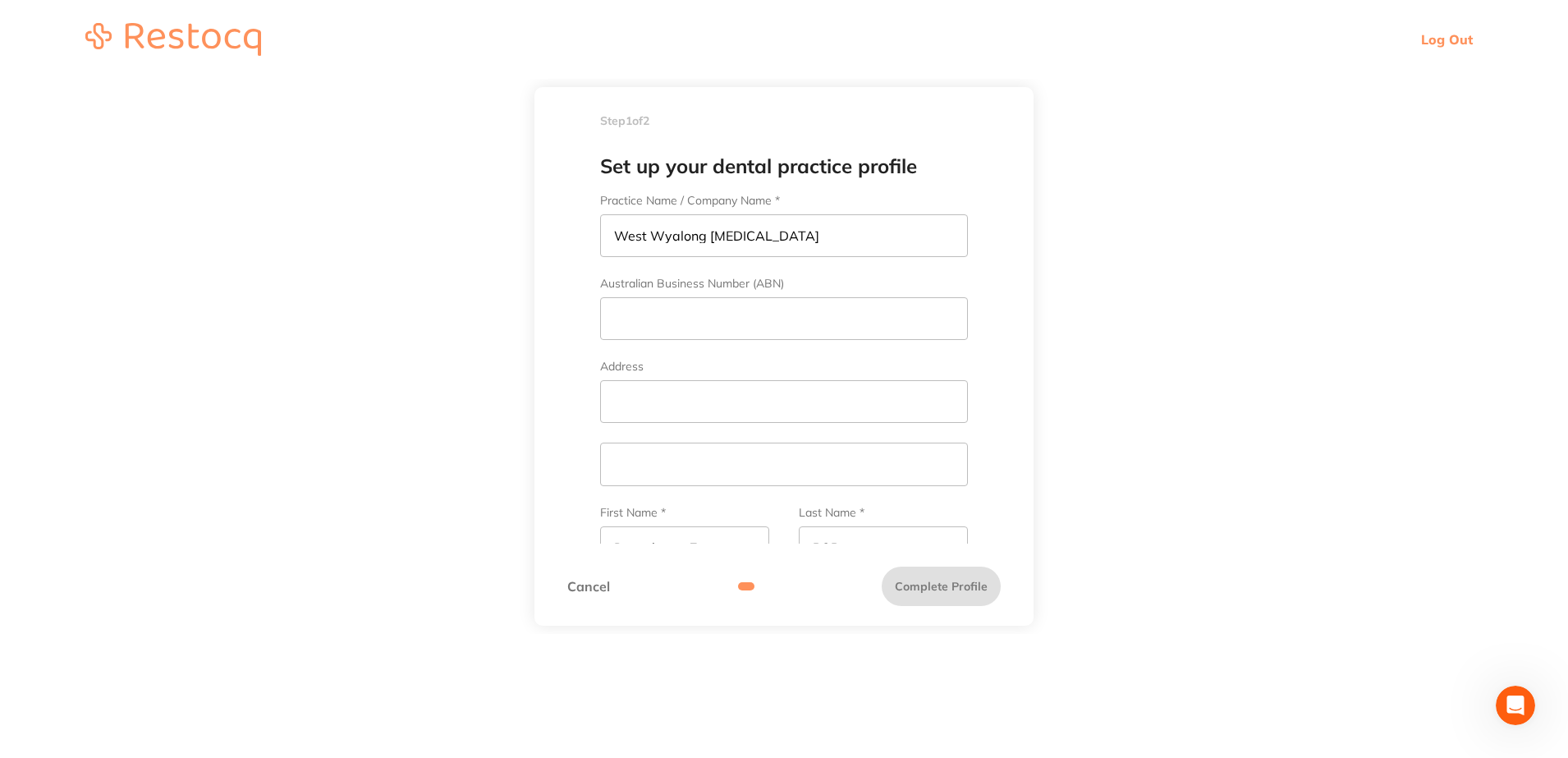 click on "Set up your dental practice profile Practice Name / Company Name * West Wyalong Dental Surgery Australian Business Number (ABN) Address First Name * Dentaltown 7 Last Name * POP Contact Number * Your Email *  Verified dentaltown7@popcoinc.com.au Referral Code Company Logo Upload Logo jpeg, png, gif (recommended 480x480, max 2MB)" at bounding box center [784, 342] 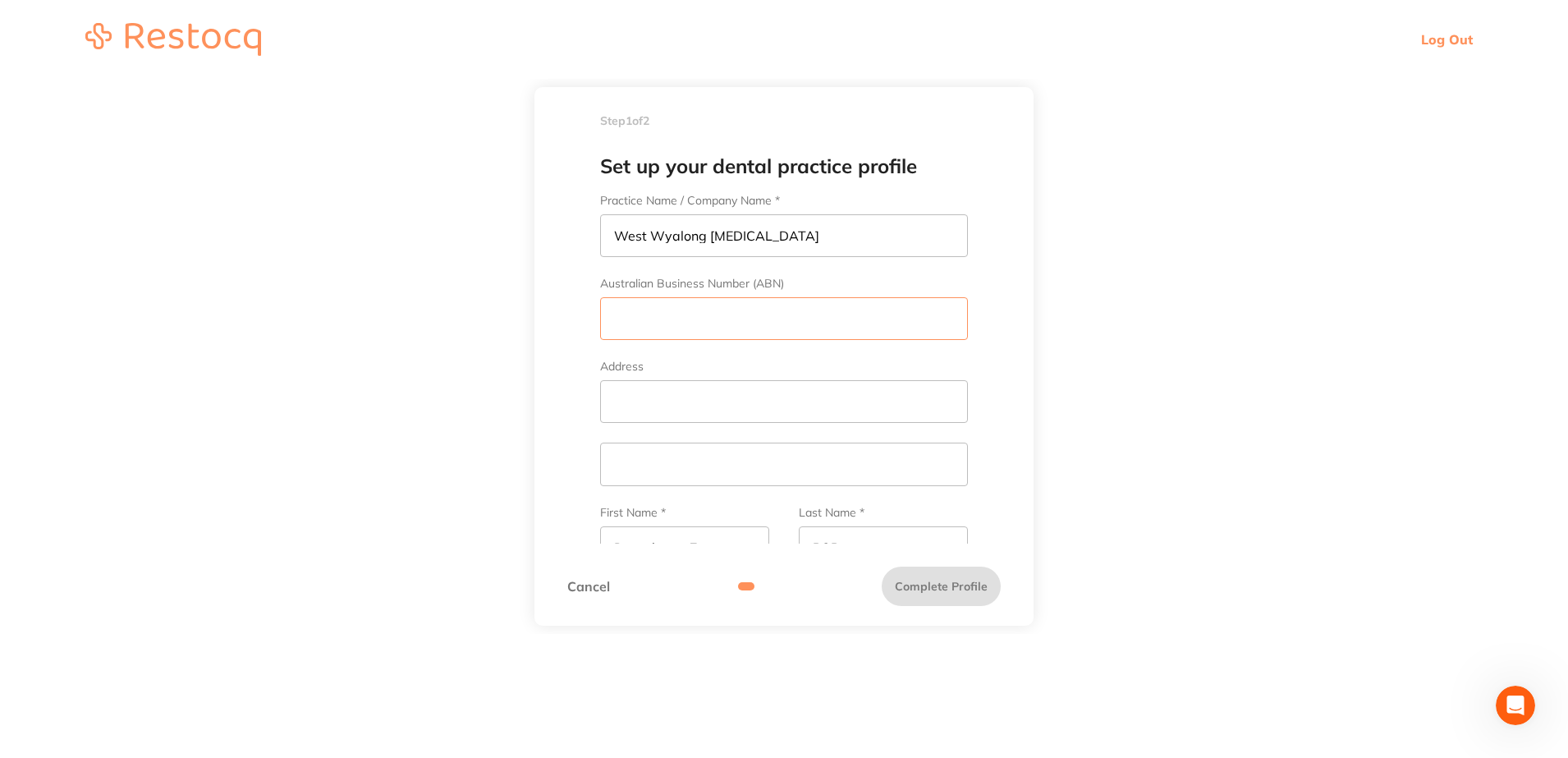 click on "Australian Business Number (ABN)" at bounding box center [784, 319] 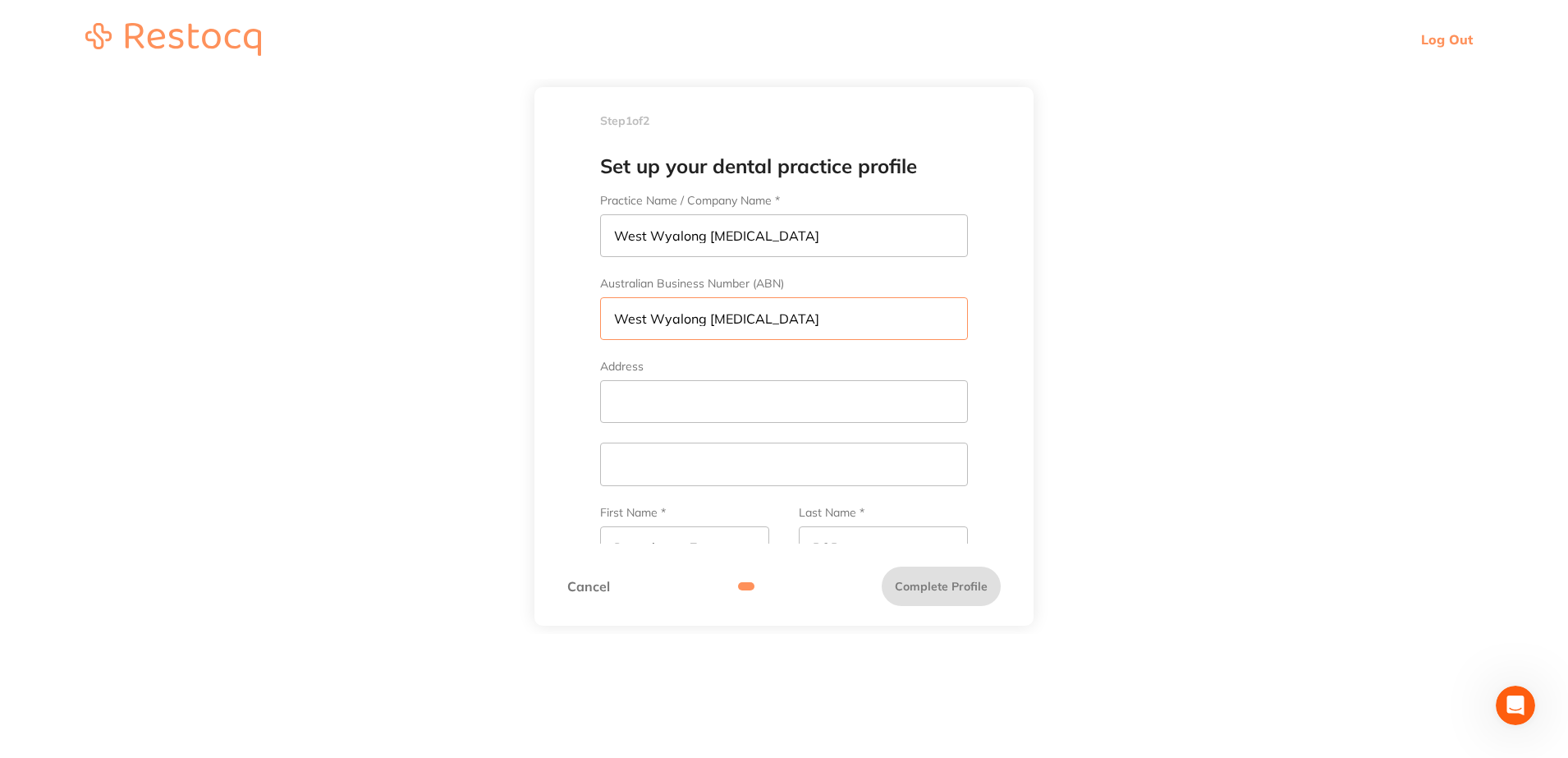 click on "West Wyalong Dental Surgery" at bounding box center [784, 319] 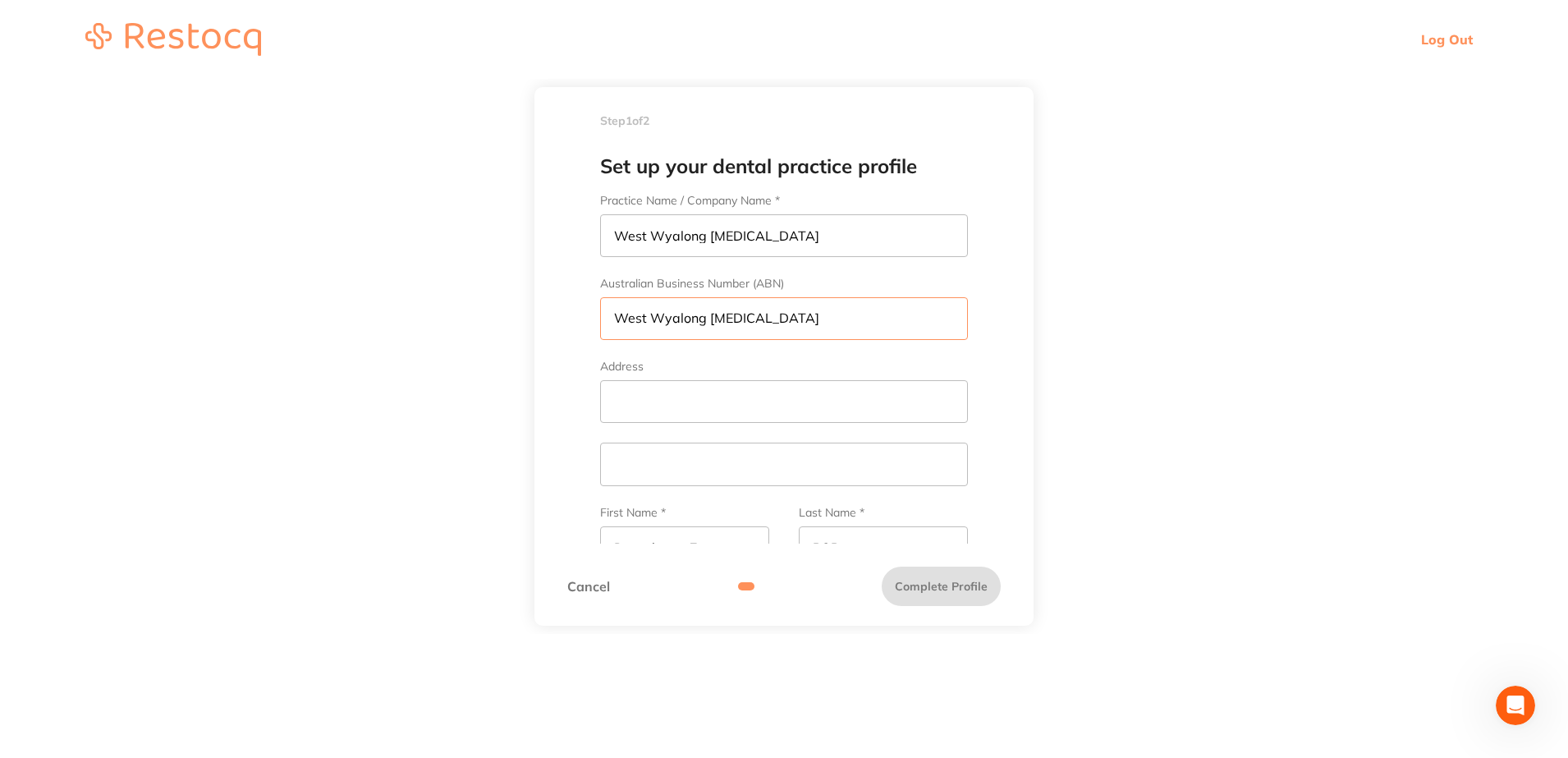 drag, startPoint x: 836, startPoint y: 314, endPoint x: 531, endPoint y: 343, distance: 306.37559 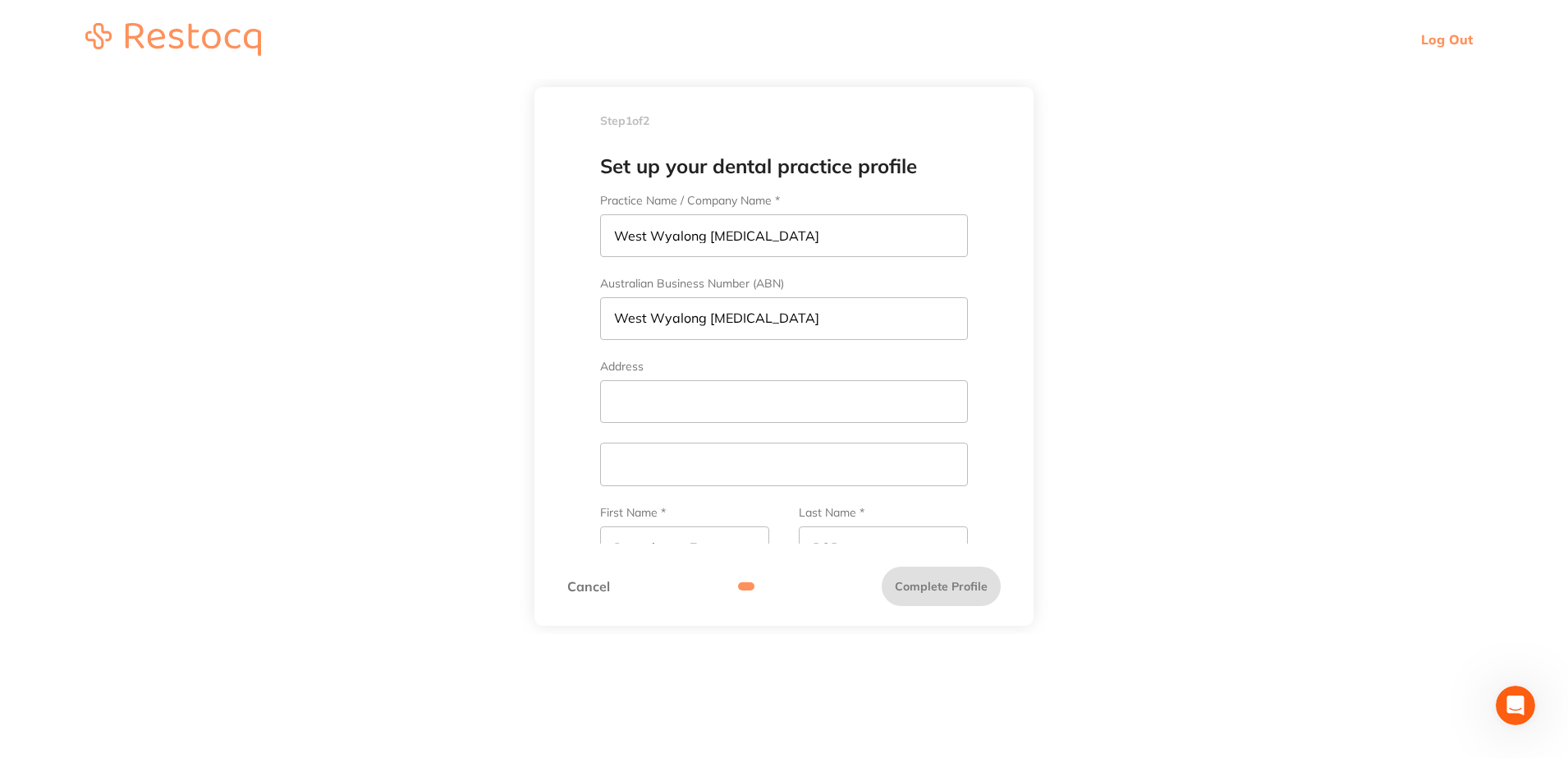 scroll, scrollTop: 0, scrollLeft: 0, axis: both 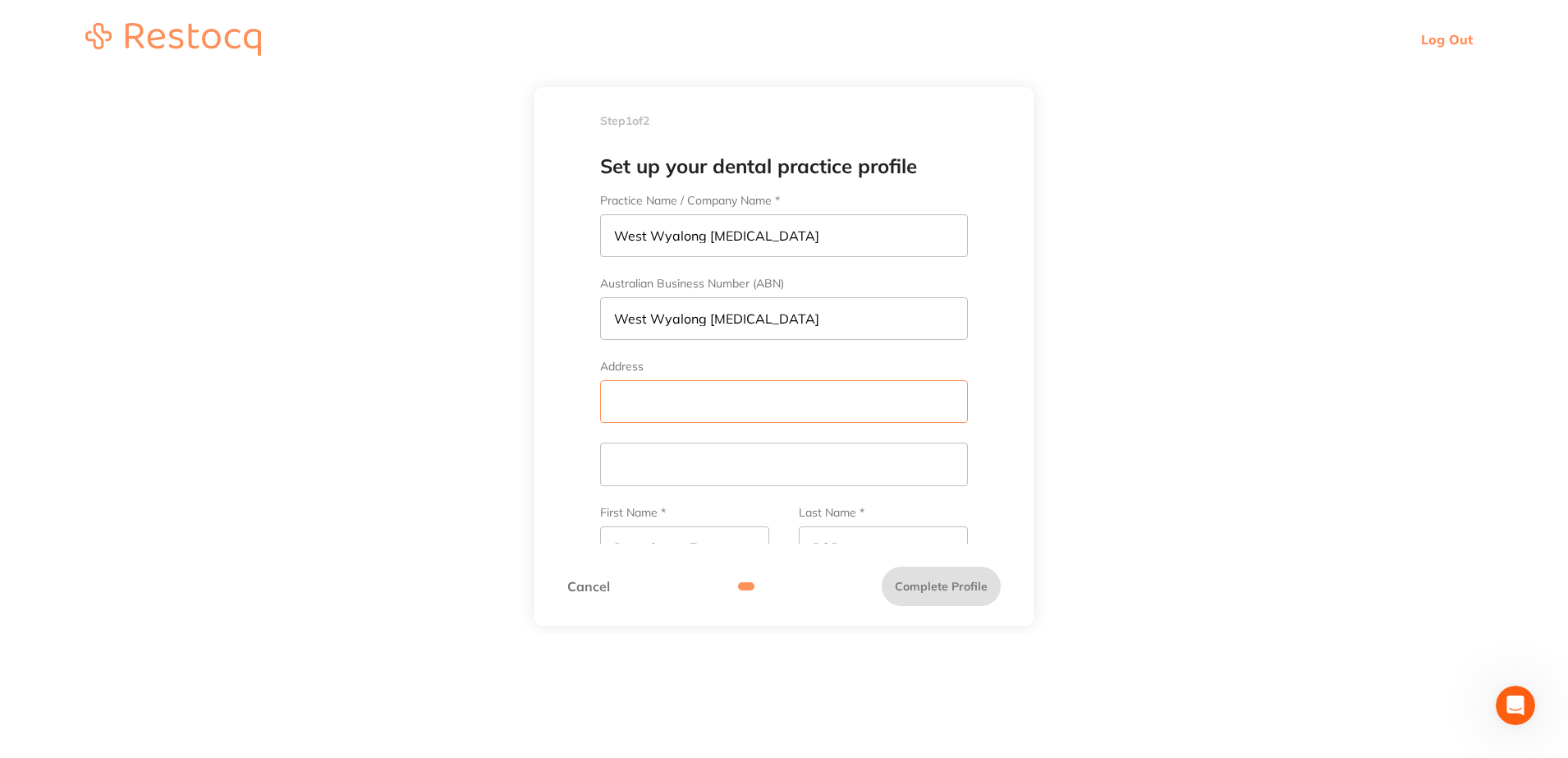 click on "Address" at bounding box center [784, 402] 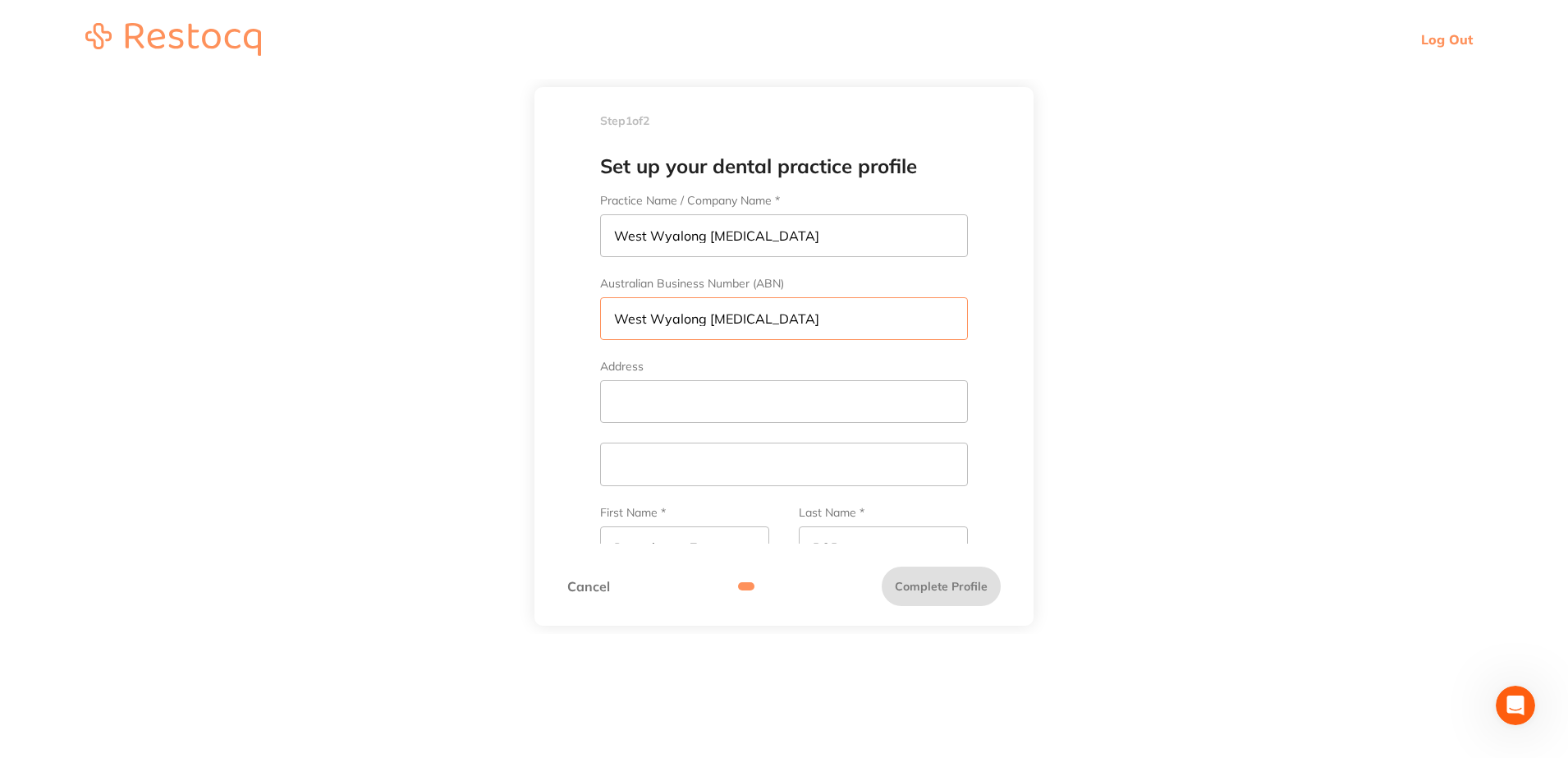 click on "West Wyalong Dental Surgery" at bounding box center [784, 319] 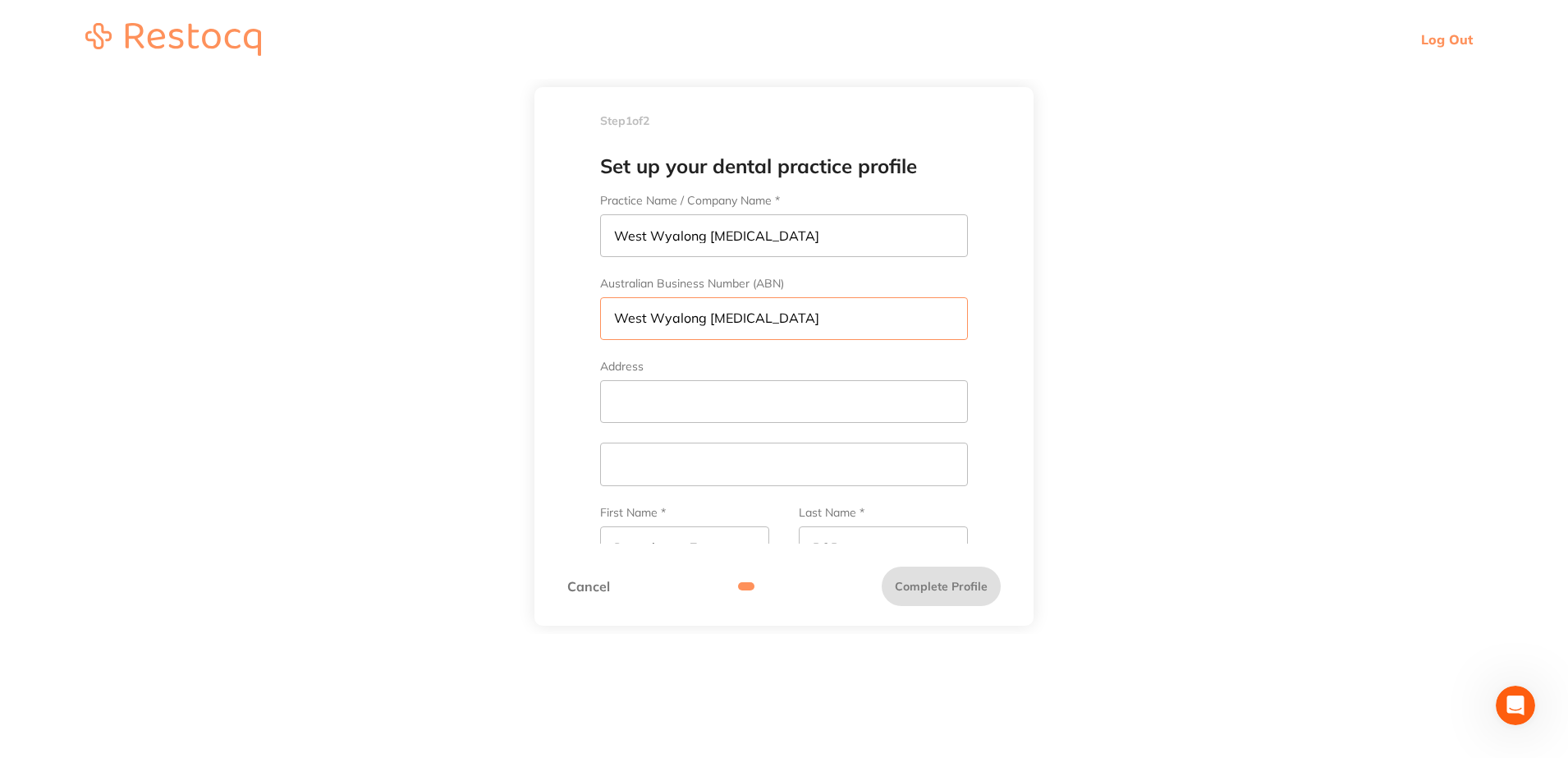 drag, startPoint x: 849, startPoint y: 319, endPoint x: 484, endPoint y: 334, distance: 365.30809 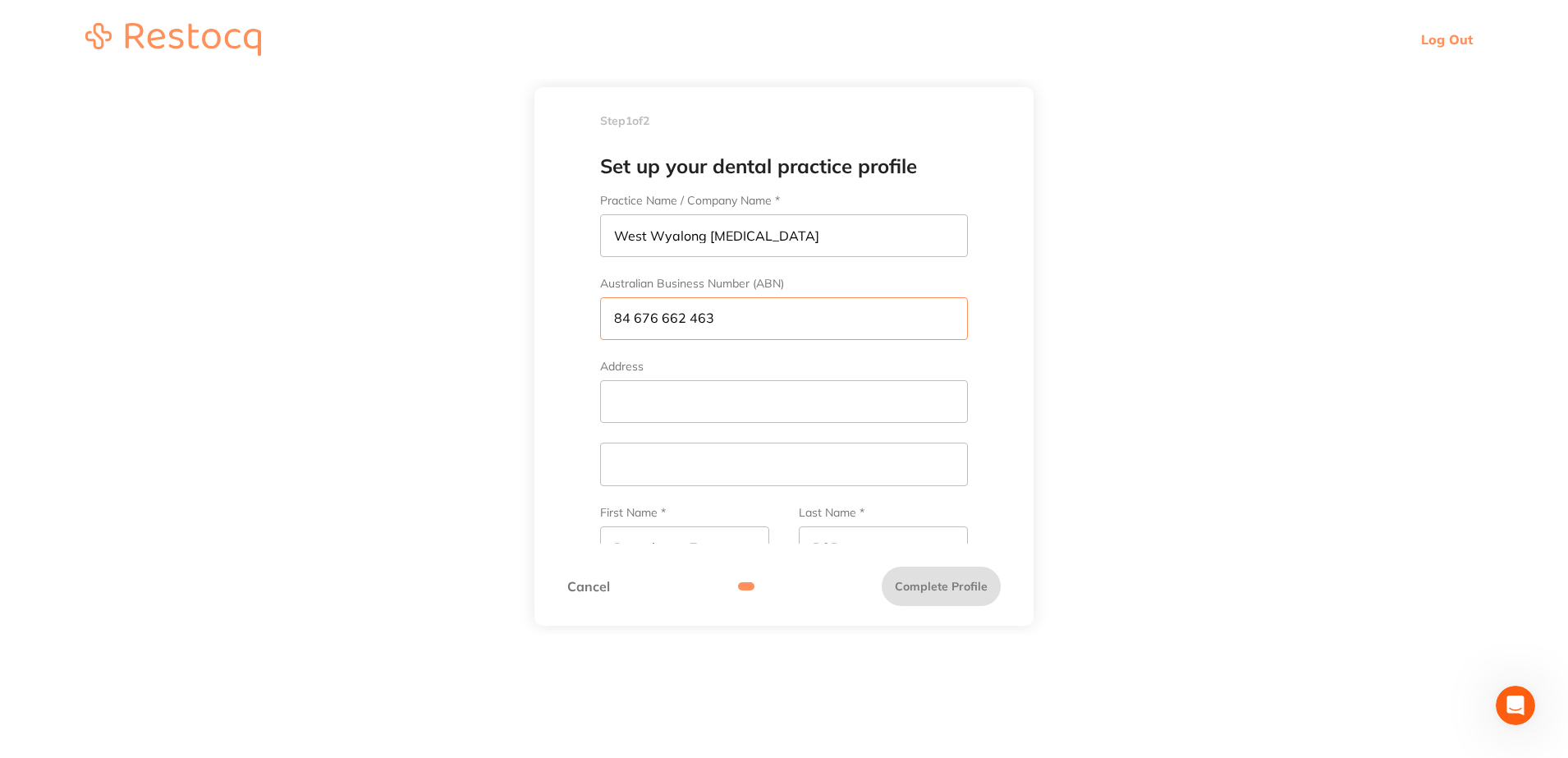 type on "84 676 662 463" 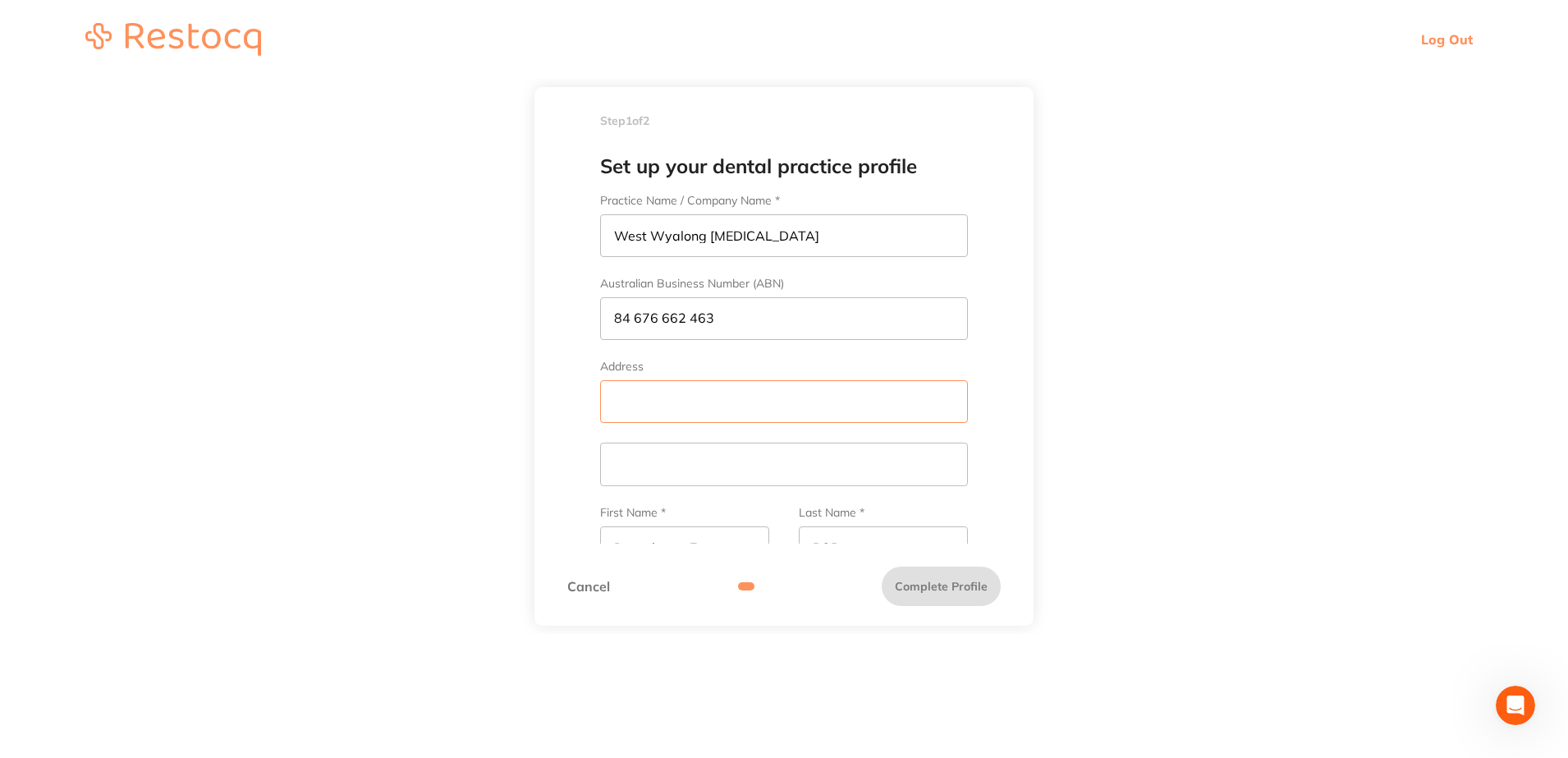 scroll, scrollTop: 0, scrollLeft: 0, axis: both 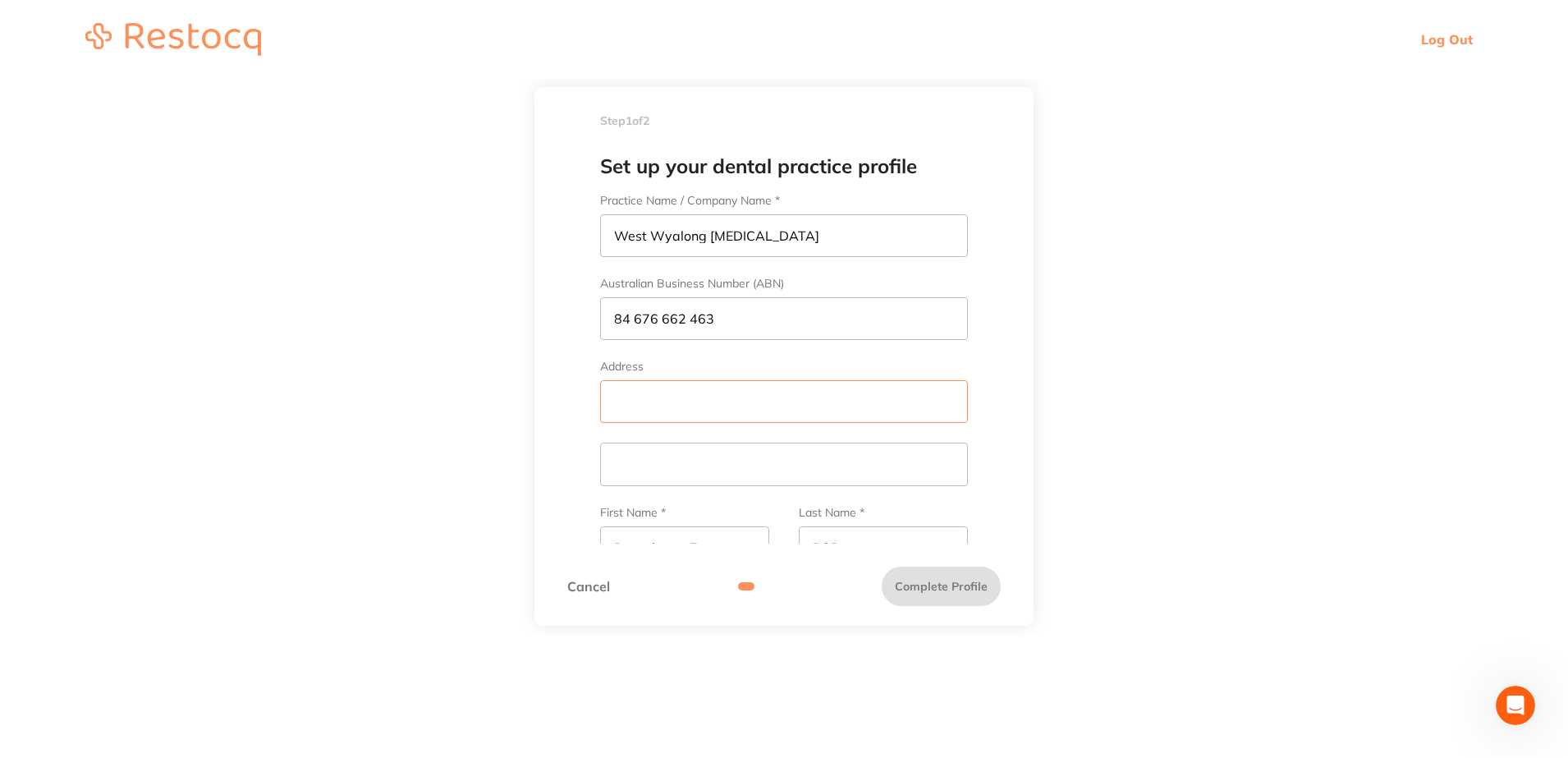 click on "Address" at bounding box center (784, 402) 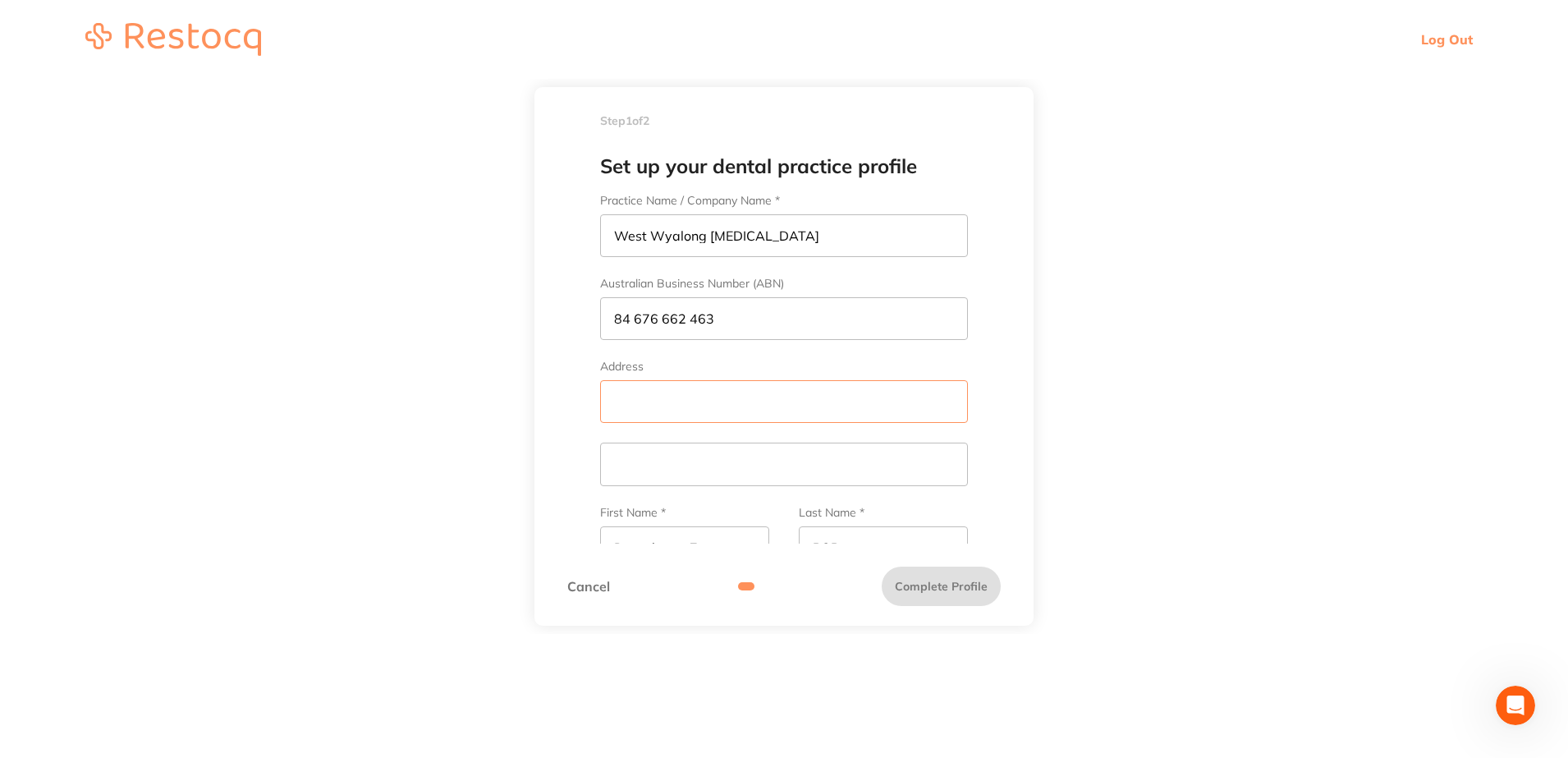 click on "Address" at bounding box center (784, 402) 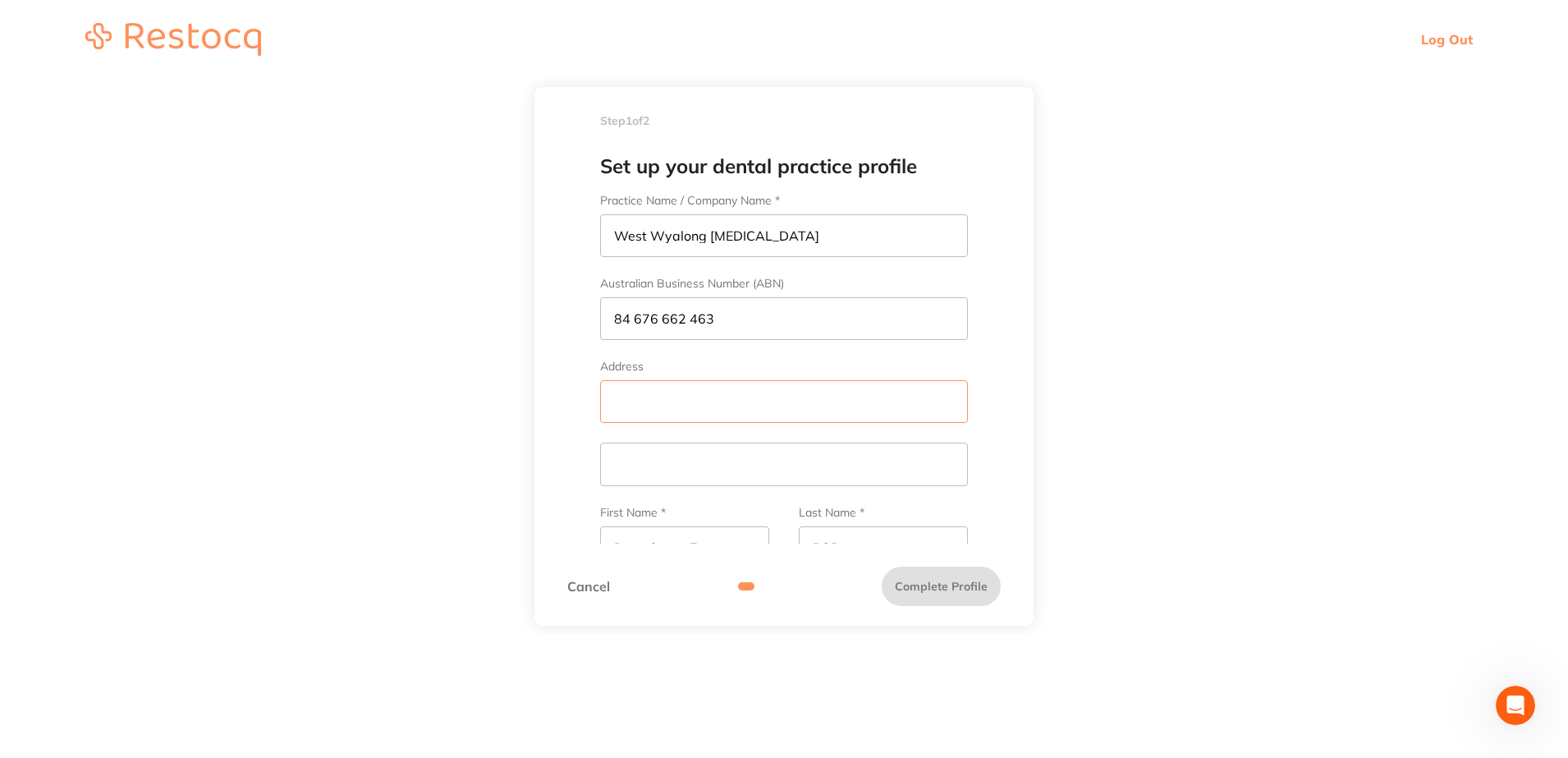 click on "Address" at bounding box center [784, 402] 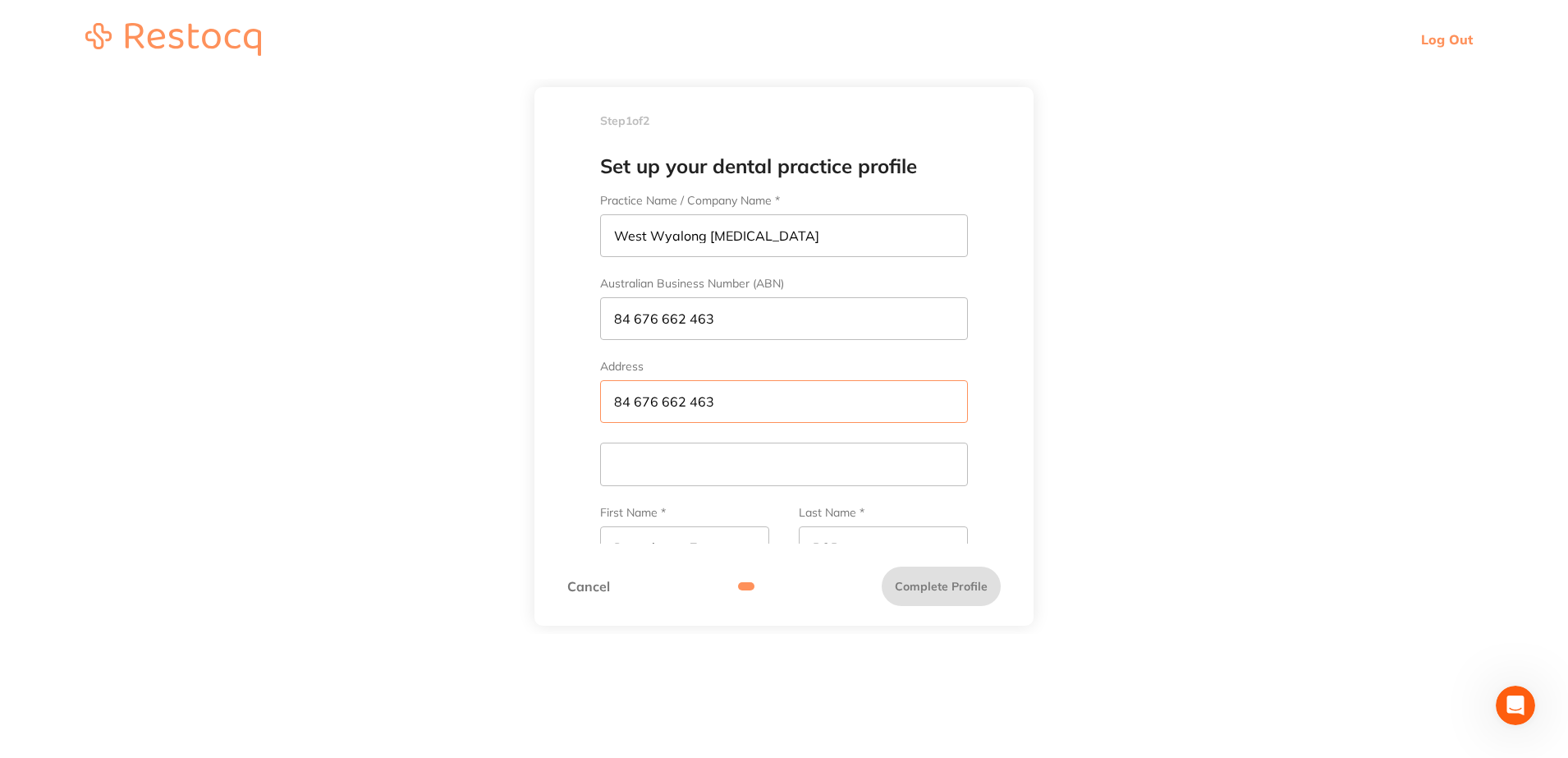 click on "84 676 662 463" at bounding box center [784, 402] 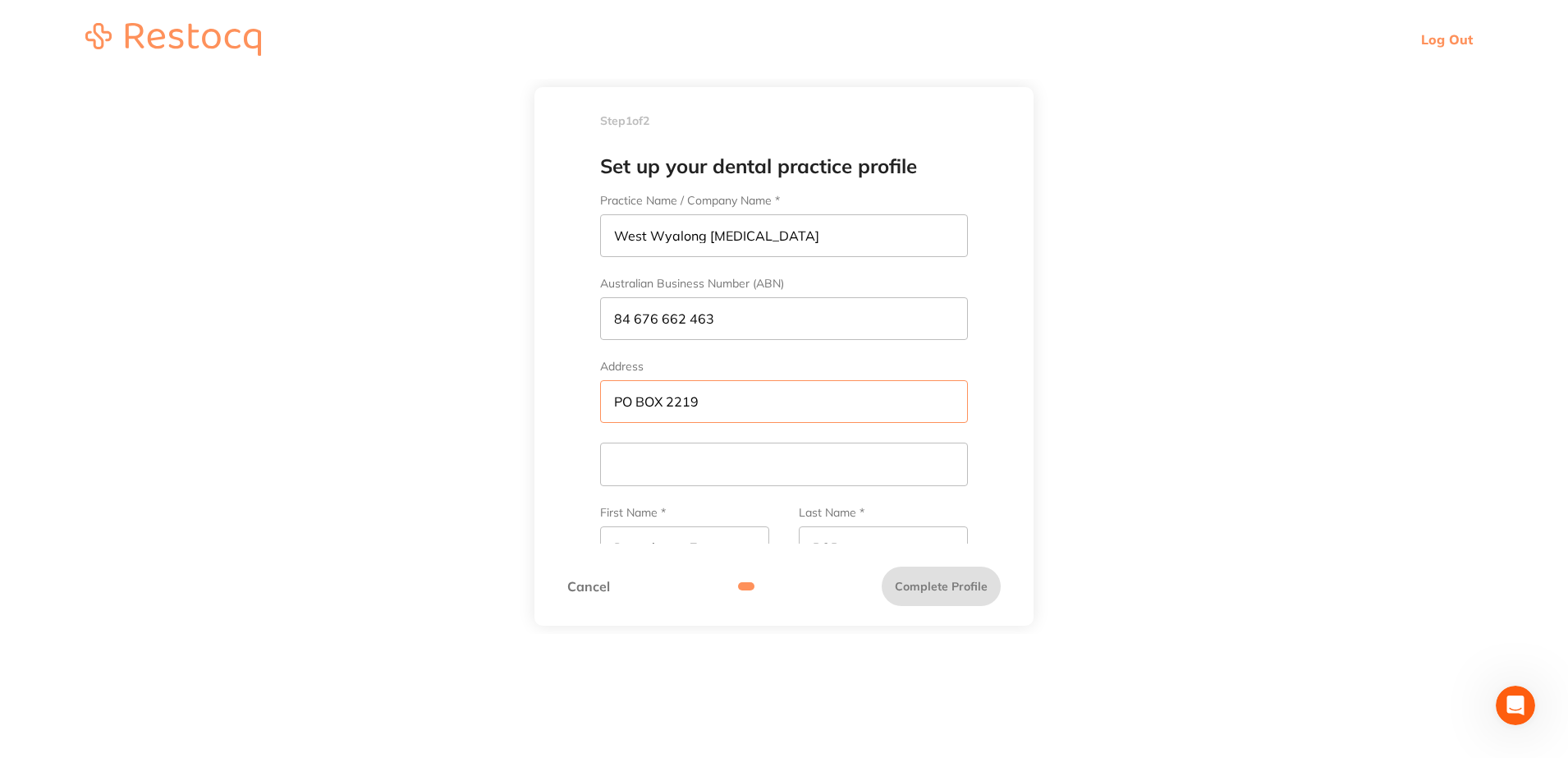 scroll, scrollTop: 103, scrollLeft: 0, axis: vertical 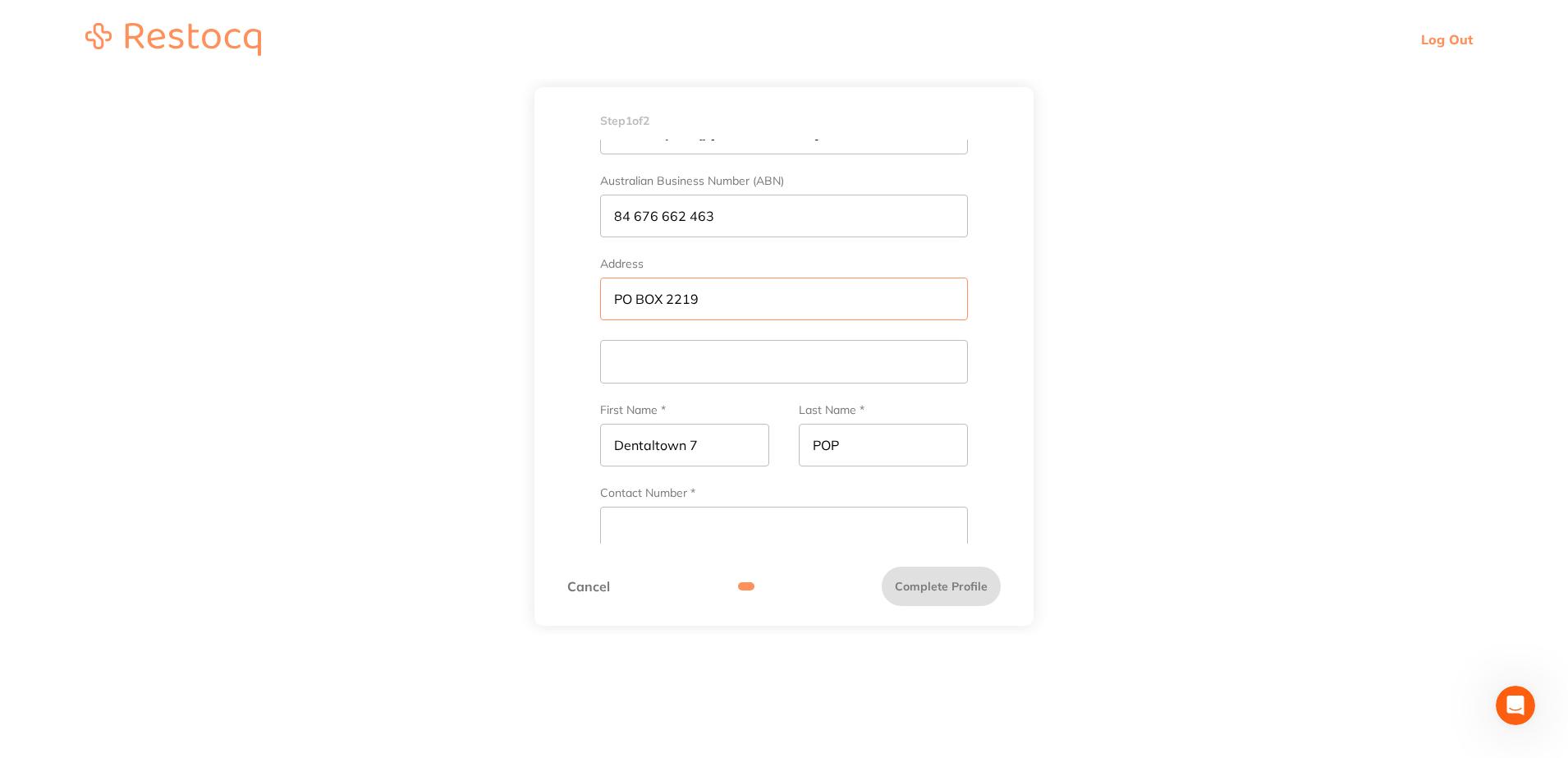 click on "PO BOX 2219" at bounding box center (784, 299) 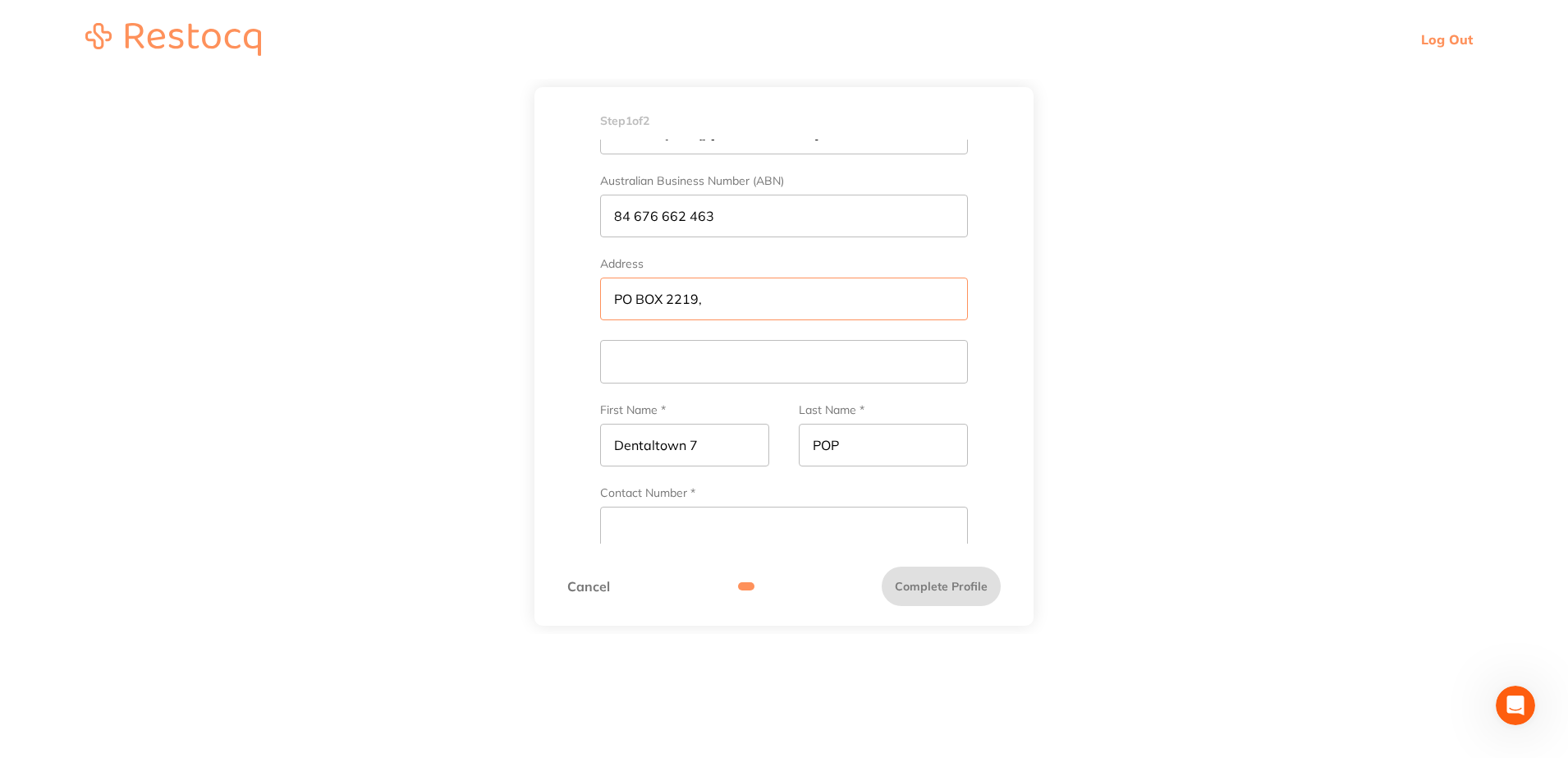 paste on "HAWTHORN" 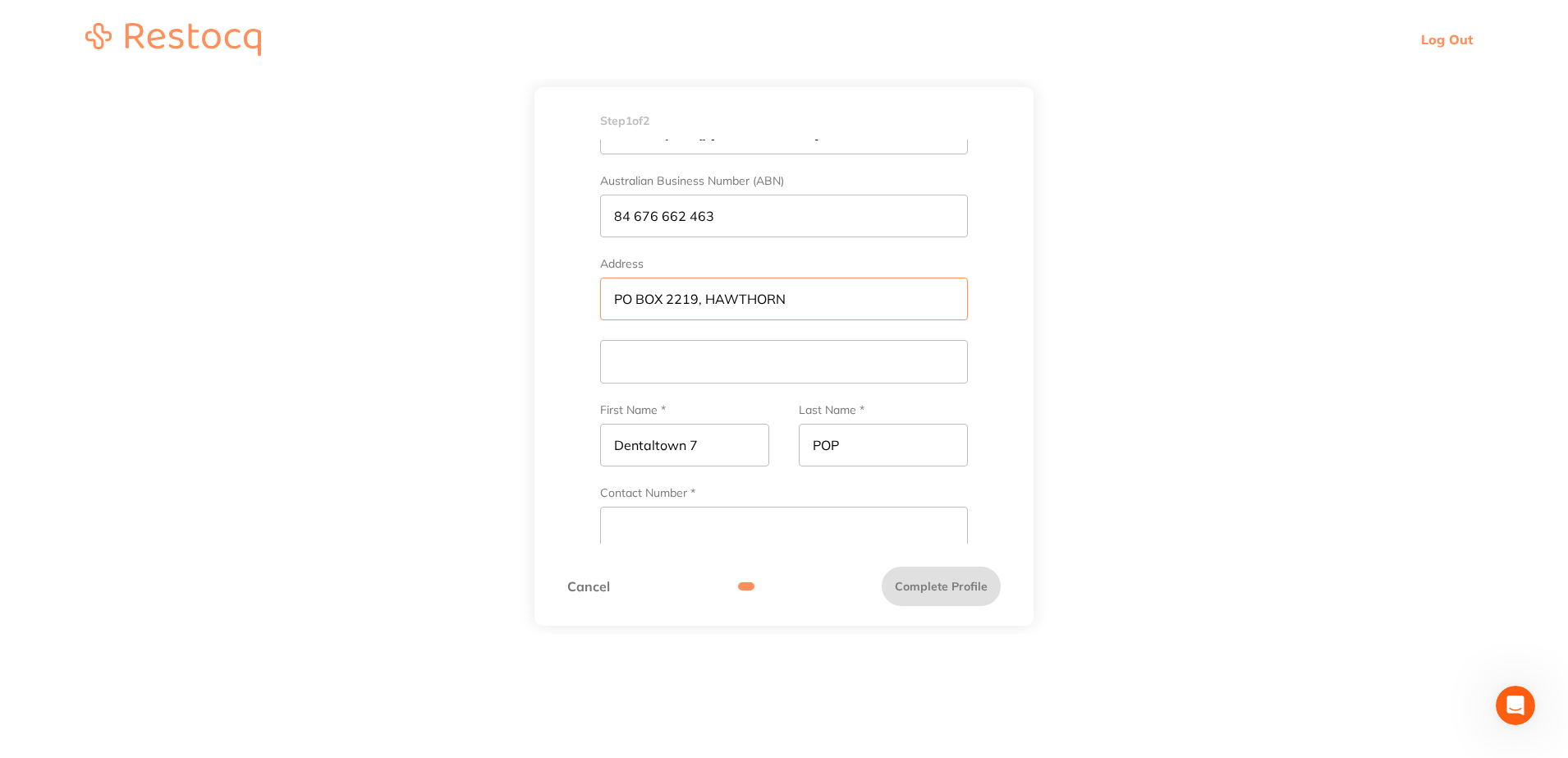 click on "PO BOX 2219, HAWTHORN" at bounding box center (784, 299) 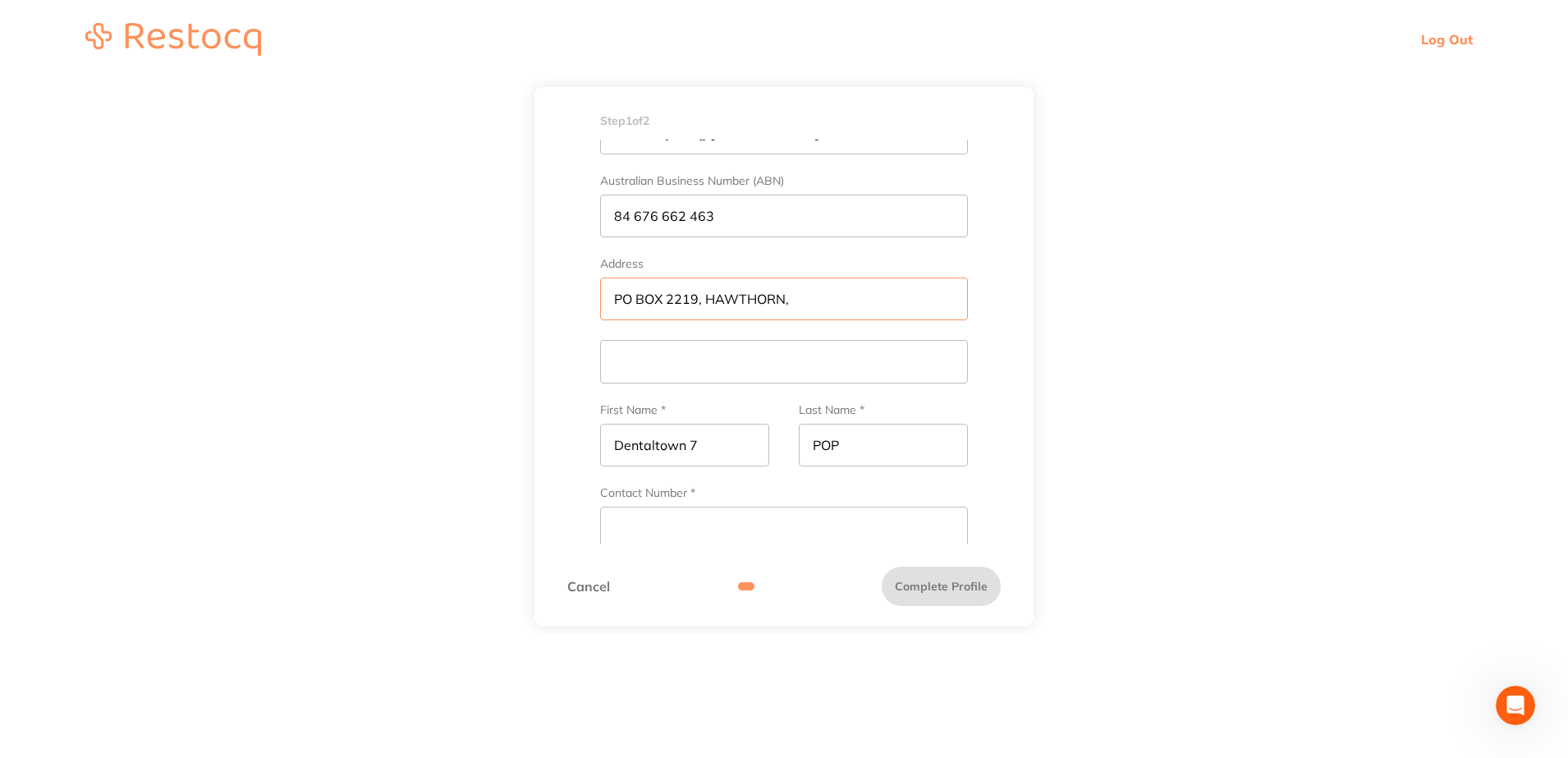 paste on "VIC" 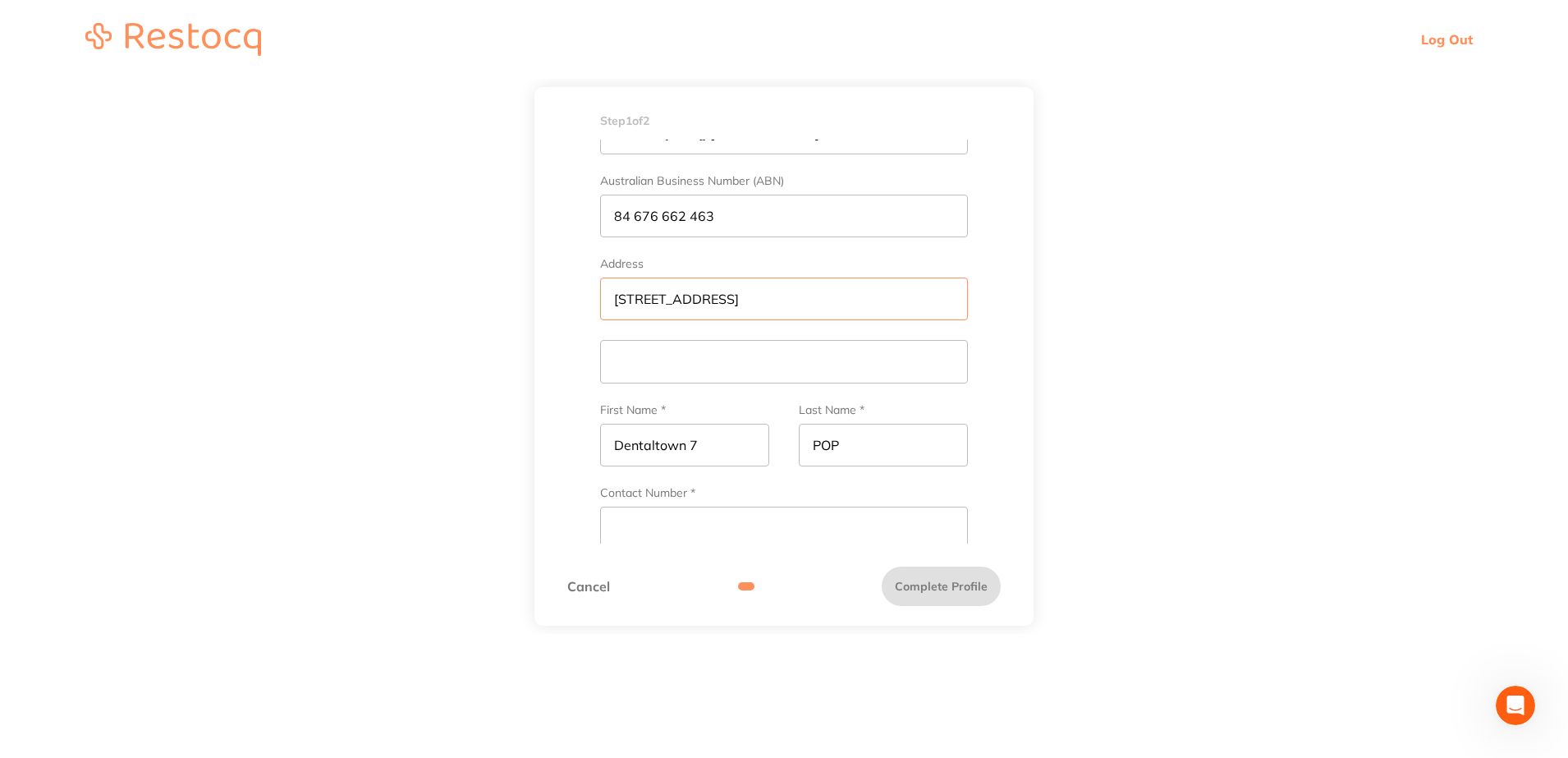 drag, startPoint x: 873, startPoint y: 292, endPoint x: 529, endPoint y: 302, distance: 344.1453 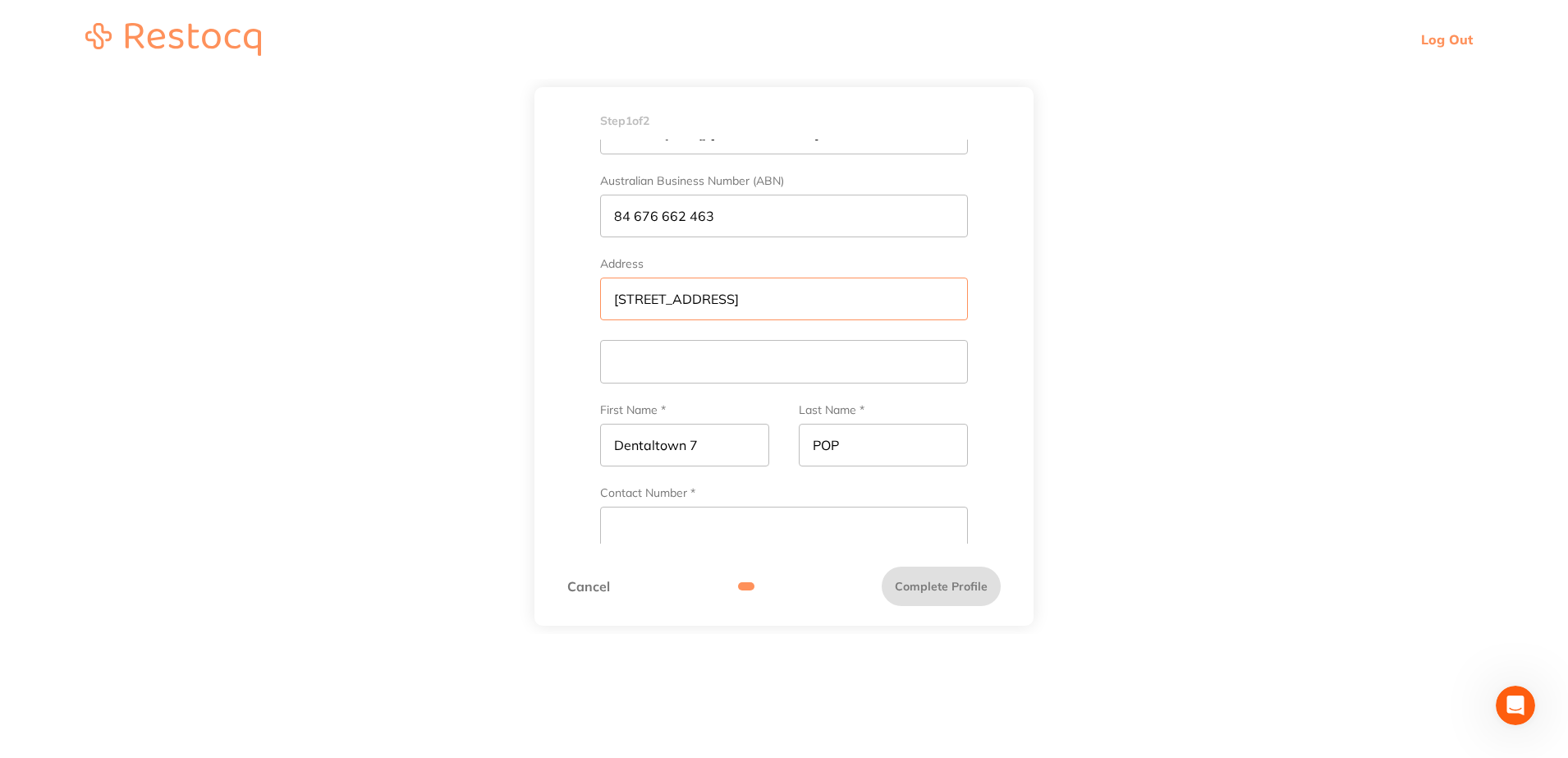 type on "80 Main St" 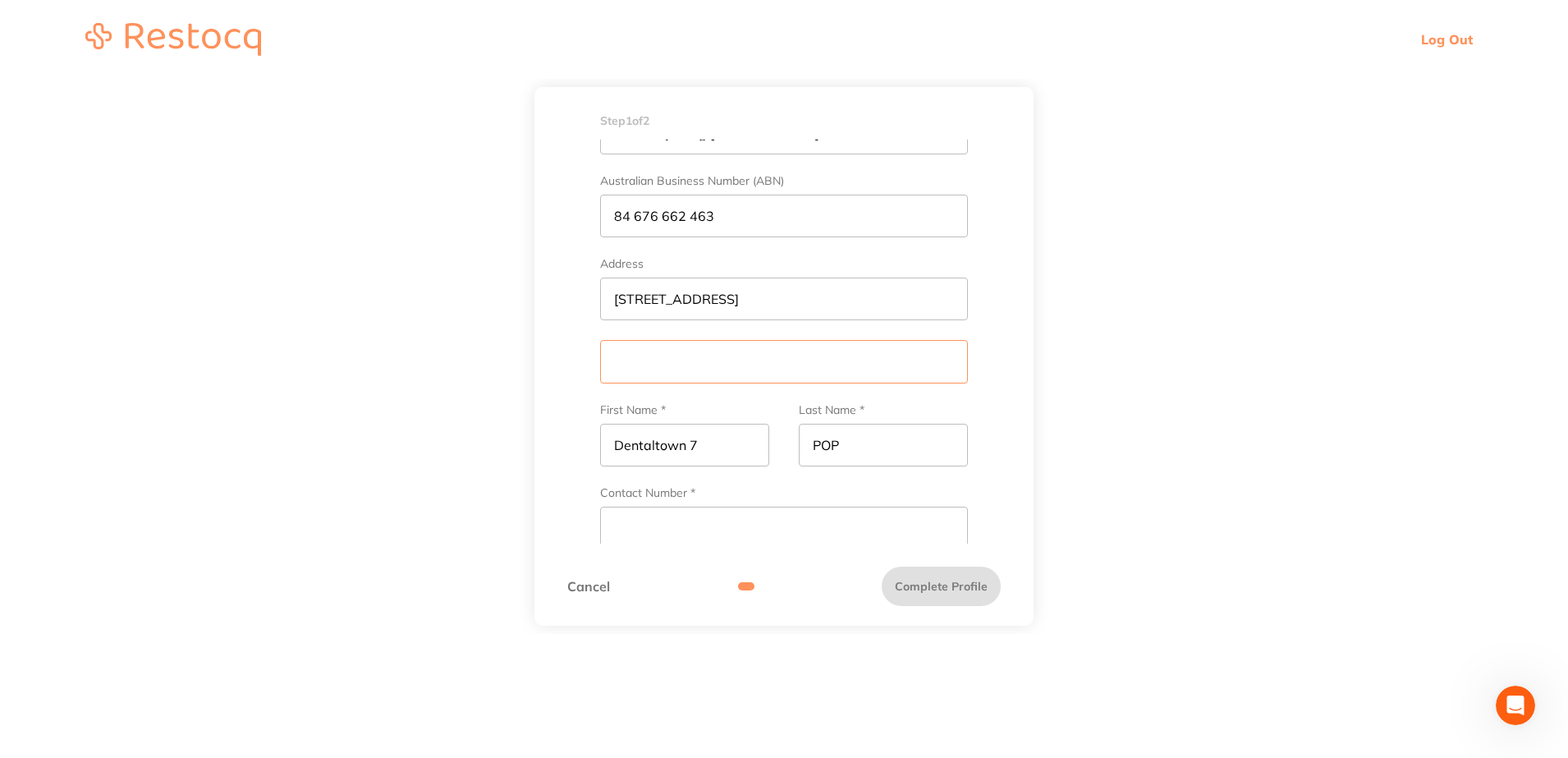 click at bounding box center [784, 361] 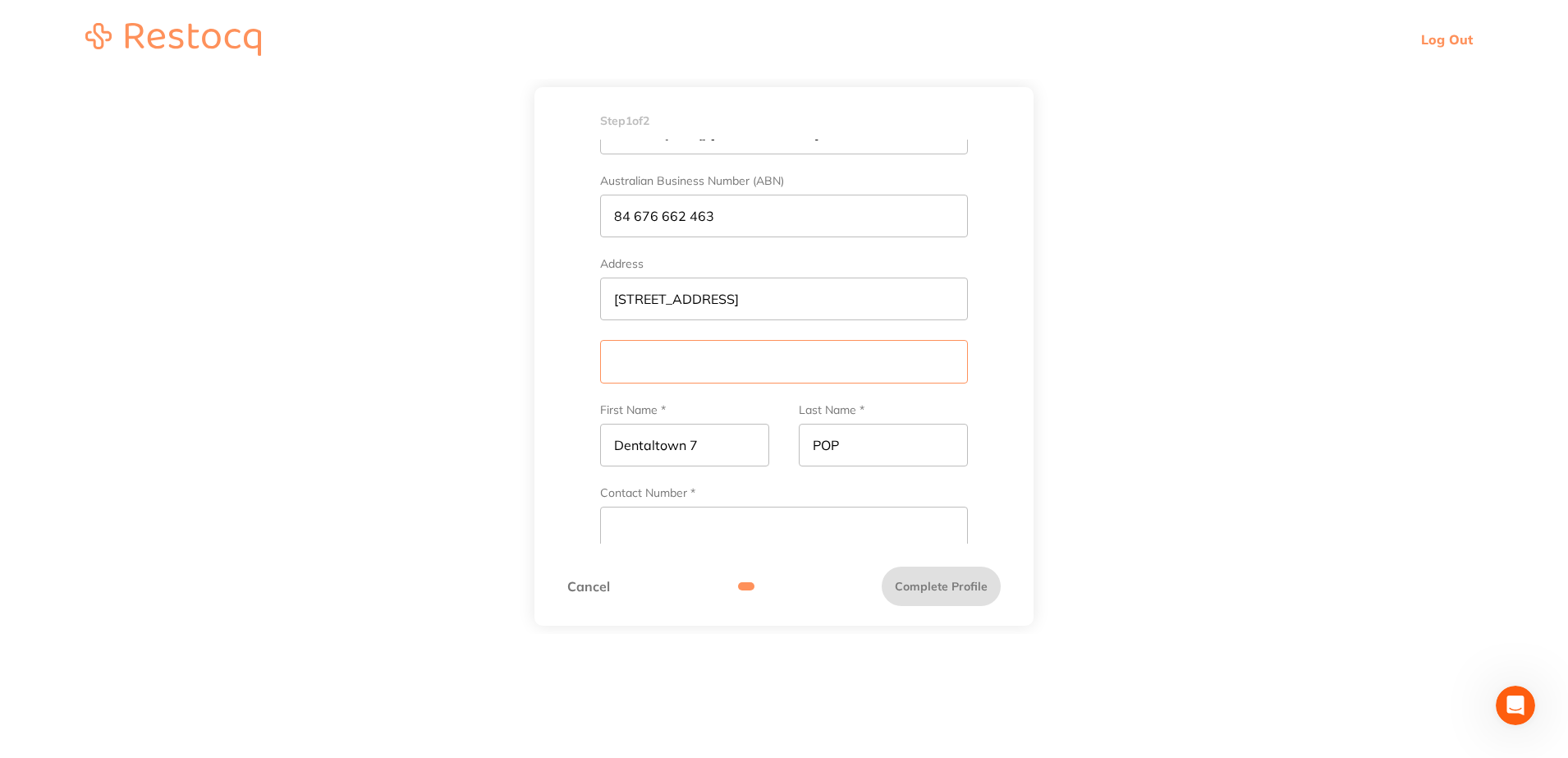 paste on "WEST WYALONG" 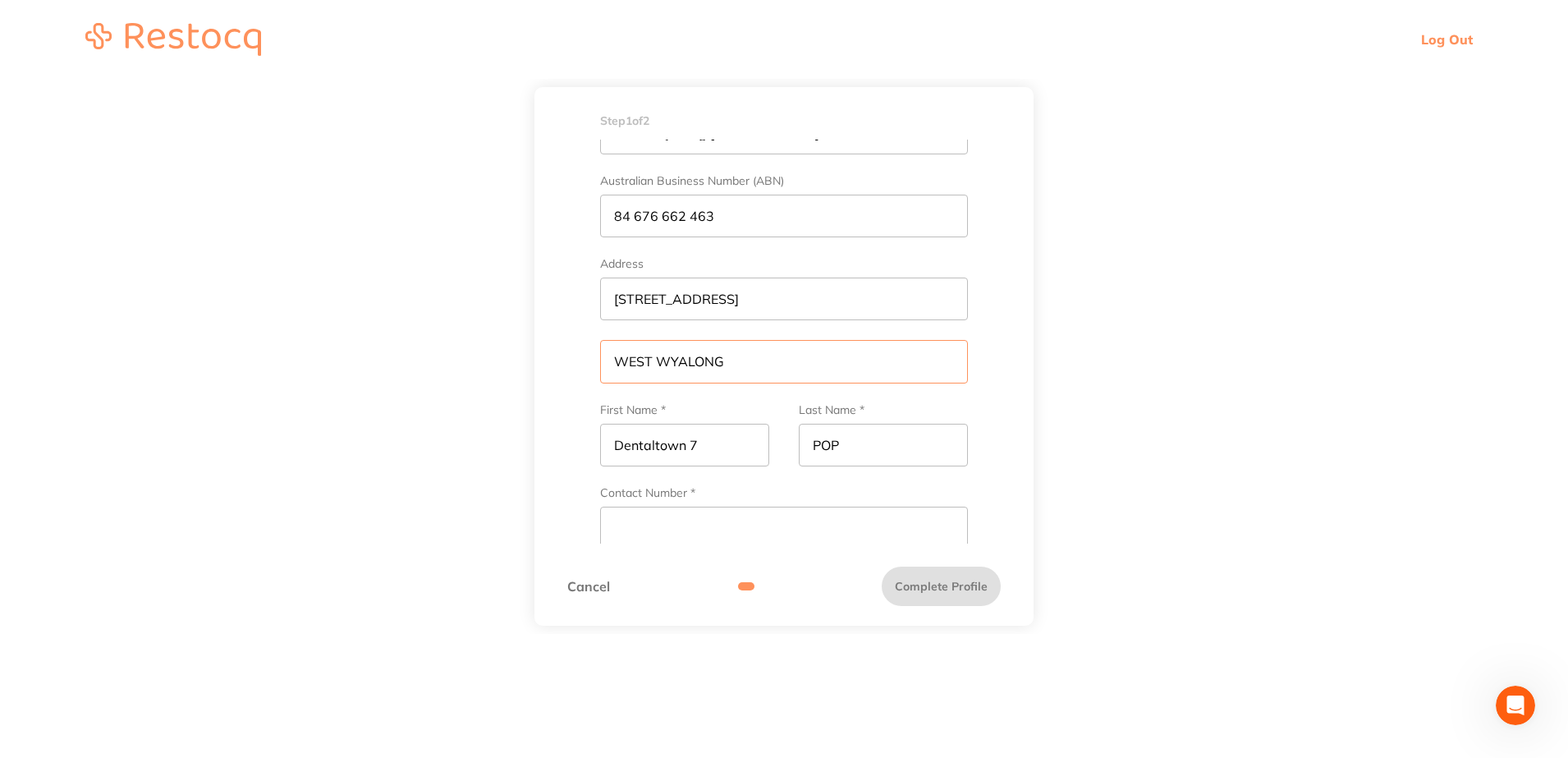 type on "WEST WYALONG" 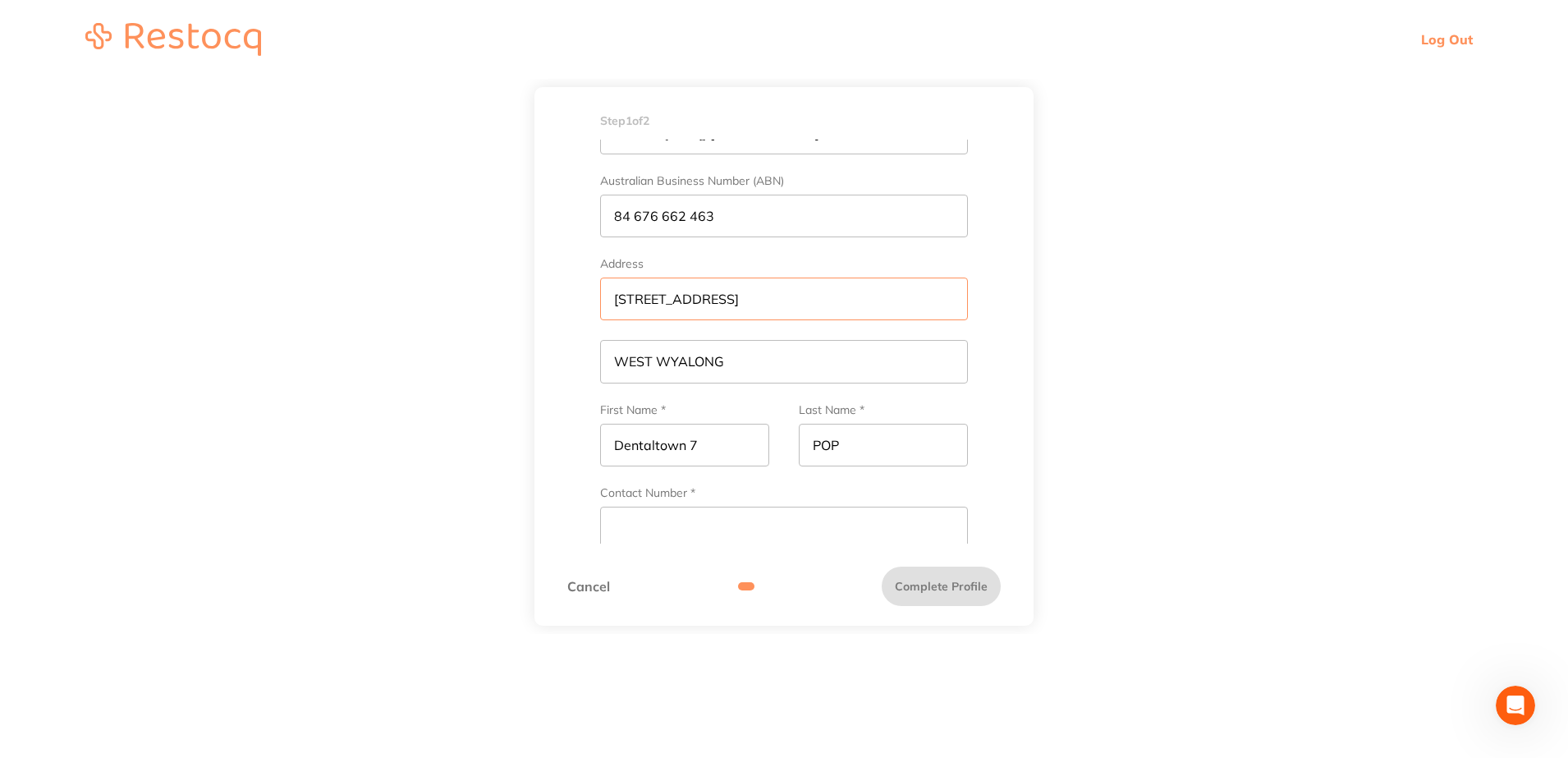 click on "80 Main St" at bounding box center (784, 299) 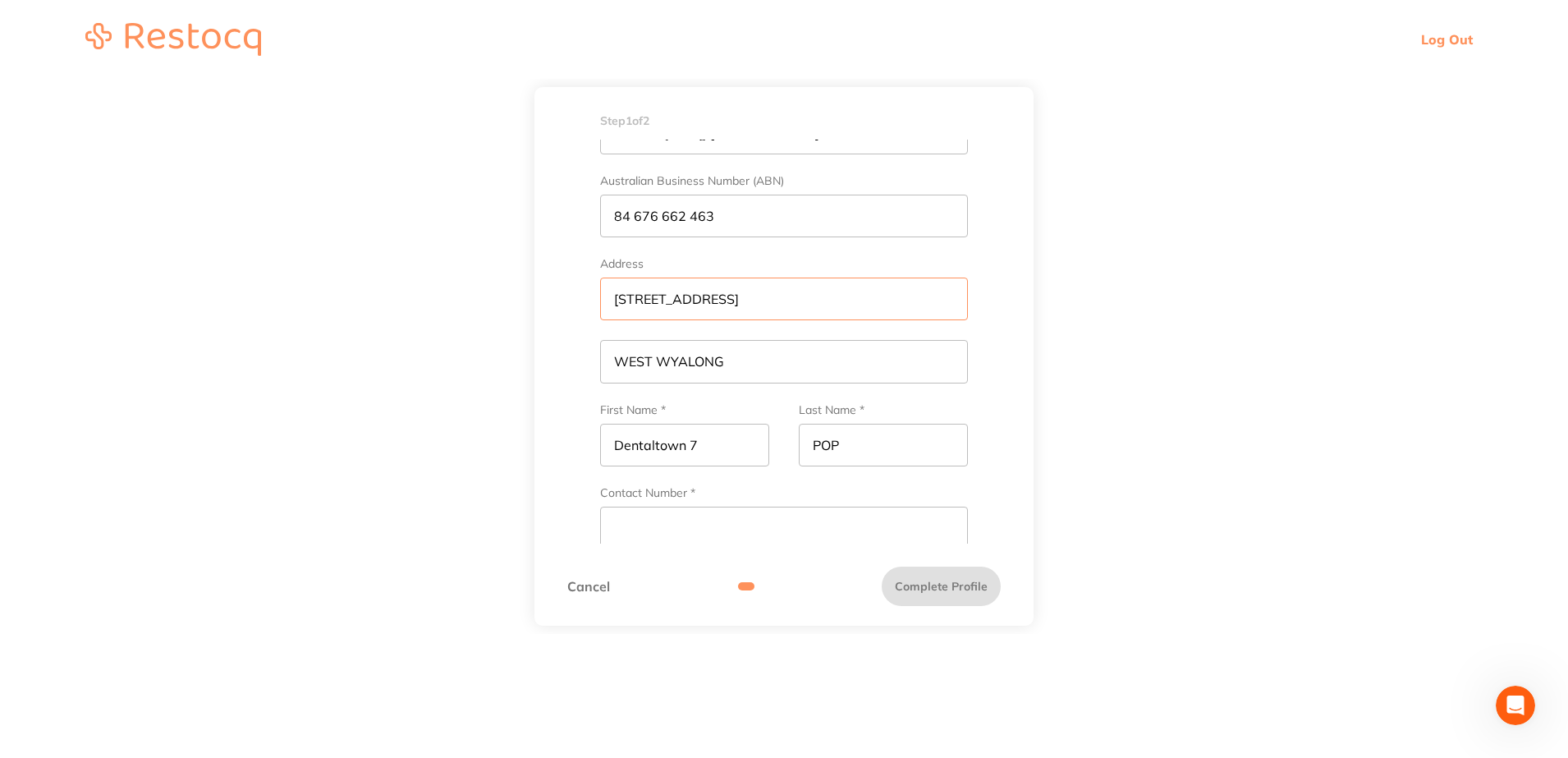 paste on "WEST WYALONG" 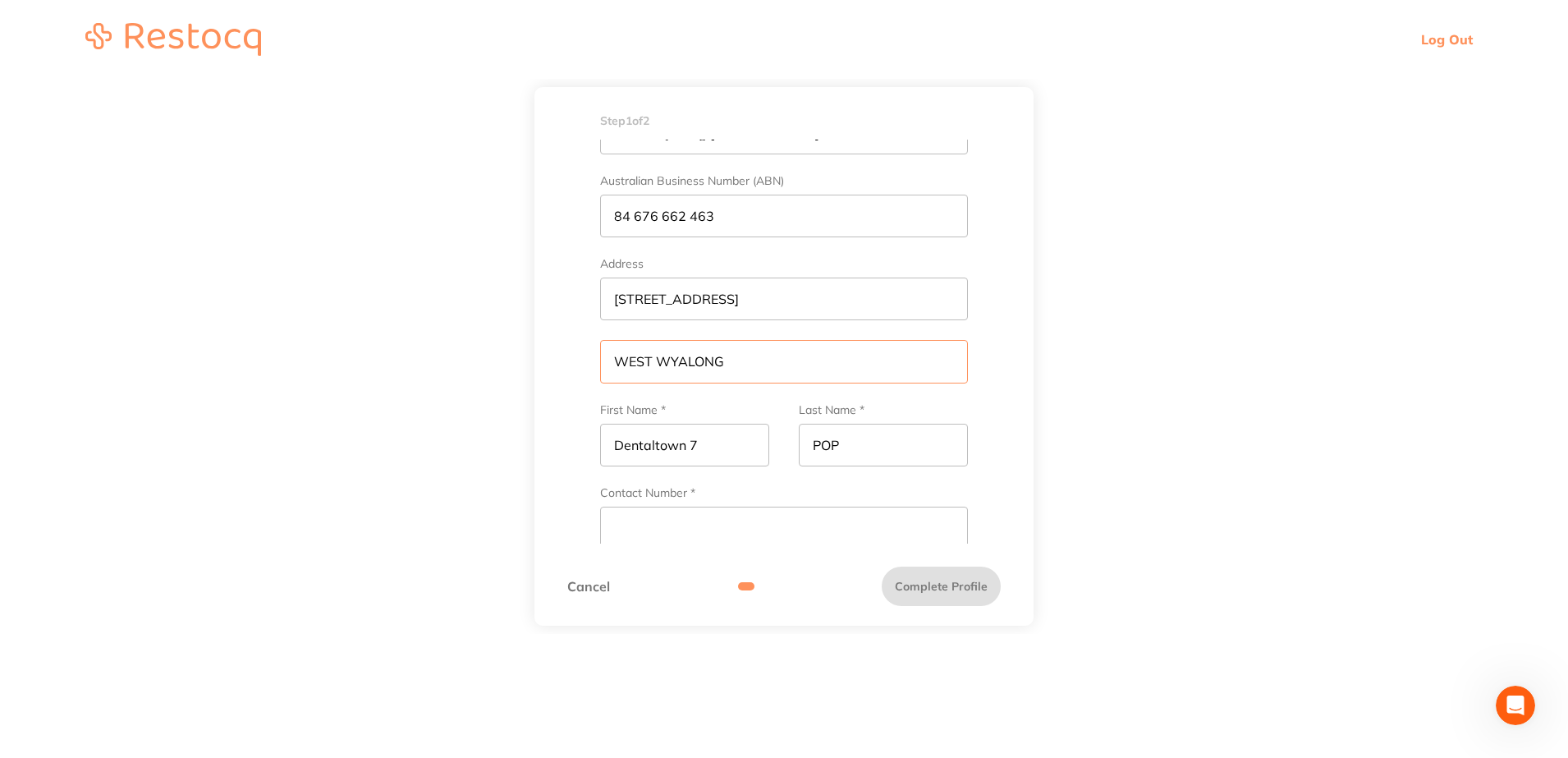 drag, startPoint x: 752, startPoint y: 368, endPoint x: 557, endPoint y: 363, distance: 195.06409 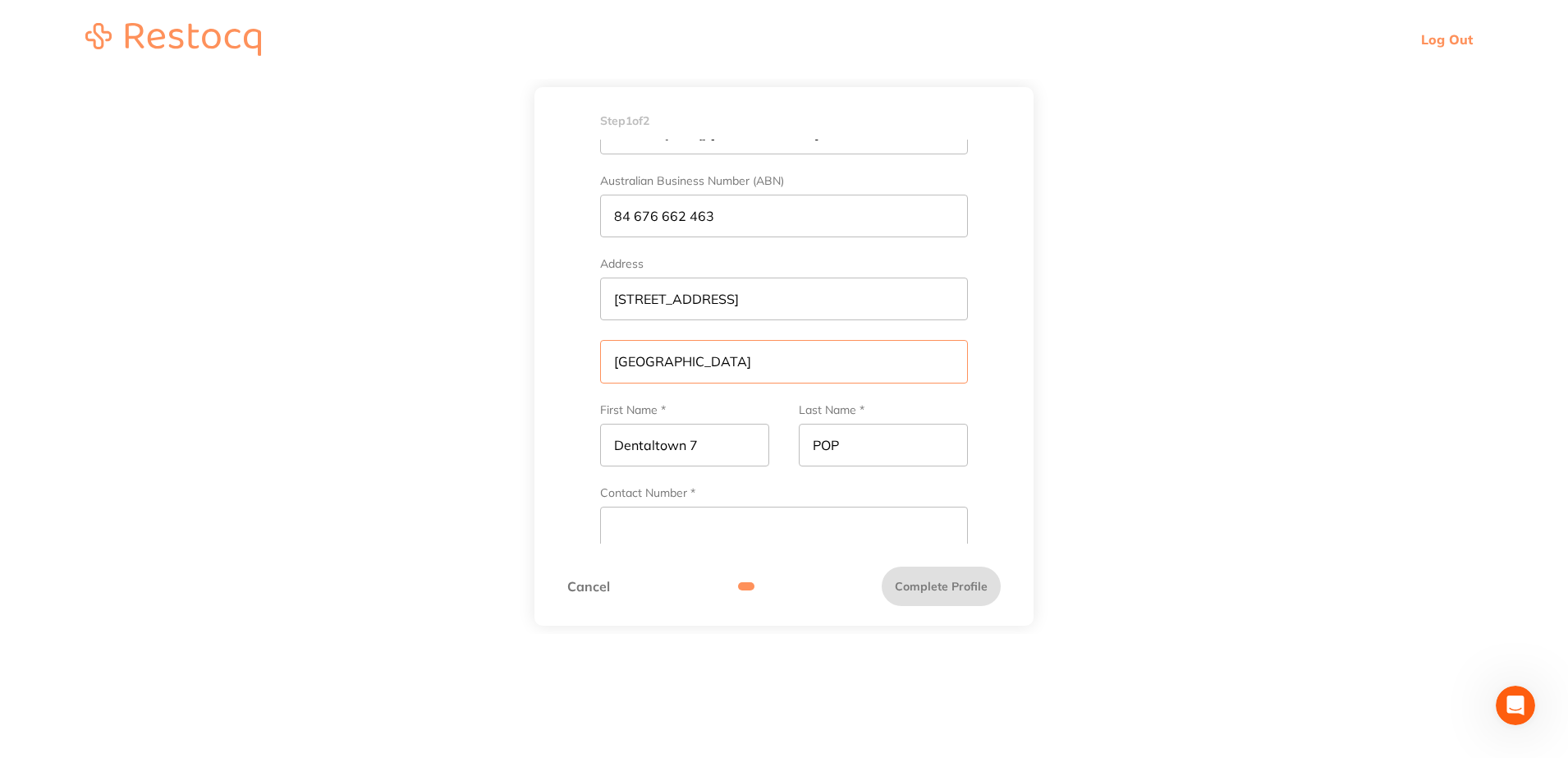 click on "NSW" at bounding box center [784, 361] 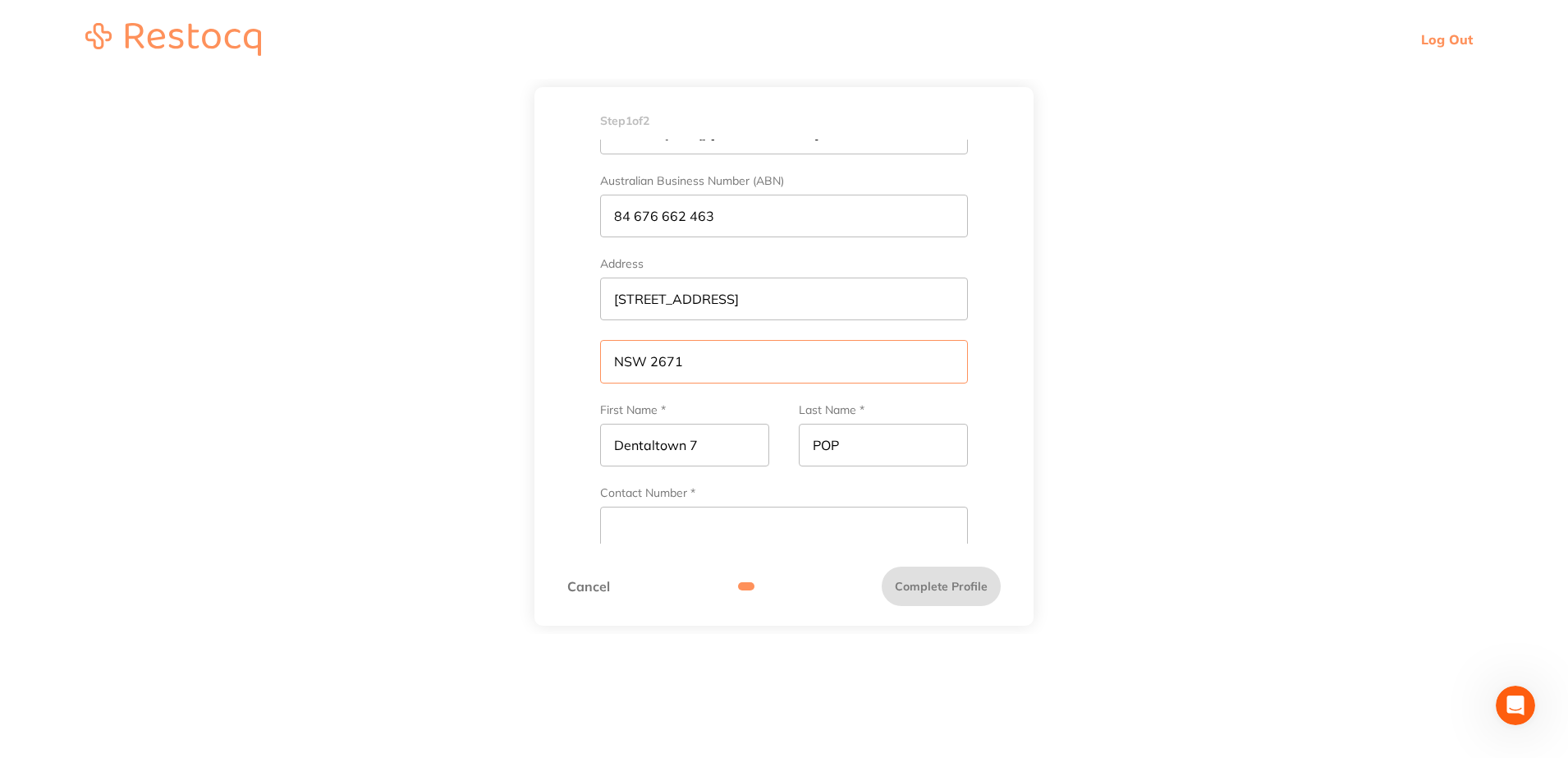 click on "NSW 2671" at bounding box center (784, 361) 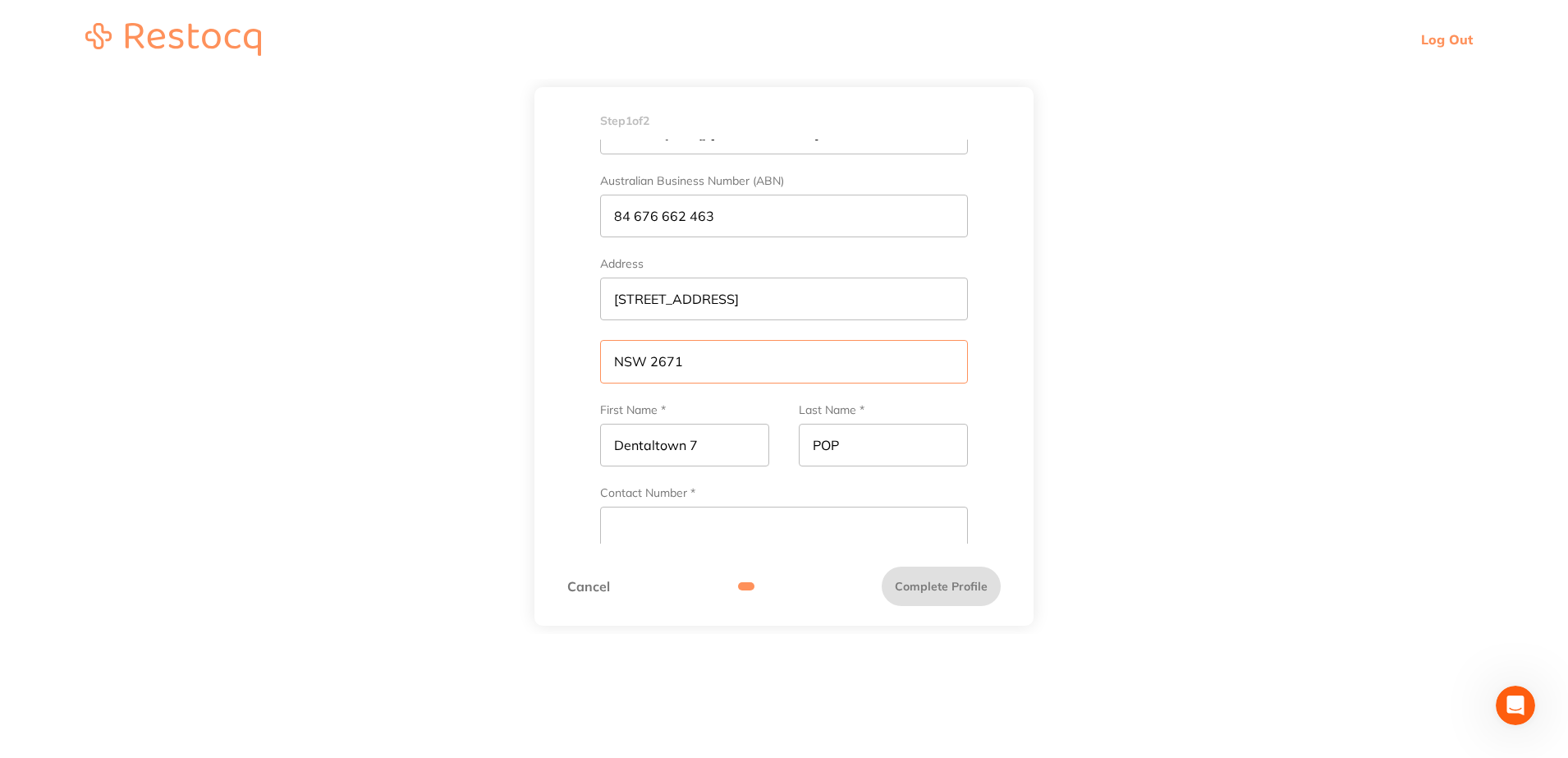 paste on "[GEOGRAPHIC_DATA]" 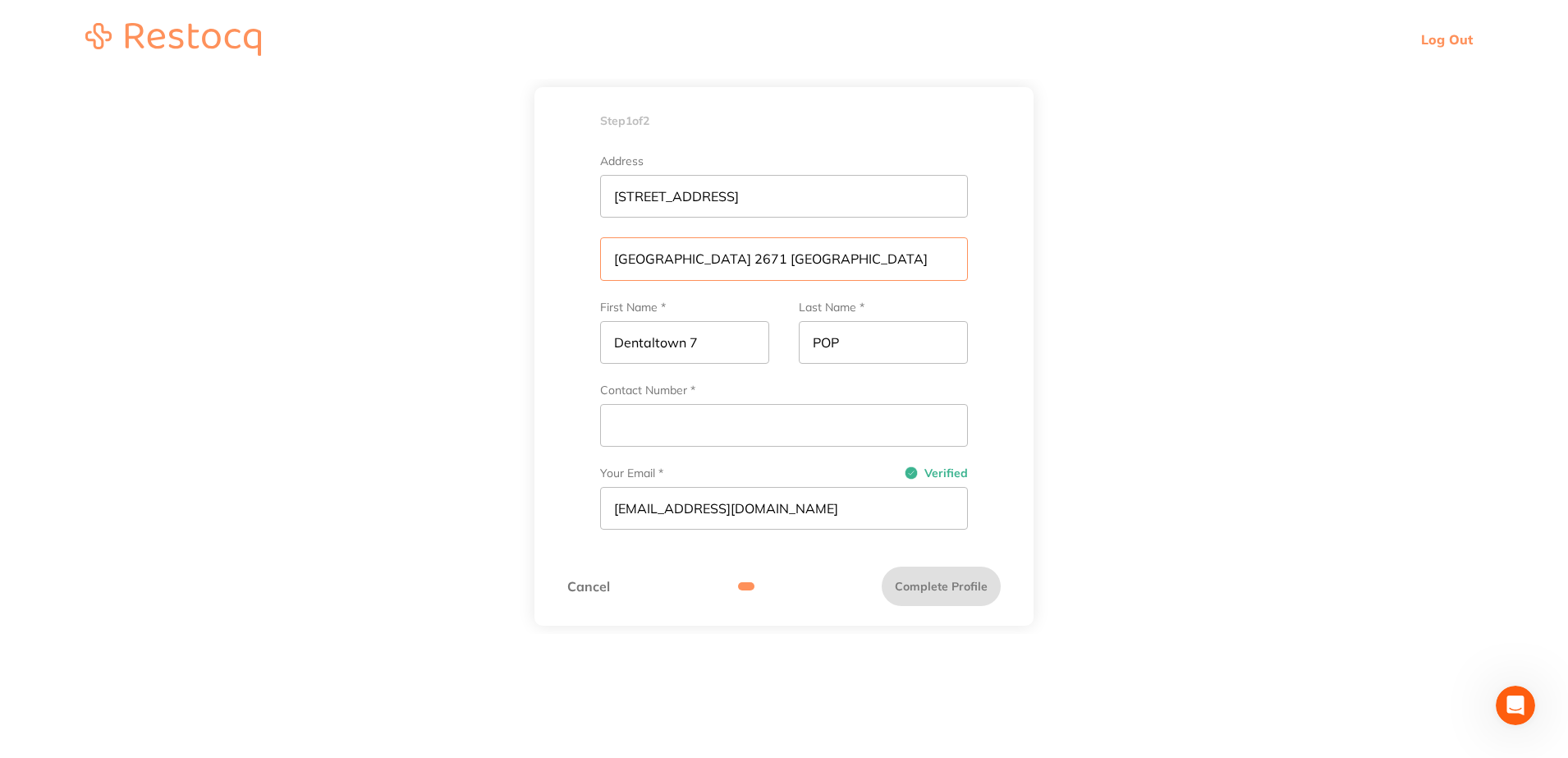 scroll, scrollTop: 308, scrollLeft: 0, axis: vertical 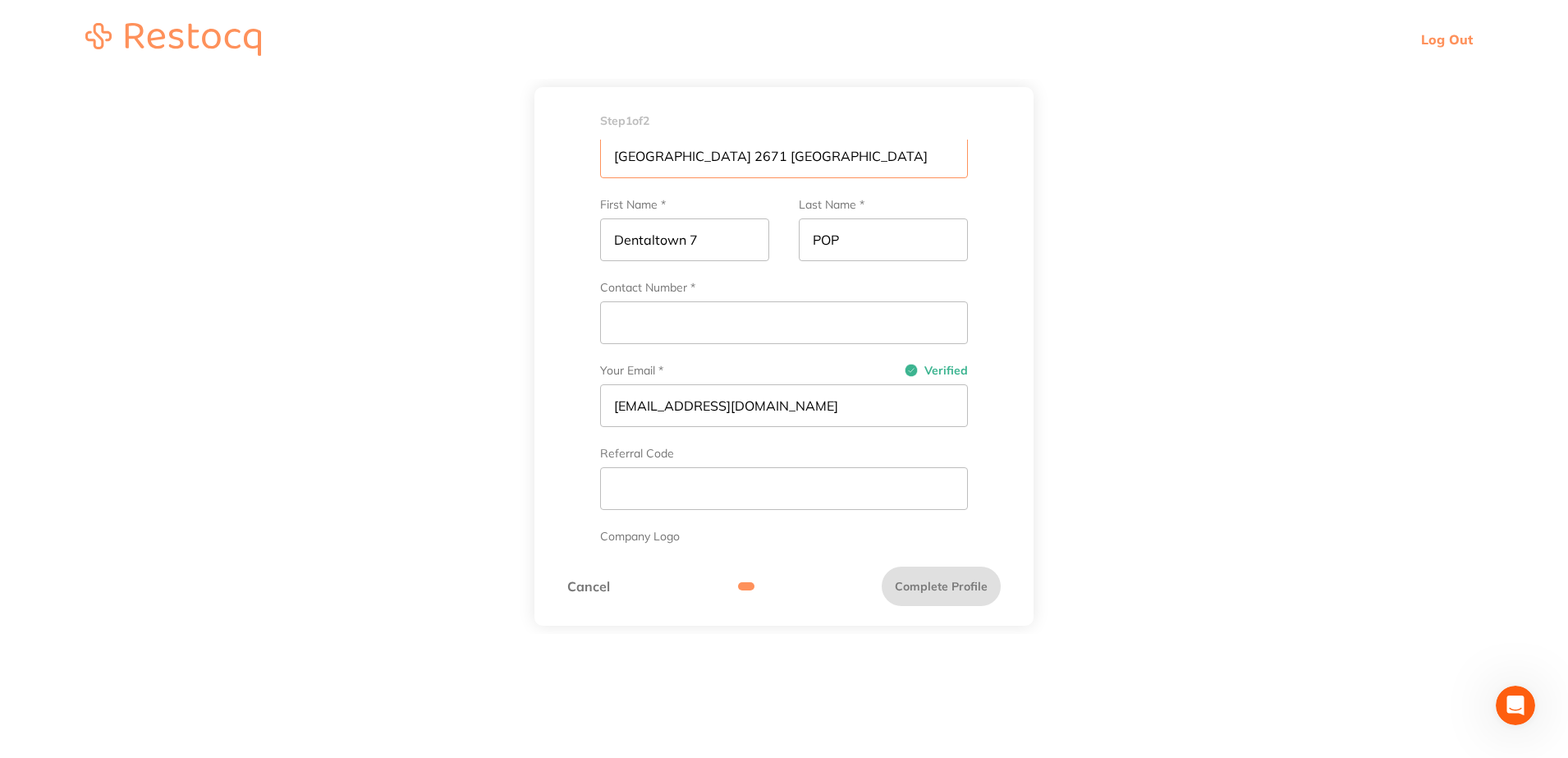 type on "NSW 2671 Australia" 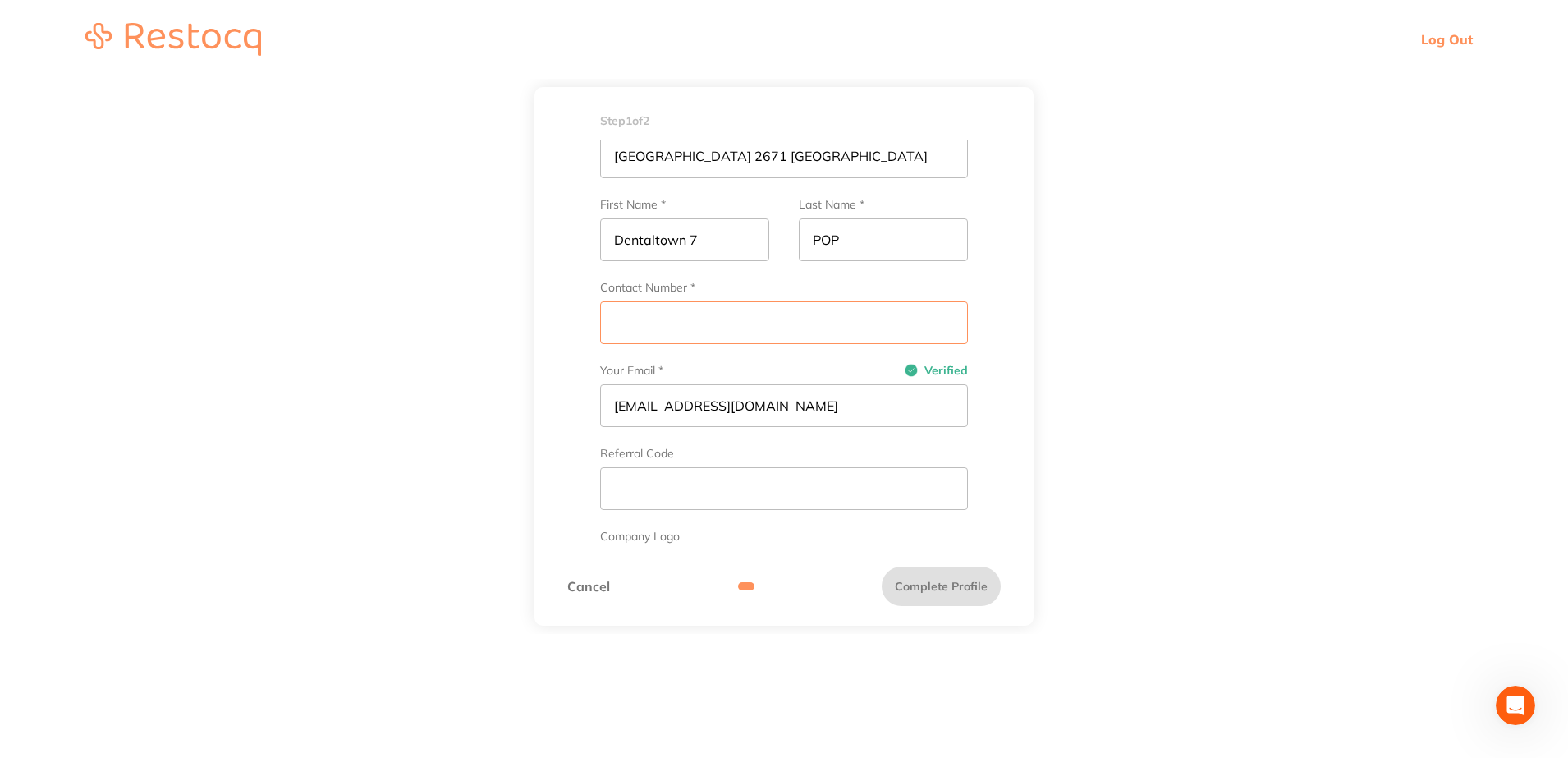 click on "Contact Number *" at bounding box center (784, 323) 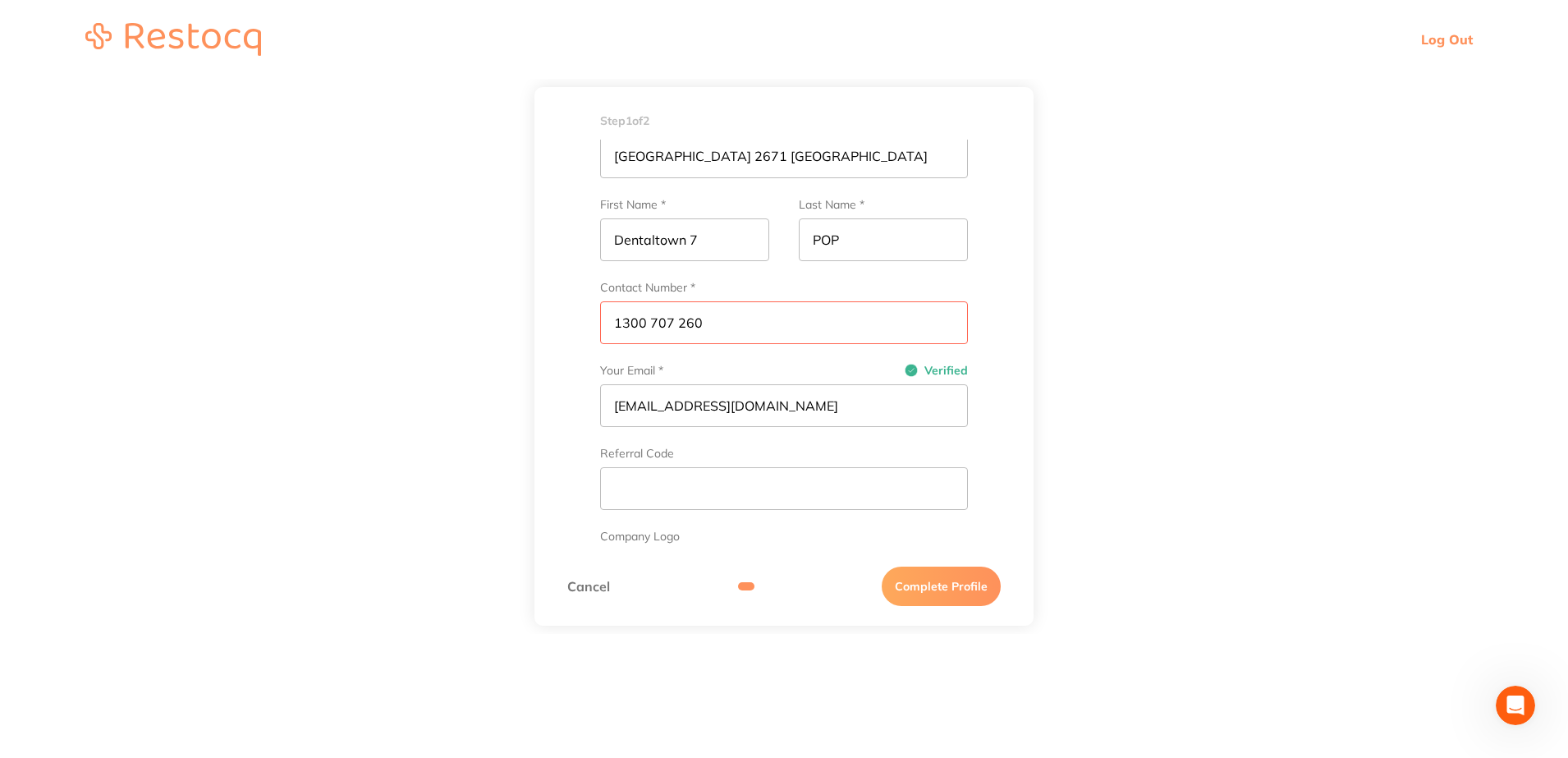click on "Set up your dental practice profile Practice Name / Company Name * West Wyalong Dental Surgery Australian Business Number (ABN) 84 676 662 463 Address 80 Main St, WEST WYALONG NSW 2671 Australia First Name * Dentaltown 7 Last Name * POP Contact Number * 1300 707 260 Your Email *  Verified dentaltown7@popcoinc.com.au Referral Code Company Logo Upload Logo jpeg, png, gif (recommended 480x480, max 2MB)" at bounding box center [784, 342] 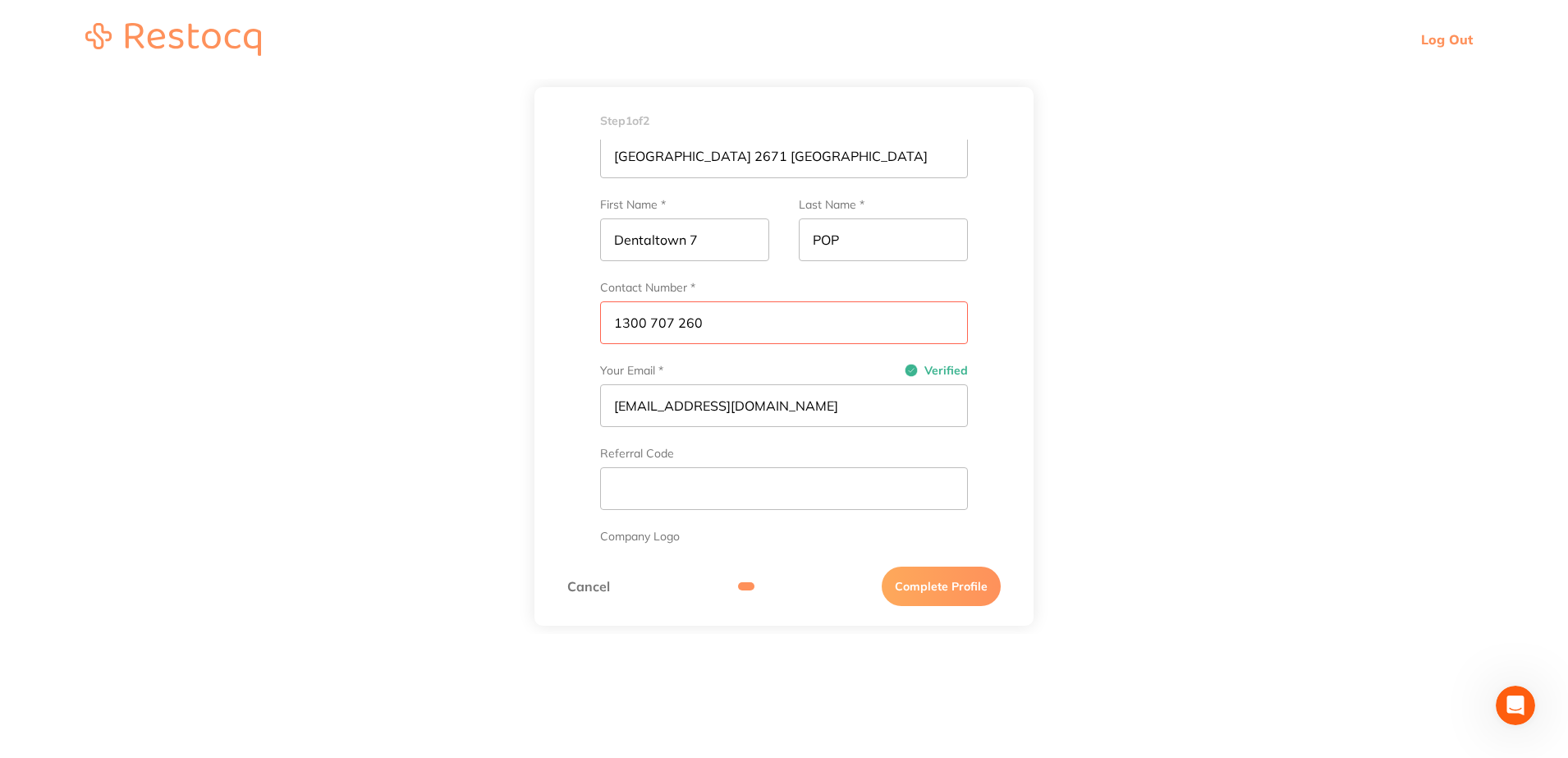 click on "Step  1  of  2 Welcome to Restocq,  Please select your account type Dental Practice Suppliers Set up your dental practice profile Practice Name / Company Name * West Wyalong Dental Surgery Australian Business Number (ABN) 84 676 662 463 Address 80 Main St, WEST WYALONG NSW 2671 Australia First Name * Dentaltown 7 Last Name * POP Contact Number * 1300 707 260 Your Email *  Verified dentaltown7@popcoinc.com.au Referral Code Company Logo Upload Logo jpeg, png, gif (recommended 480x480, max 2MB) Link your online account to sync your contract pricing into Restocq The following suppliers can be linked to Restocq and allow you to sync orders directly into these supplier websites. Note that your contract prices can take up to 24 hours to reflect on Restocq once connected. Confirm your Customer Account Number to start placing orders Choose a plan that meets your needs! No matter the scale of your business, we have different plans to suit your needs Pay Annually Pay Monthly BASIC Free Downgrade  Plan PREMIUM $158 /mo" at bounding box center [784, 356] 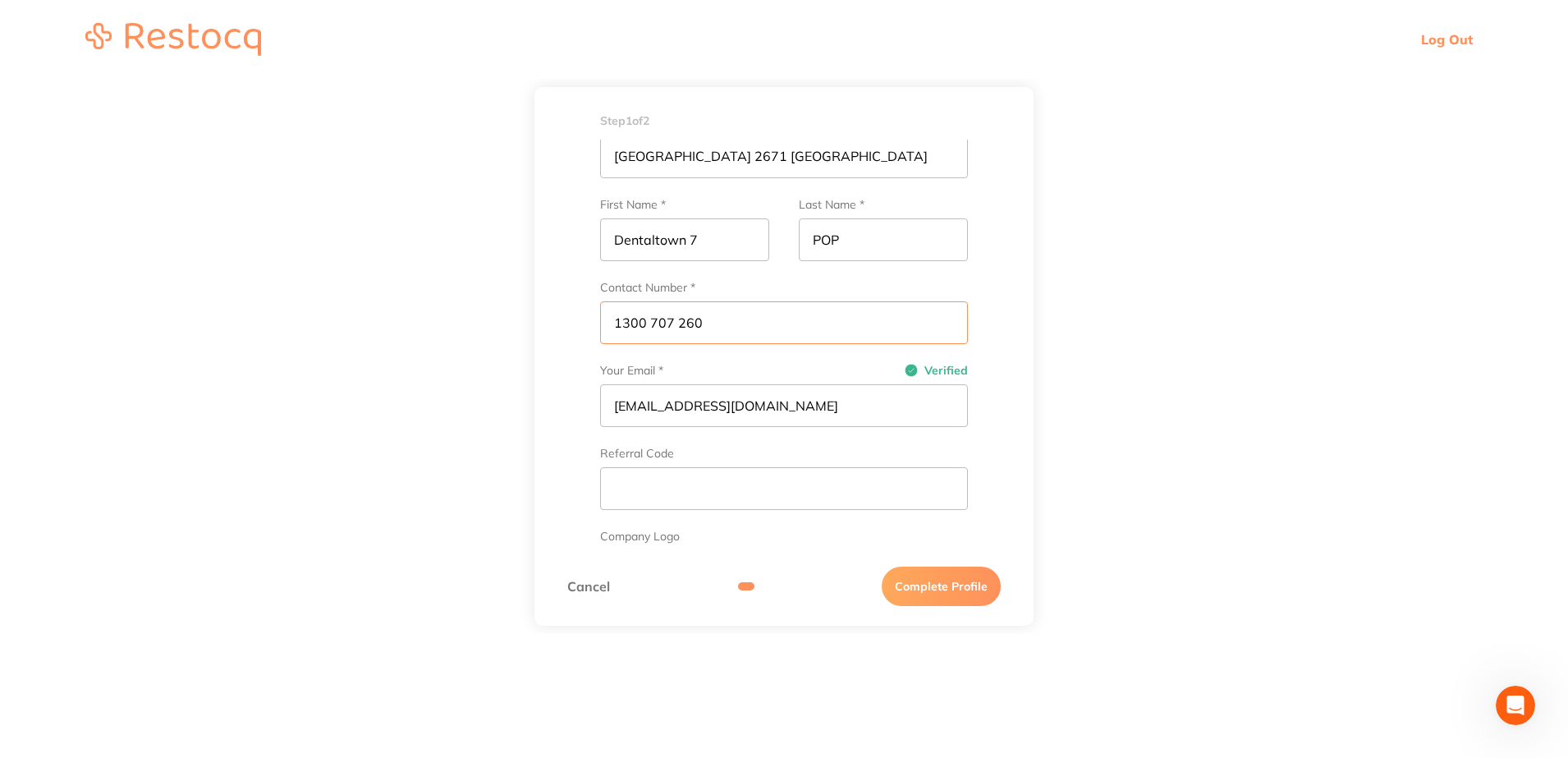 click on "1300 707 260" at bounding box center (784, 323) 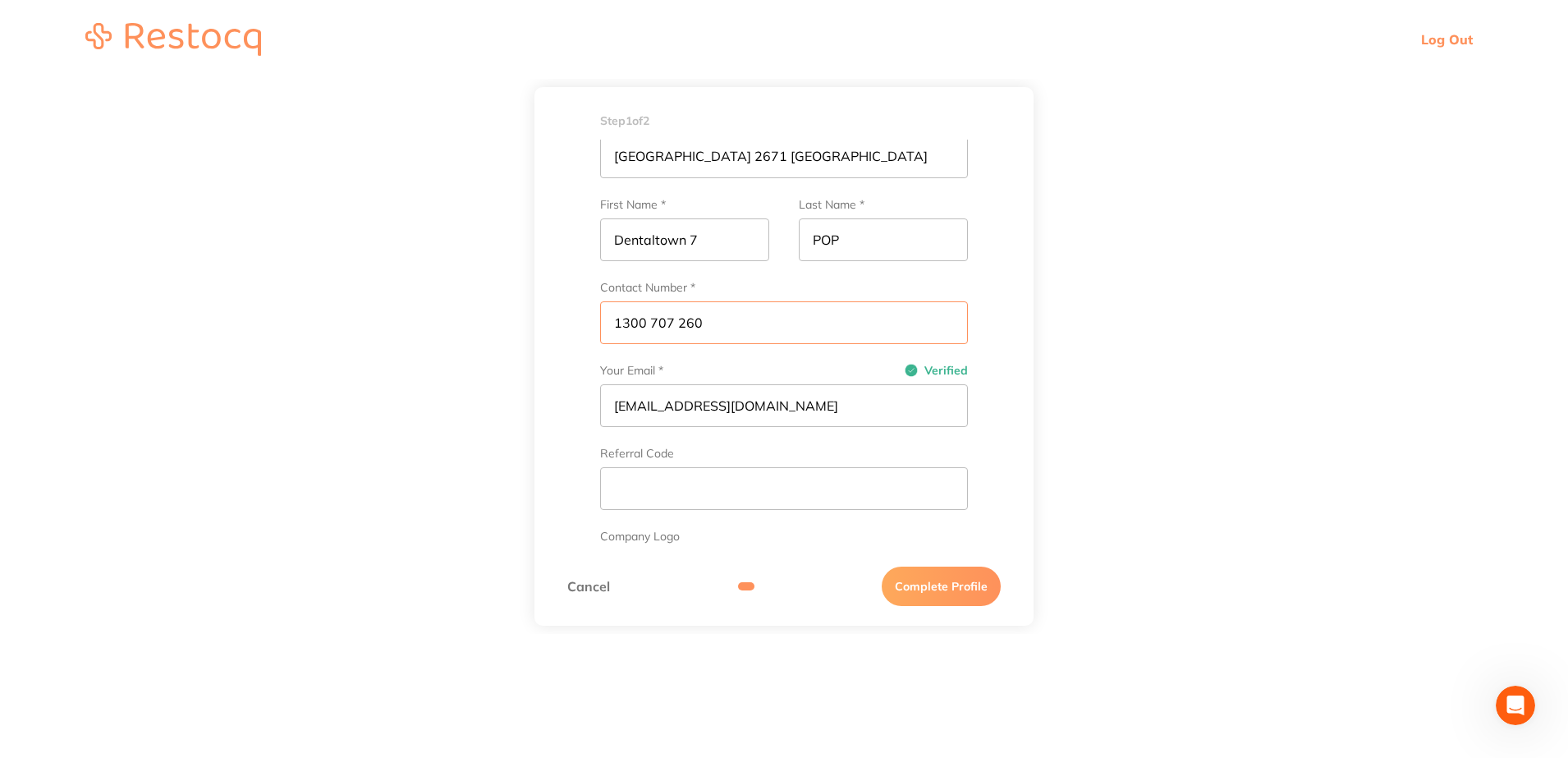 click on "1300 707 260" at bounding box center (784, 323) 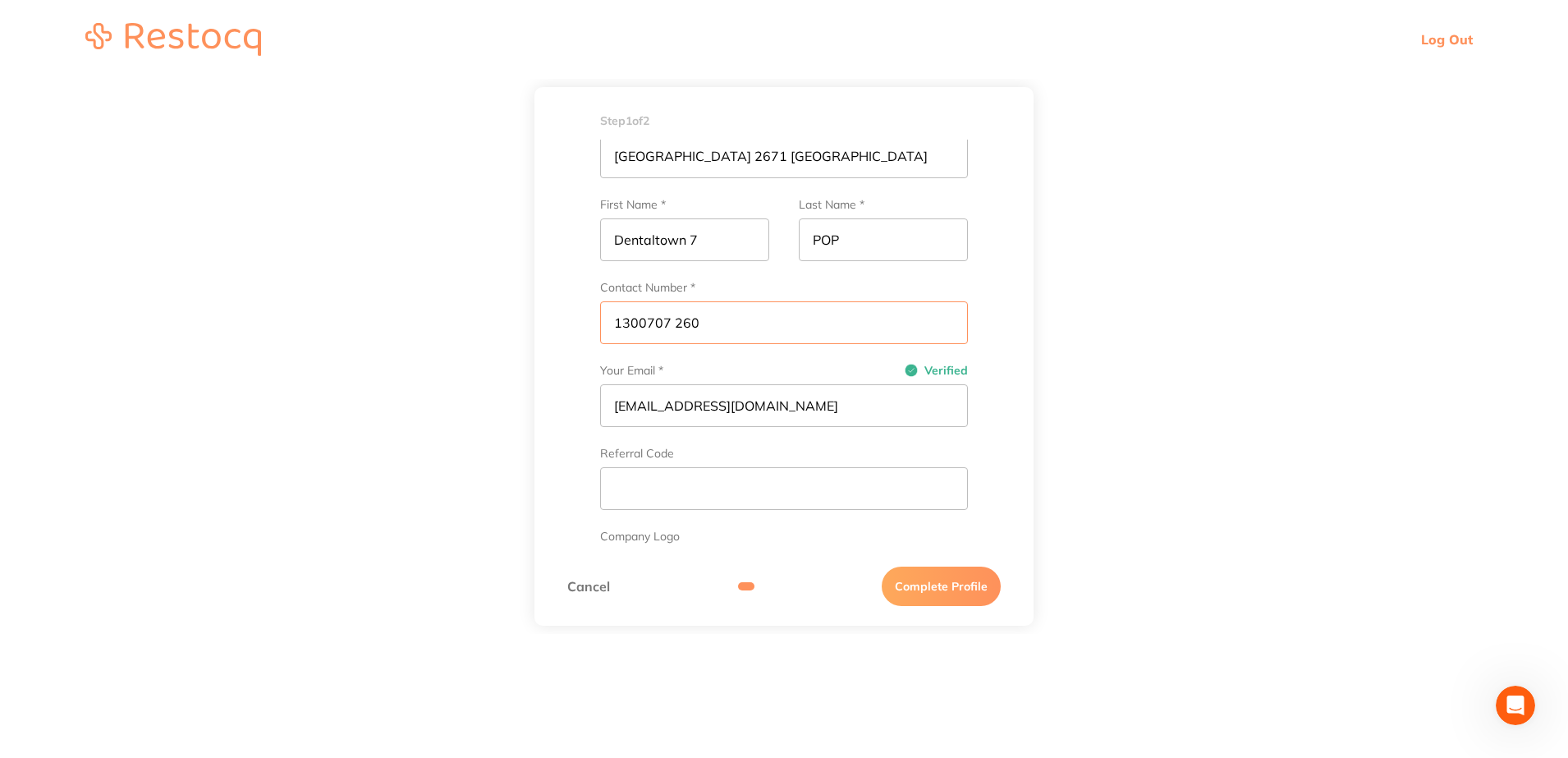 click on "1300707 260" at bounding box center (784, 323) 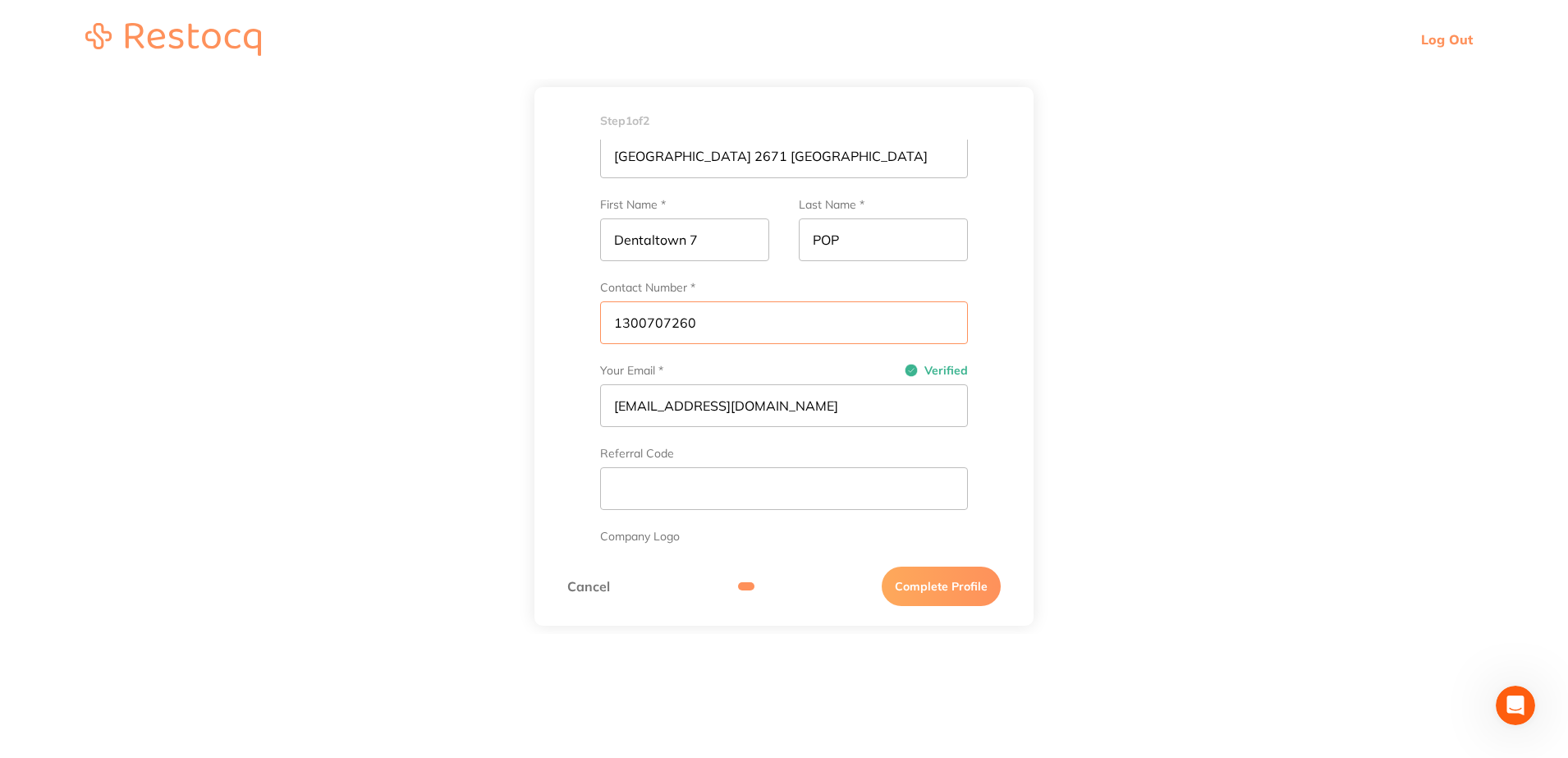 type on "1300707260" 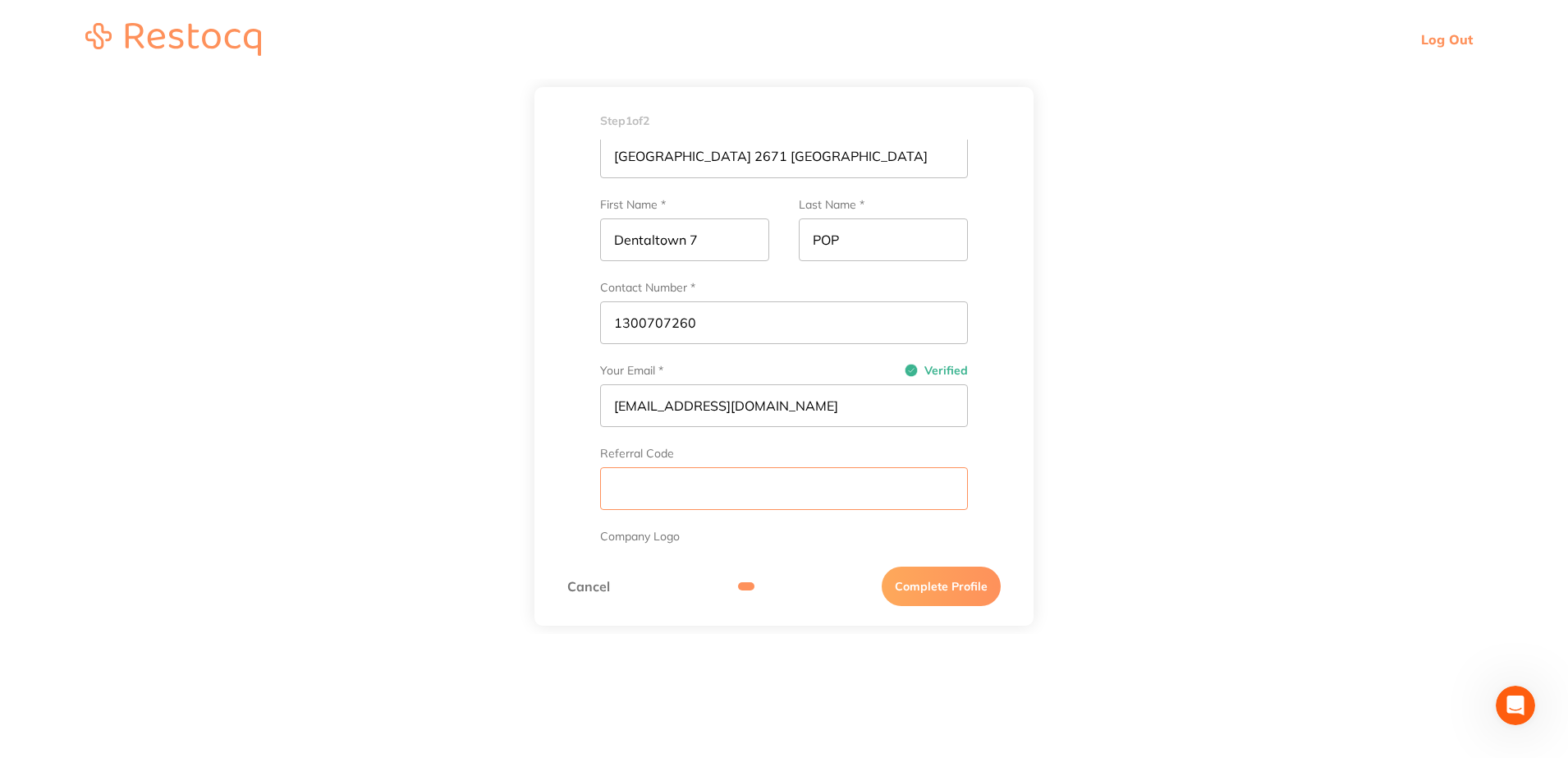 click at bounding box center [784, 489] 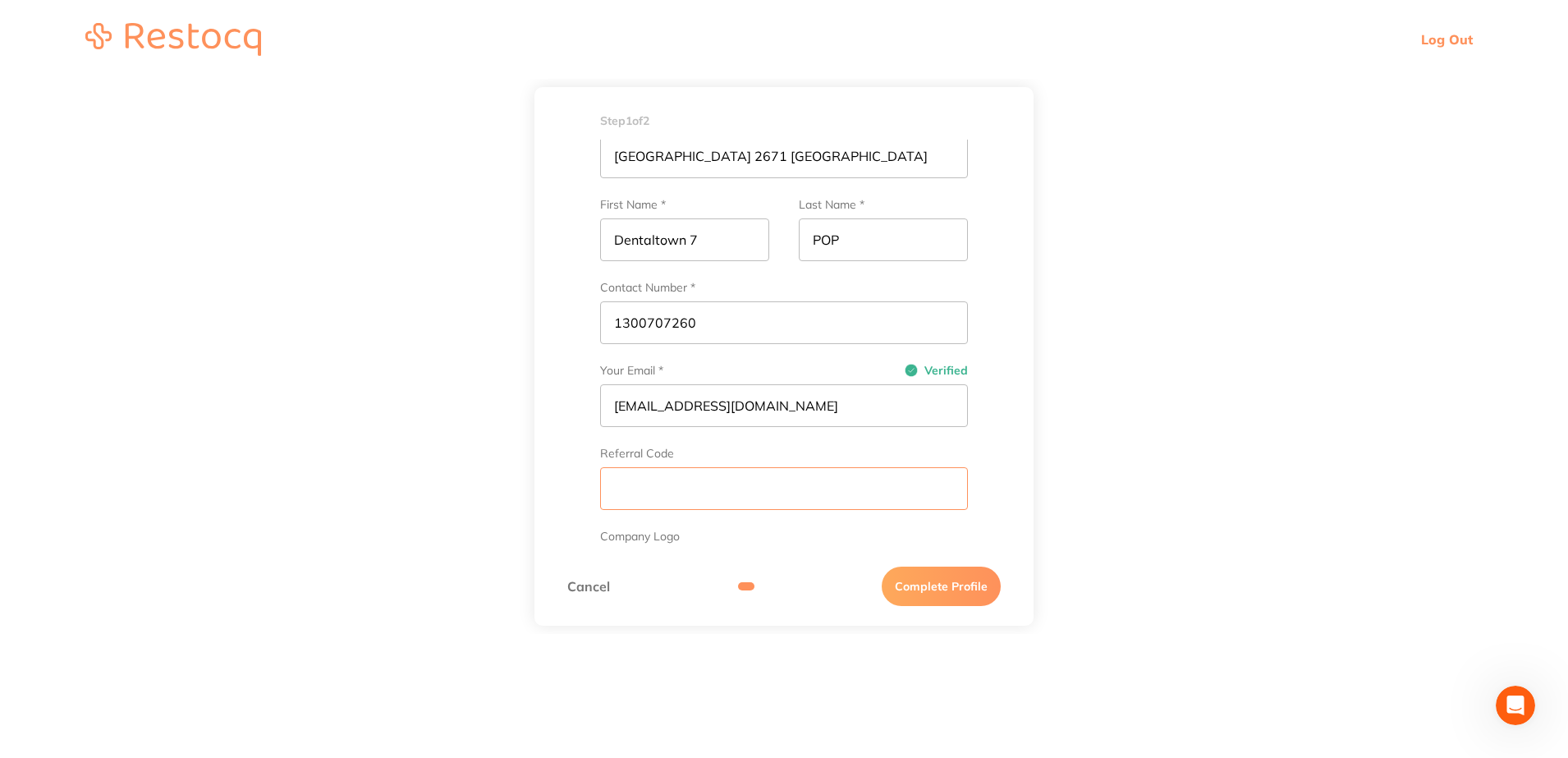 click at bounding box center [784, 489] 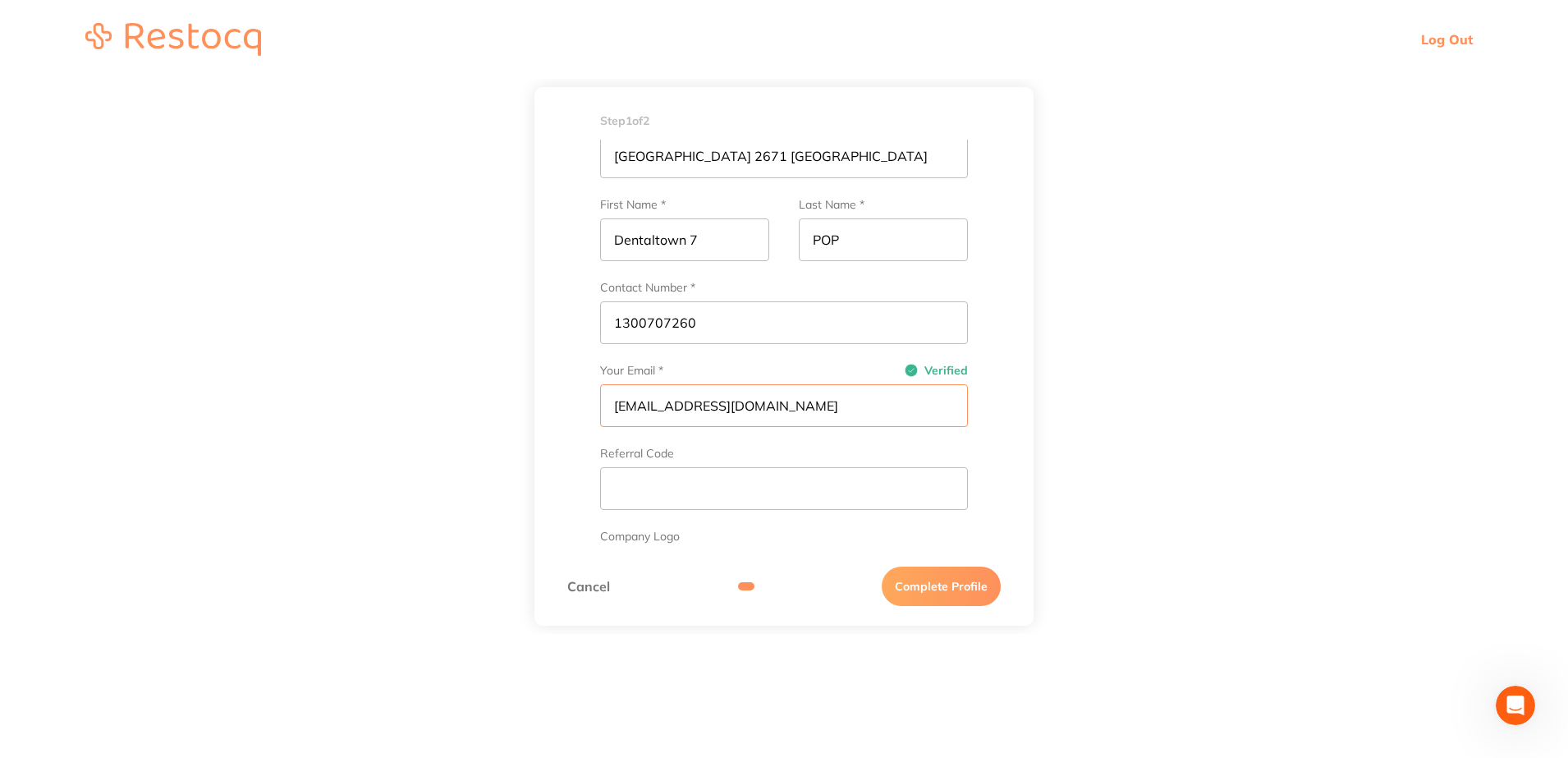 click on "dentaltown7@popcoinc.com.au" at bounding box center (784, 406) 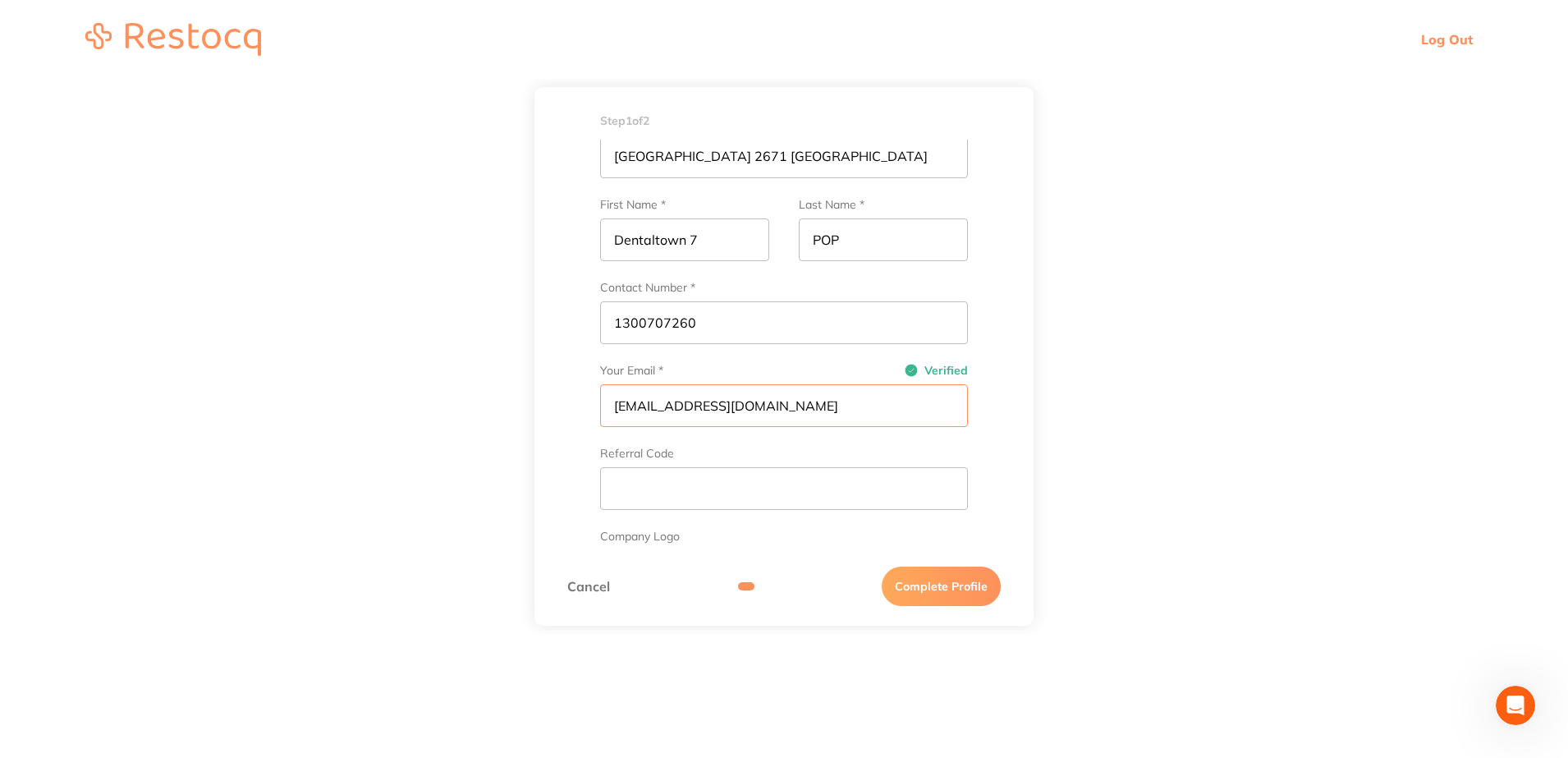 drag, startPoint x: 758, startPoint y: 409, endPoint x: 728, endPoint y: 408, distance: 30.016662 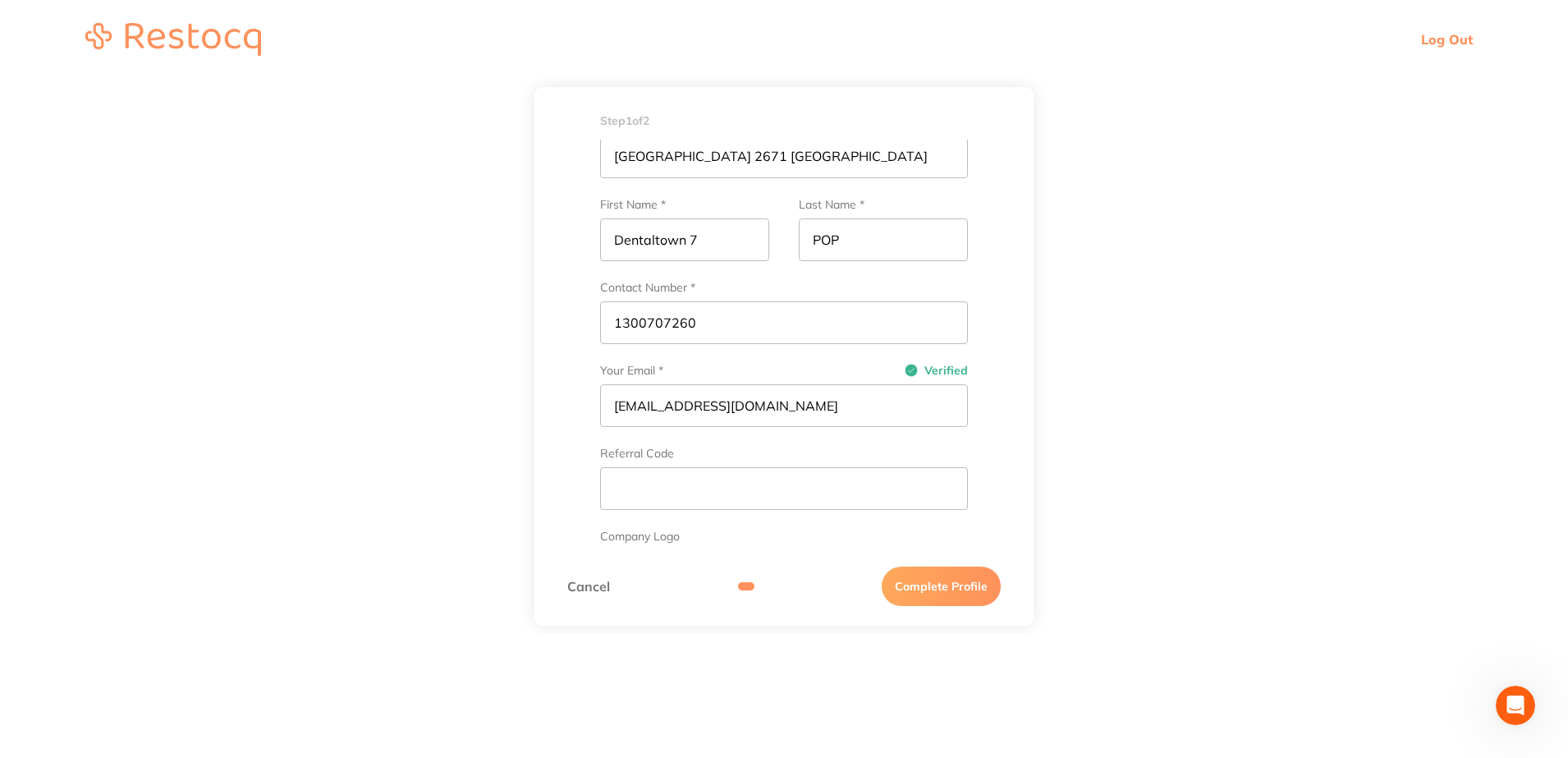 click on "Practice Name / Company Name * West Wyalong Dental Surgery Australian Business Number (ABN) 84 676 662 463 Address 80 Main St, WEST WYALONG NSW 2671 Australia First Name * Dentaltown 7 Last Name * POP Contact Number * 1300707260 Your Email *  Verified dentaltown7@popandco.com.au Referral Code Company Logo Upload Logo jpeg, png, gif (recommended 480x480, max 2MB)" at bounding box center [784, 287] 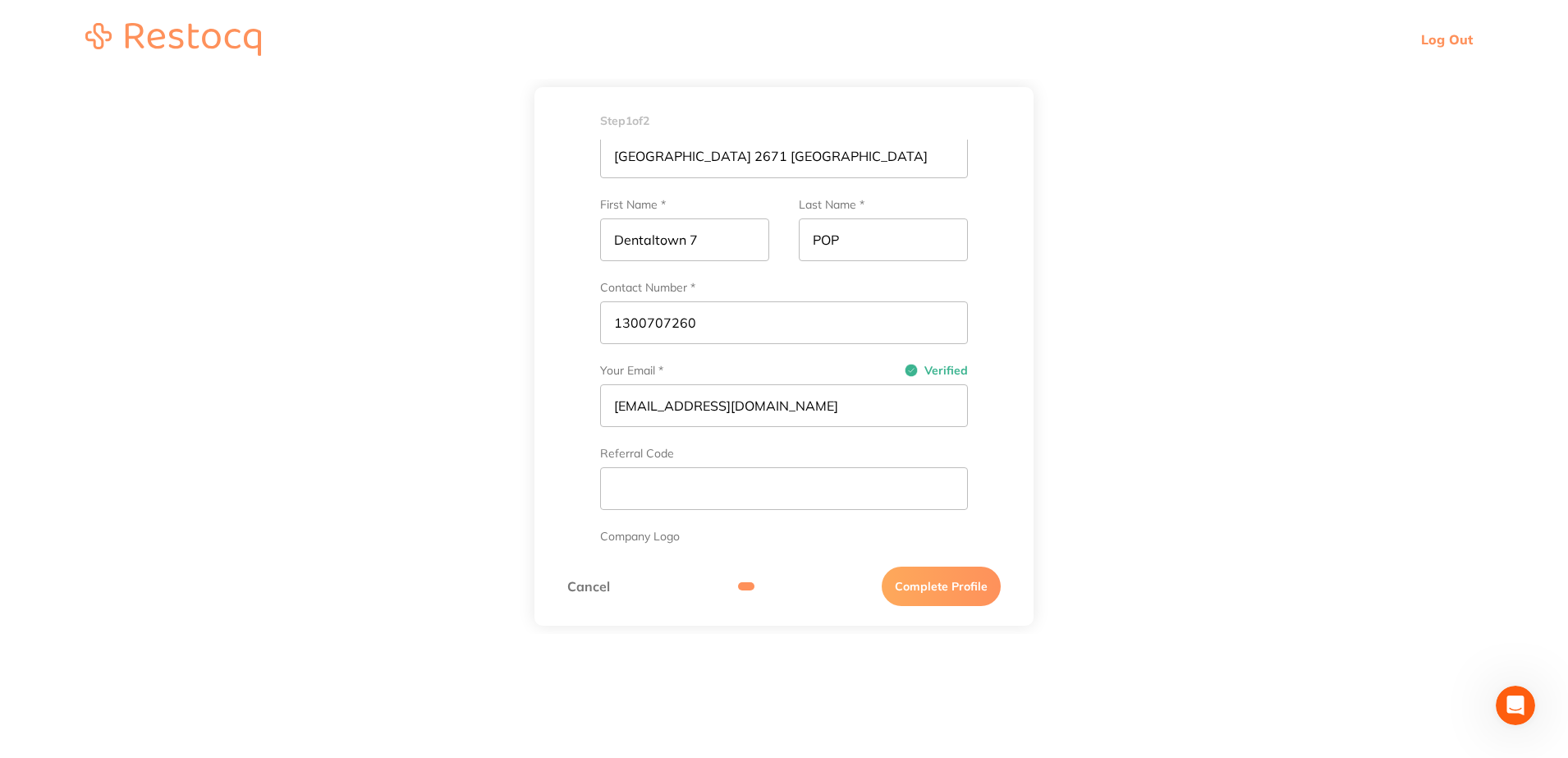 click on "Practice Name / Company Name * West Wyalong Dental Surgery Australian Business Number (ABN) 84 676 662 463 Address 80 Main St, WEST WYALONG NSW 2671 Australia First Name * Dentaltown 7 Last Name * POP Contact Number * 1300707260 Your Email *  Verified dentaltown7@popandco.com.au Referral Code Company Logo Upload Logo jpeg, png, gif (recommended 480x480, max 2MB)" at bounding box center [784, 287] 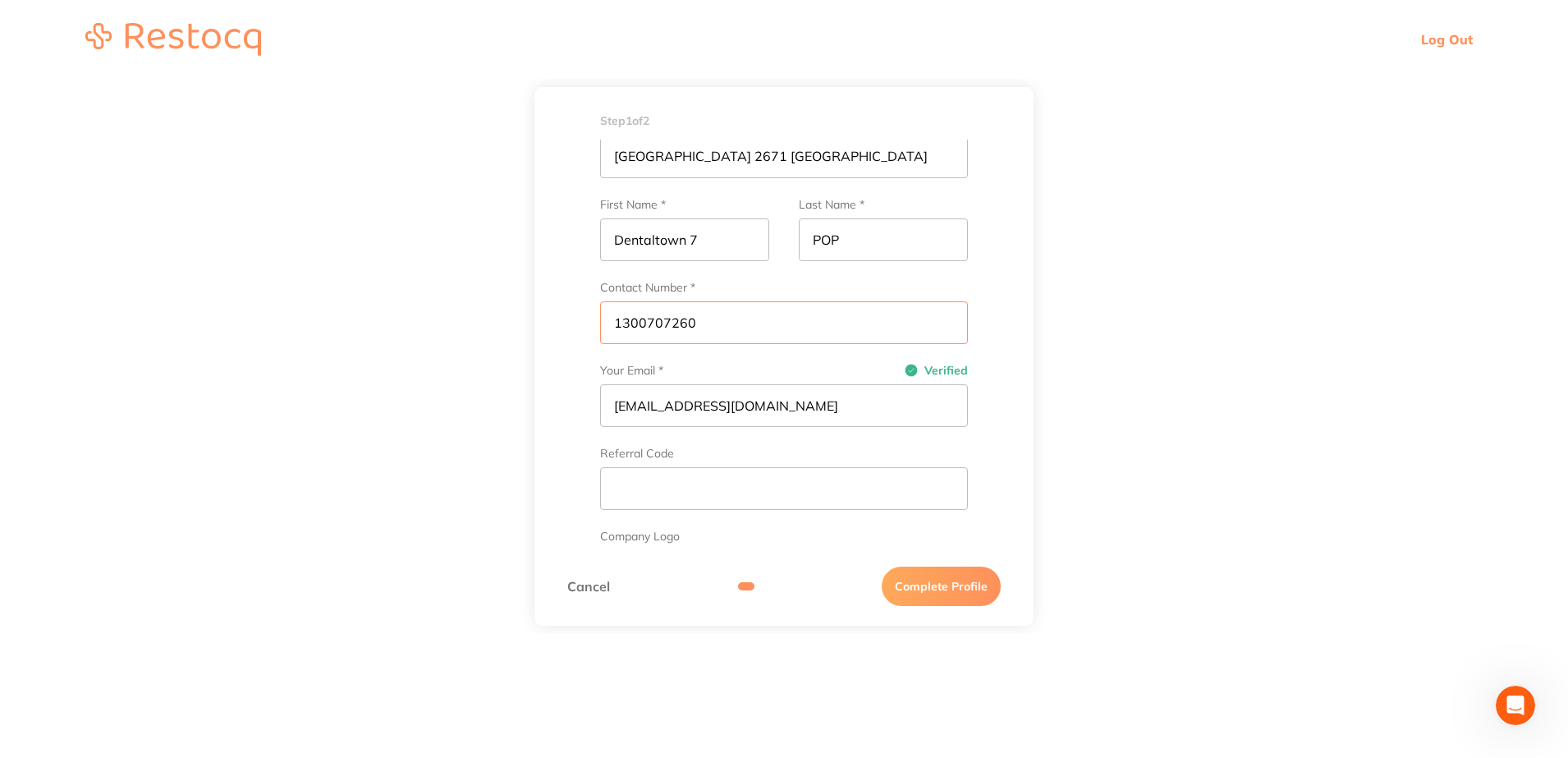 click on "1300707260" at bounding box center (784, 323) 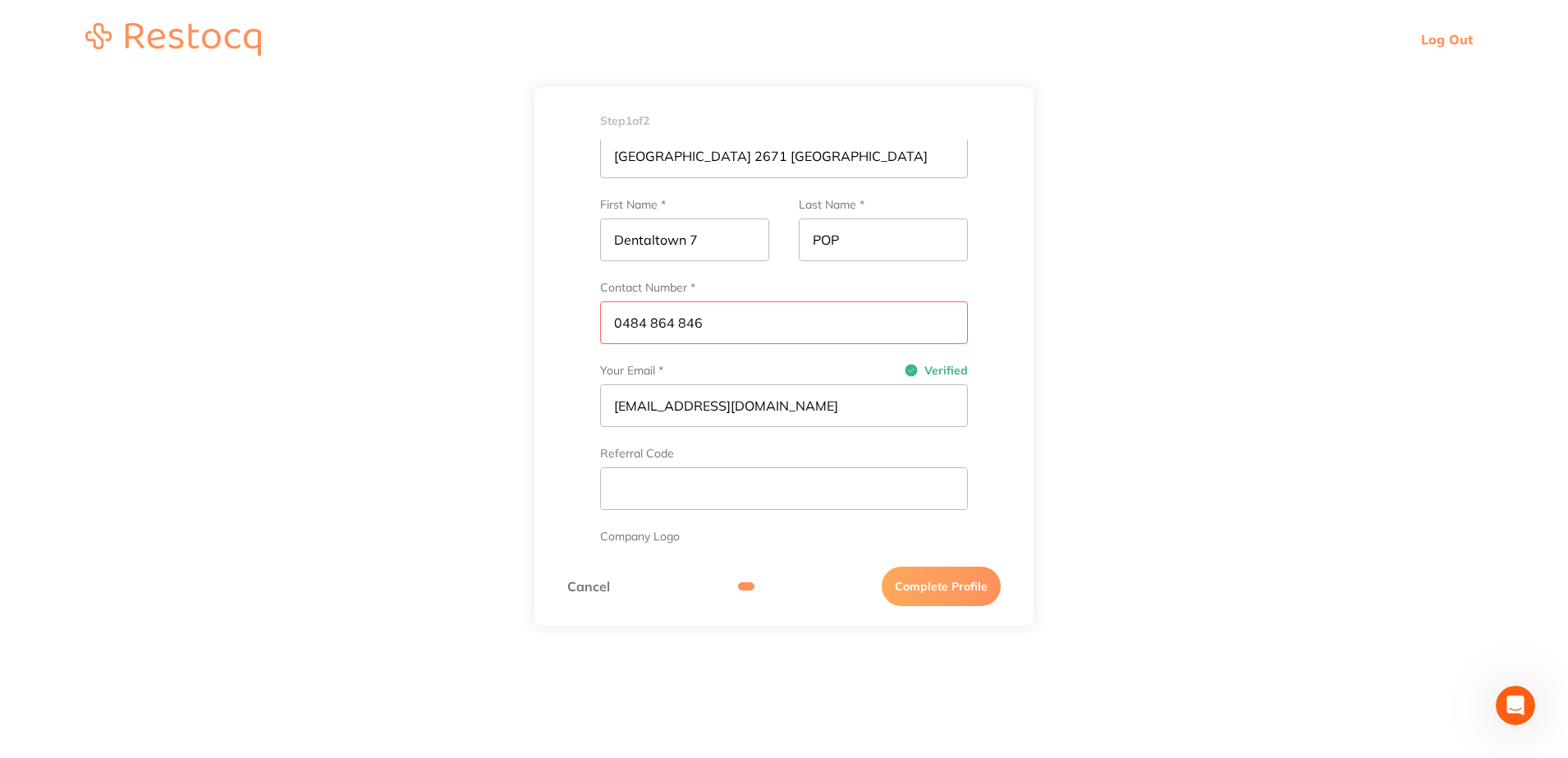 click on "Set up your dental practice profile Practice Name / Company Name * West Wyalong Dental Surgery Australian Business Number (ABN) 84 676 662 463 Address 80 Main St, WEST WYALONG NSW 2671 Australia First Name * Dentaltown 7 Last Name * POP Contact Number * 0484 864 846 Your Email *  Verified dentaltown7@popandco.com.au Referral Code Company Logo Upload Logo jpeg, png, gif (recommended 480x480, max 2MB)" at bounding box center (784, 342) 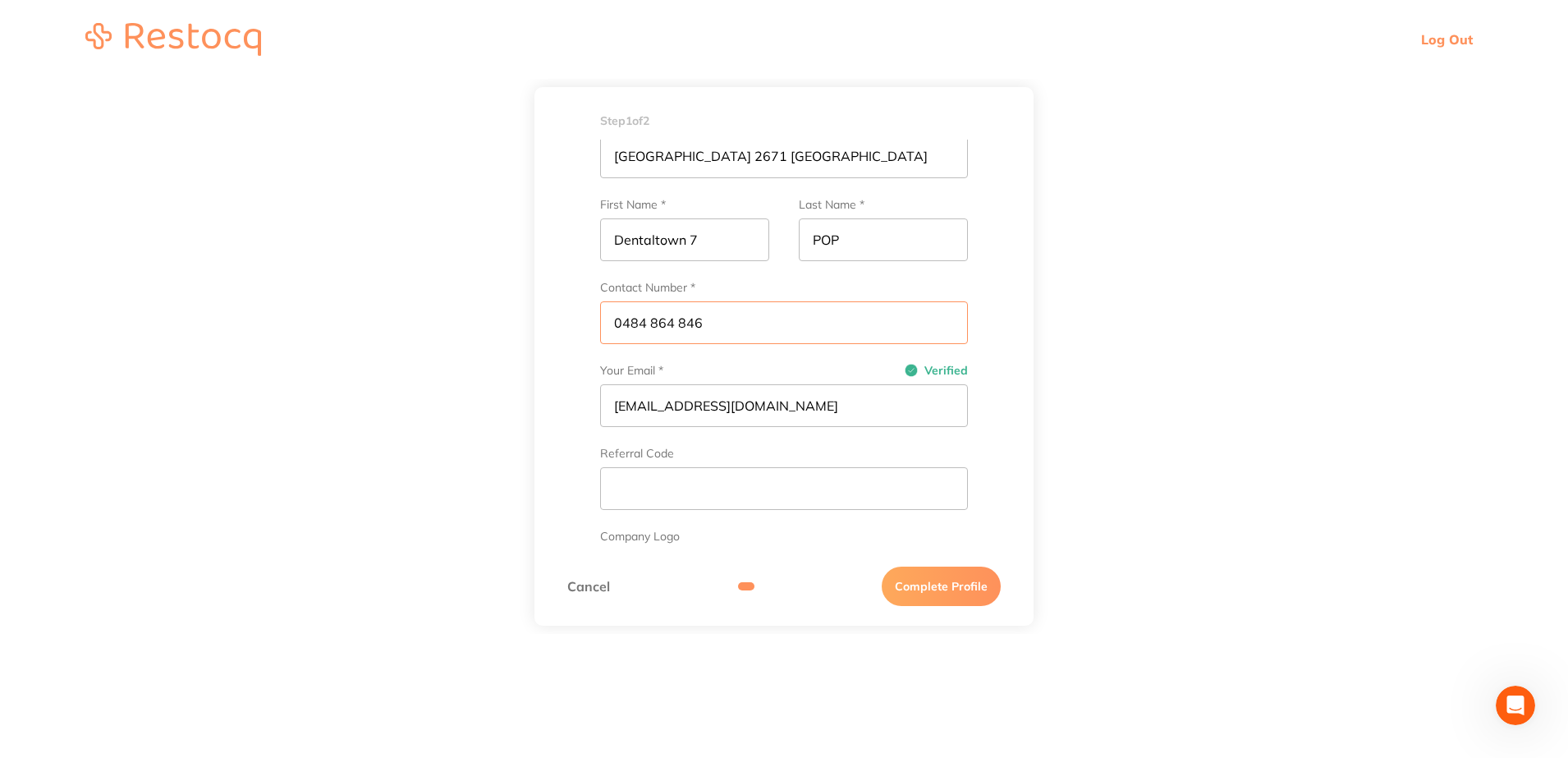 click on "0484 864 846" at bounding box center (784, 323) 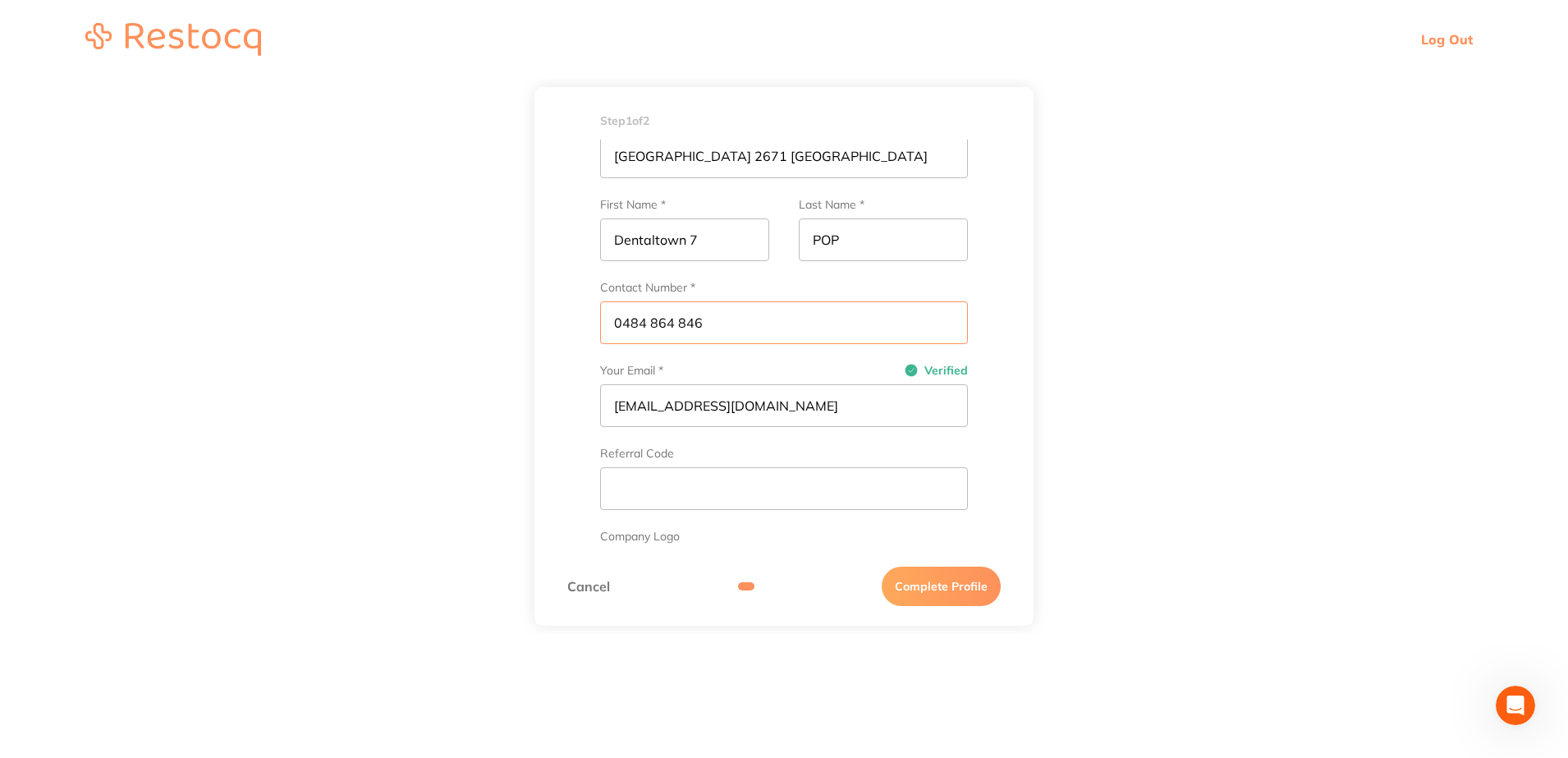 click on "0484 864 846" at bounding box center [784, 323] 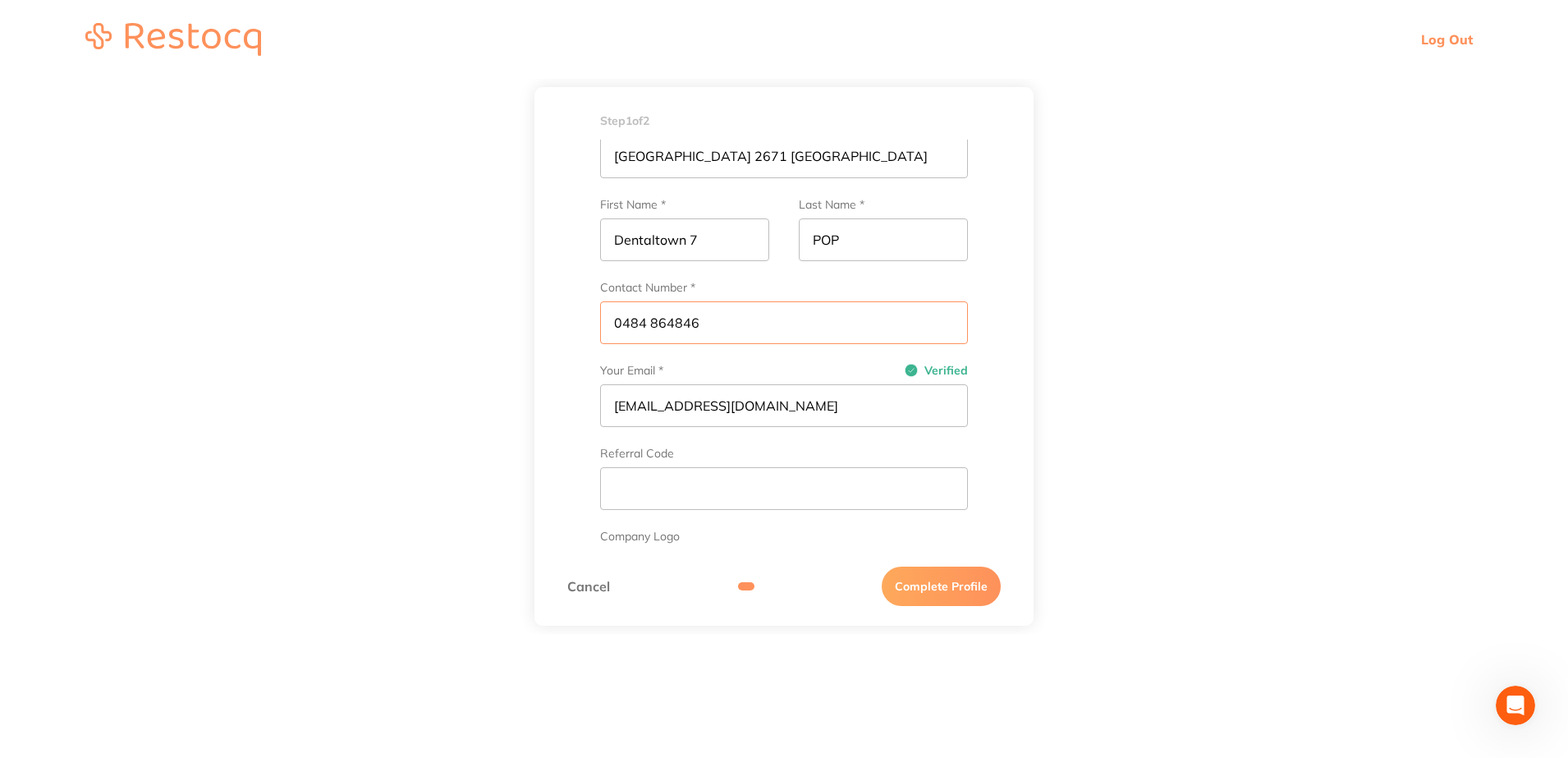 click on "0484 864846" at bounding box center (784, 323) 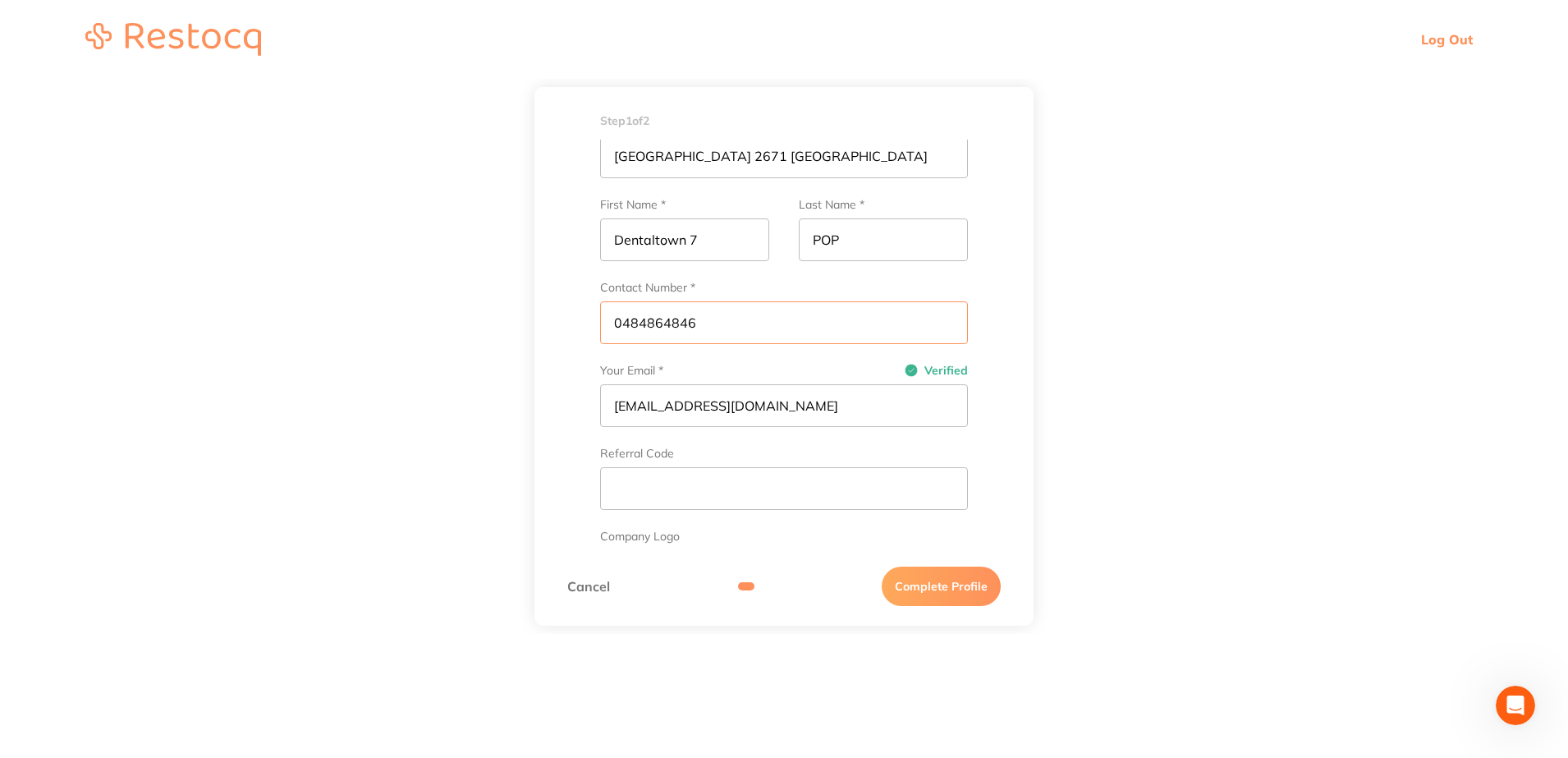 drag, startPoint x: 766, startPoint y: 329, endPoint x: 723, endPoint y: 325, distance: 43.18565 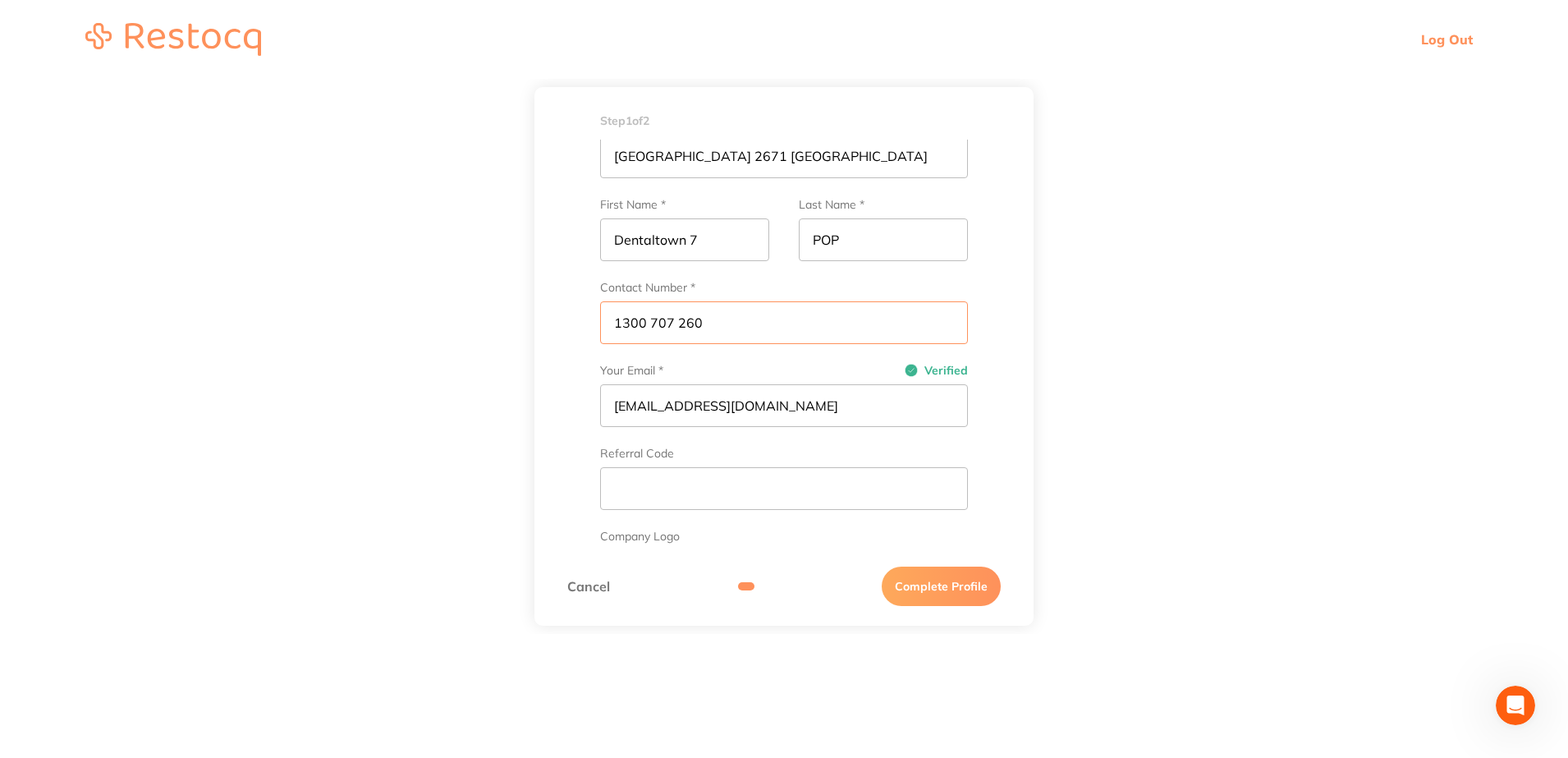 type on "1300 707 260" 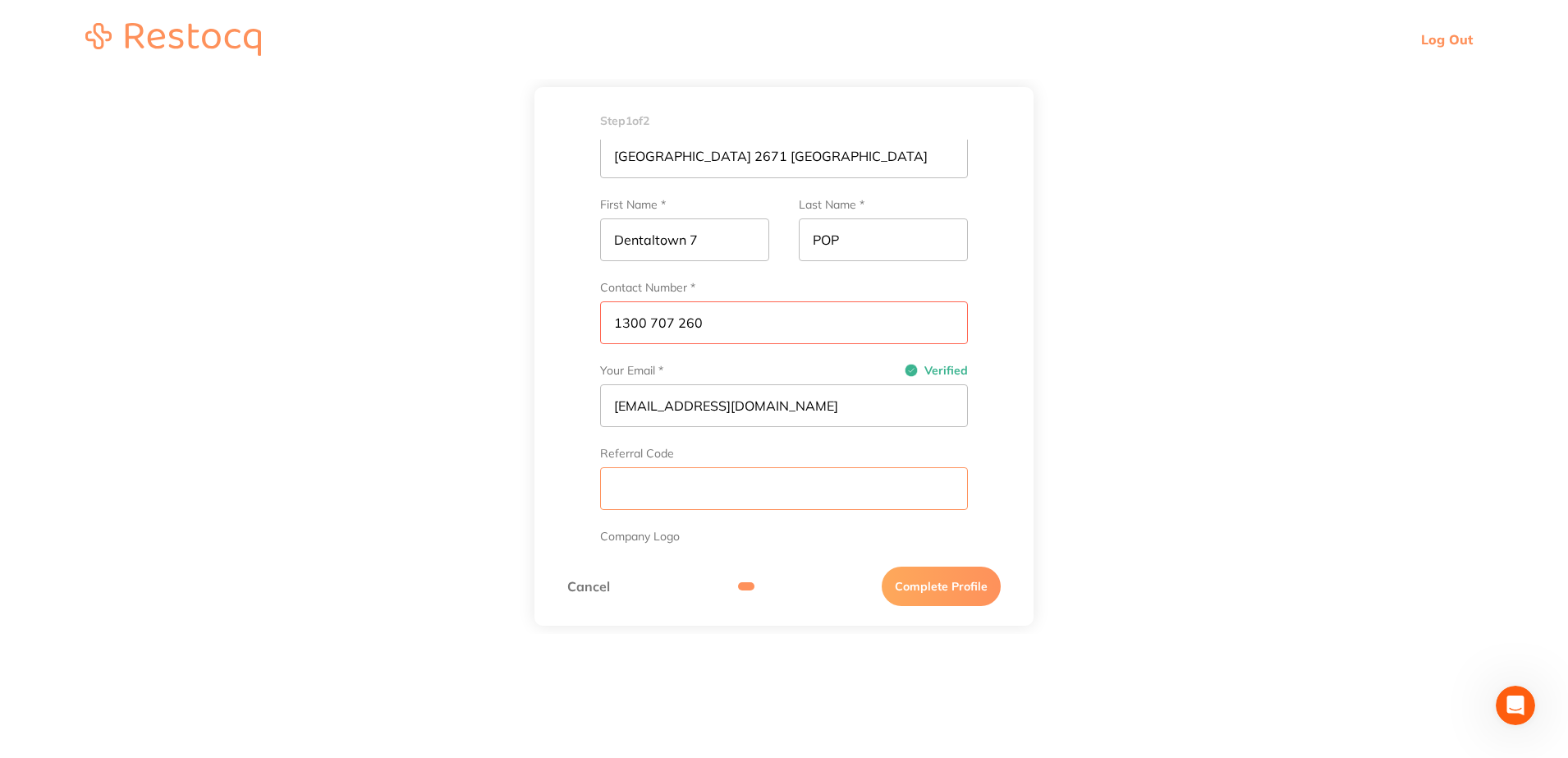click at bounding box center (784, 489) 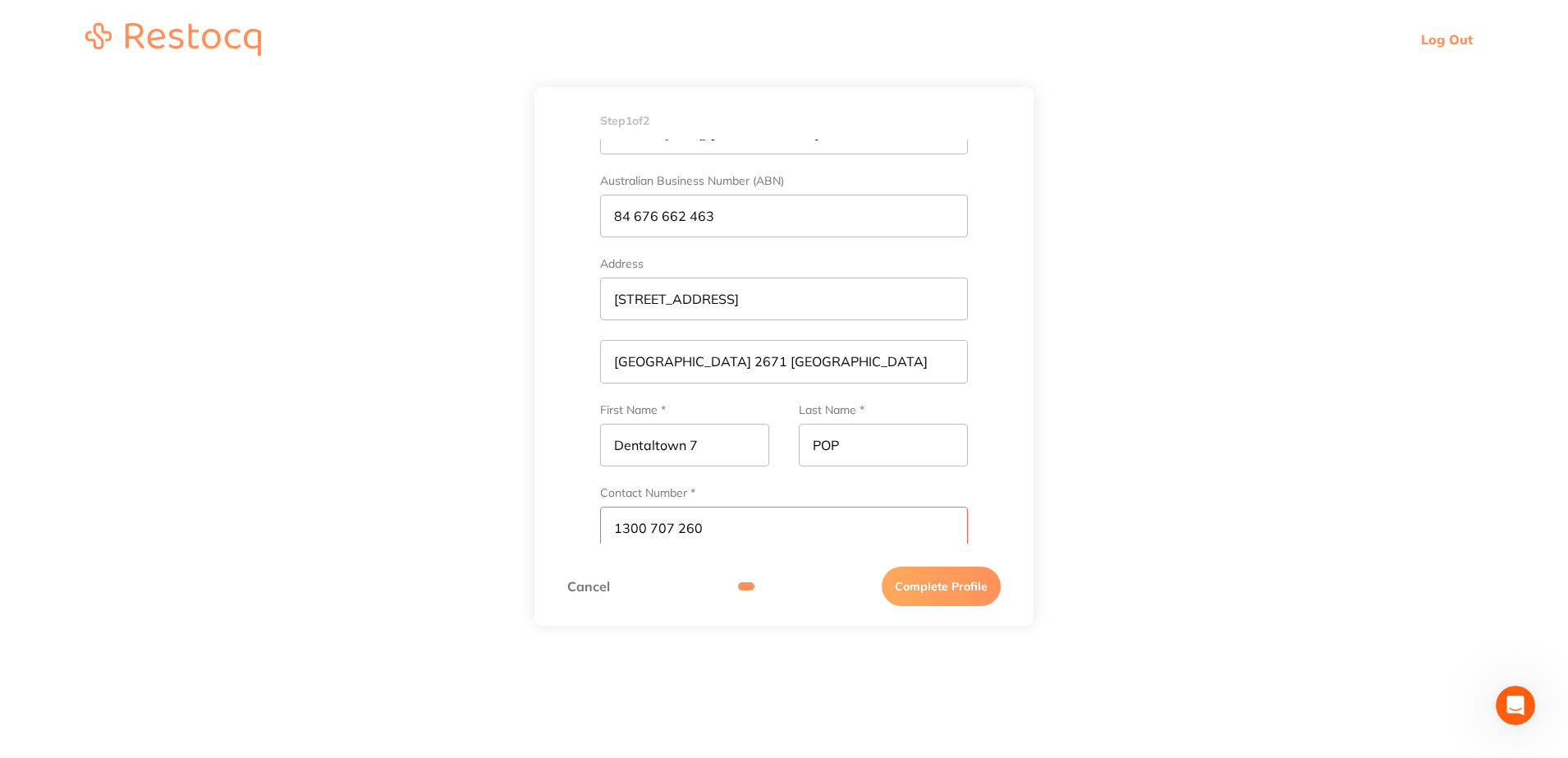 scroll, scrollTop: 0, scrollLeft: 0, axis: both 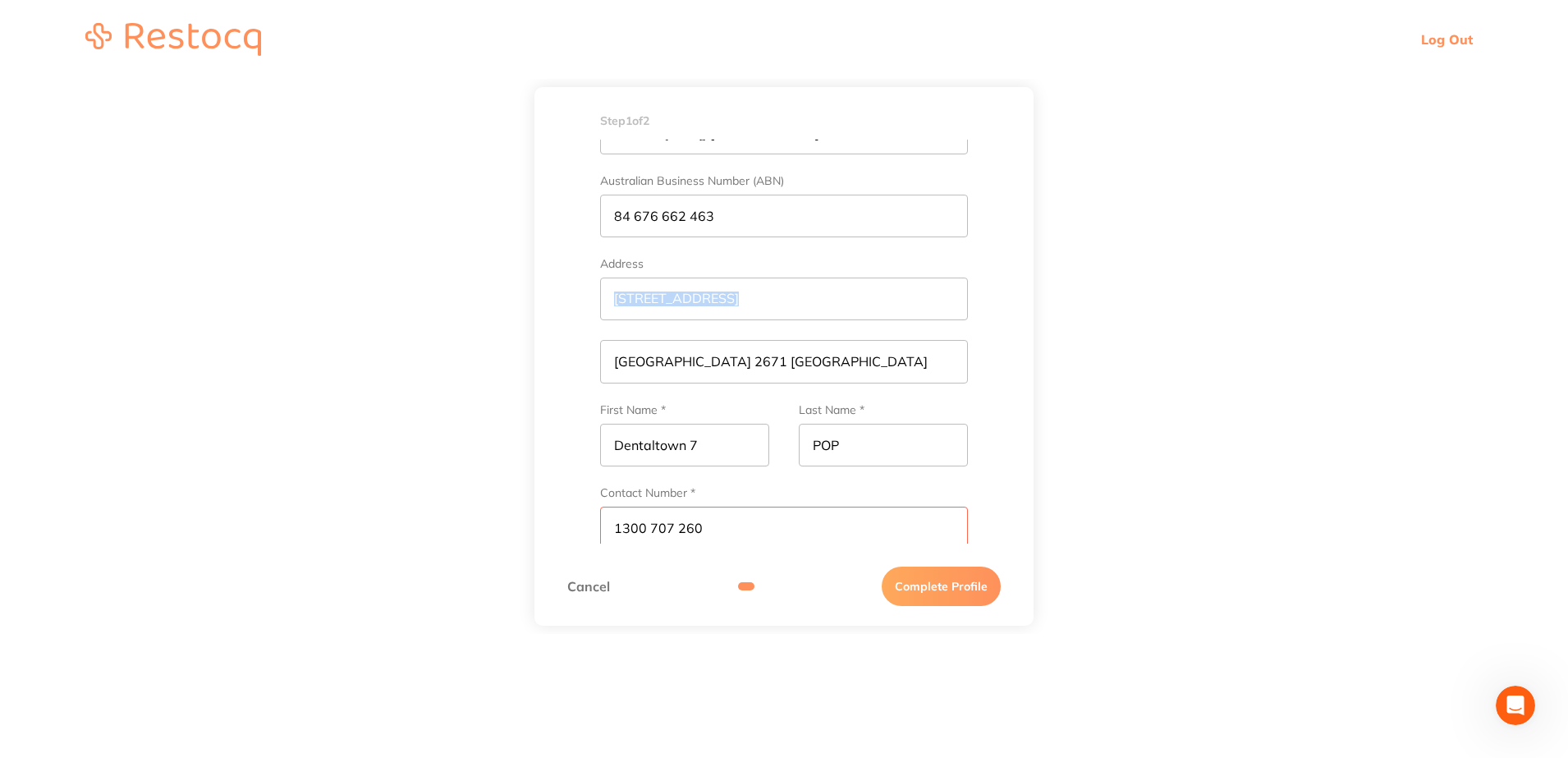 drag, startPoint x: 1026, startPoint y: 289, endPoint x: 1026, endPoint y: 383, distance: 94 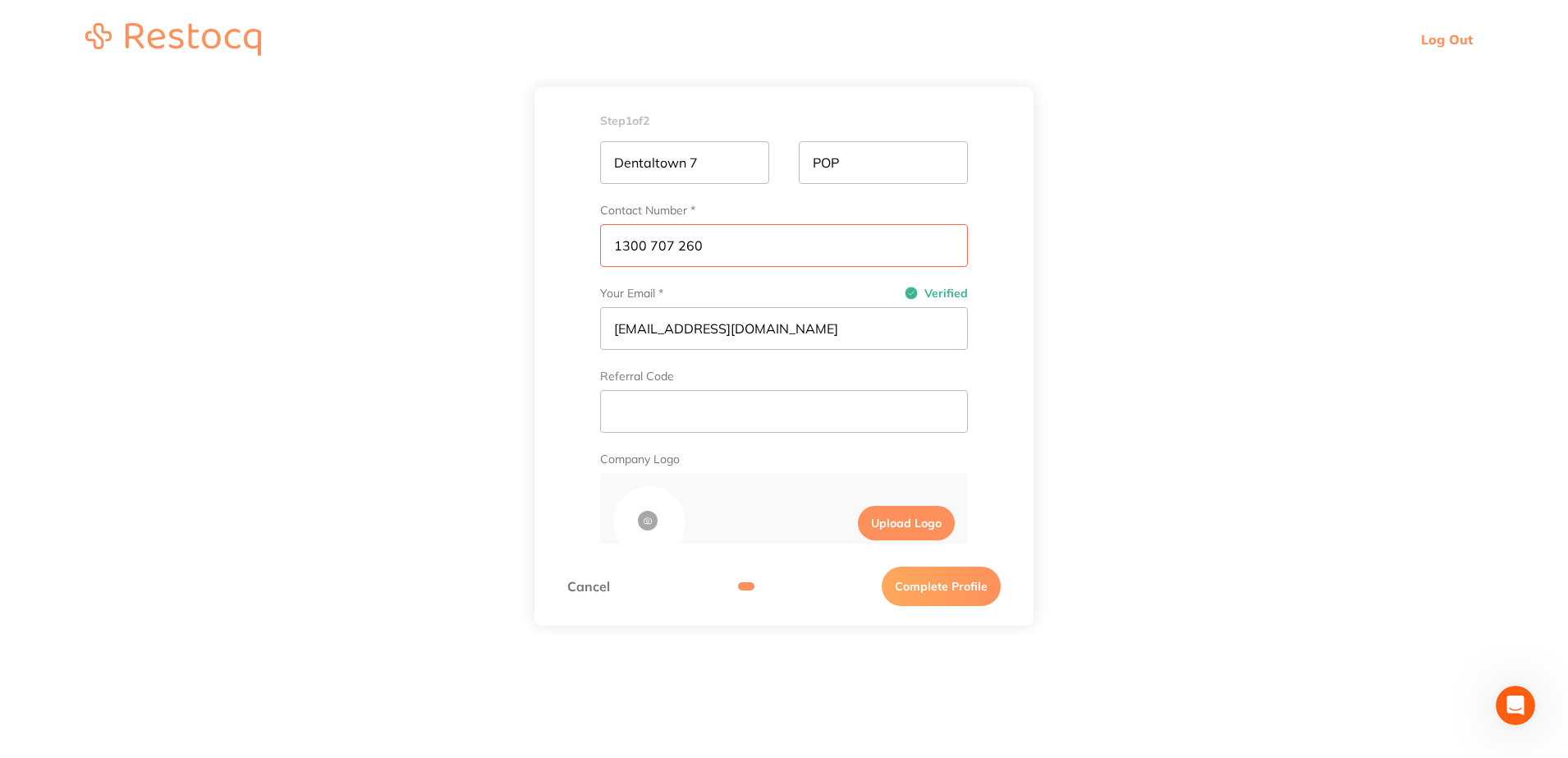 scroll, scrollTop: 452, scrollLeft: 0, axis: vertical 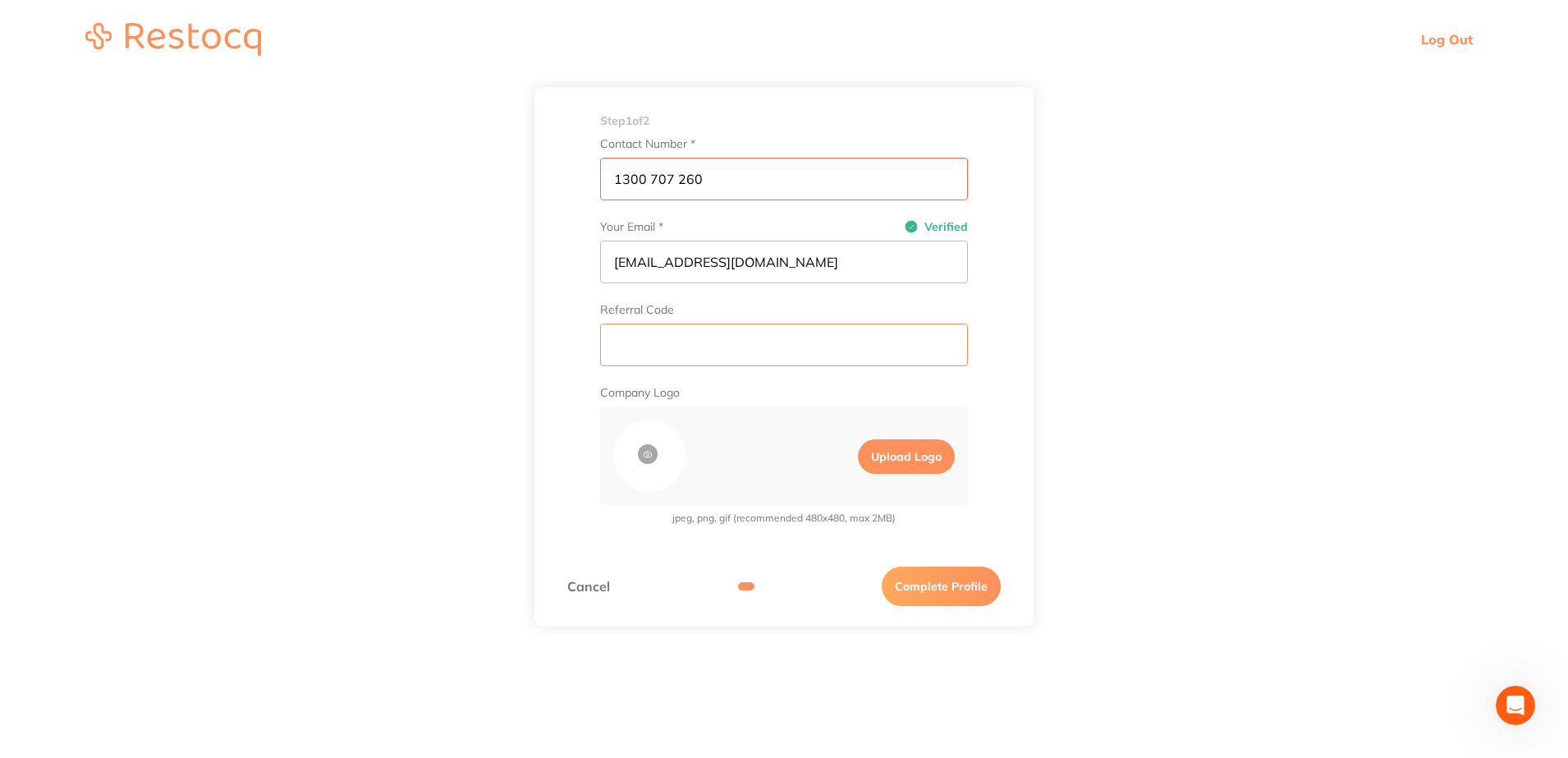 click at bounding box center [784, 345] 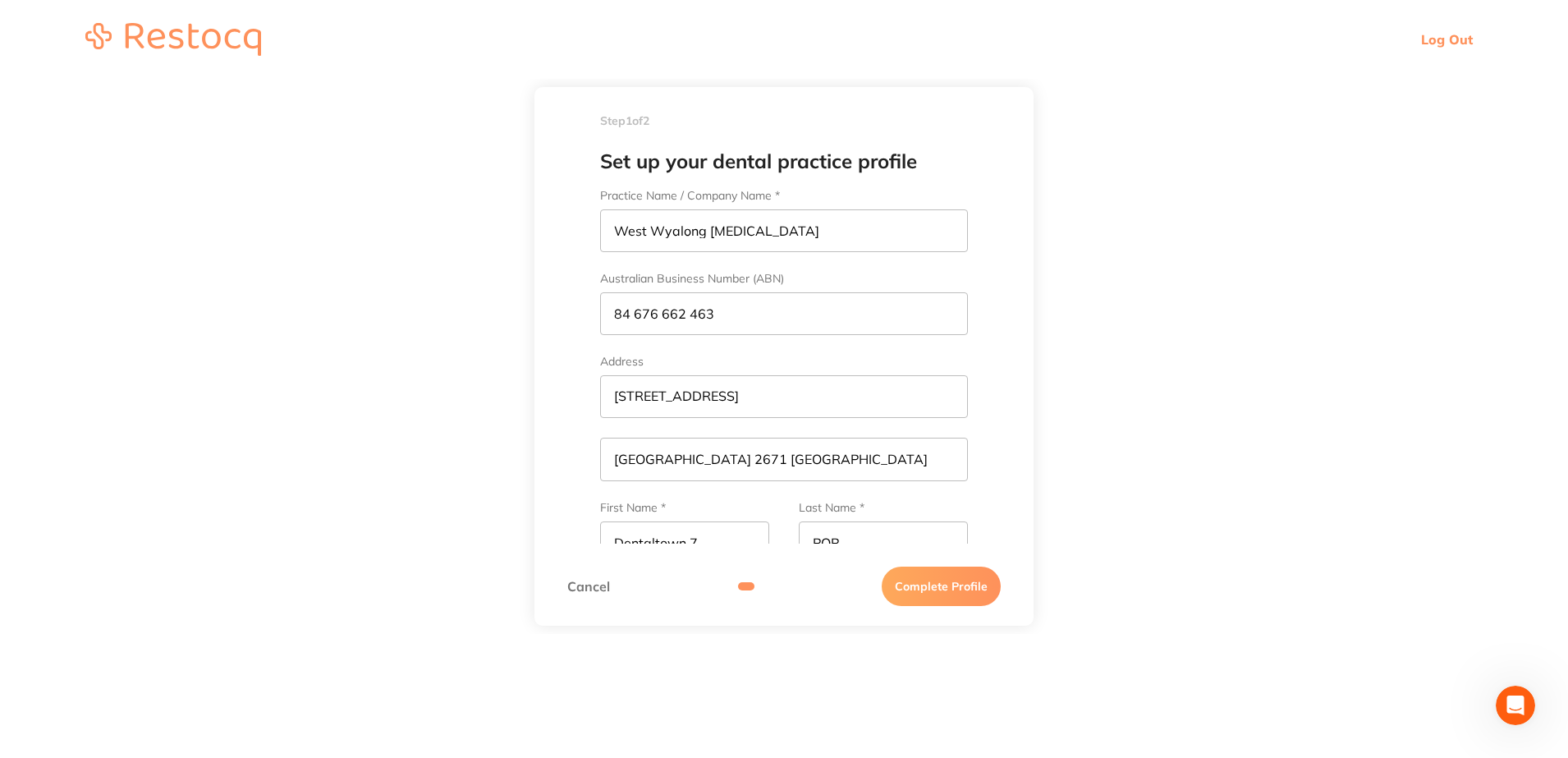 scroll, scrollTop: 0, scrollLeft: 0, axis: both 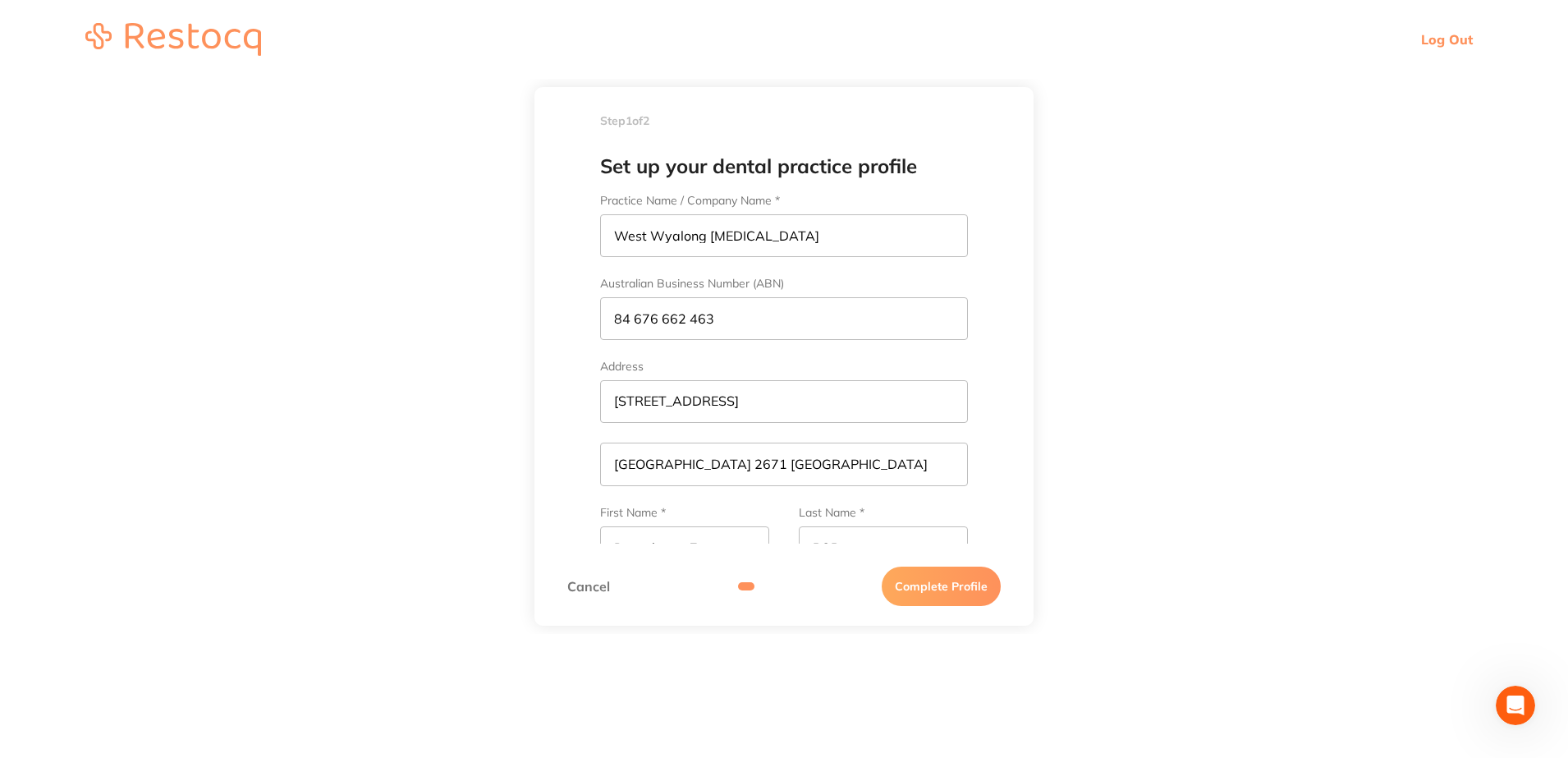 drag, startPoint x: 1035, startPoint y: 238, endPoint x: 1016, endPoint y: 123, distance: 116.559 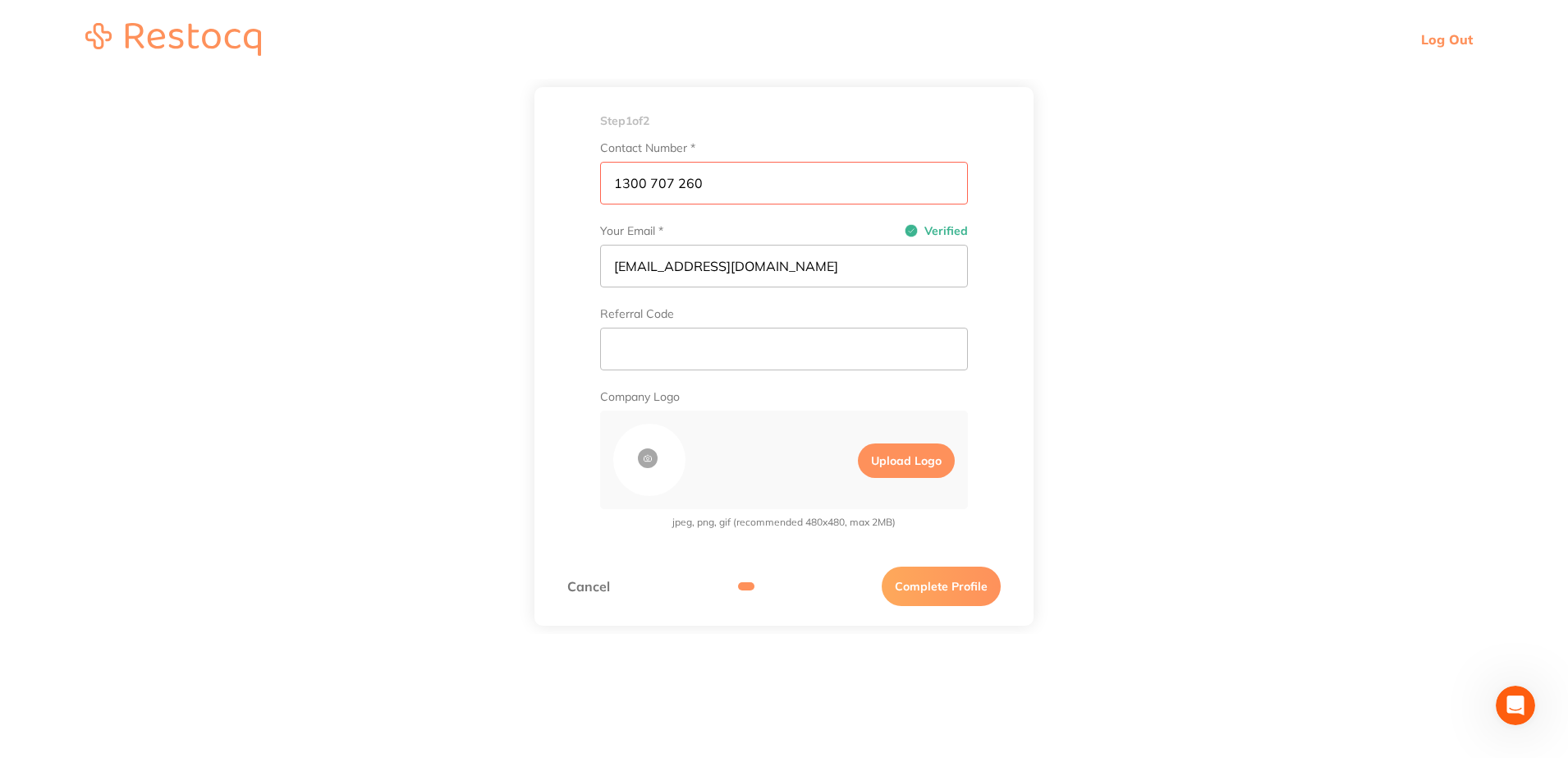 scroll, scrollTop: 473, scrollLeft: 0, axis: vertical 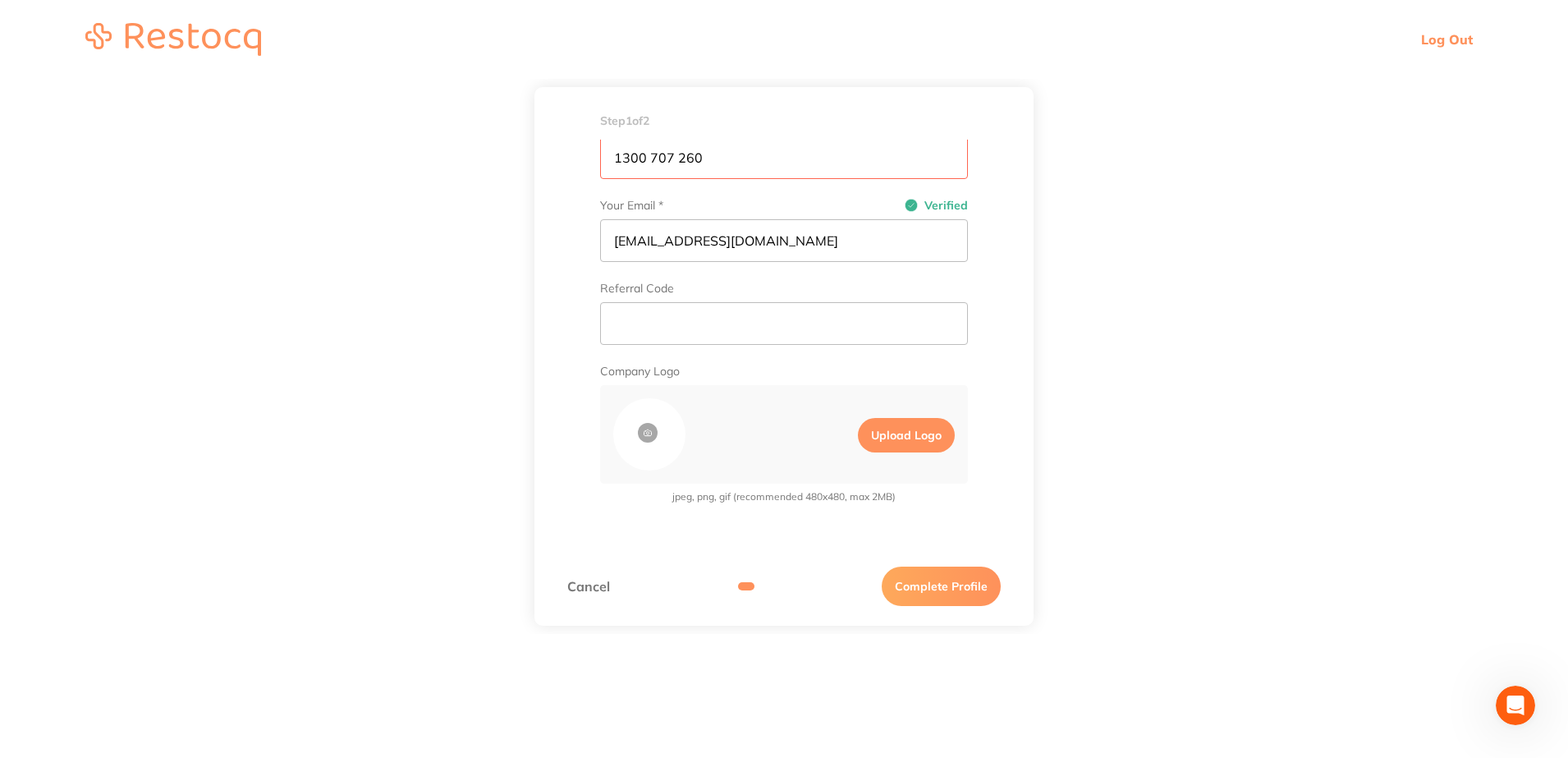 click on "Complete Profile" at bounding box center [941, 586] 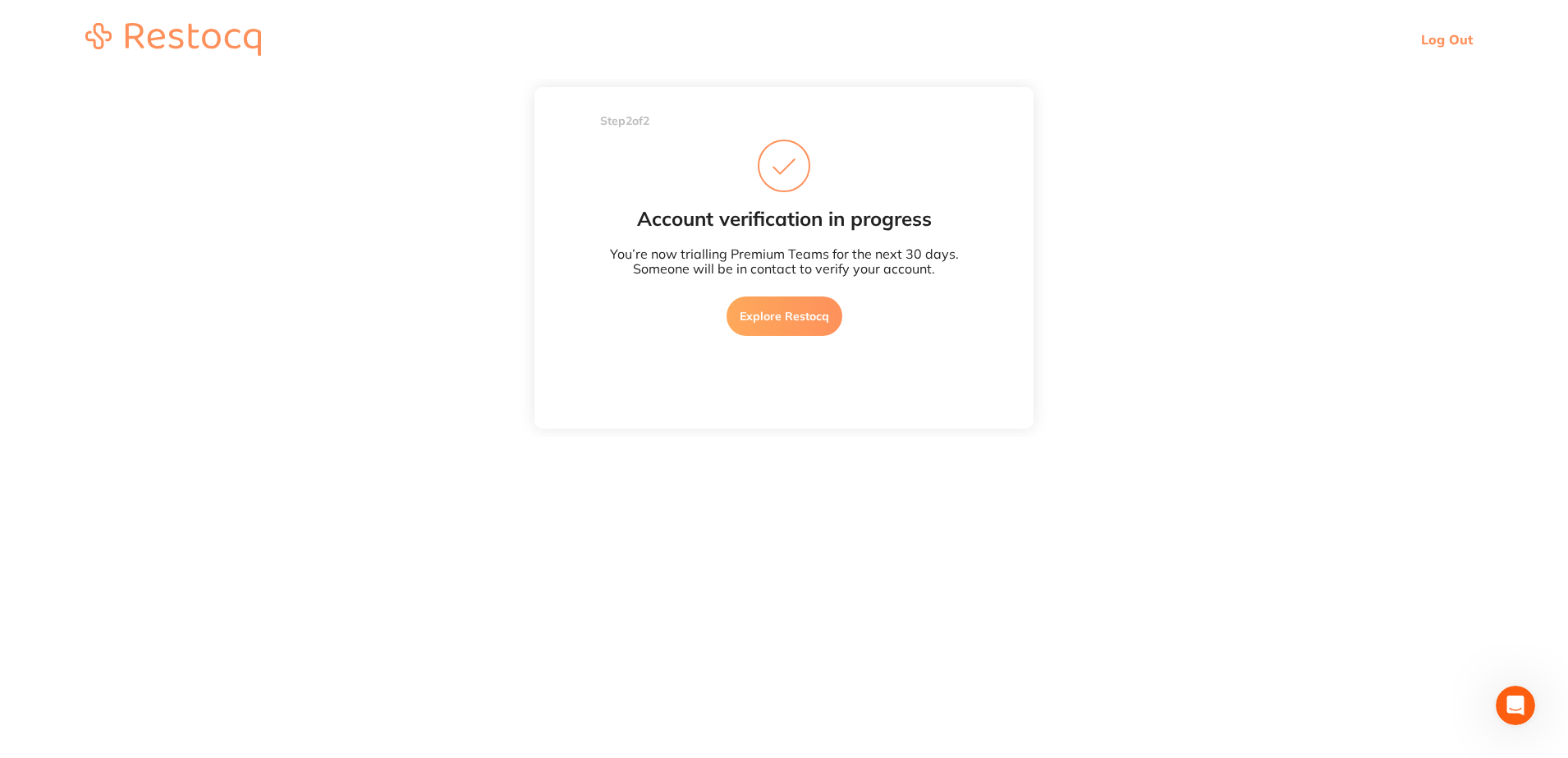 click on "Explore Restocq" at bounding box center (784, 316) 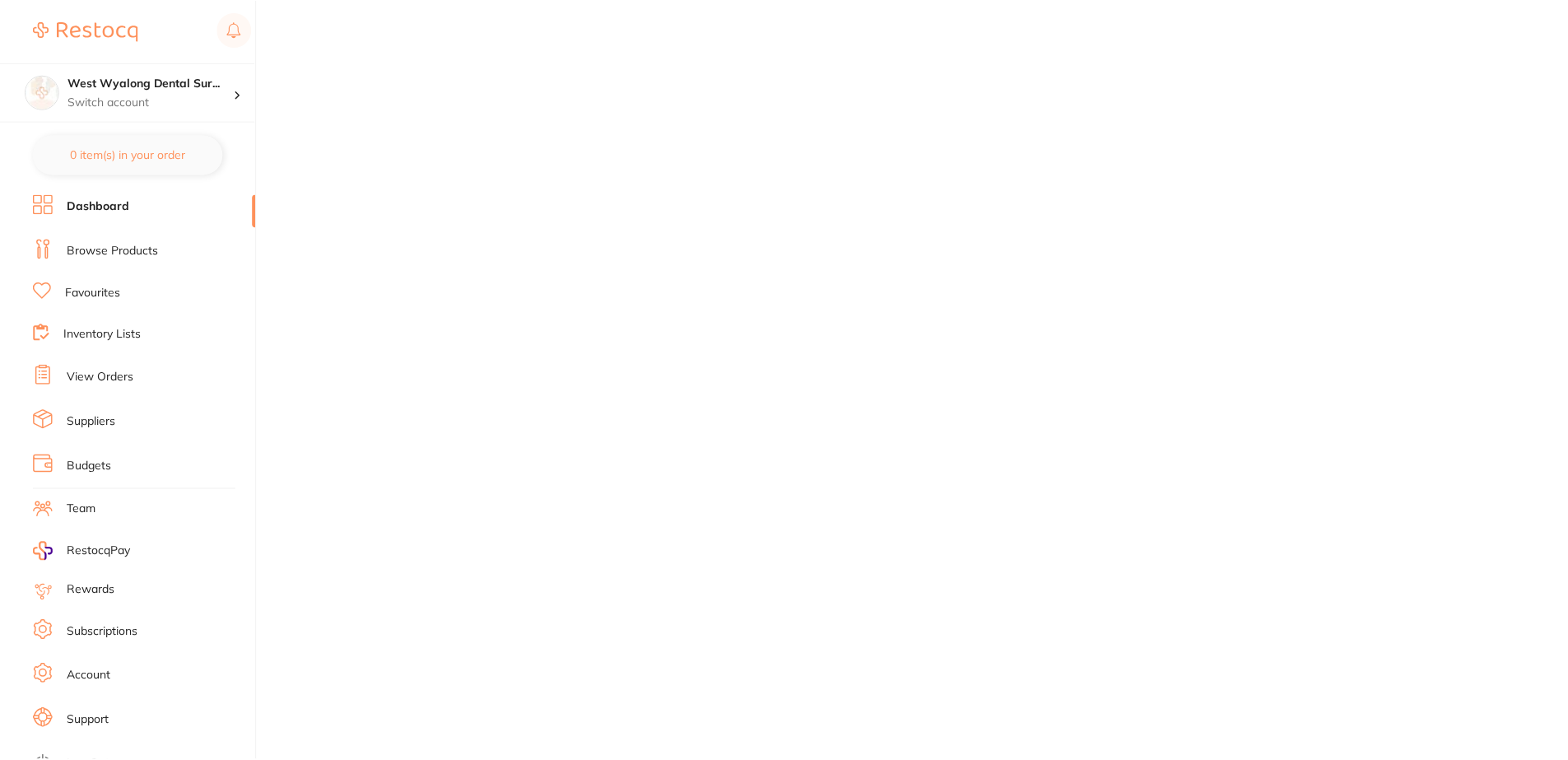 scroll, scrollTop: 0, scrollLeft: 0, axis: both 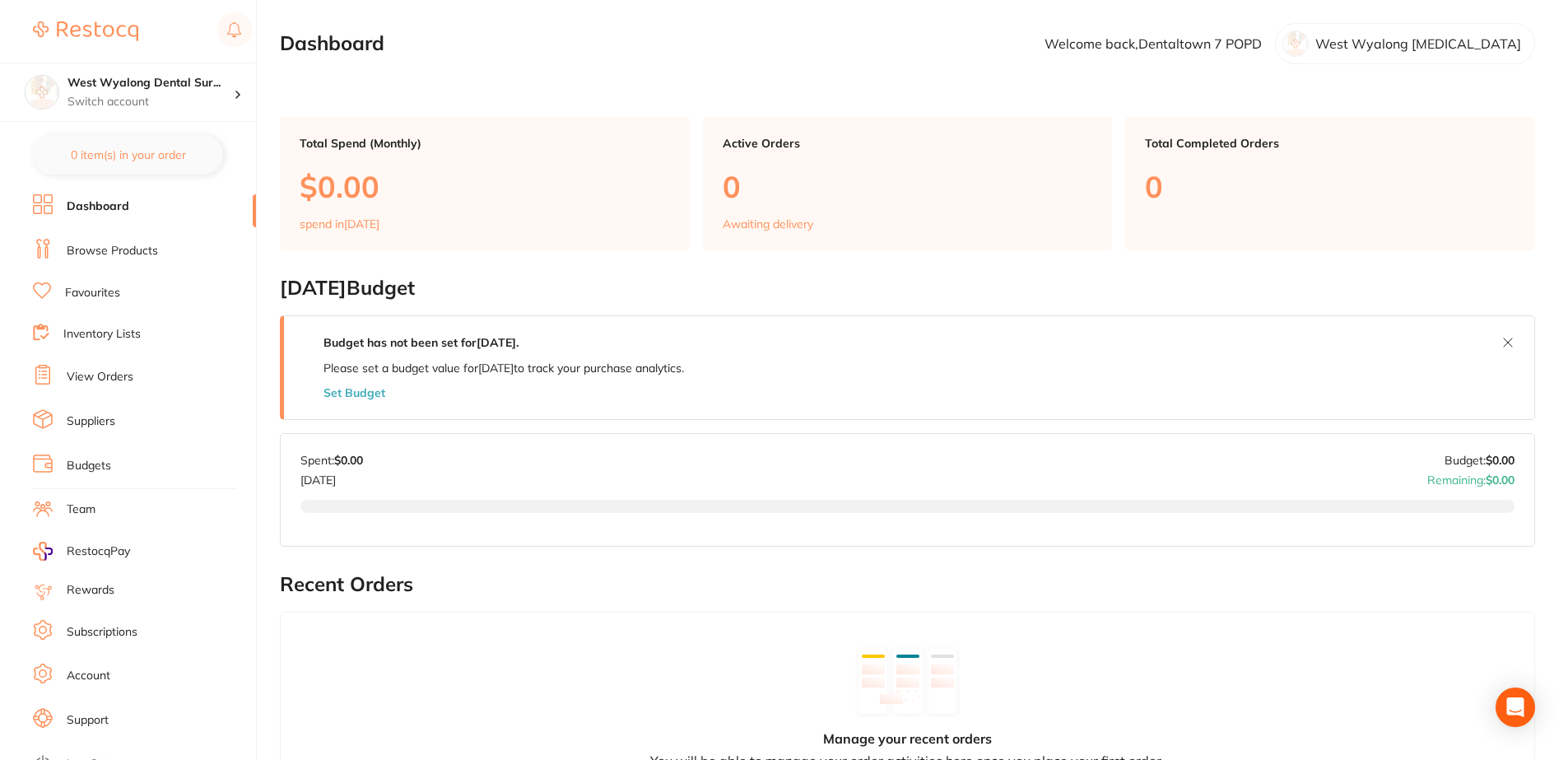 click on "Welcome back,  Dentaltown 7   POPD" at bounding box center (1153, 44) 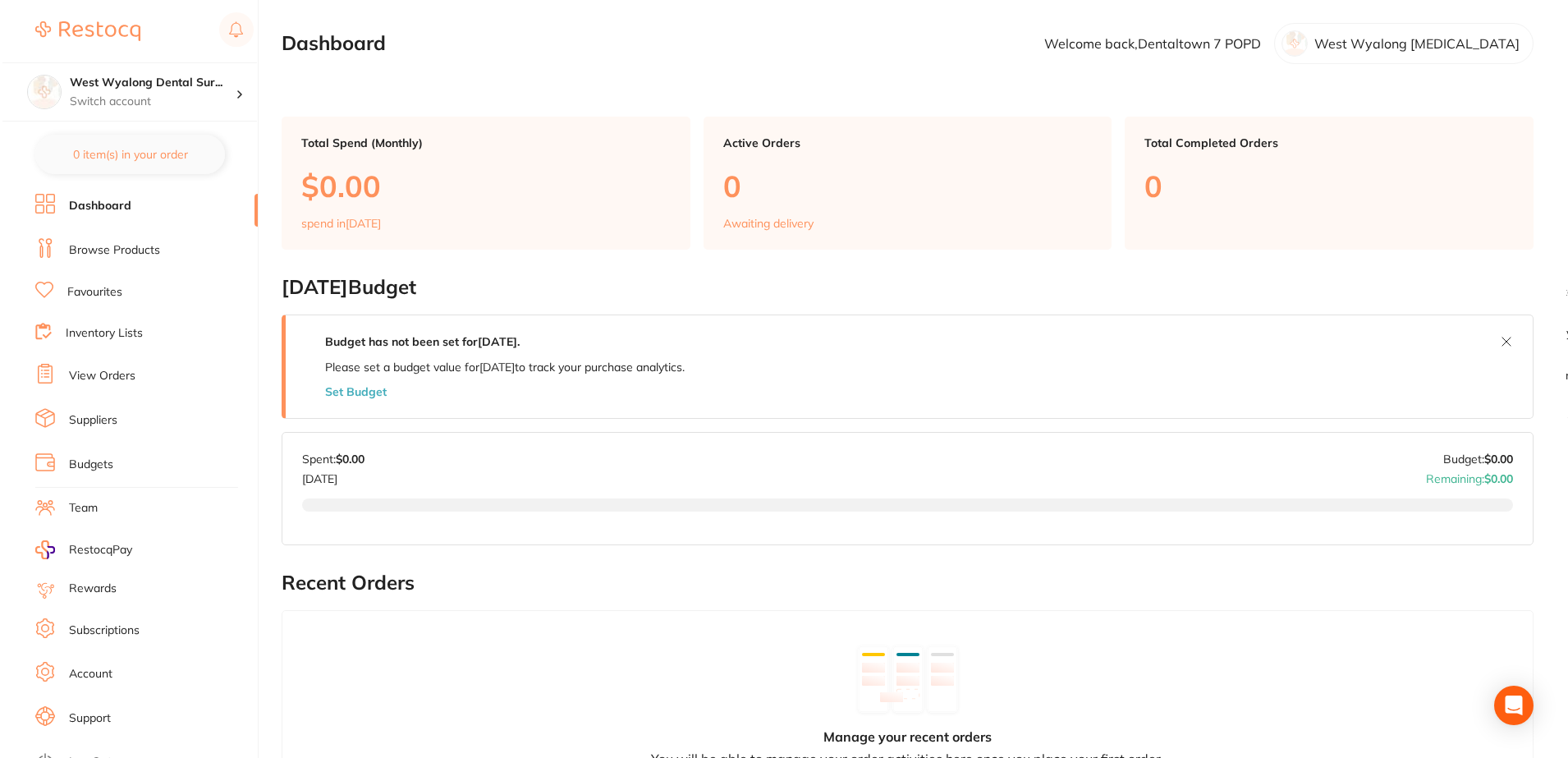 scroll, scrollTop: 18, scrollLeft: 0, axis: vertical 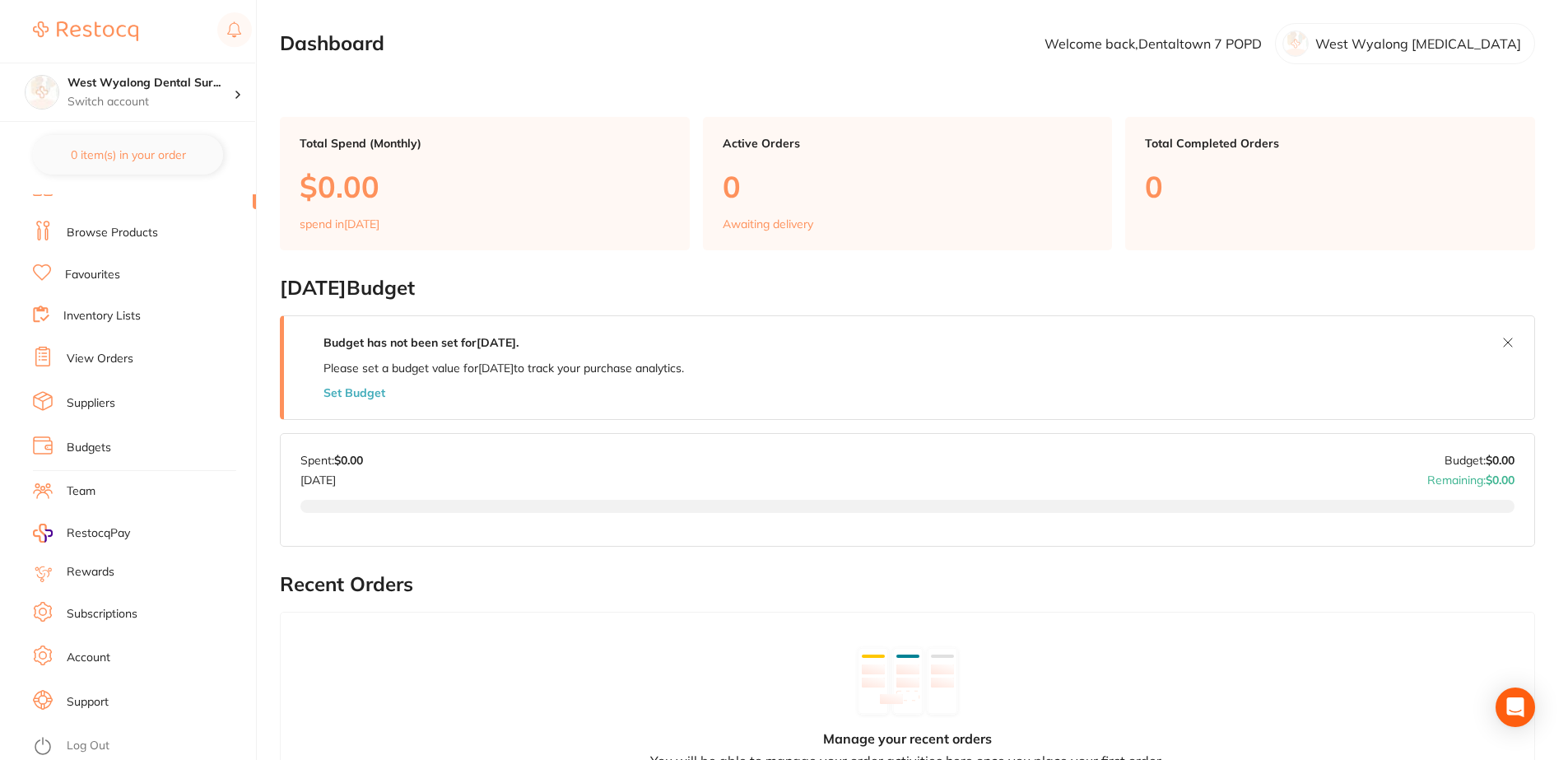click on "Log Out" at bounding box center [88, 746] 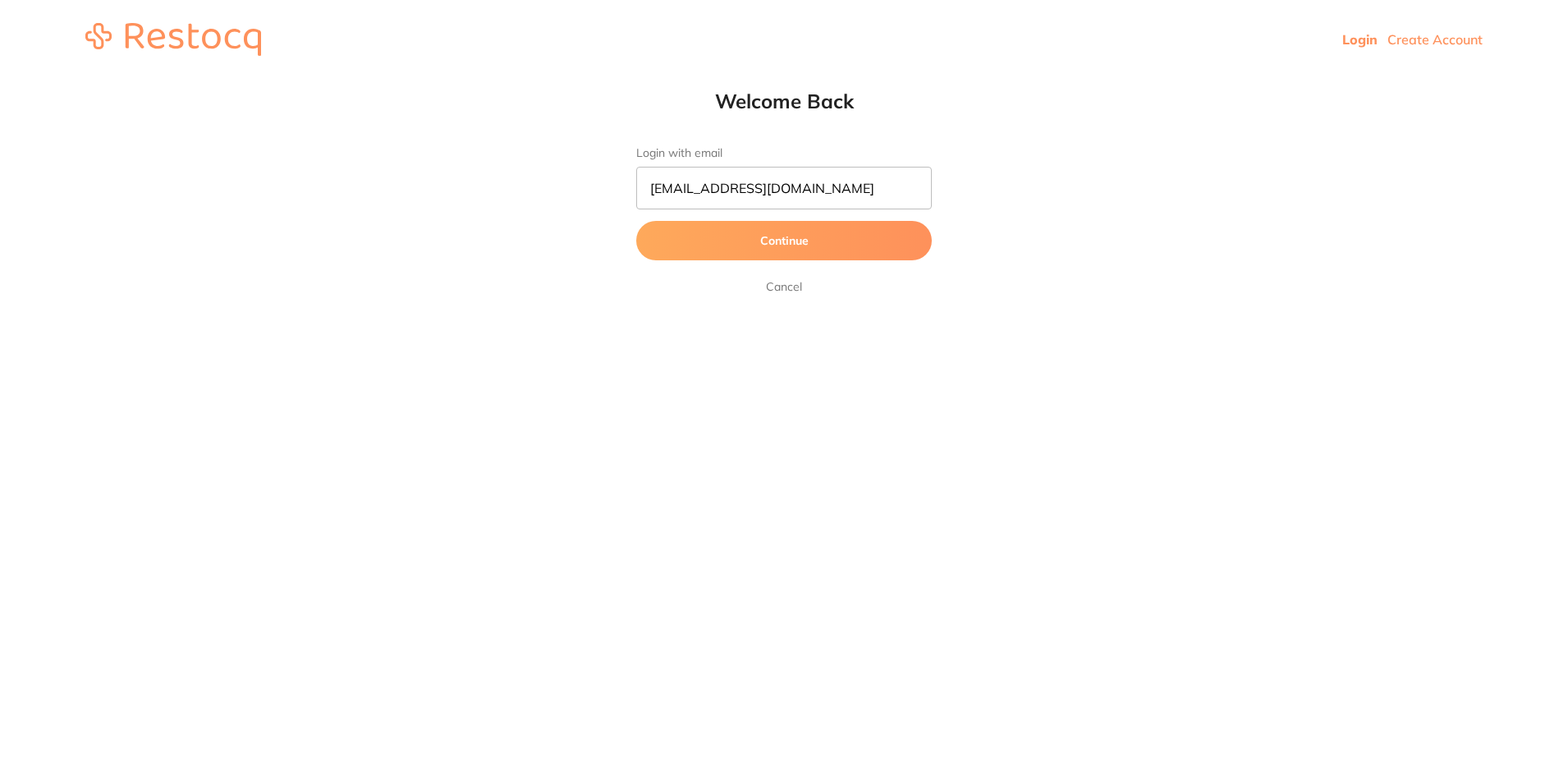 scroll, scrollTop: 0, scrollLeft: 0, axis: both 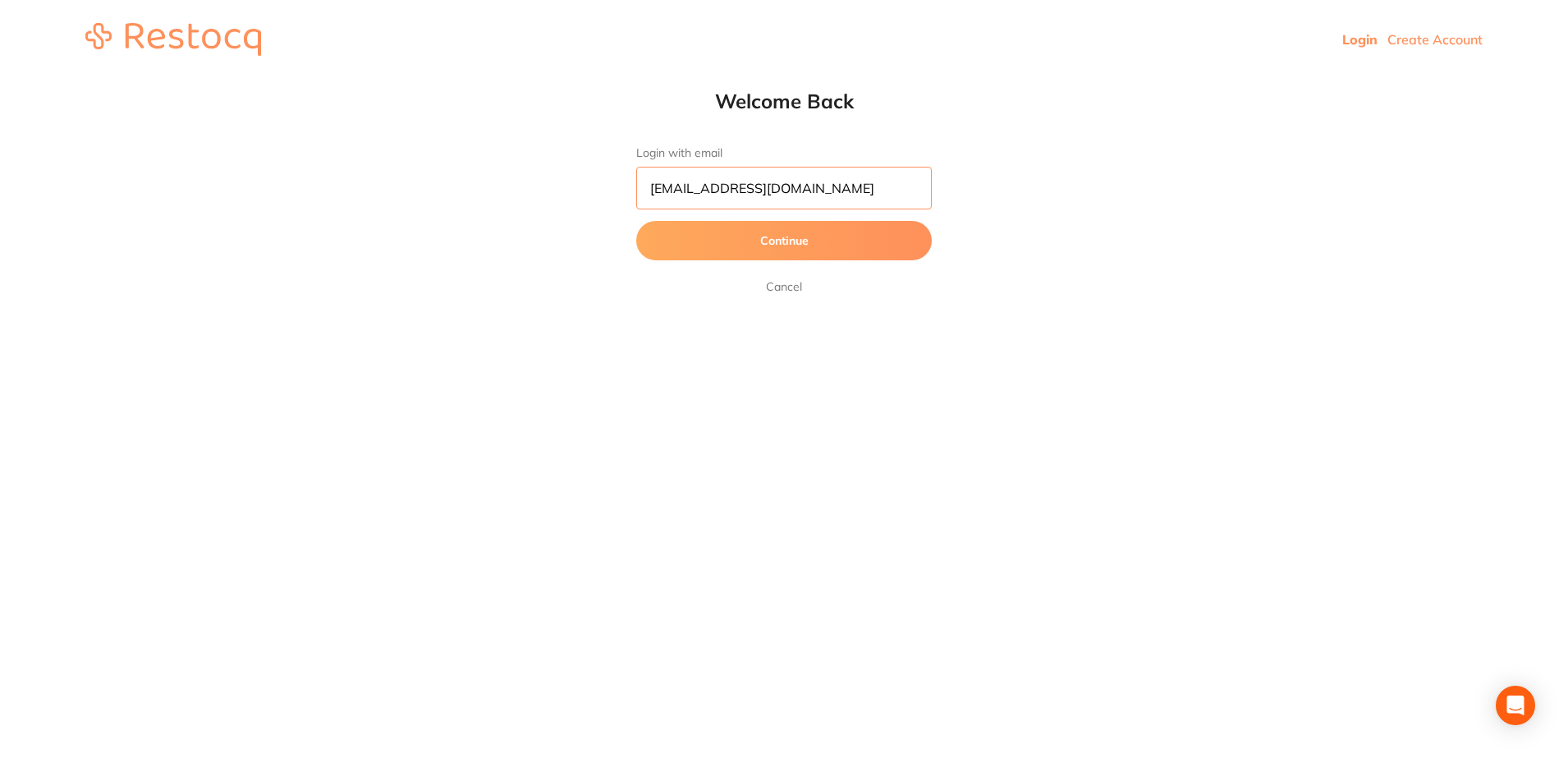 click on "[EMAIL_ADDRESS][DOMAIN_NAME]" at bounding box center (784, 188) 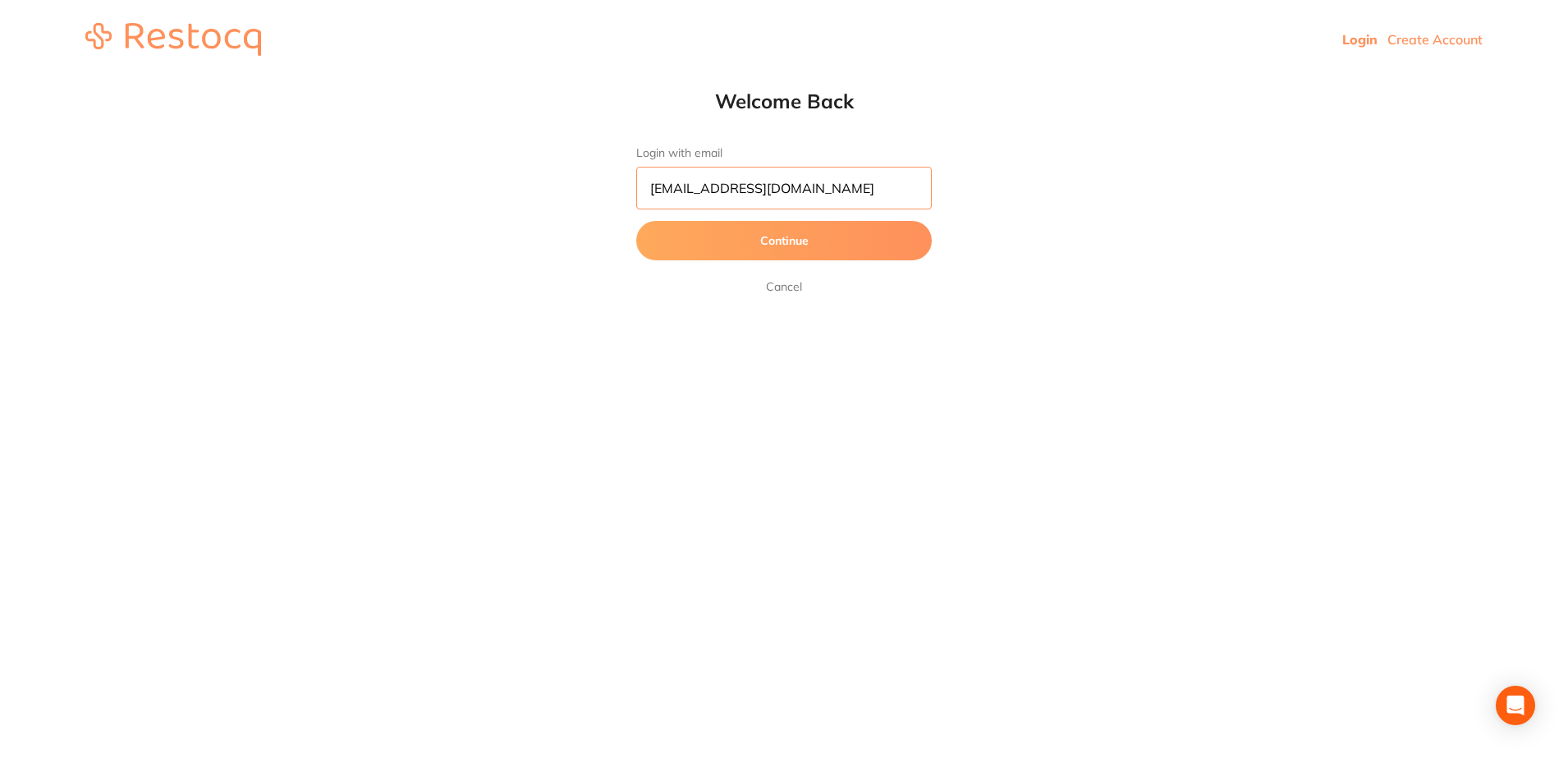 drag, startPoint x: 794, startPoint y: 190, endPoint x: 765, endPoint y: 190, distance: 29 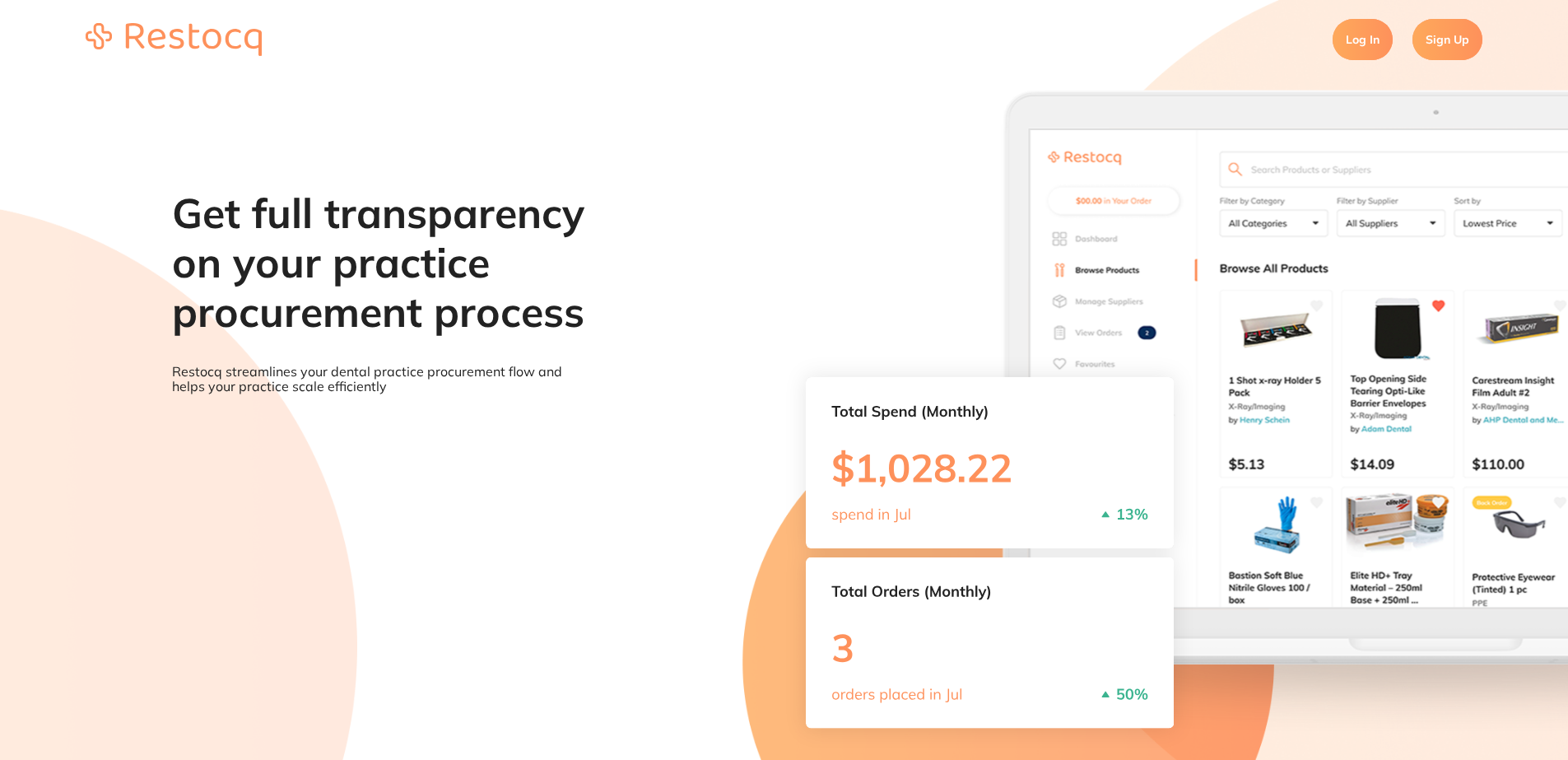 scroll, scrollTop: 0, scrollLeft: 0, axis: both 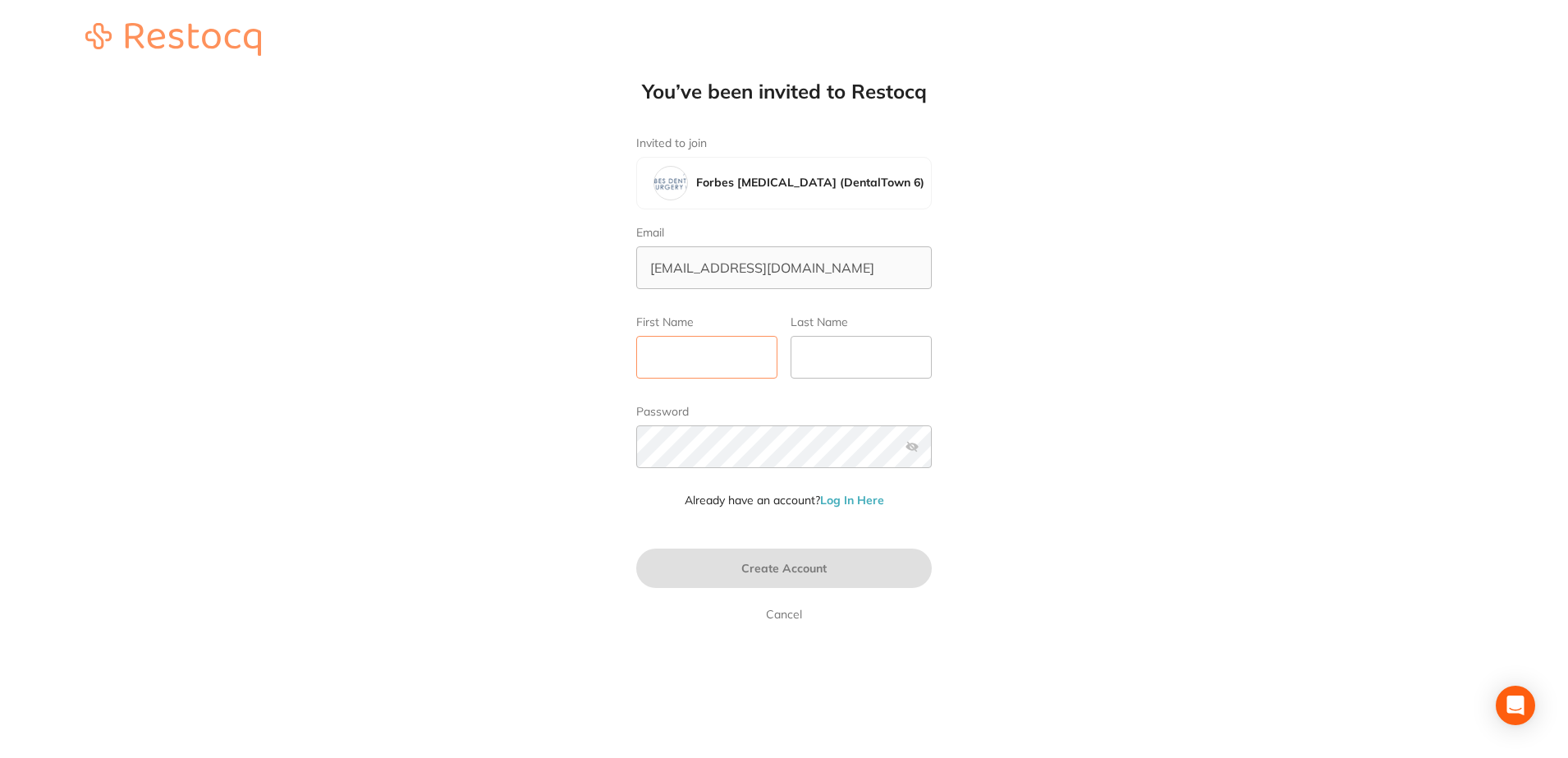 click on "First Name" at bounding box center [707, 357] 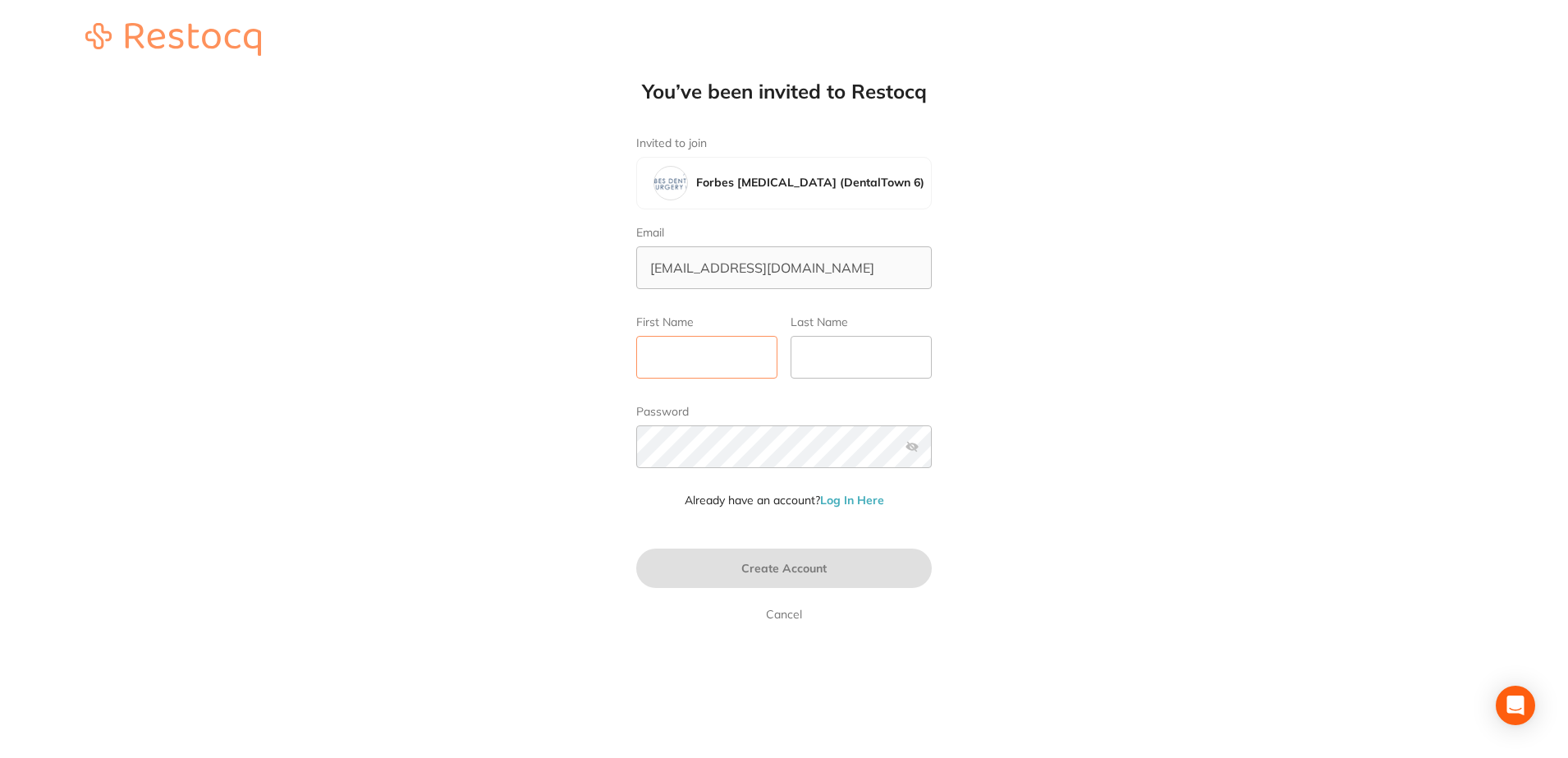 type on "Dentaltown 7" 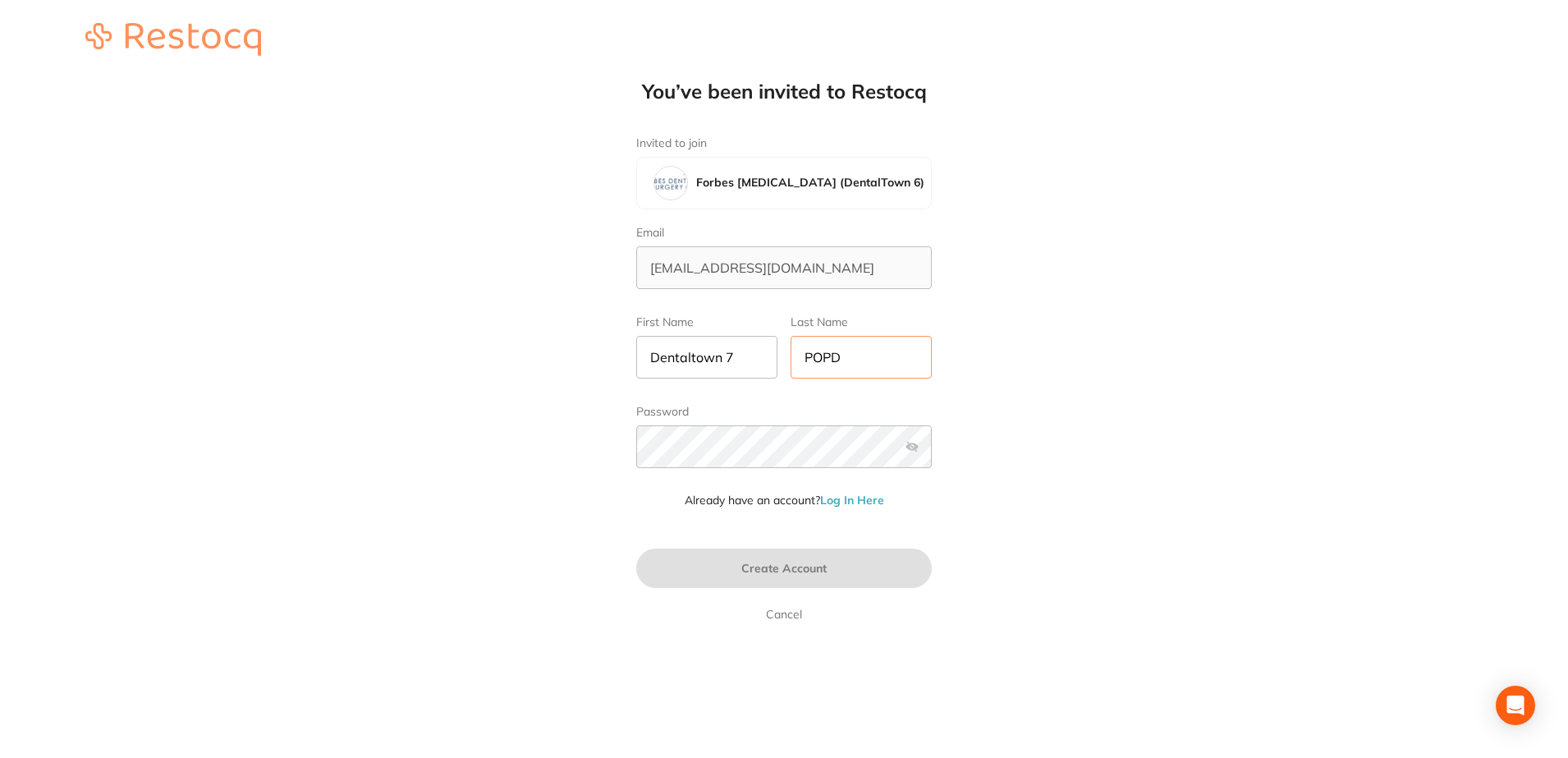 click on "POPD" at bounding box center (861, 357) 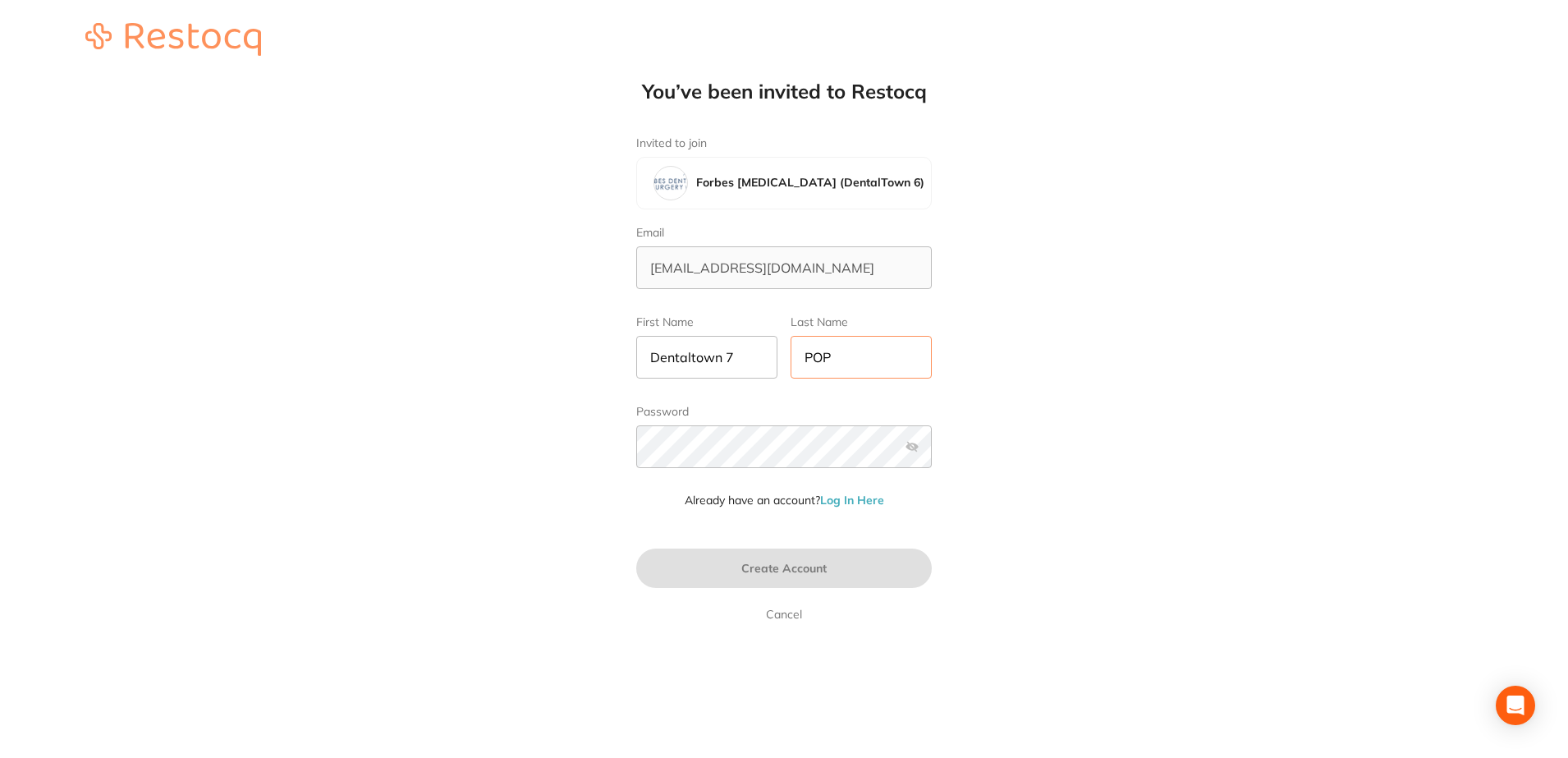 type on "POP" 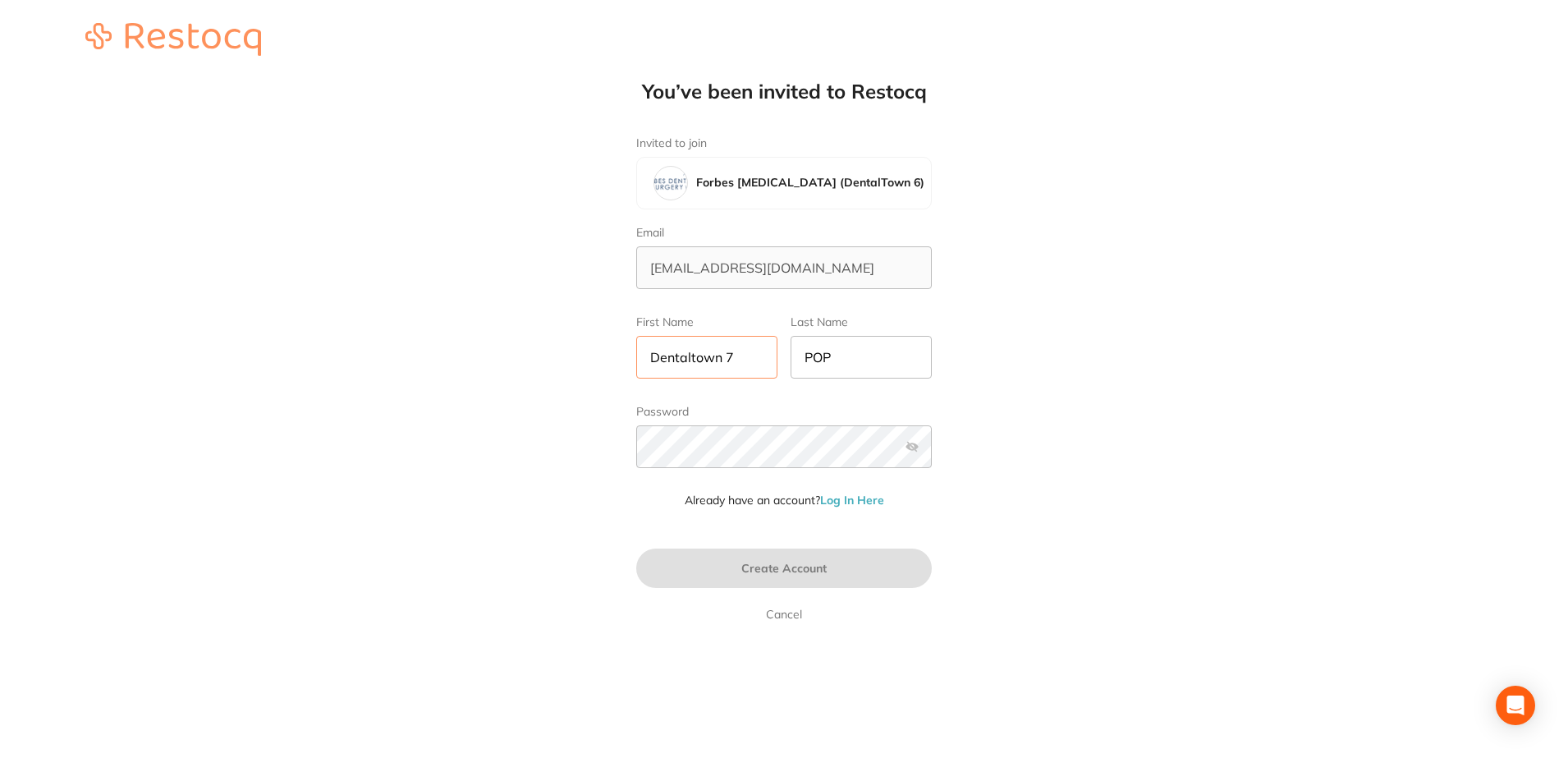 click on "Dentaltown 7" at bounding box center (707, 357) 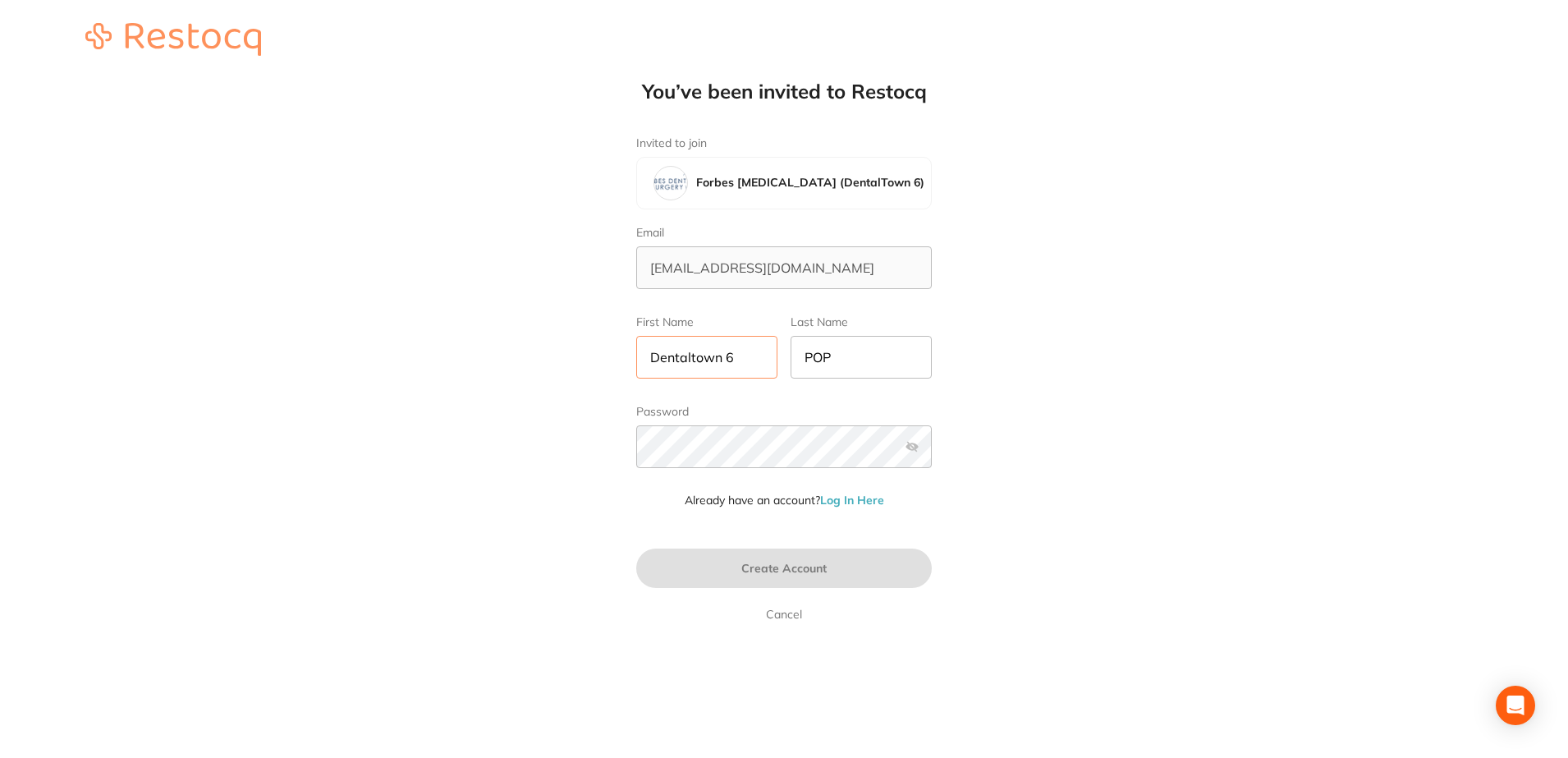 type on "Dentaltown 6" 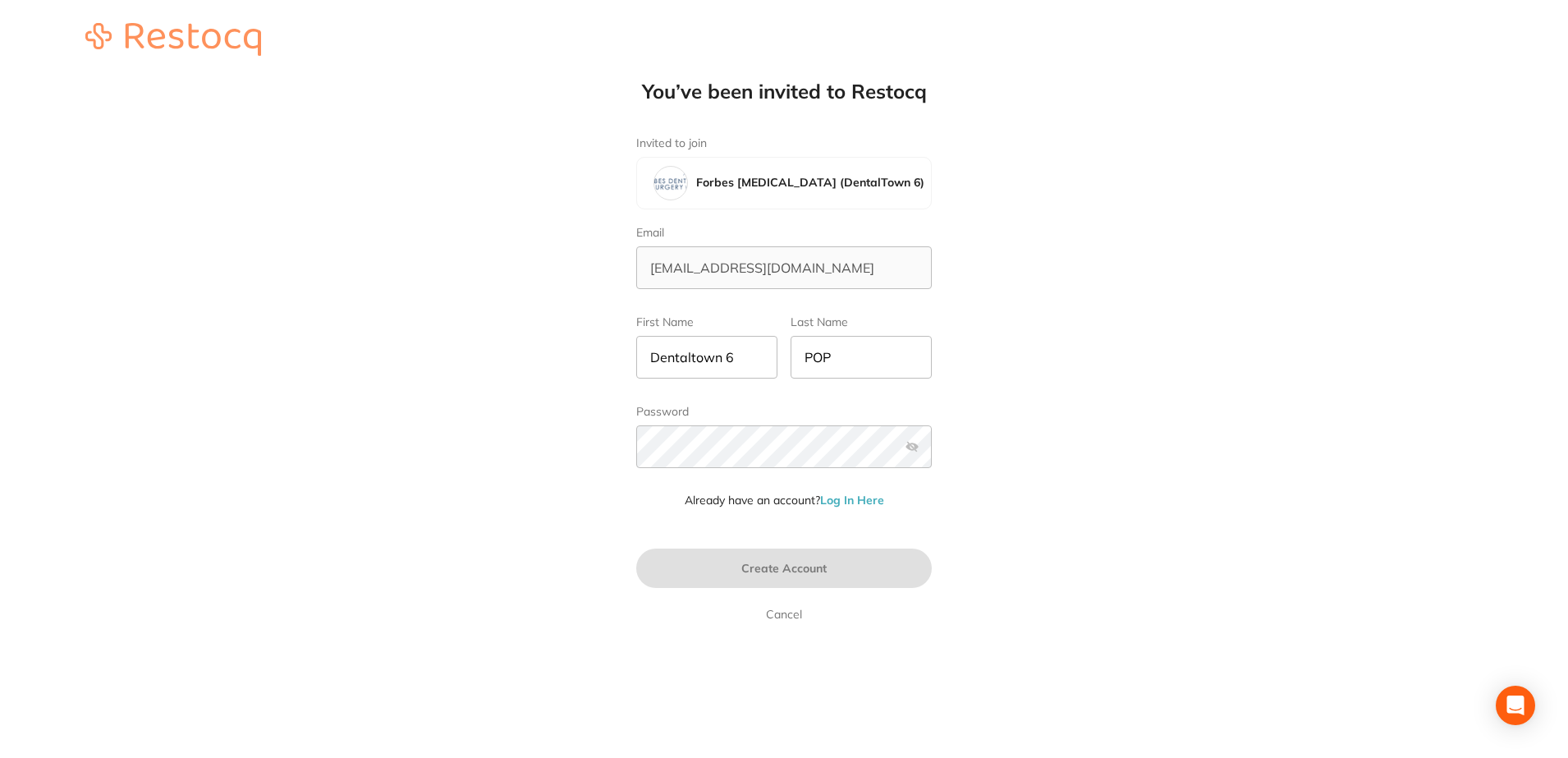 click on "You’ve been invited to Restocq Invited to join Forbes Dental Surgery (DentalTown 6) Email dentaltown6@popcoinc.com.au First Name Dentaltown 6 Last Name POP Password Already have an account?  Log In Here Create Account Cancel" at bounding box center [784, 310] 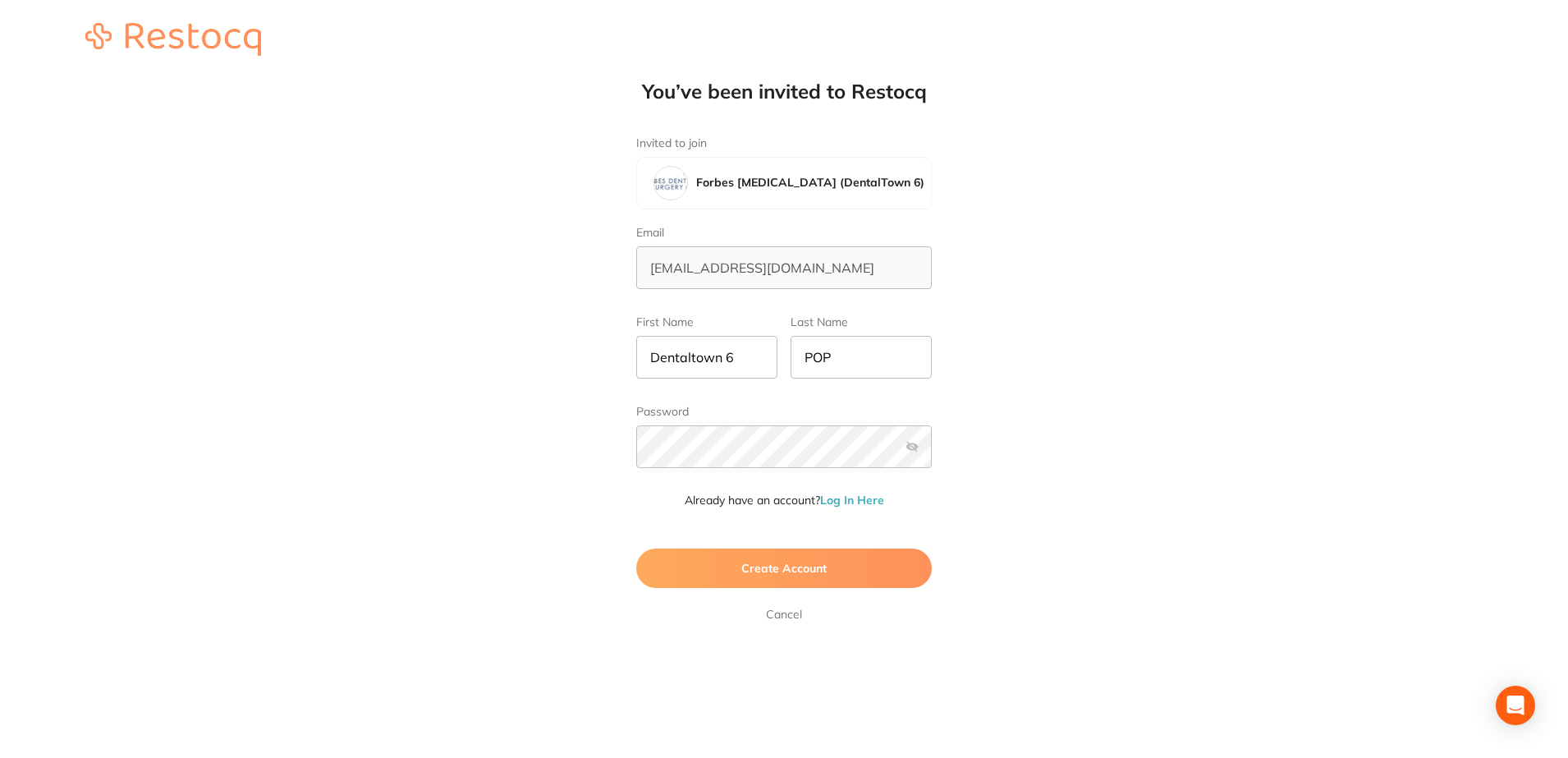 click at bounding box center (912, 447) 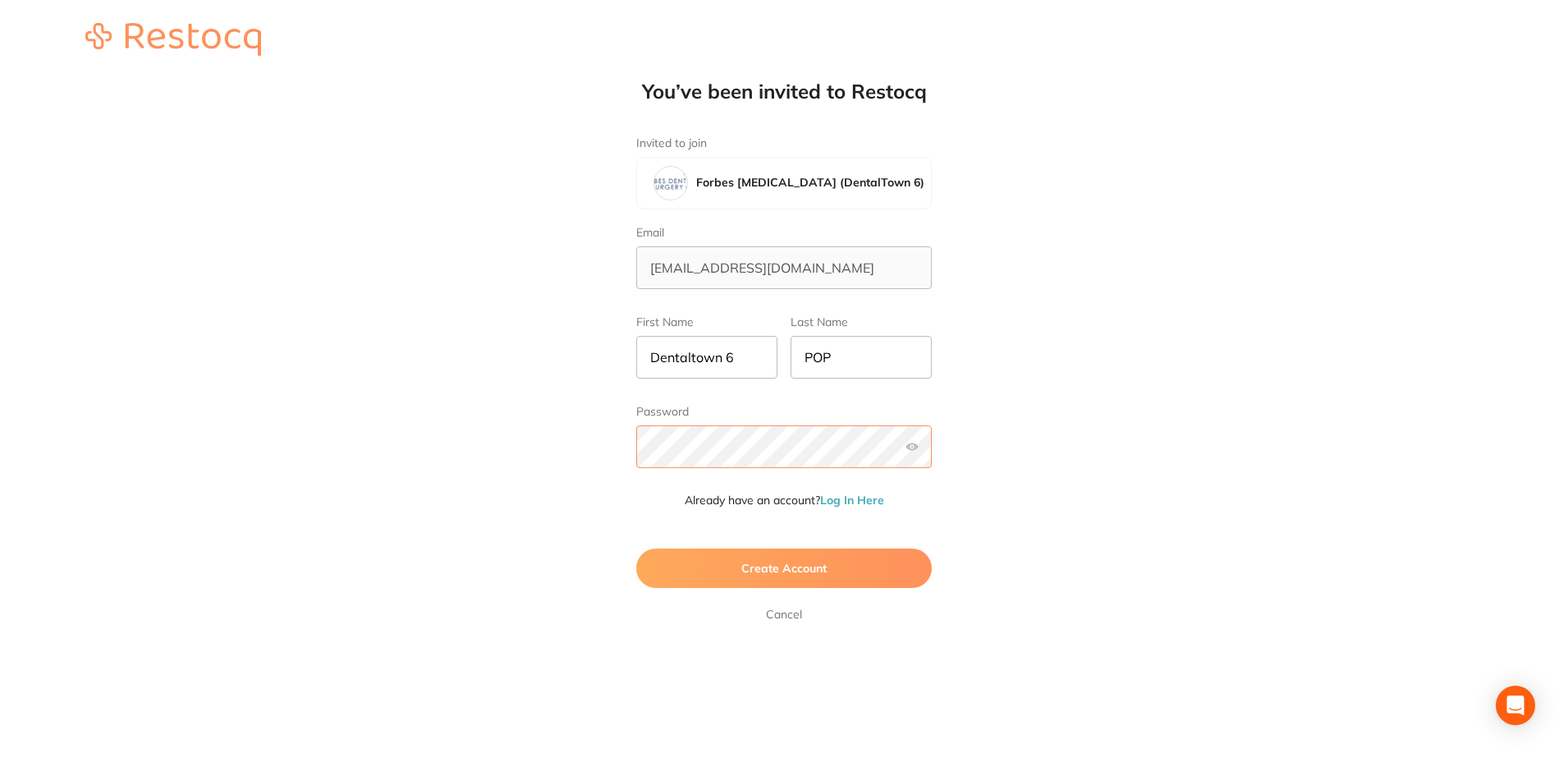 scroll, scrollTop: 1, scrollLeft: 0, axis: vertical 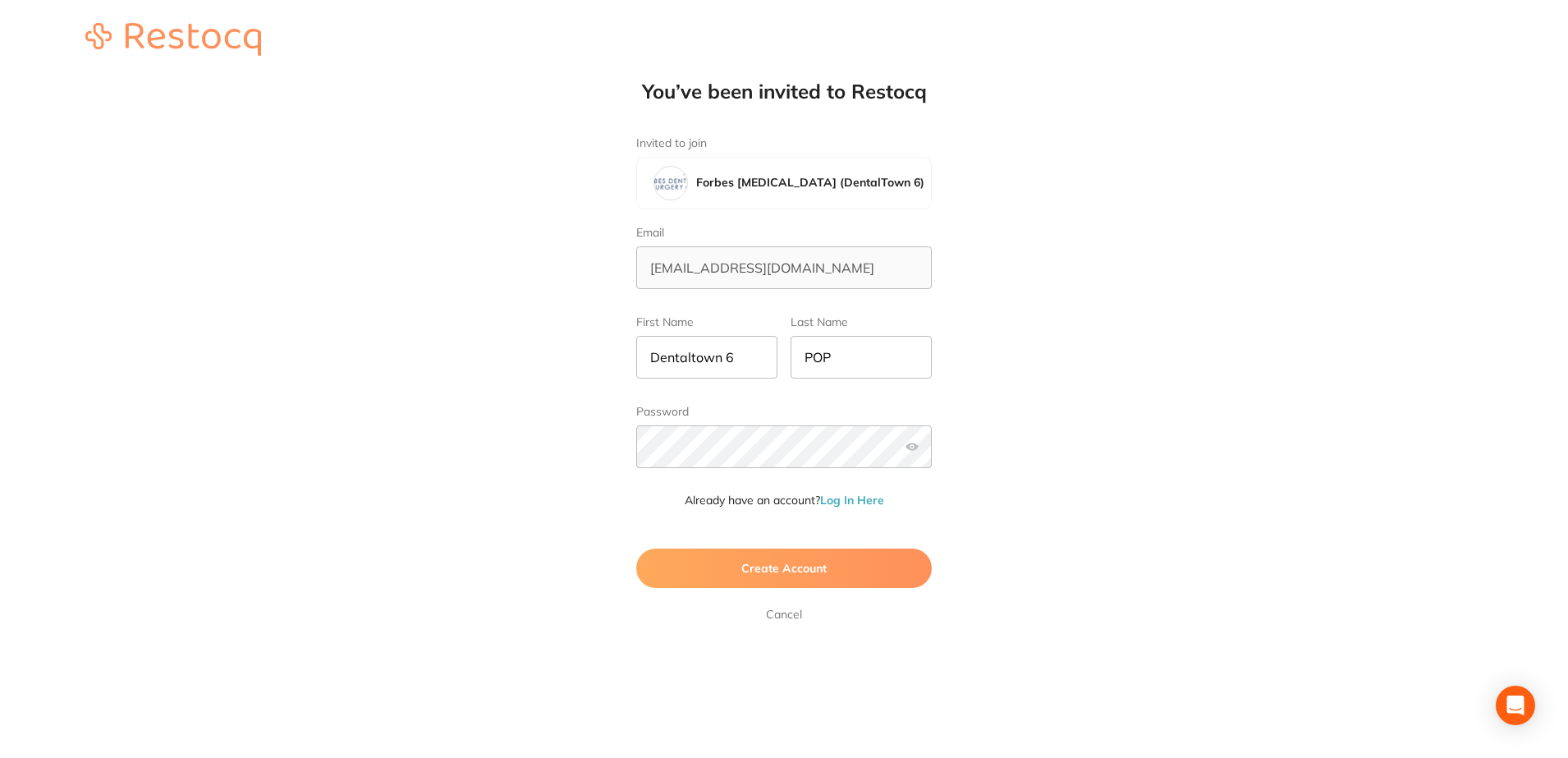 click on "Create Account" at bounding box center [784, 568] 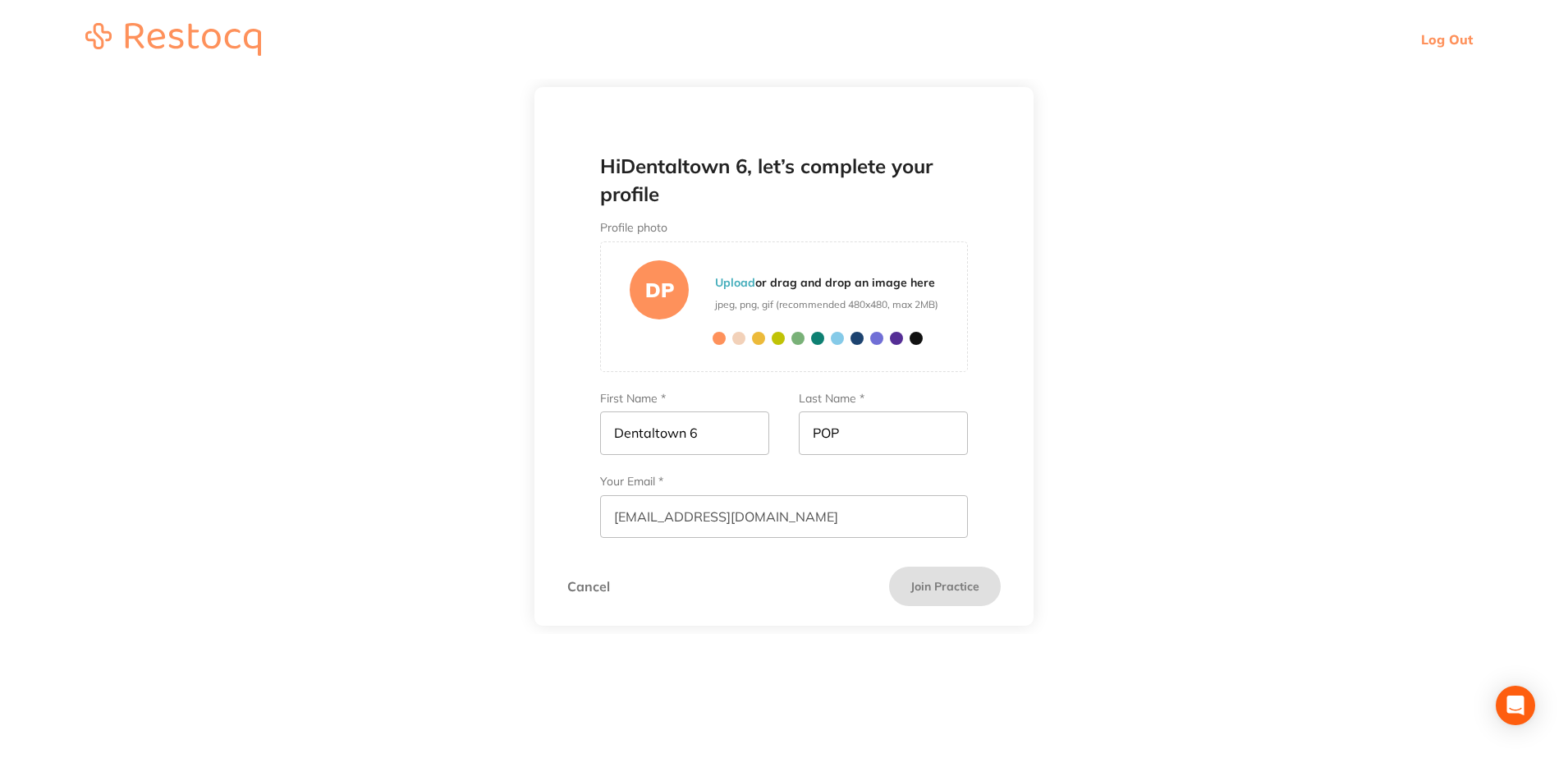 click on "Log Out" at bounding box center [1447, 39] 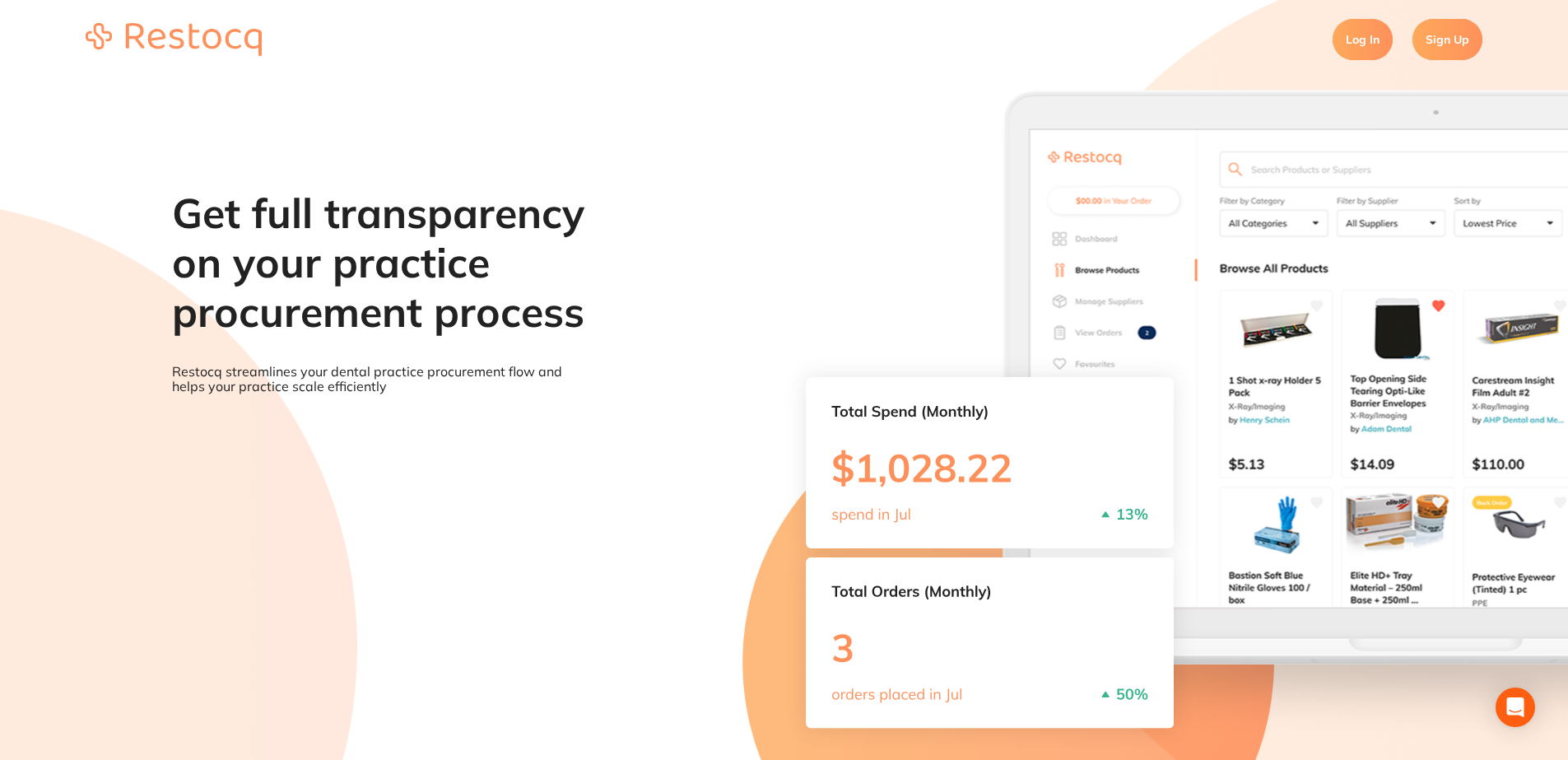click on "Sign Up" at bounding box center (1447, 40) 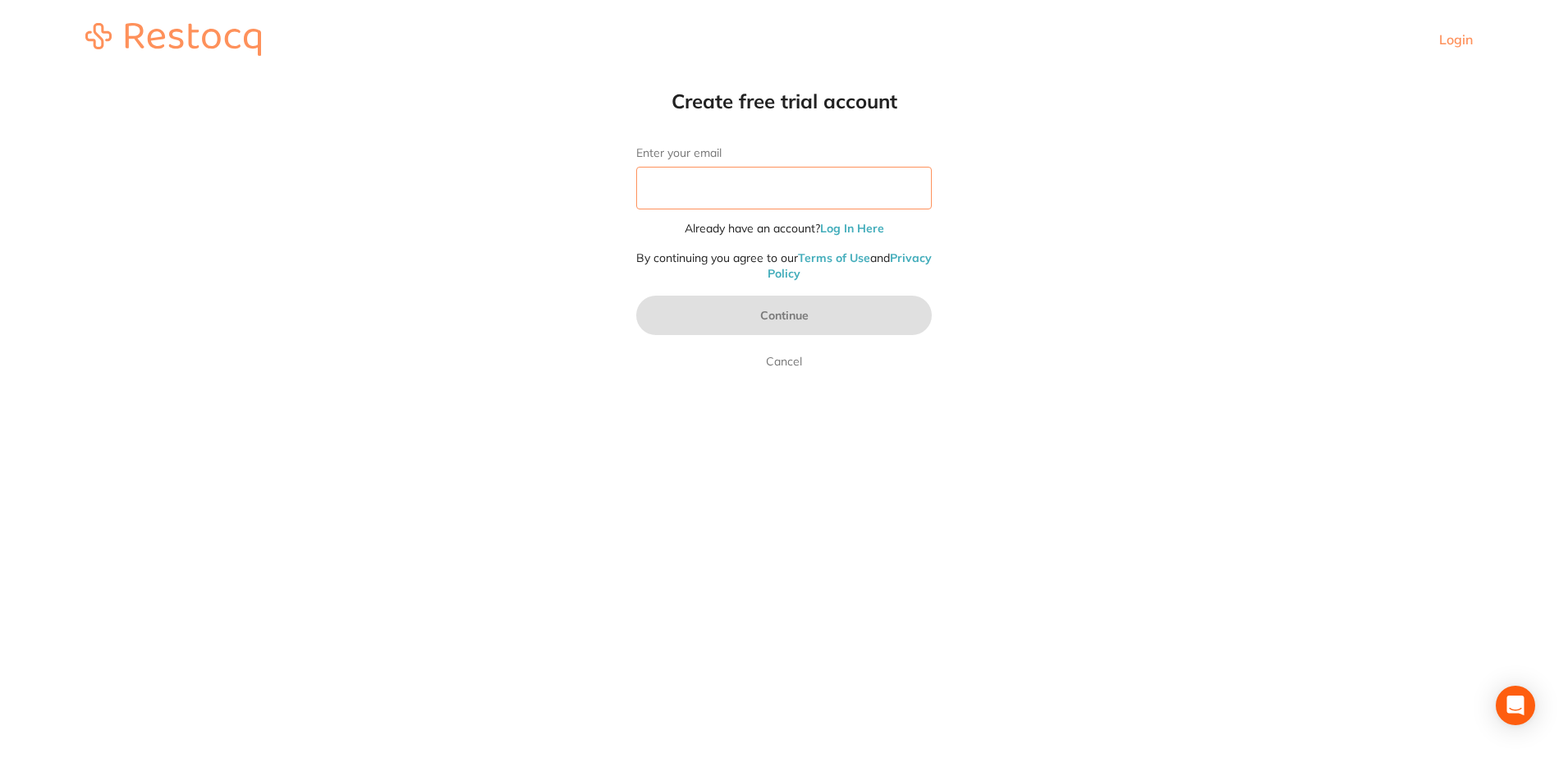 click on "Enter your email" at bounding box center (784, 188) 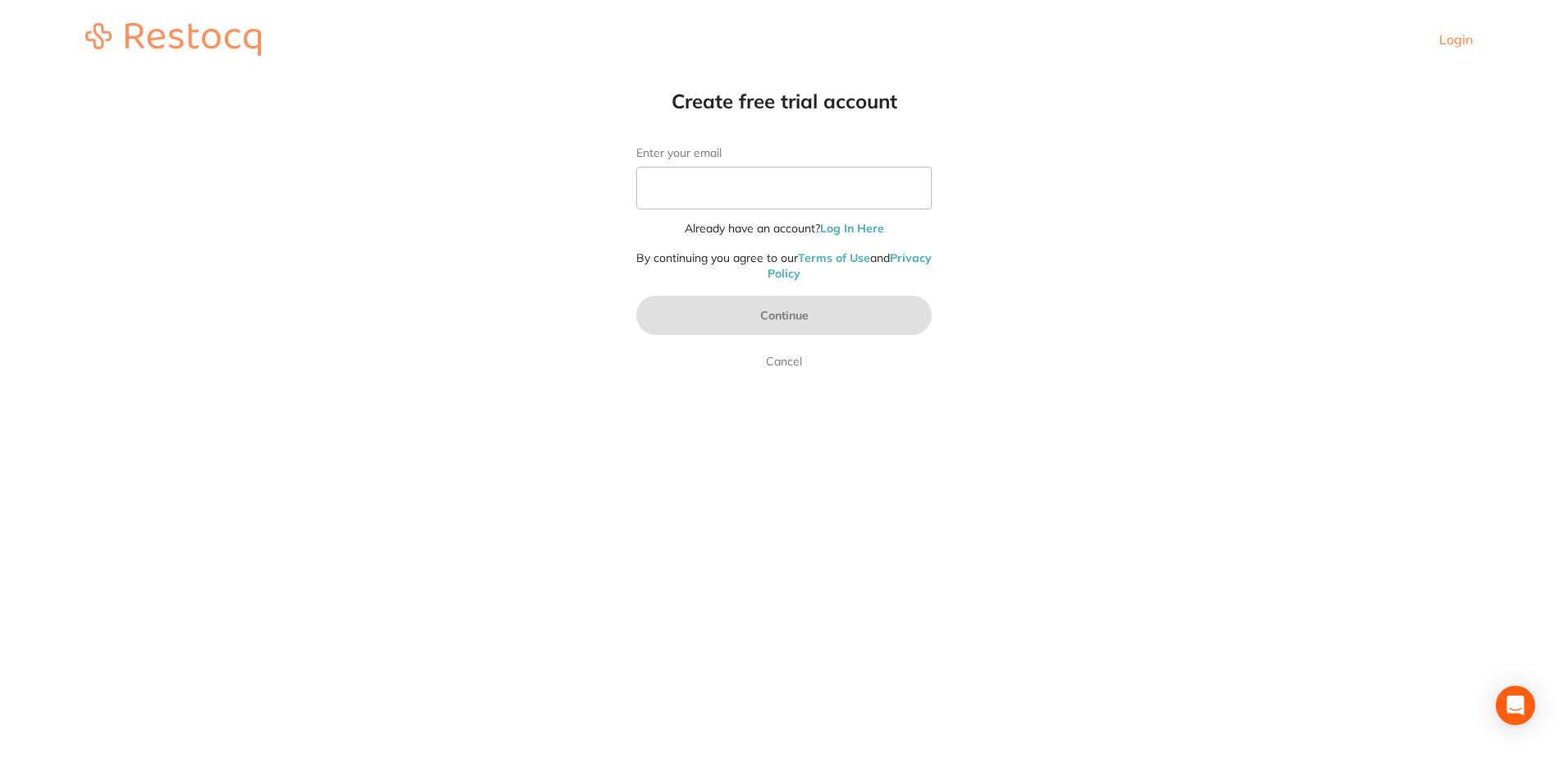 click on "Login Create free trial account Enter your email Already have an account?  Log In Here By continuing you agree to our  Terms of Use  and  Privacy Policy Continue Cancel Hello, Change Email First Name Last Name Password Select Country Australia +0 United States Australia New Zealand Create Account Cancel Create free trial account" at bounding box center [784, 39] 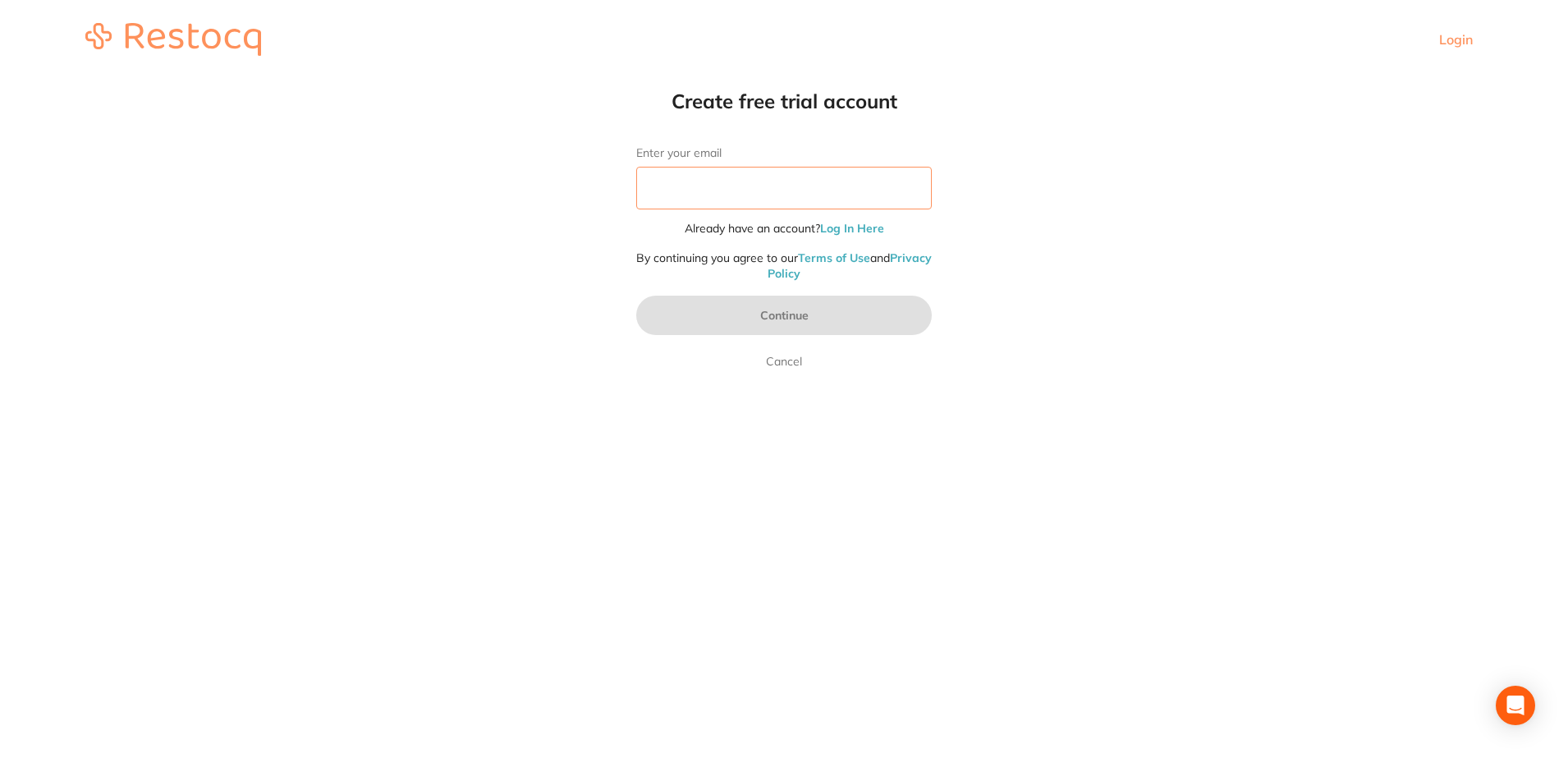click on "Enter your email" at bounding box center (784, 188) 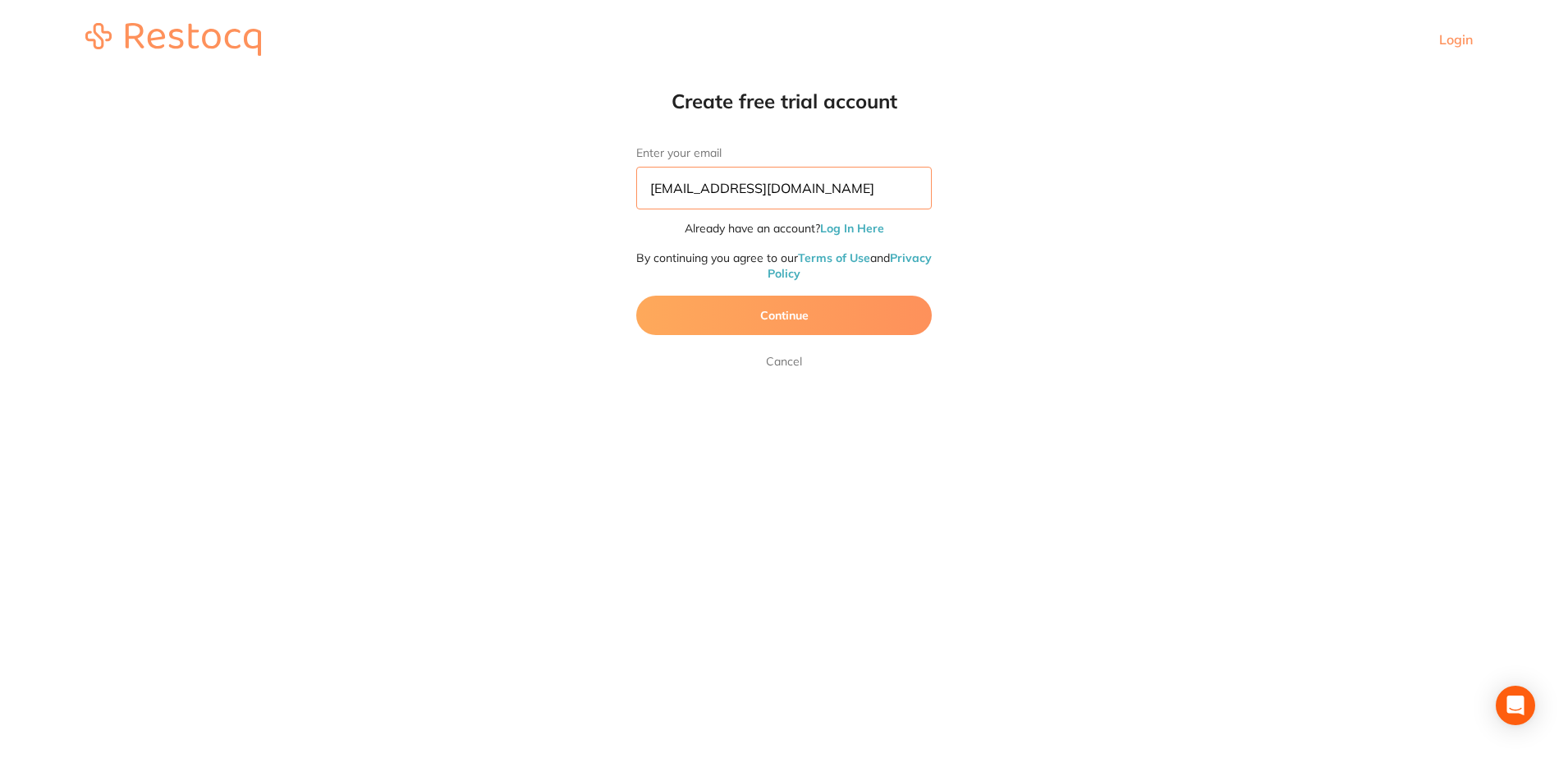 type on "dentaltown6@popcoinc.com.au" 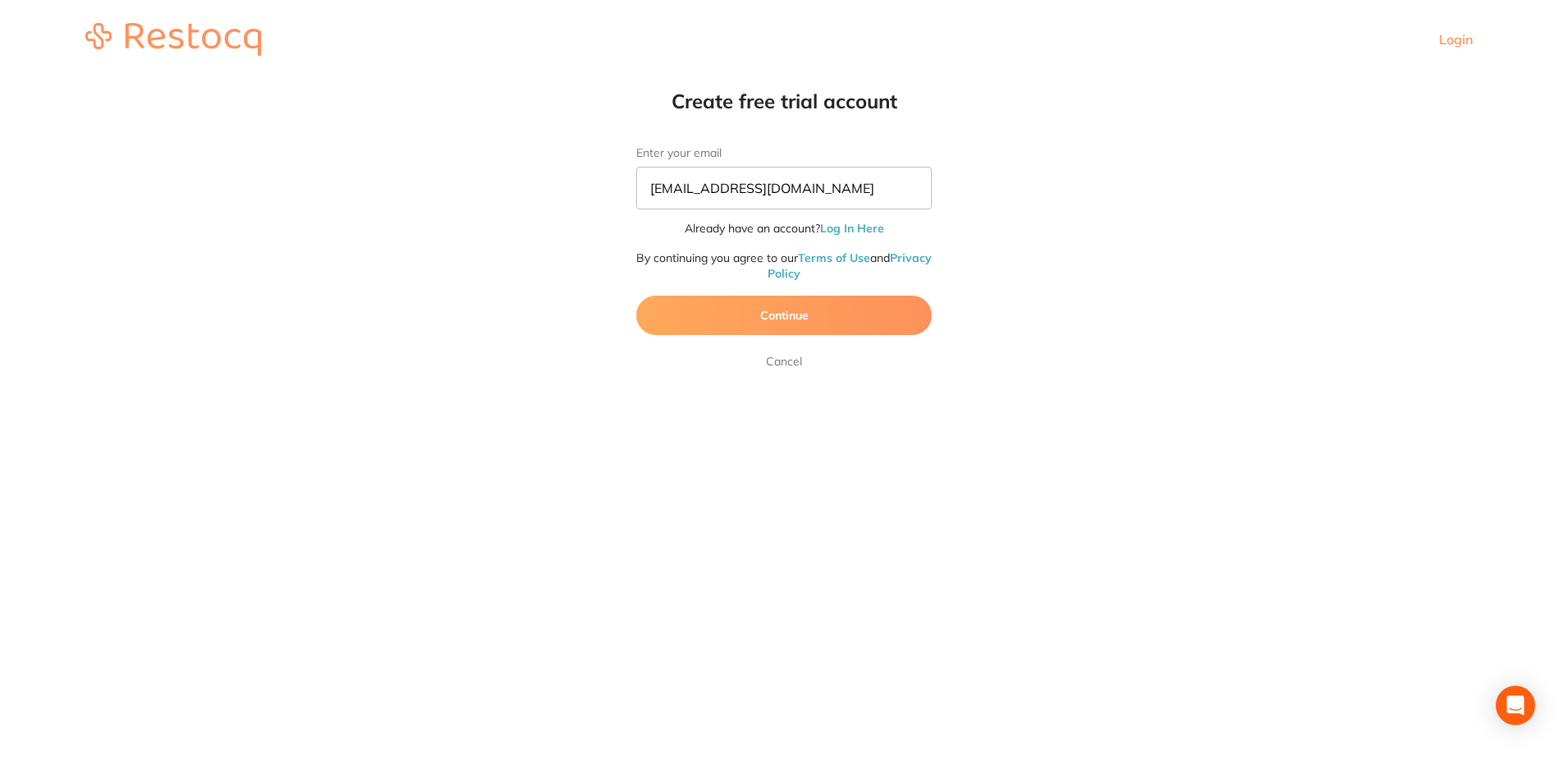 click on "Continue" at bounding box center [784, 315] 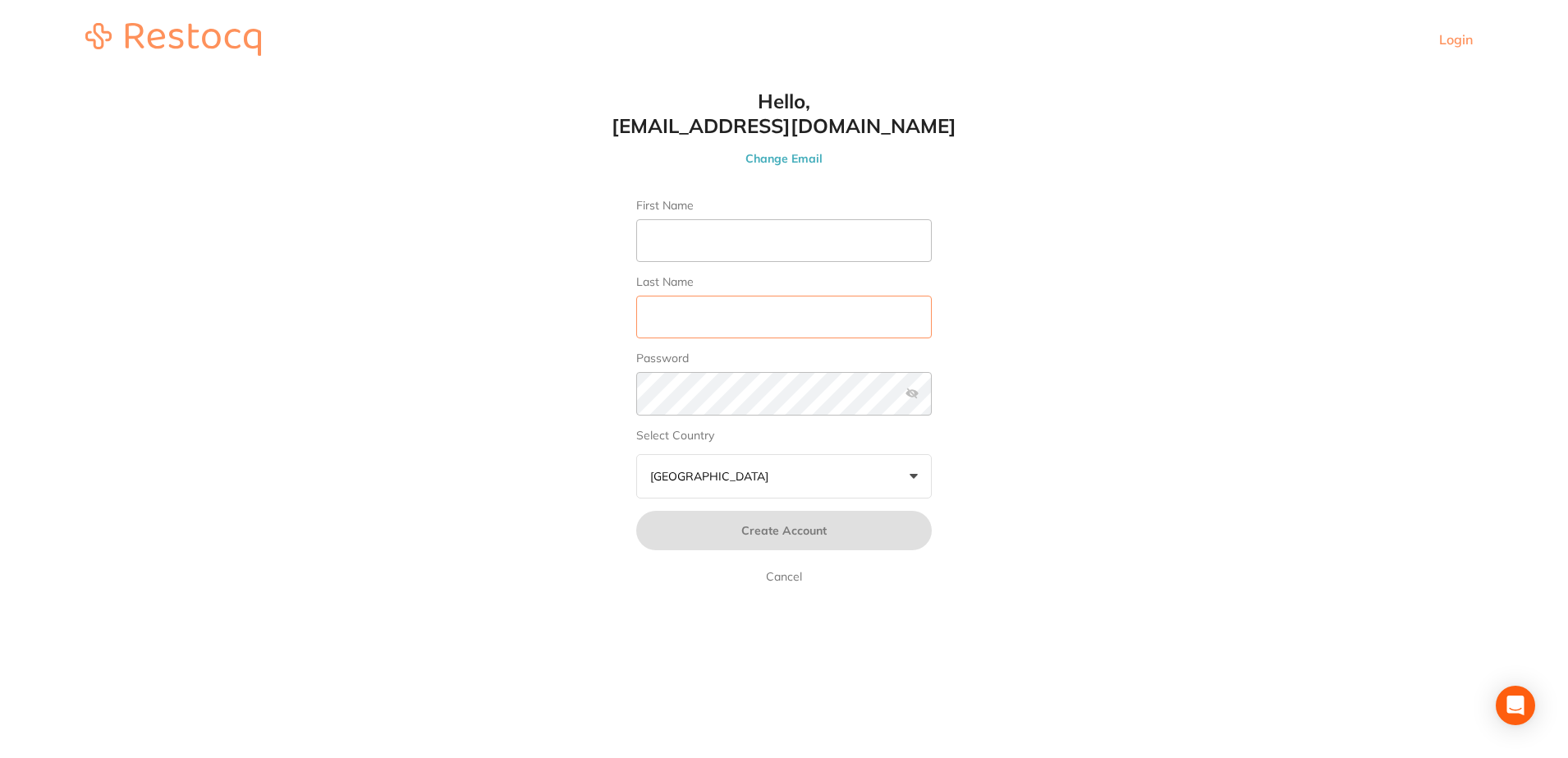 click on "Last Name" at bounding box center [784, 317] 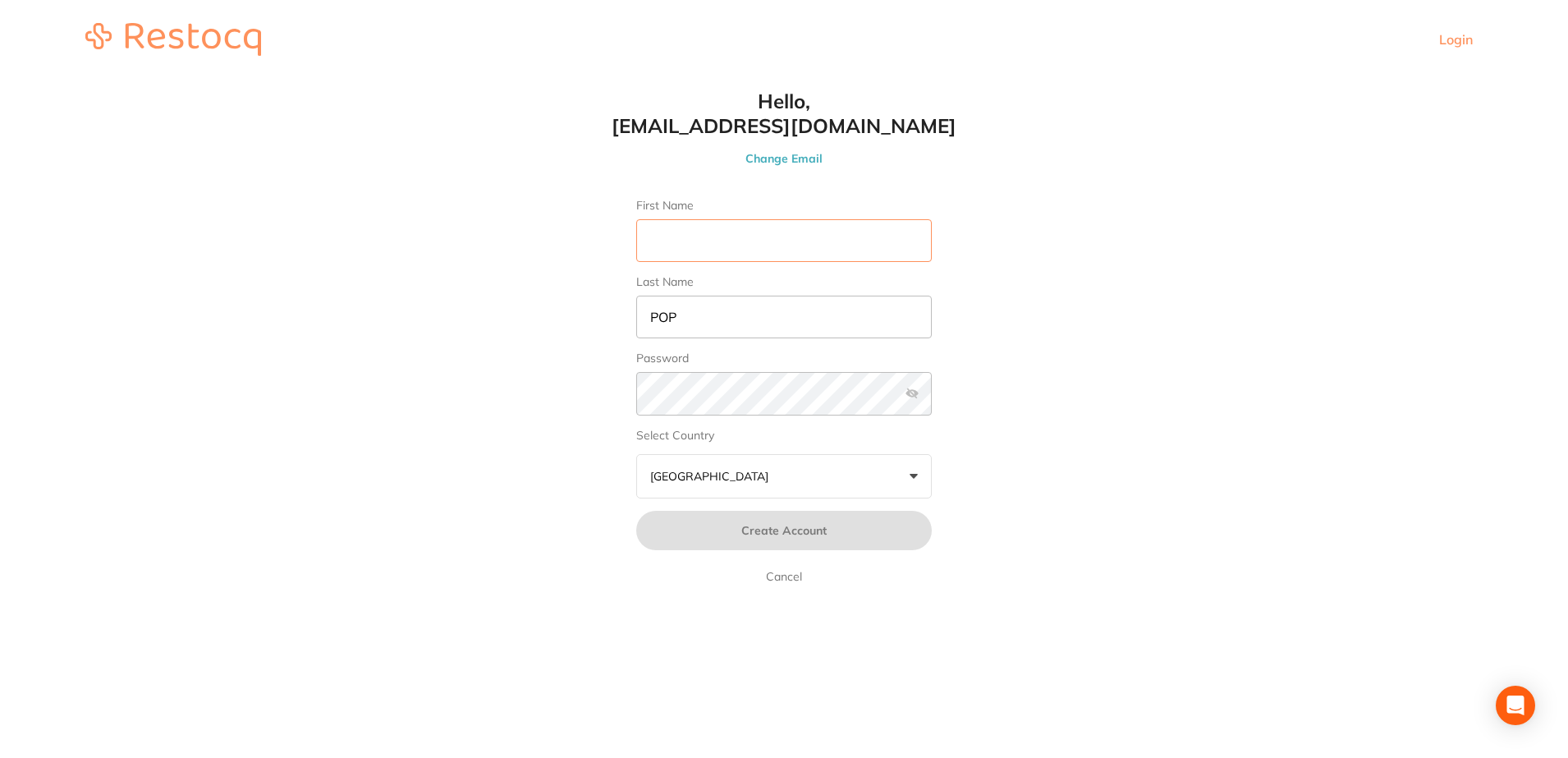 click on "First Name" at bounding box center [784, 241] 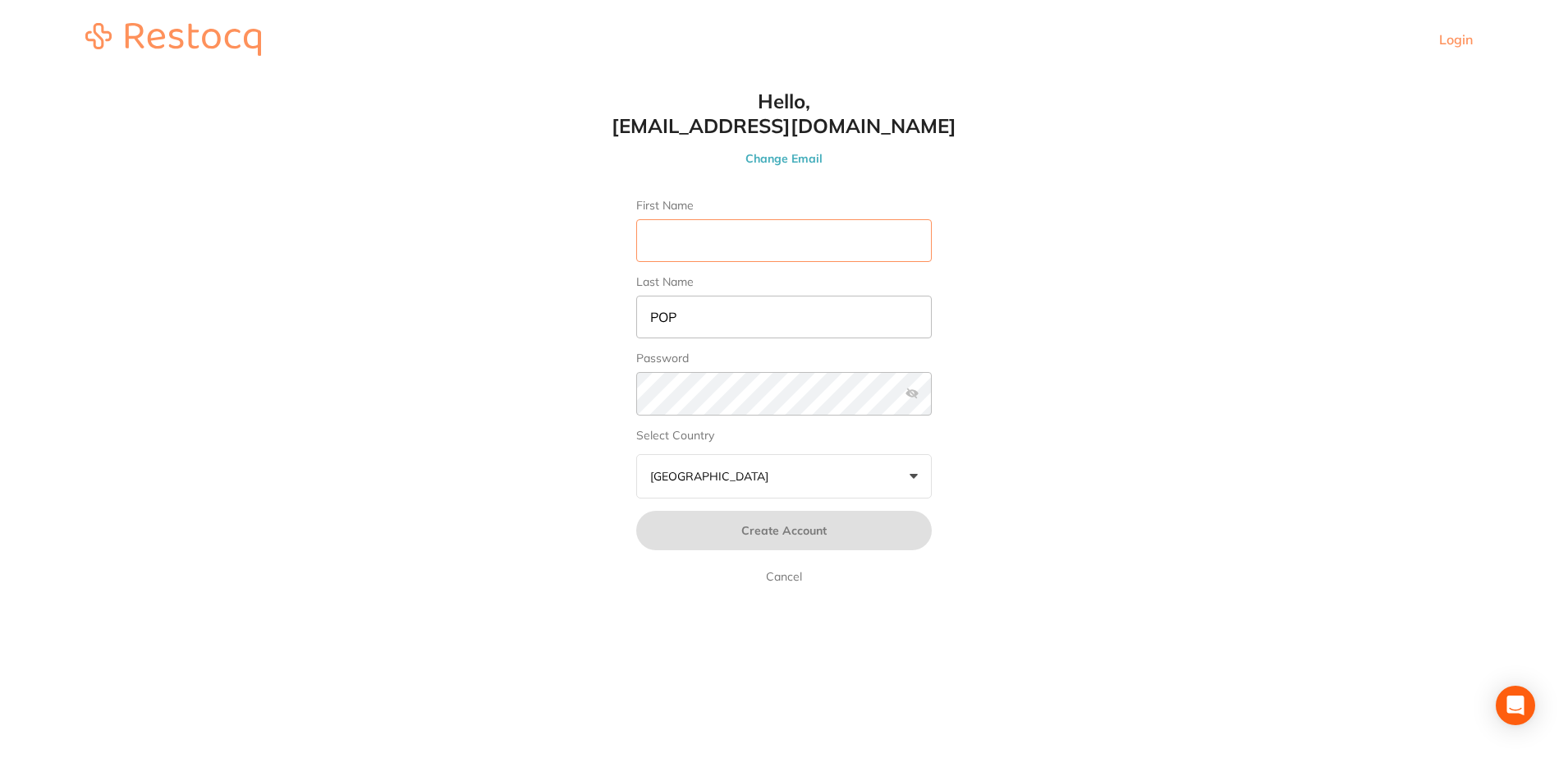 type on "Dentaltown 6" 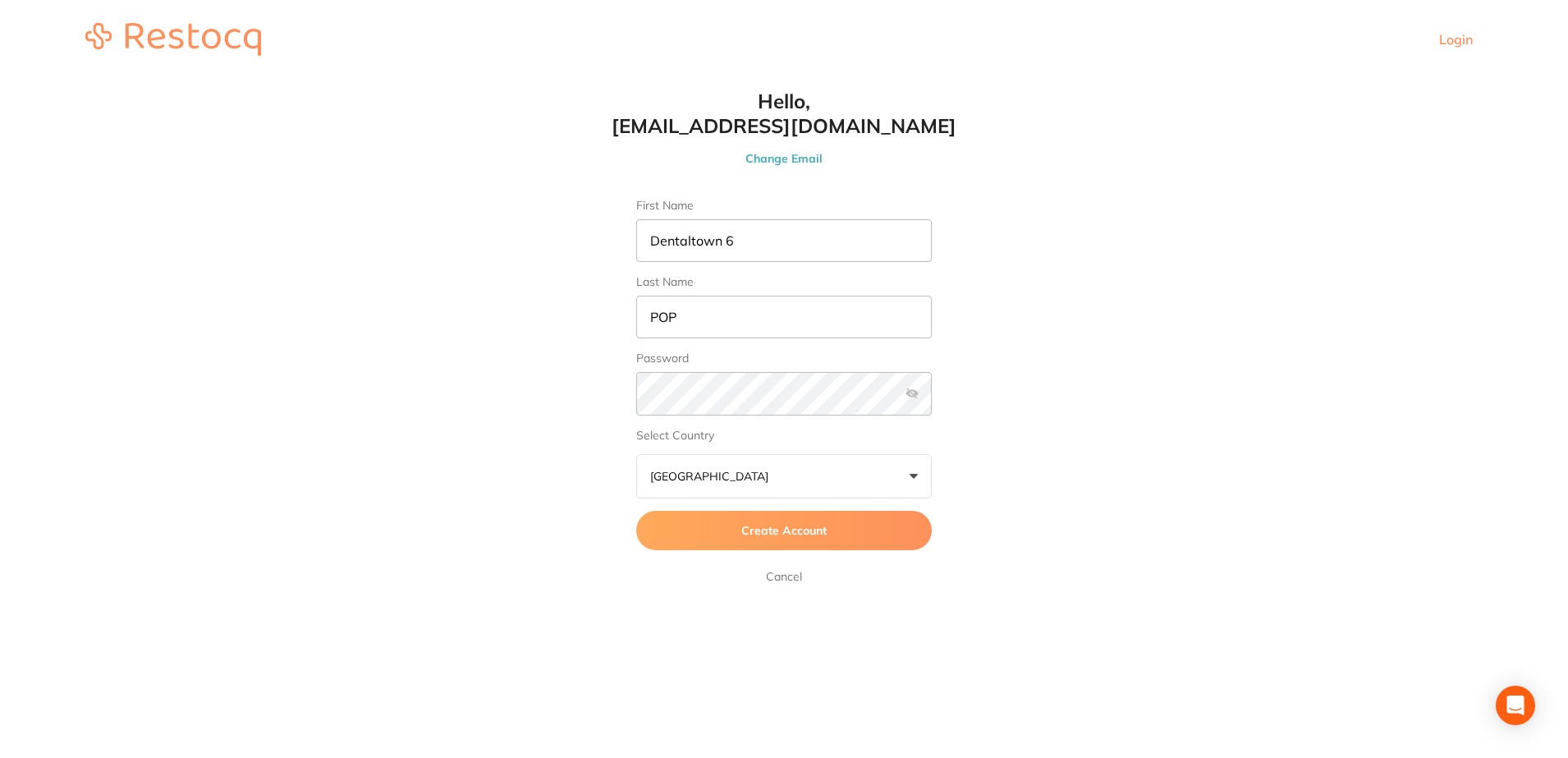click on "Create Account" at bounding box center (784, 531) 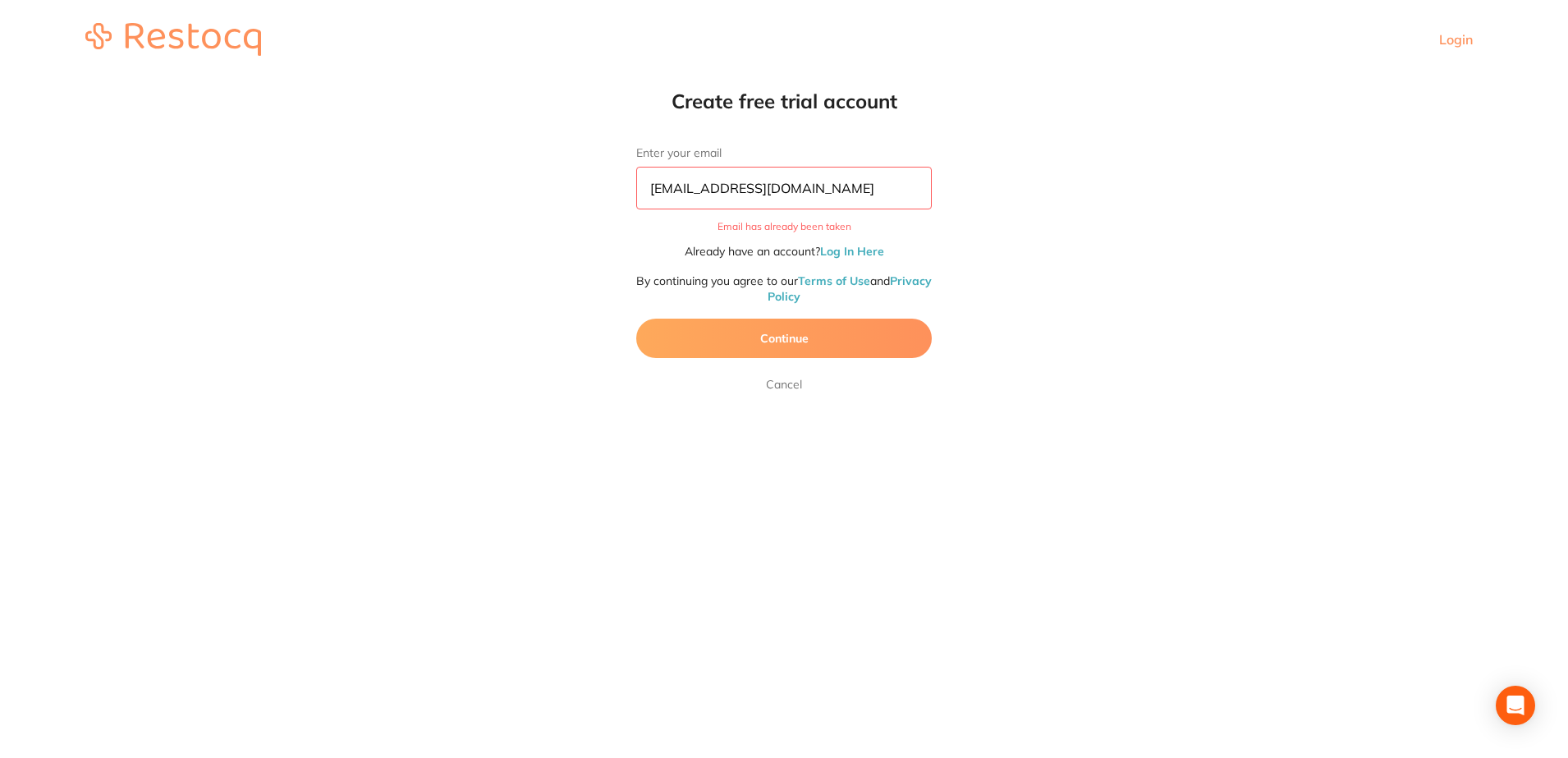 click on "Cancel" at bounding box center [784, 384] 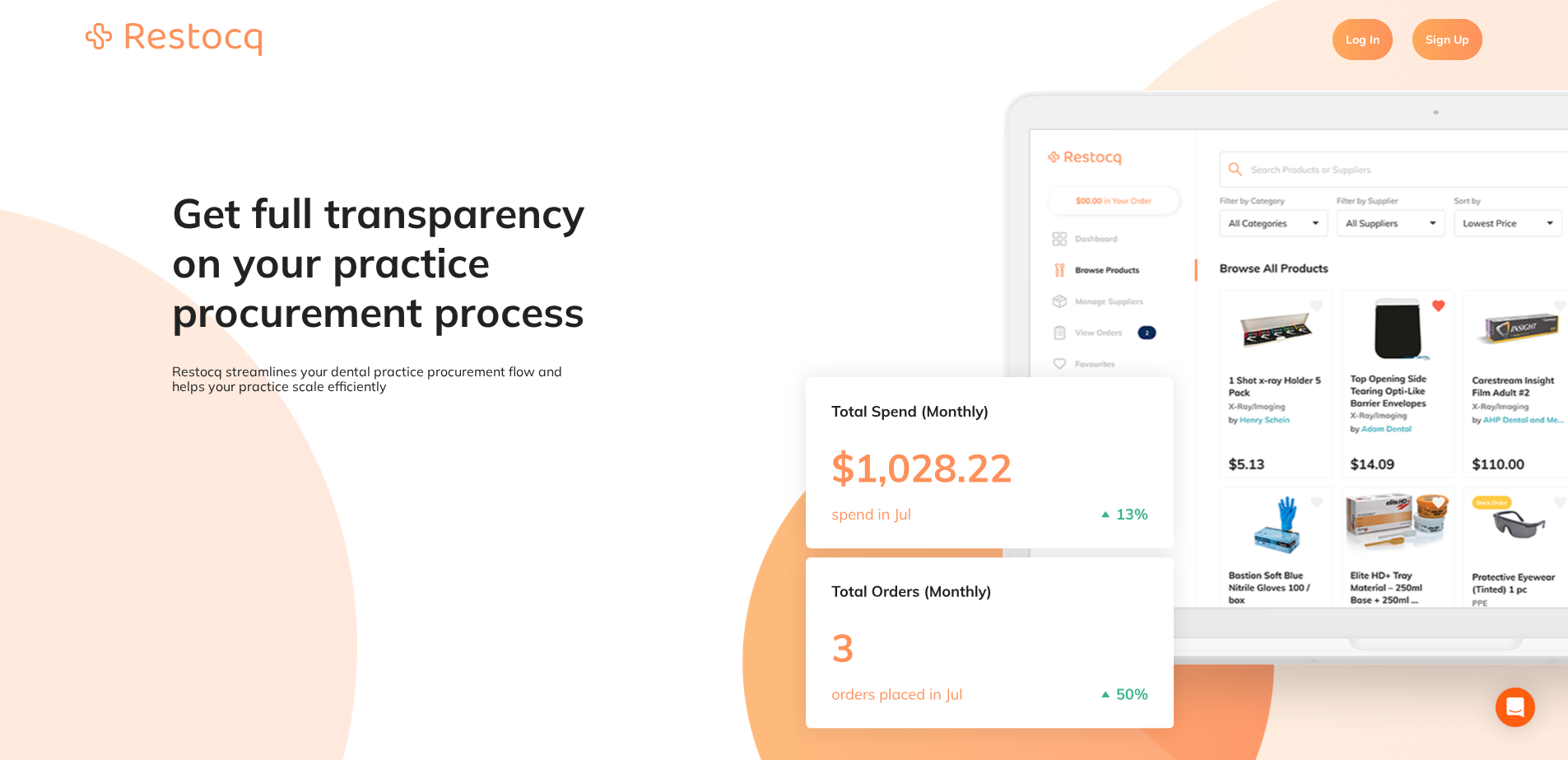 click on "Log In" at bounding box center (1362, 40) 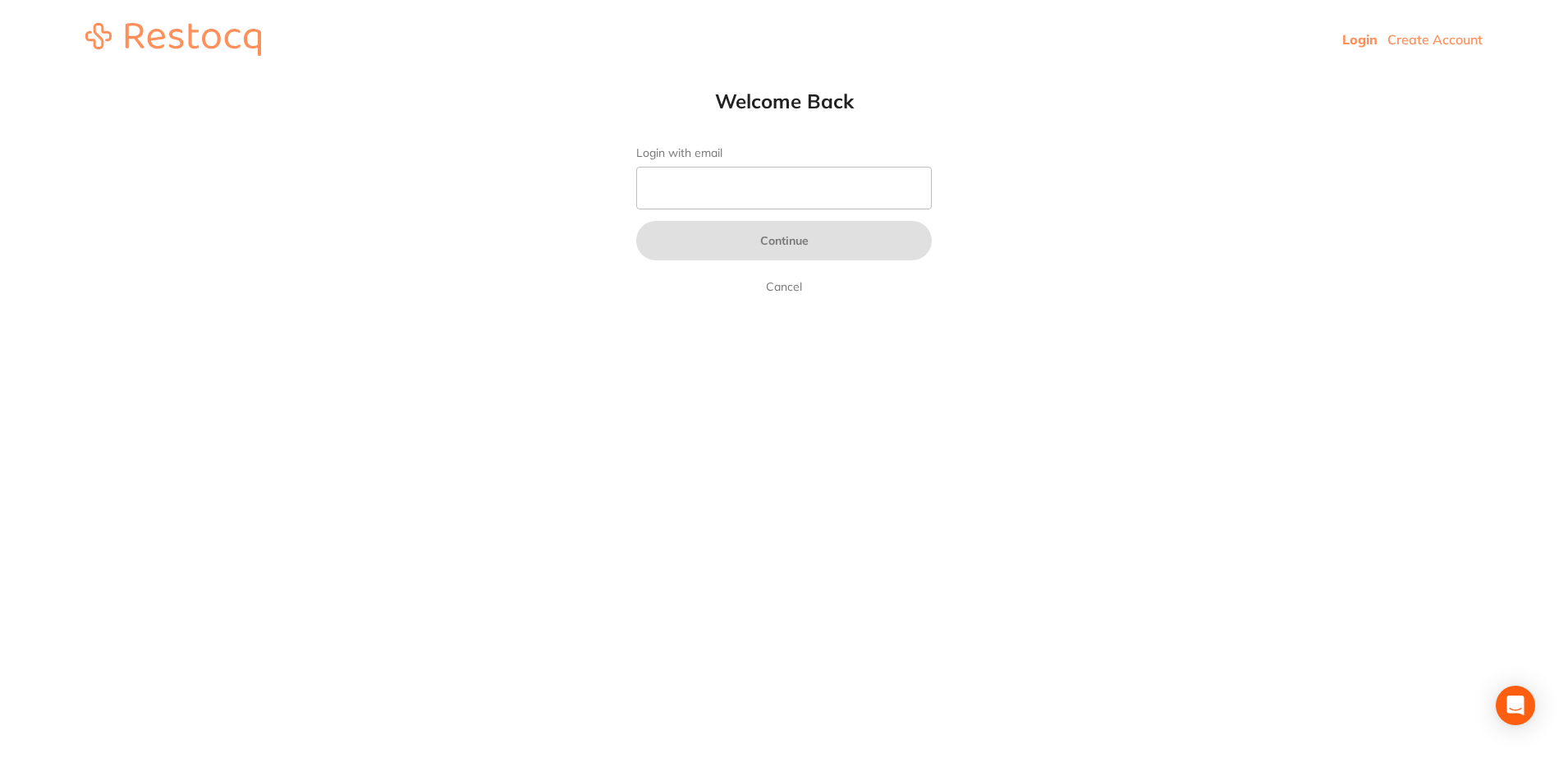 type on "dentaltown6@popcoinc.com.au" 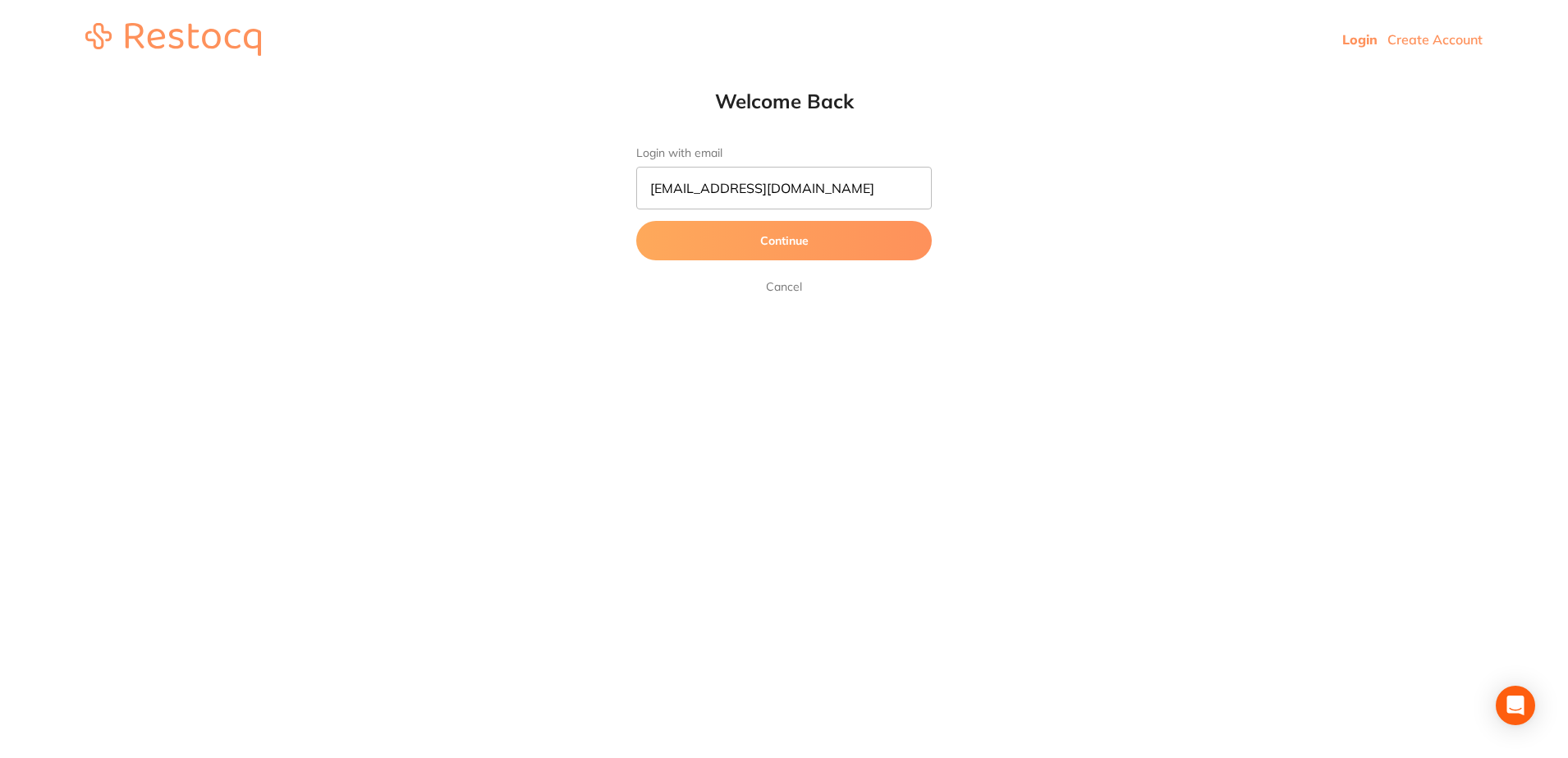 click on "Continue" at bounding box center (784, 241) 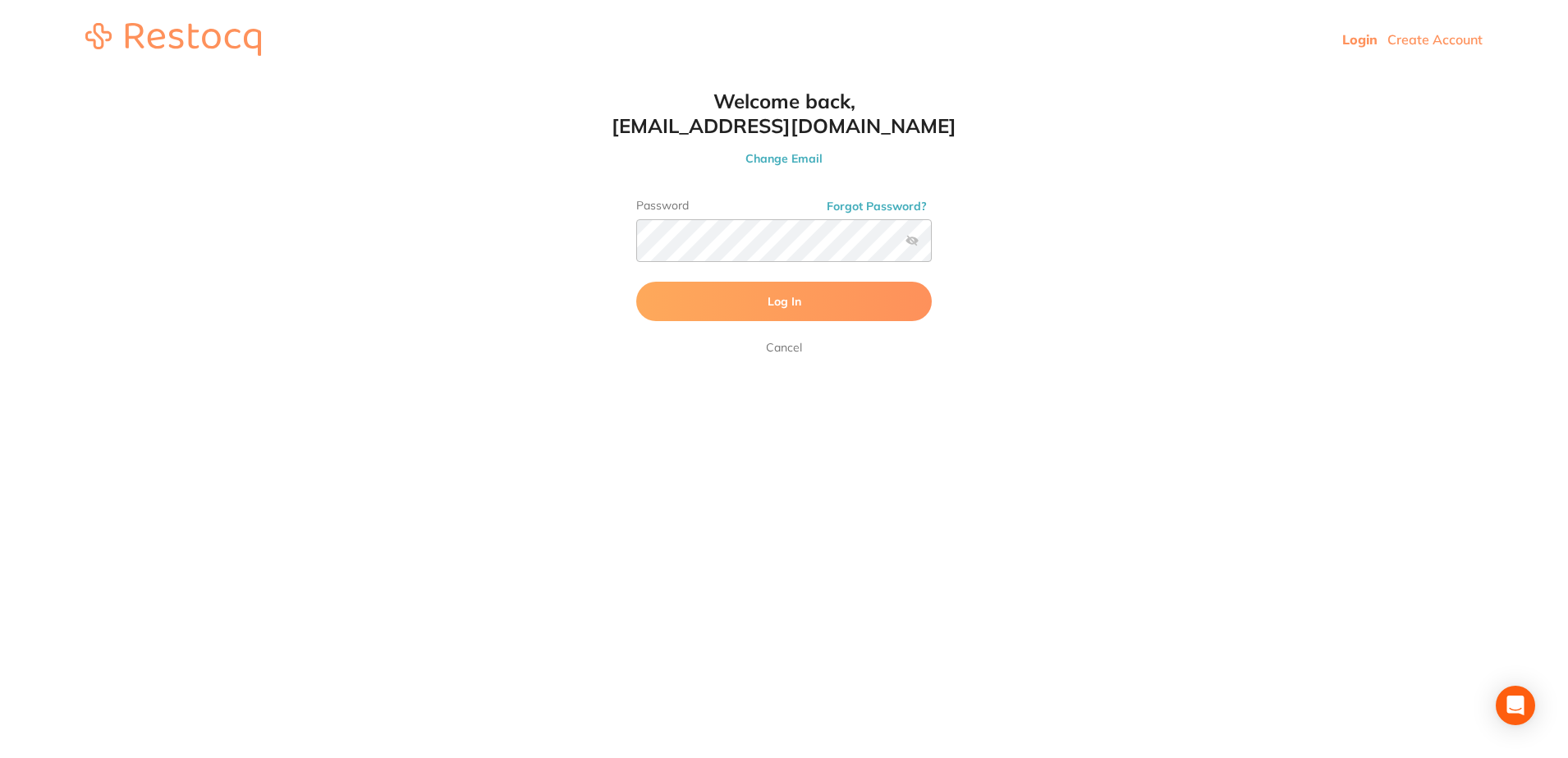click at bounding box center (912, 241) 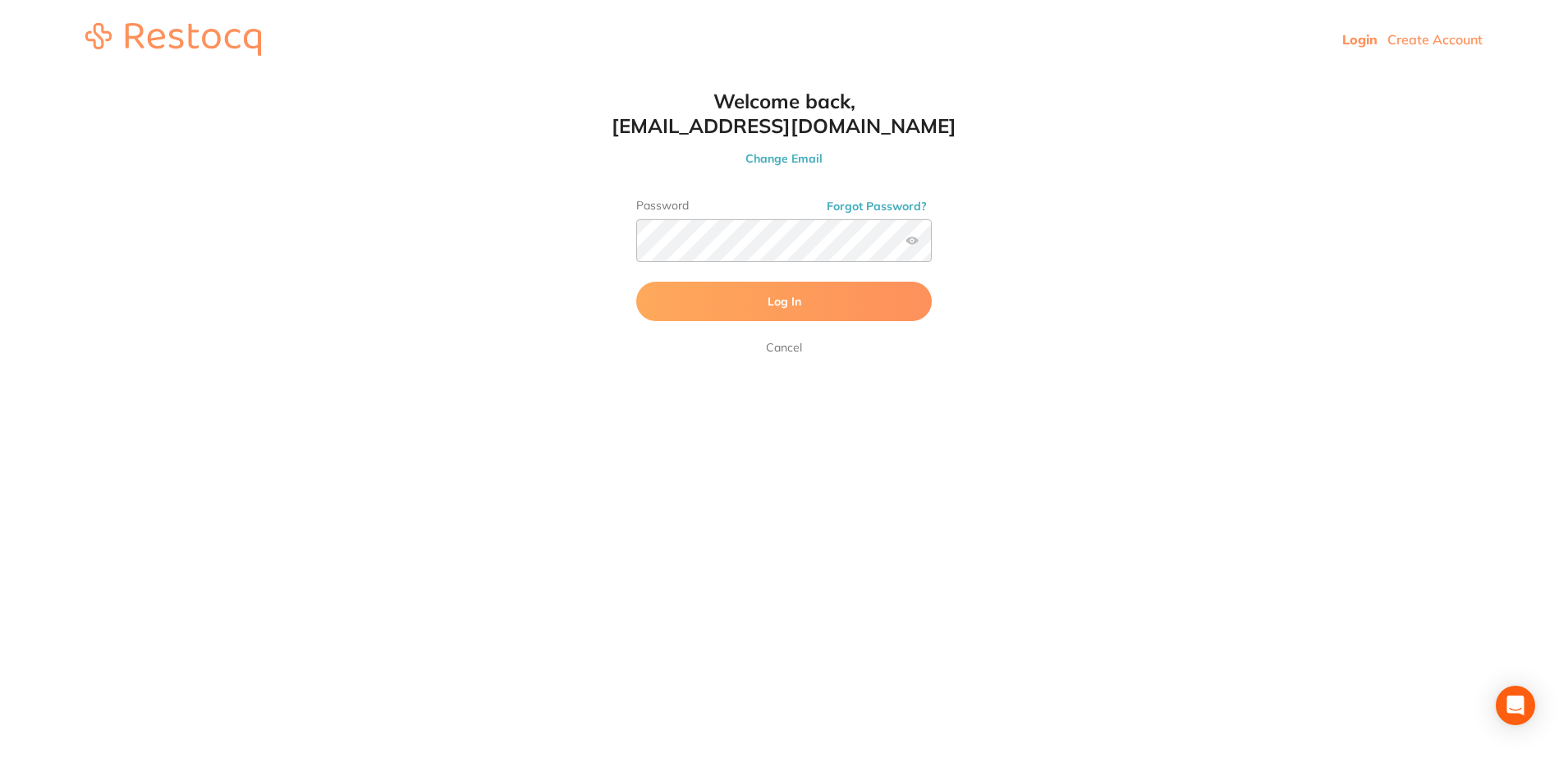 click on "Log In" at bounding box center (784, 301) 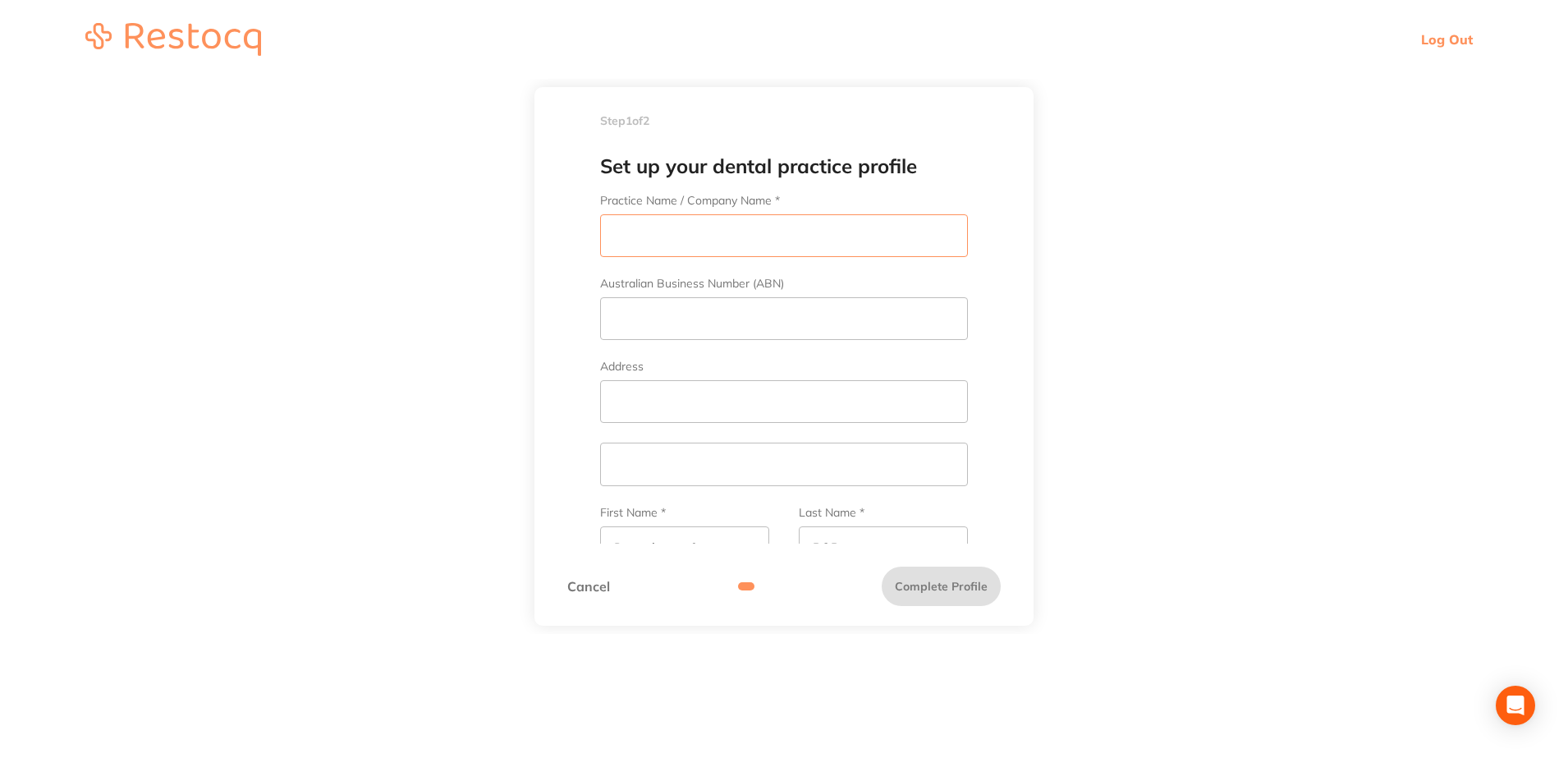 click on "Practice Name / Company Name *" at bounding box center [784, 236] 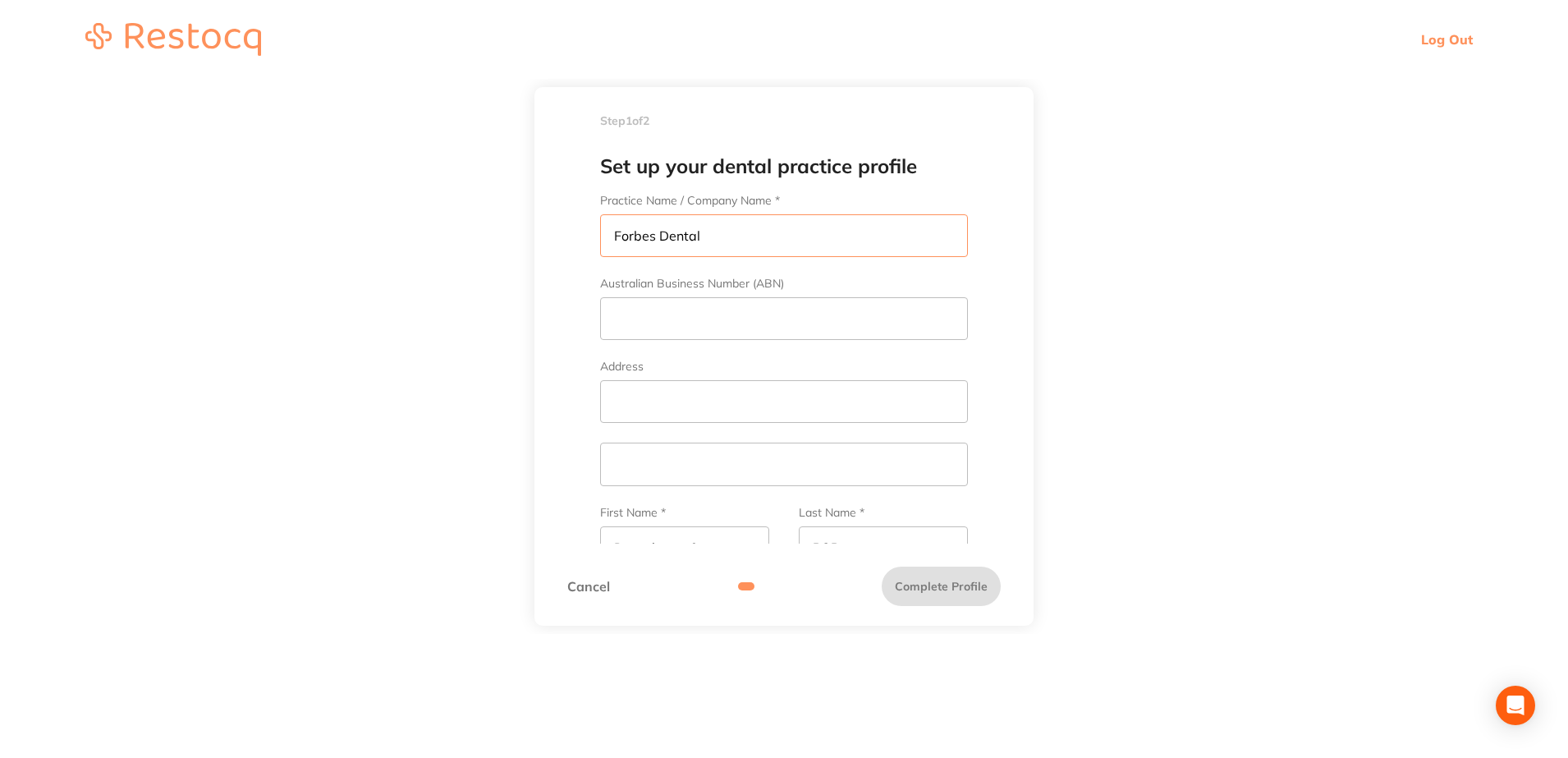 type on "Forbes Dental" 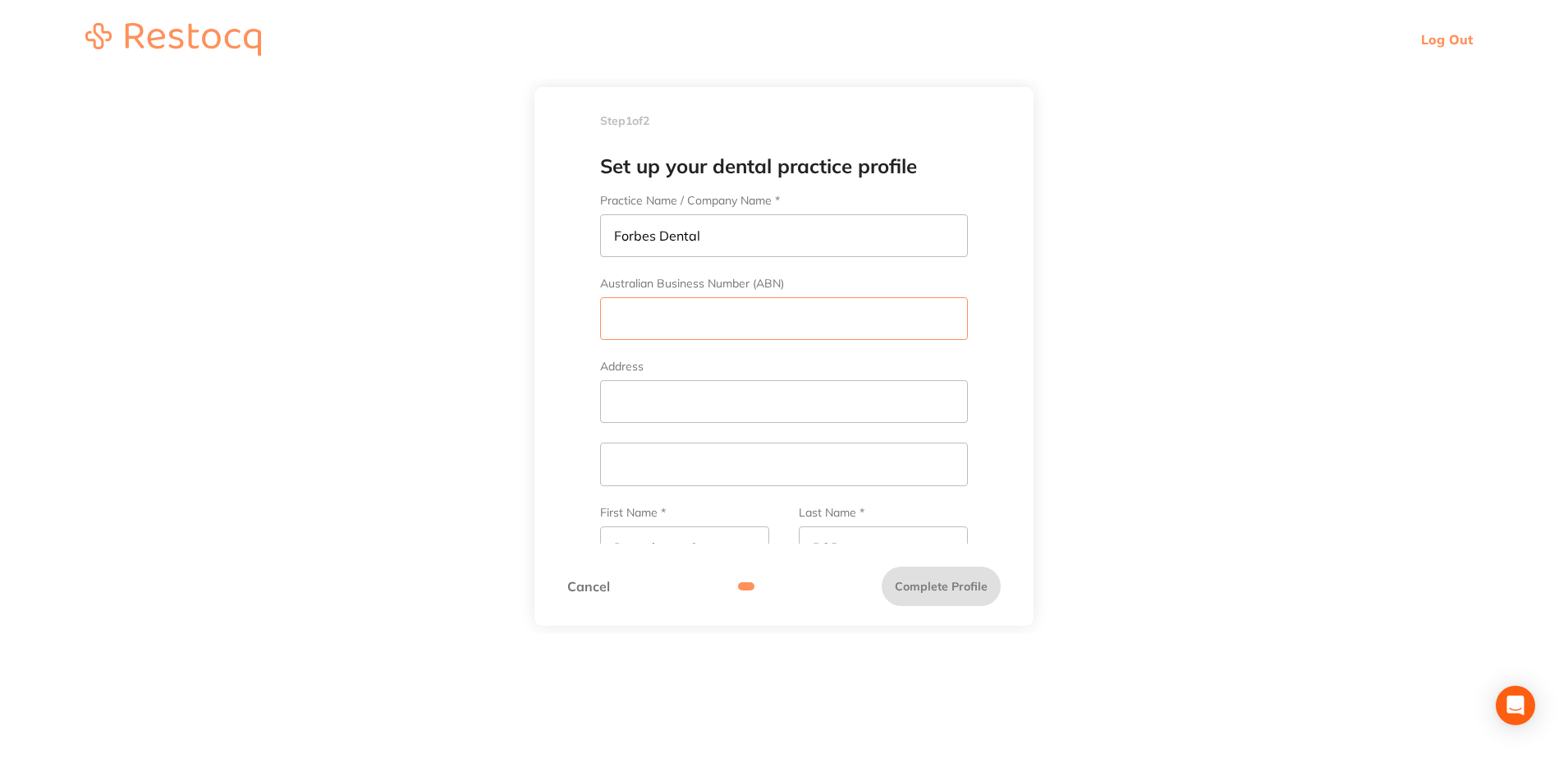 click on "Australian Business Number (ABN)" at bounding box center (784, 319) 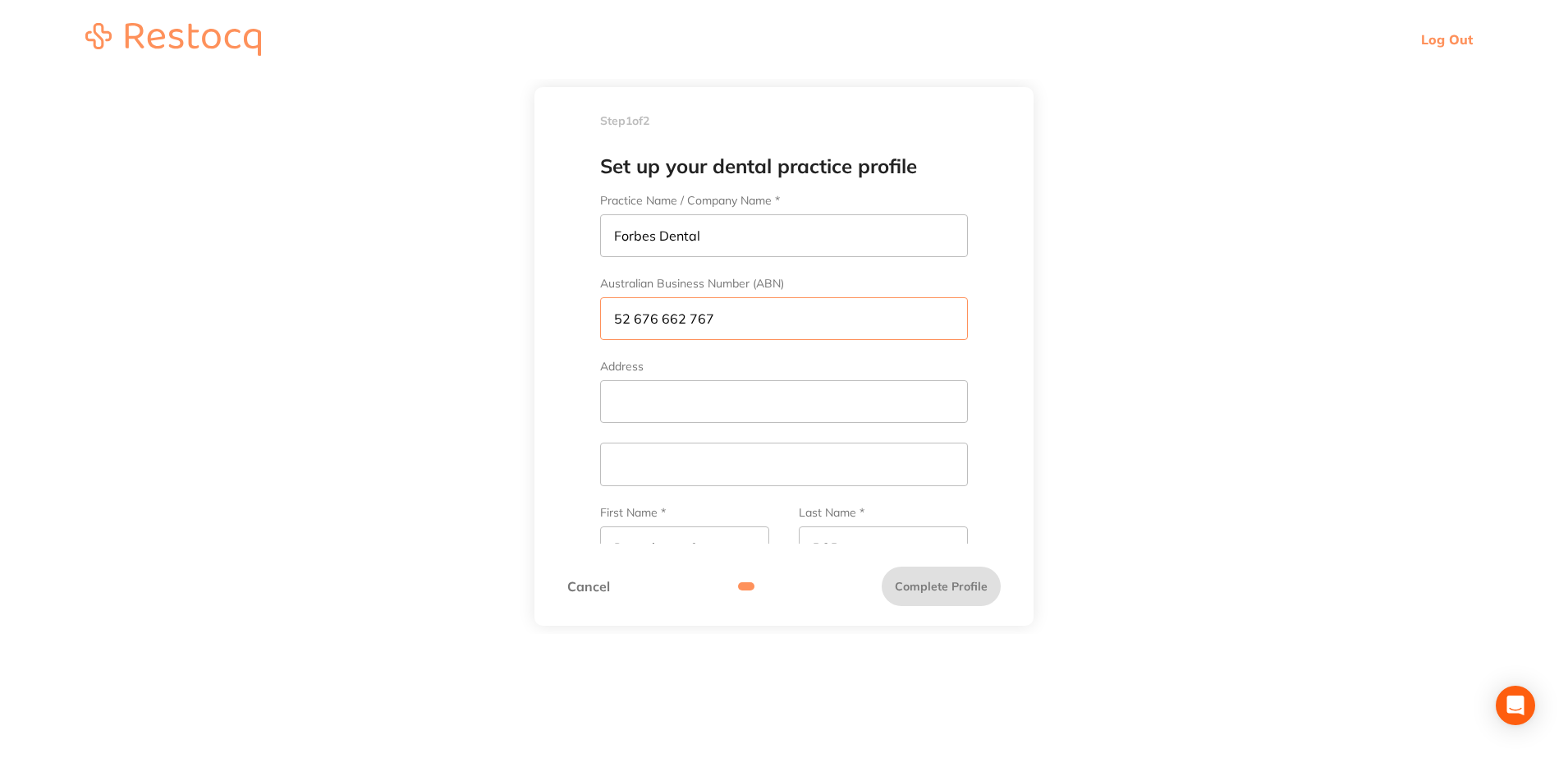 type on "52 676 662 767" 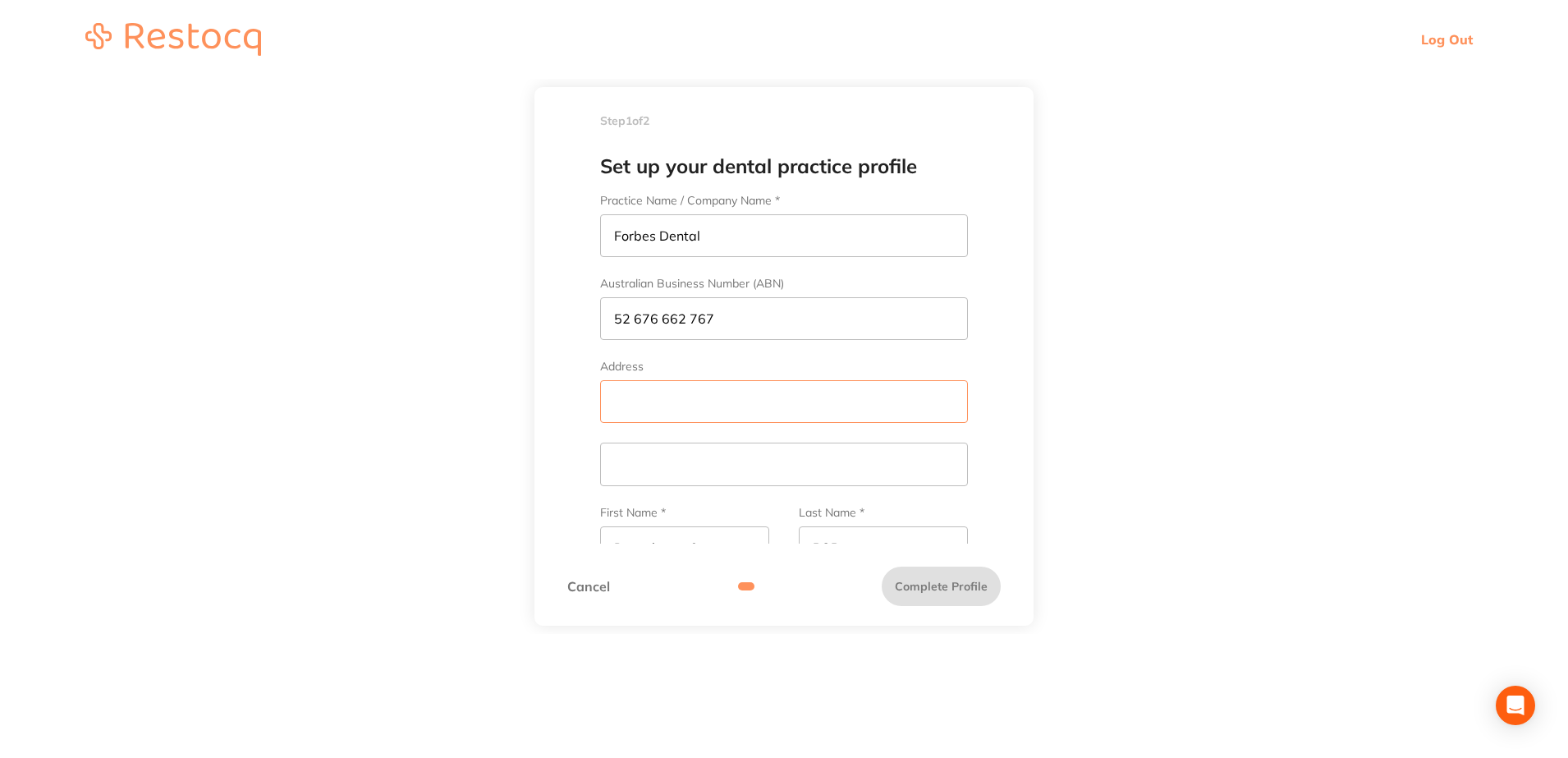 click on "Address" at bounding box center [784, 402] 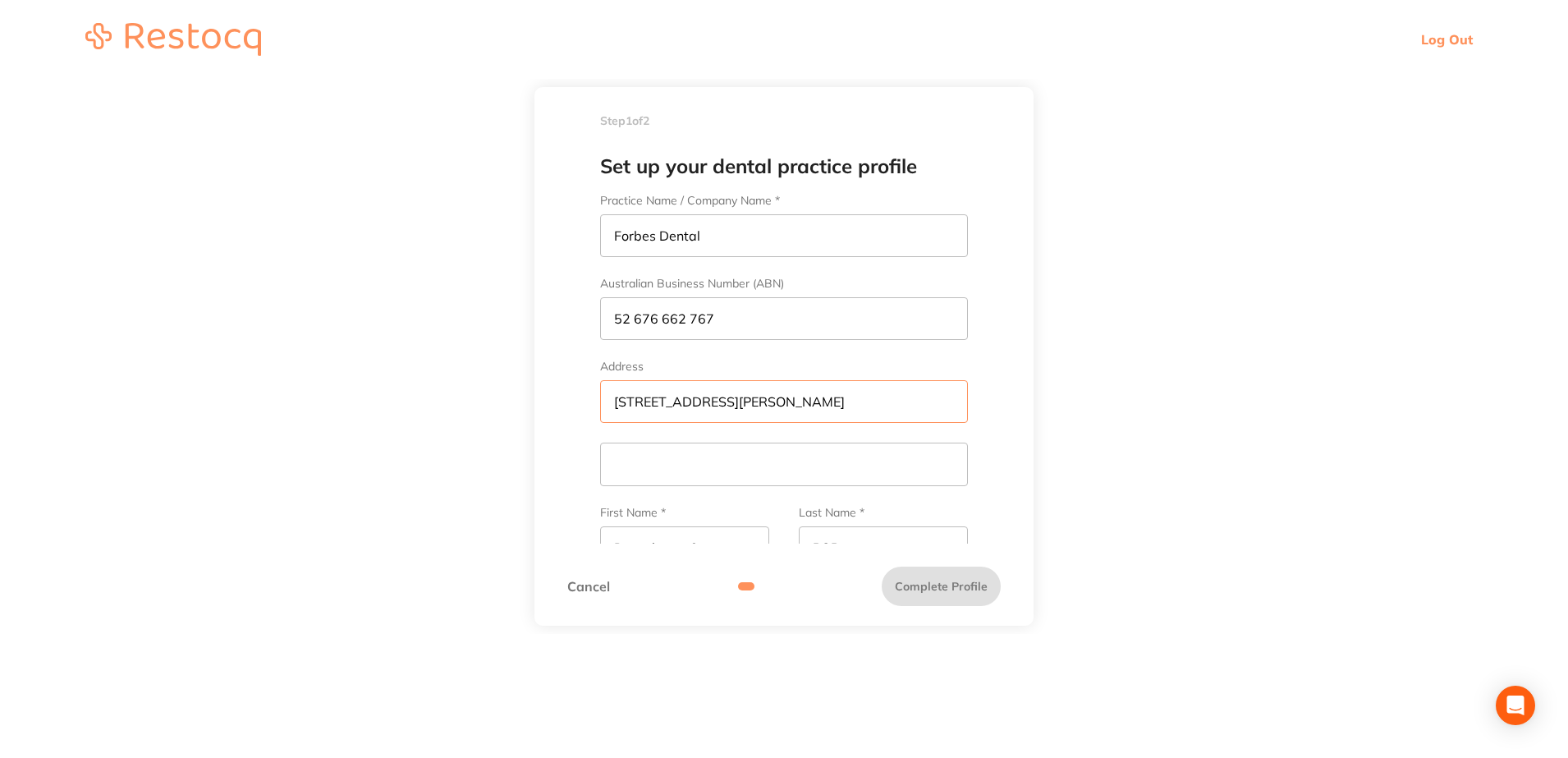 click on "54 Johnson St" at bounding box center (784, 402) 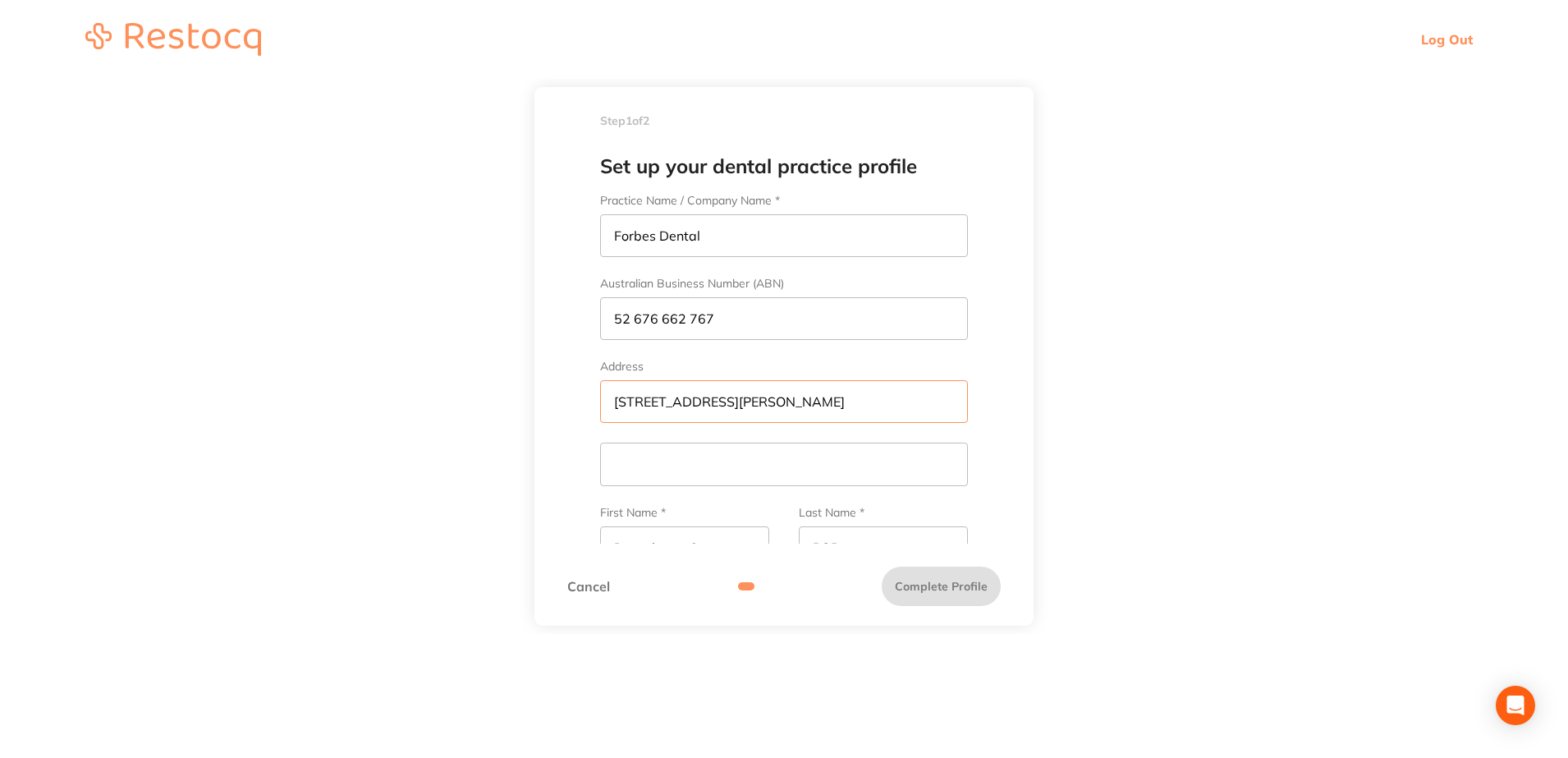 paste on "FORBES" 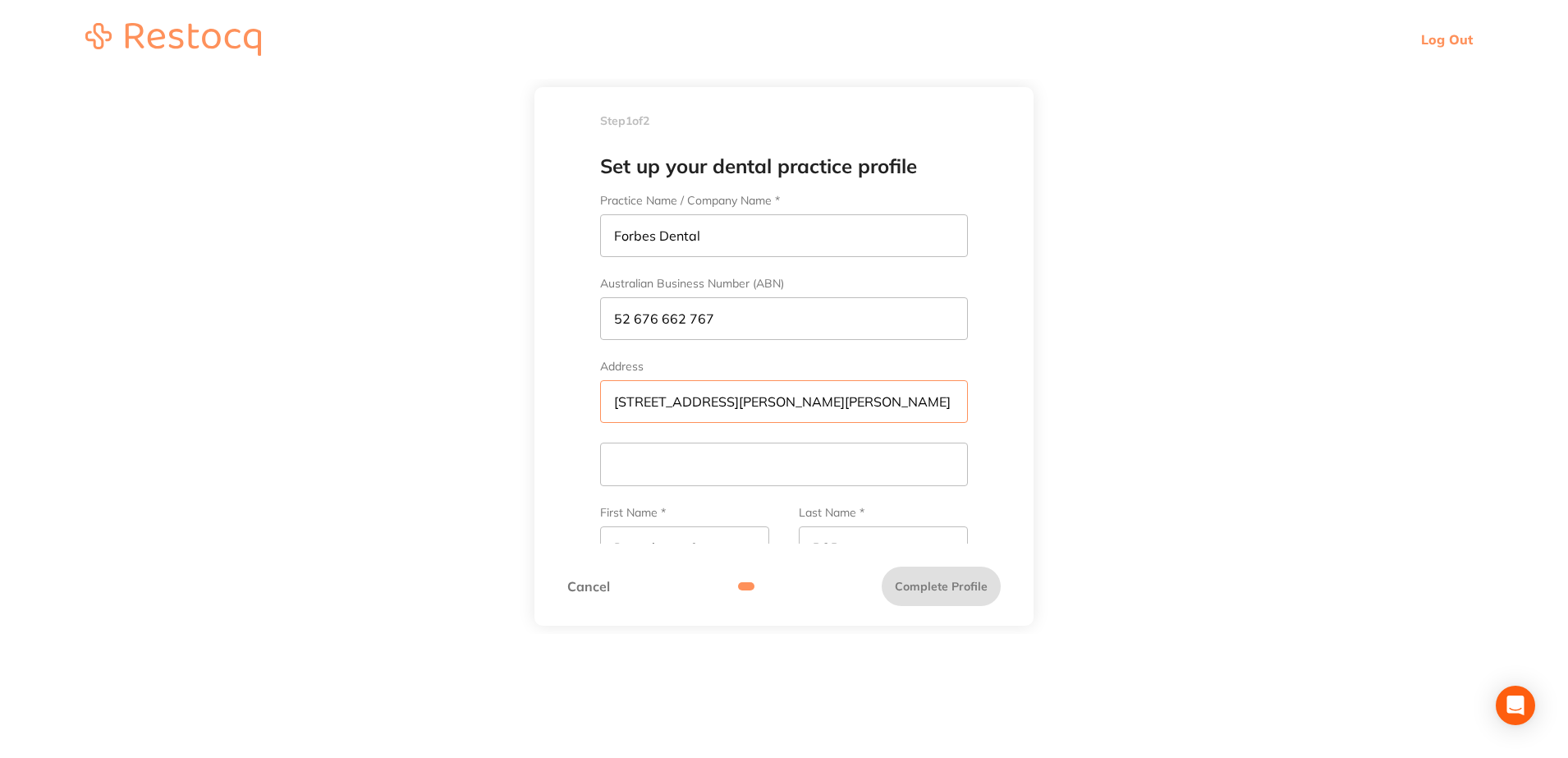 type on "54 Johnson St  FORBES" 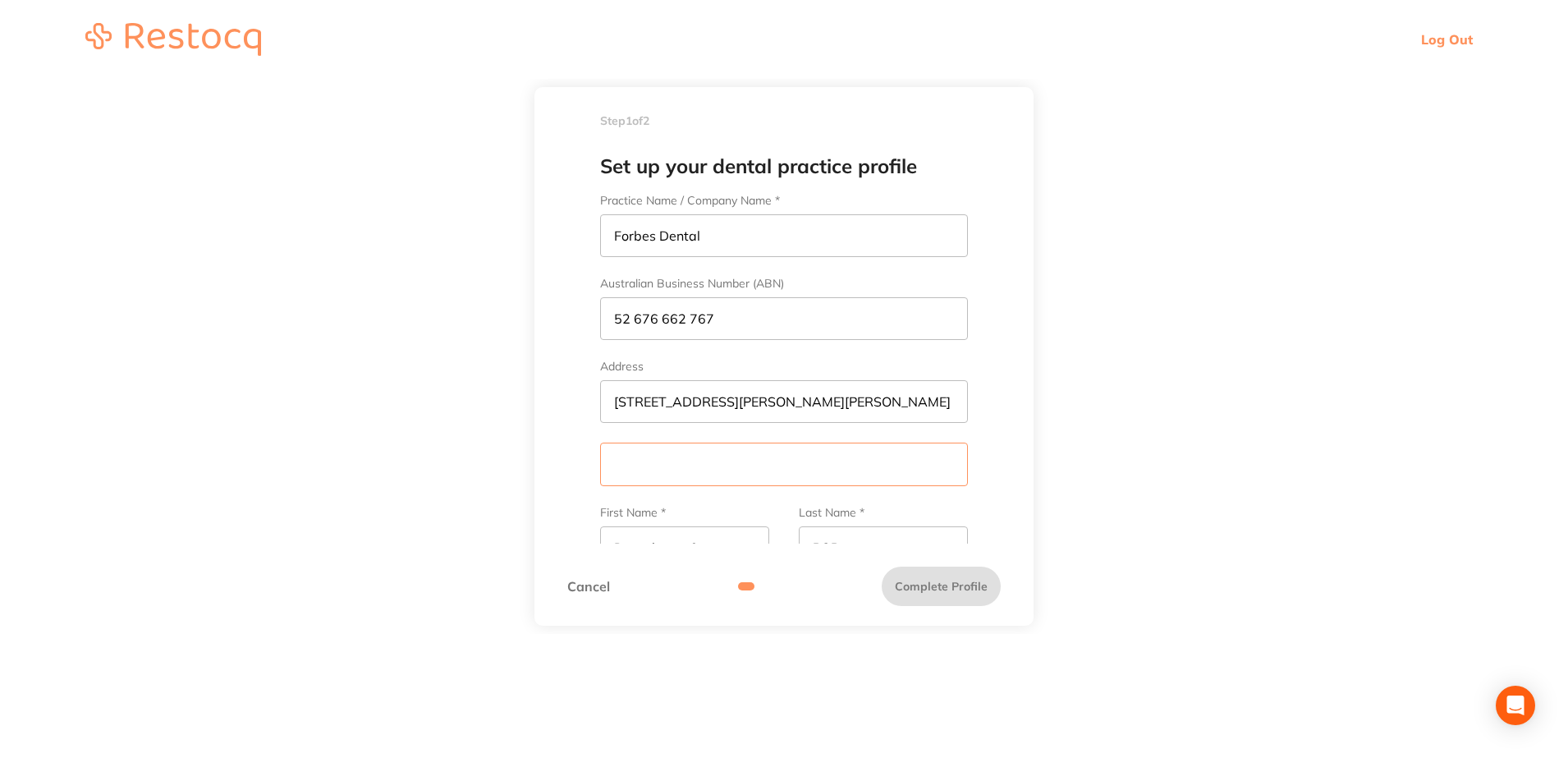 click at bounding box center (784, 464) 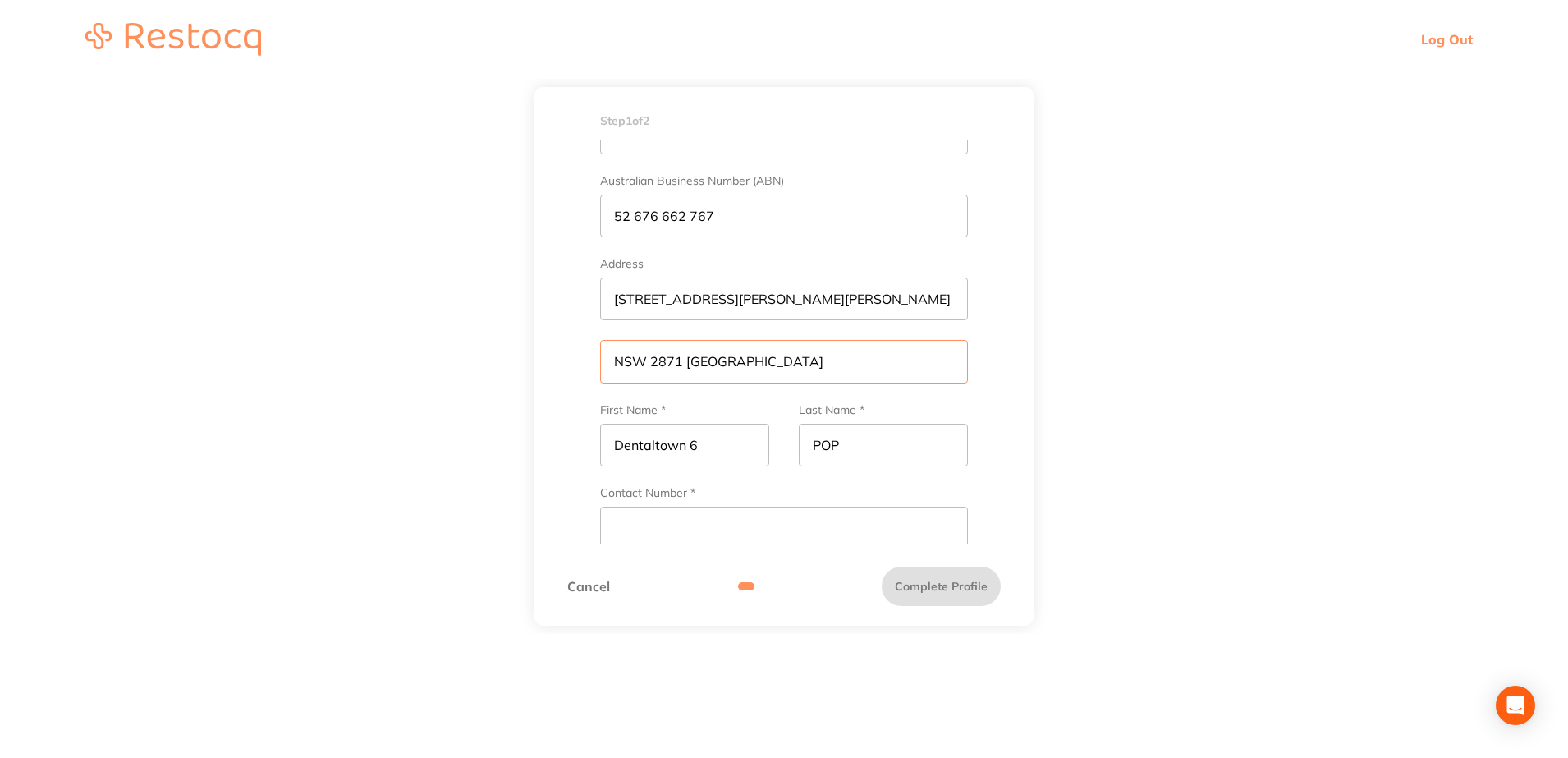 scroll, scrollTop: 205, scrollLeft: 0, axis: vertical 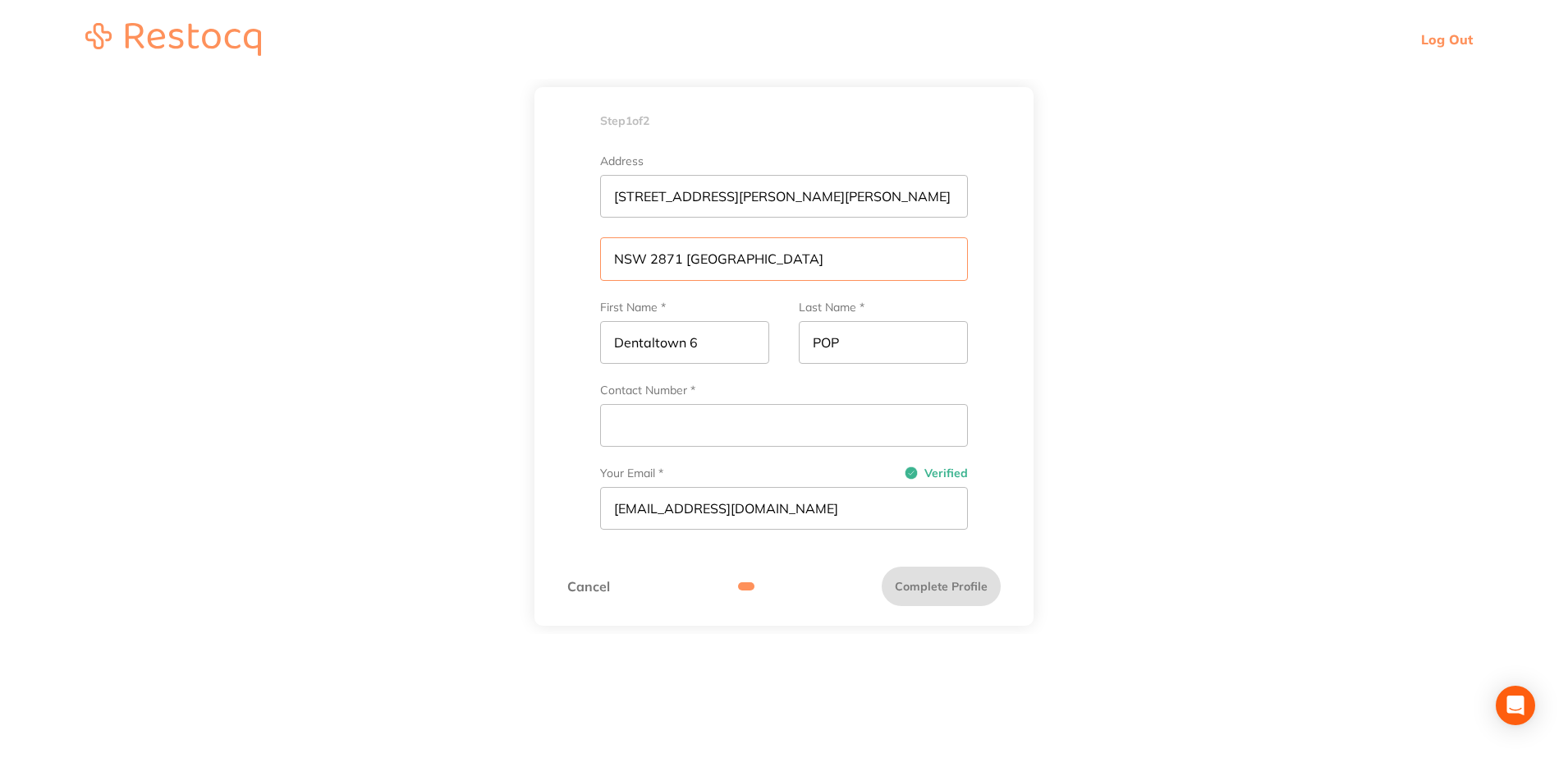 type on "NSW 2871 Australia" 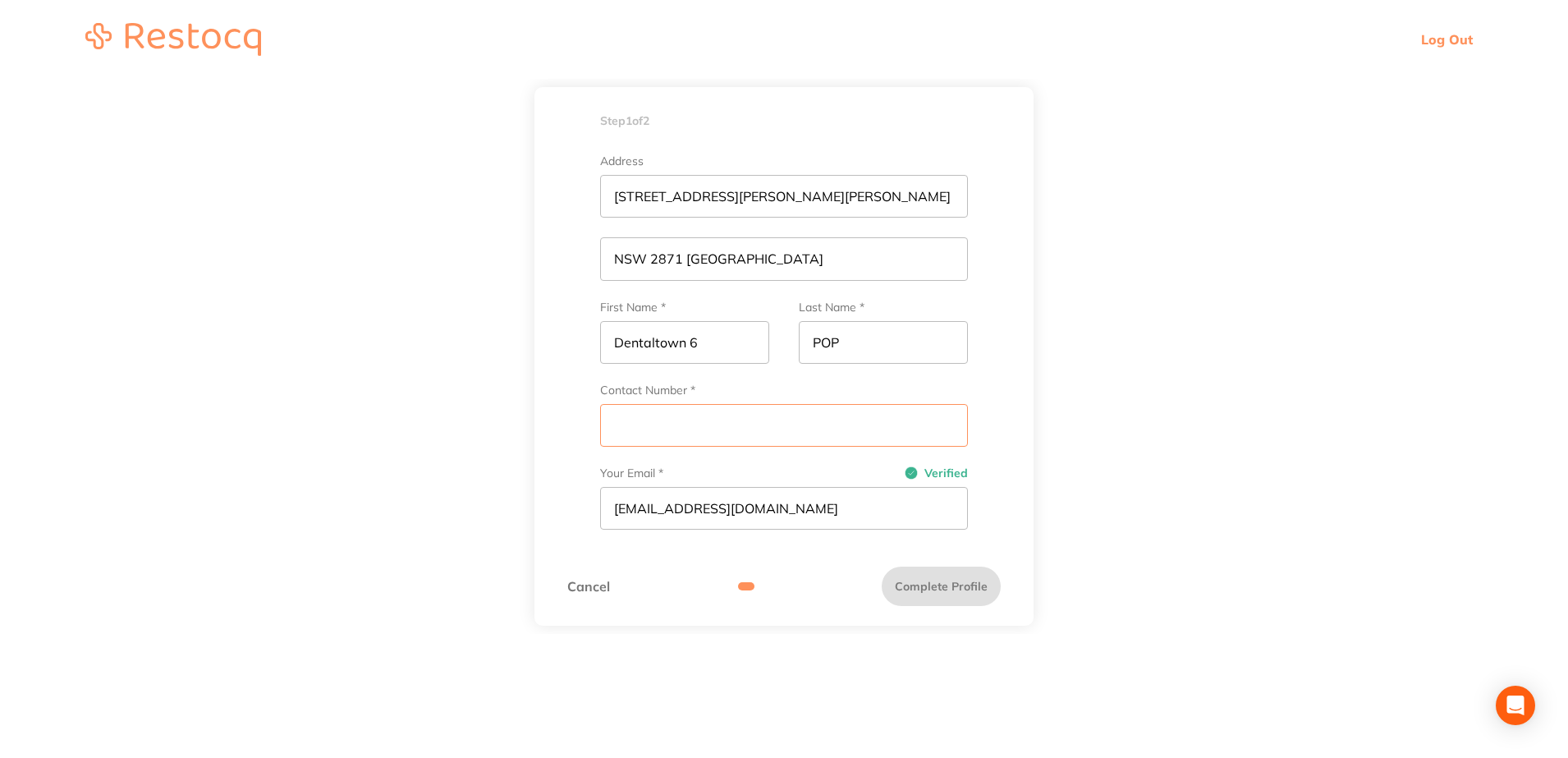 click on "Contact Number *" at bounding box center (784, 425) 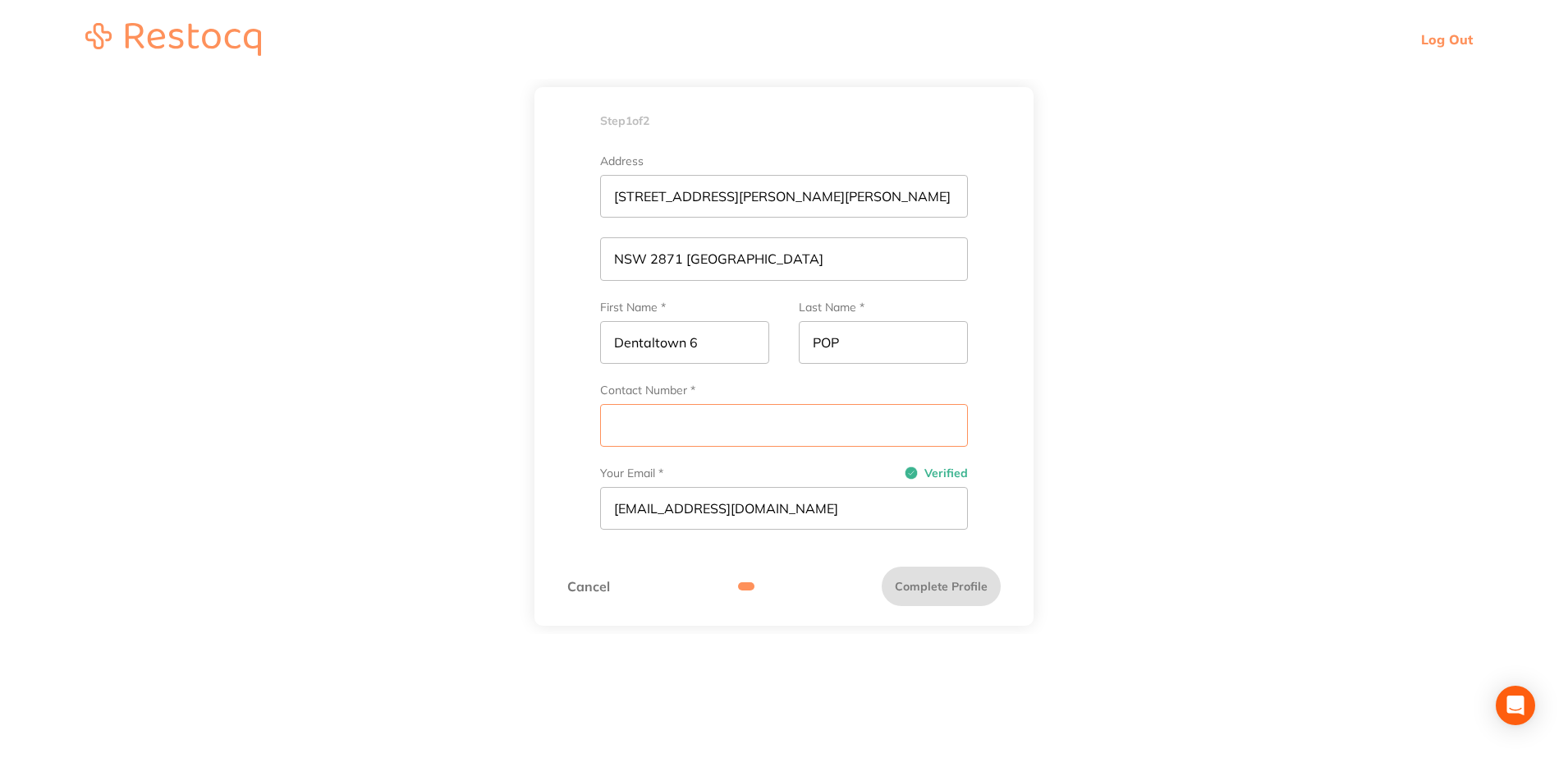 click on "Contact Number *" at bounding box center [784, 425] 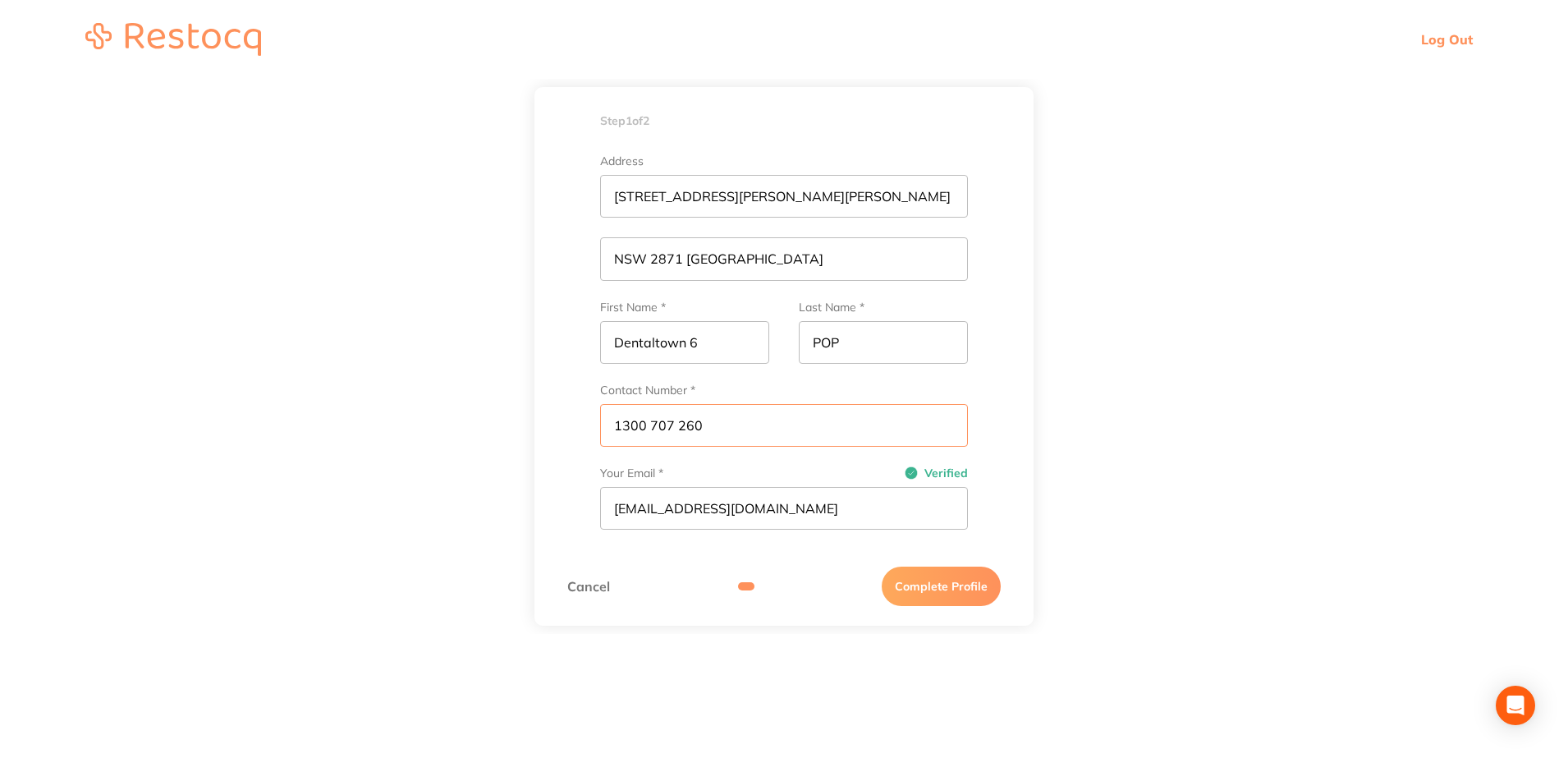 type on "1300 707 260" 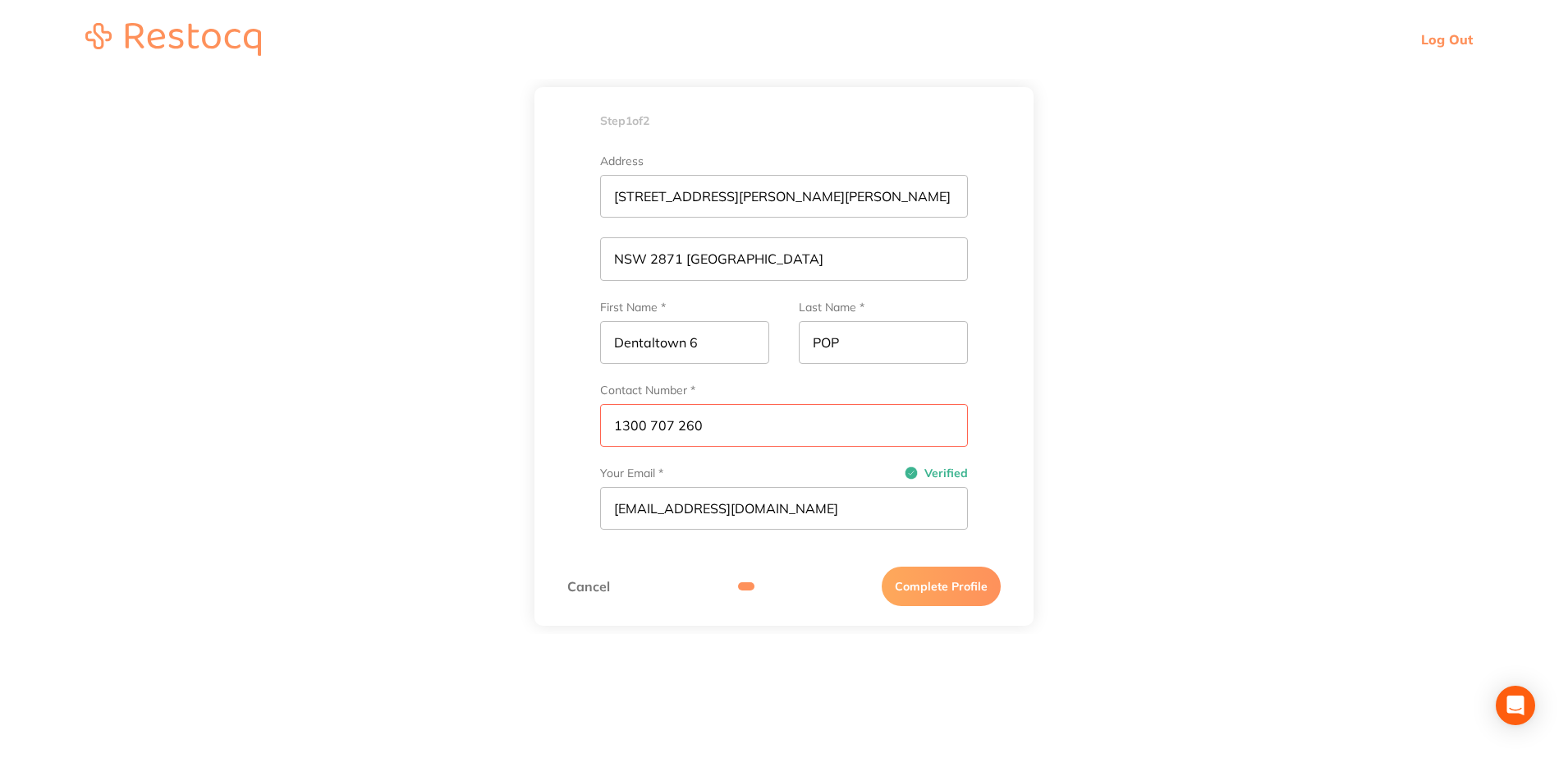 click on "Step  1  of  2 Welcome to Restocq,  Please select your account type Dental Practice Suppliers Set up your dental practice profile Practice Name / Company Name * Forbes Dental Australian Business Number (ABN) 52 676 662 767 Address 54 Johnson St  FORBES NSW 2871 Australia First Name * Dentaltown 6 Last Name * POP Contact Number * 1300 707 260 Your Email *  Verified dentaltown6@popcoinc.com.au Referral Code Company Logo Upload Logo jpeg, png, gif (recommended 480x480, max 2MB) Link your online account to sync your contract pricing into Restocq The following suppliers can be linked to Restocq and allow you to sync orders directly into these supplier websites. Note that your contract prices can take up to 24 hours to reflect on Restocq once connected. Confirm your Customer Account Number to start placing orders Choose a plan that meets your needs! No matter the scale of your business, we have different plans to suit your needs Pay Annually Pay Monthly BASIC Free Downgrade  Plan Browse all products PREMIUM $158" at bounding box center [784, 356] 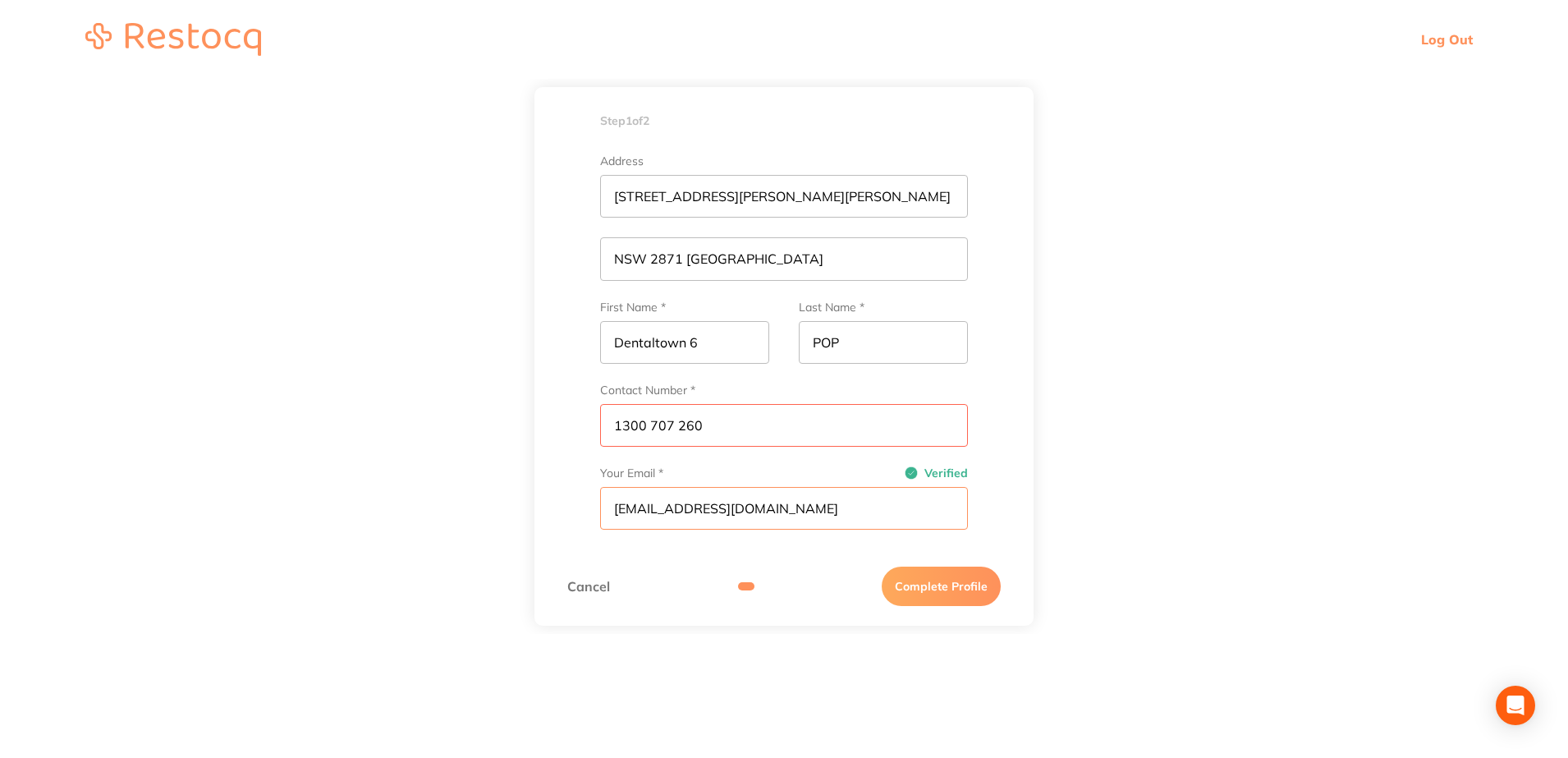 click on "dentaltown6@popcoinc.com.au" at bounding box center (784, 508) 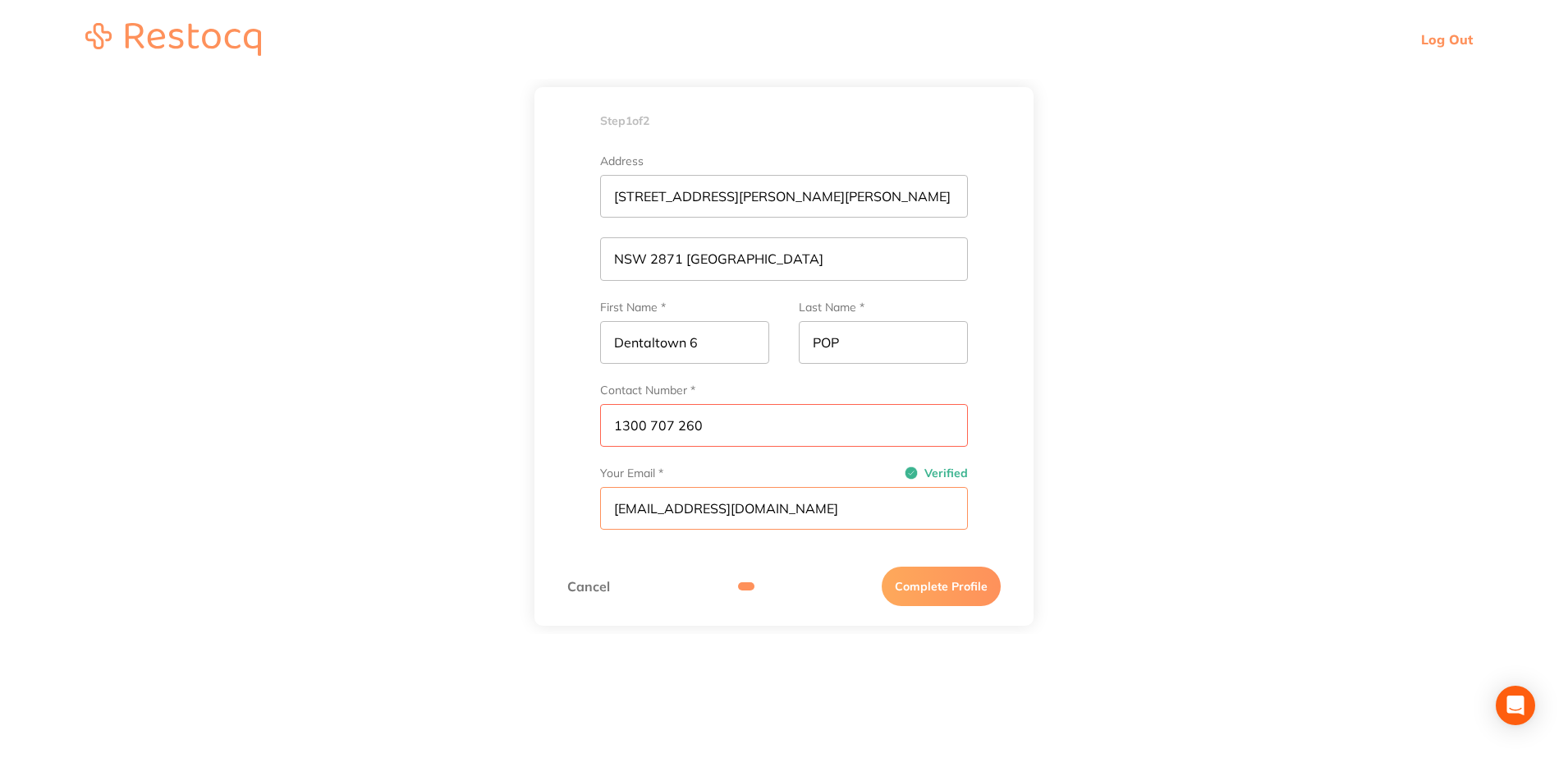 drag, startPoint x: 757, startPoint y: 507, endPoint x: 727, endPoint y: 508, distance: 30.01666 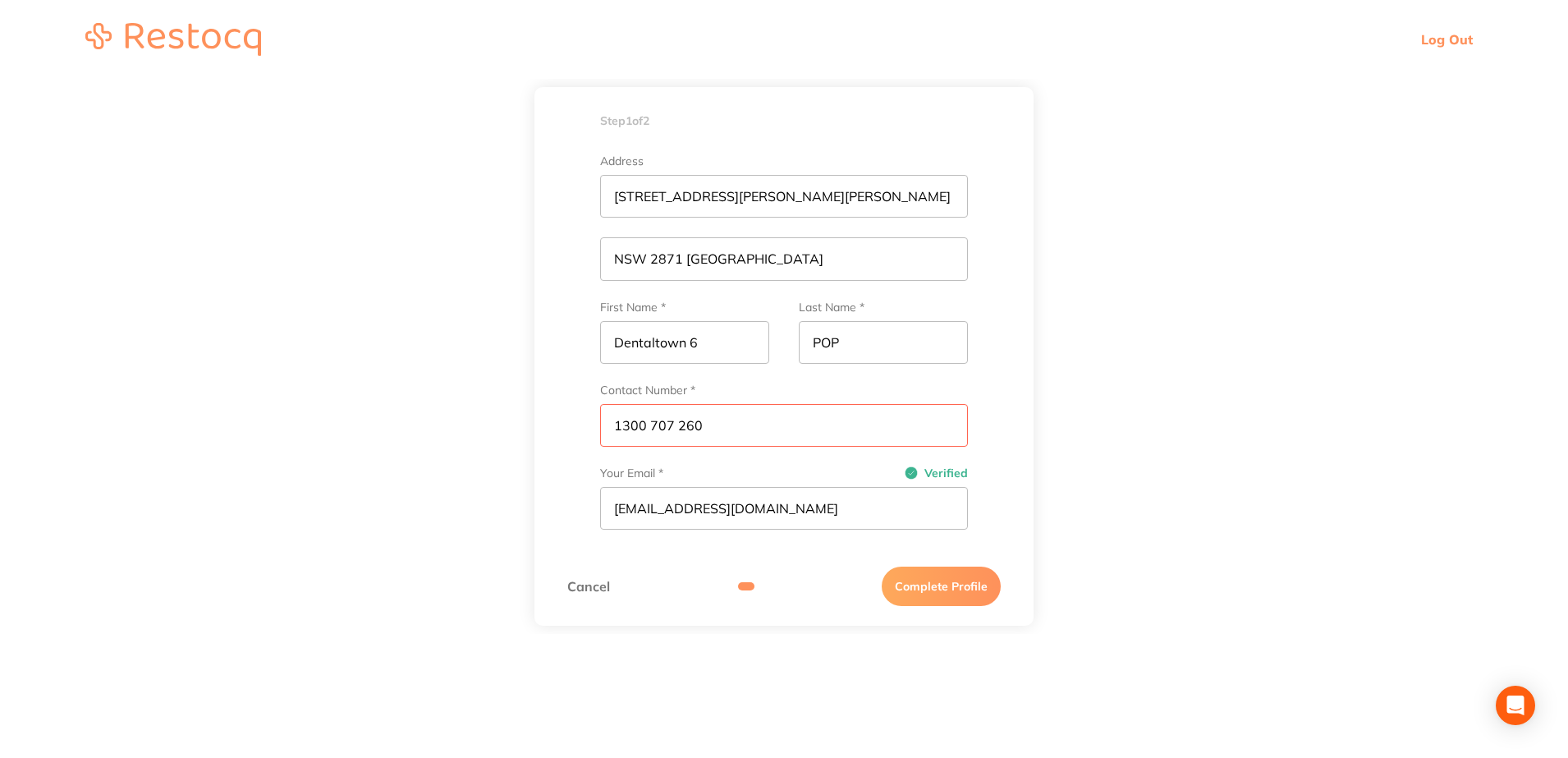 click on "Set up your dental practice profile Practice Name / Company Name * Forbes Dental Australian Business Number (ABN) 52 676 662 767 Address 54 Johnson St  FORBES NSW 2871 Australia First Name * Dentaltown 6 Last Name * POP Contact Number * 1300 707 260 Your Email *  Verified dentaltown6@popandco.com.au Referral Code Company Logo Upload Logo jpeg, png, gif (recommended 480x480, max 2MB)" at bounding box center [784, 342] 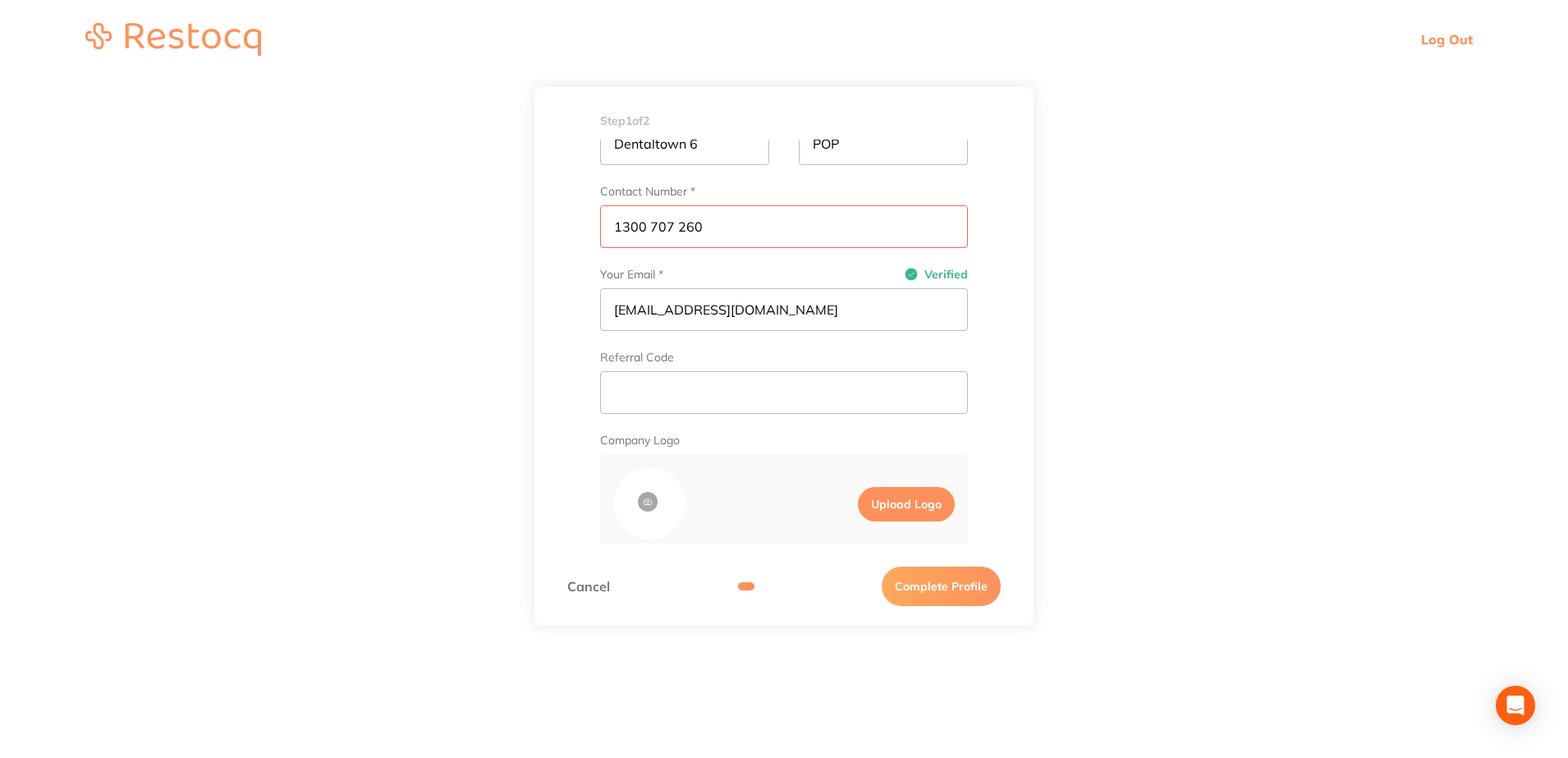 scroll, scrollTop: 473, scrollLeft: 0, axis: vertical 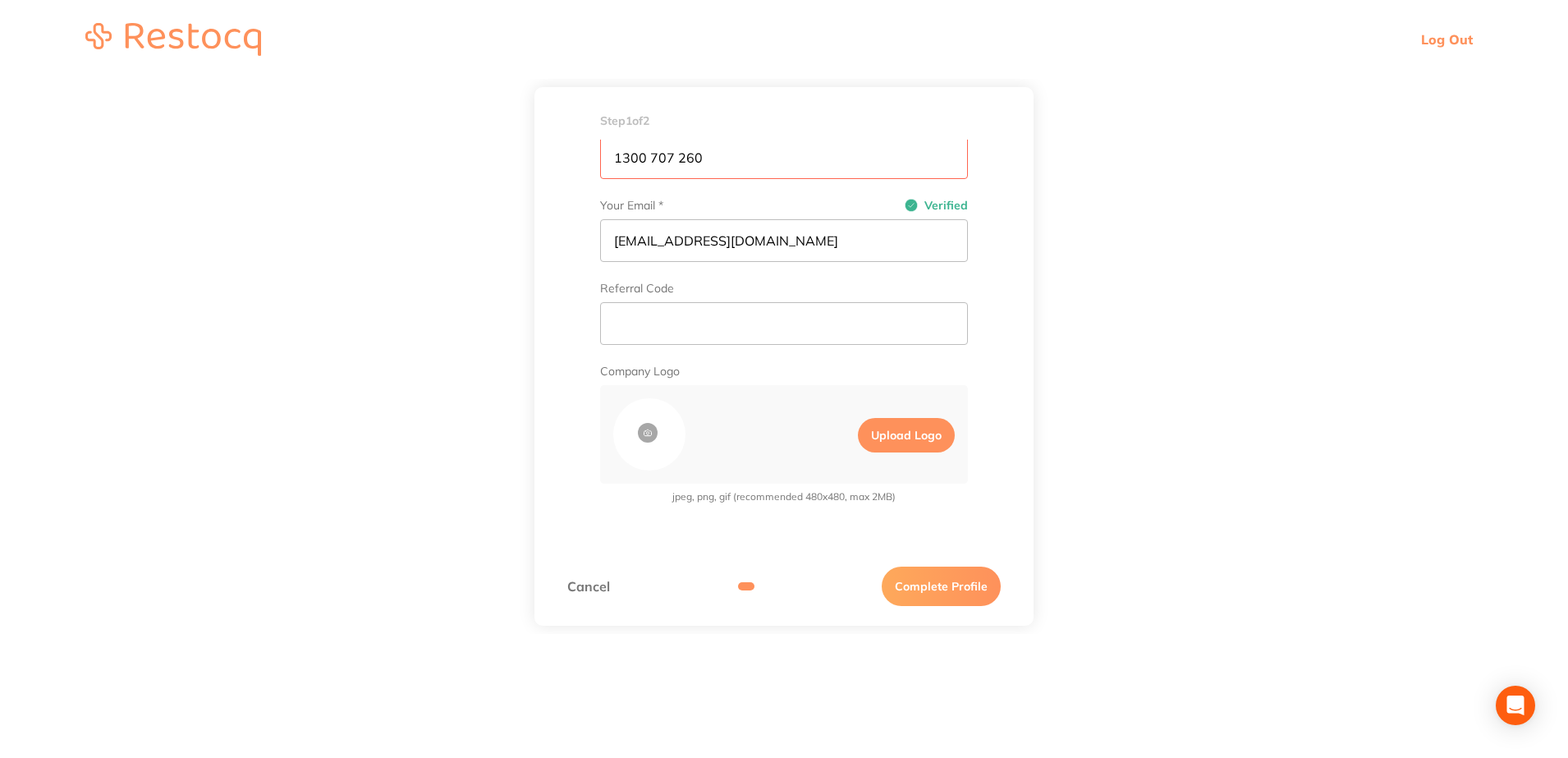 click on "Complete Profile" at bounding box center (941, 586) 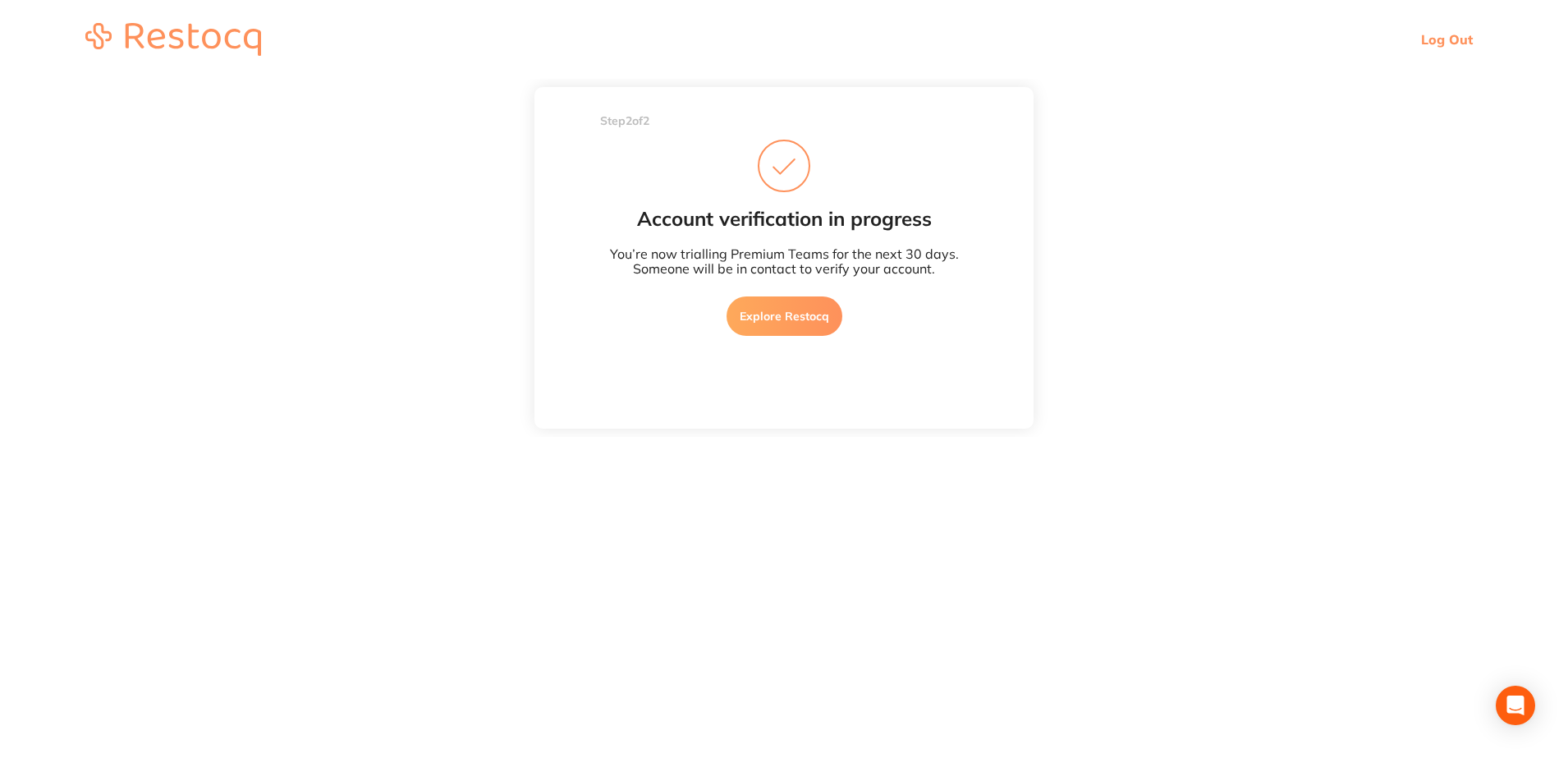 click on "Explore Restocq" at bounding box center (784, 316) 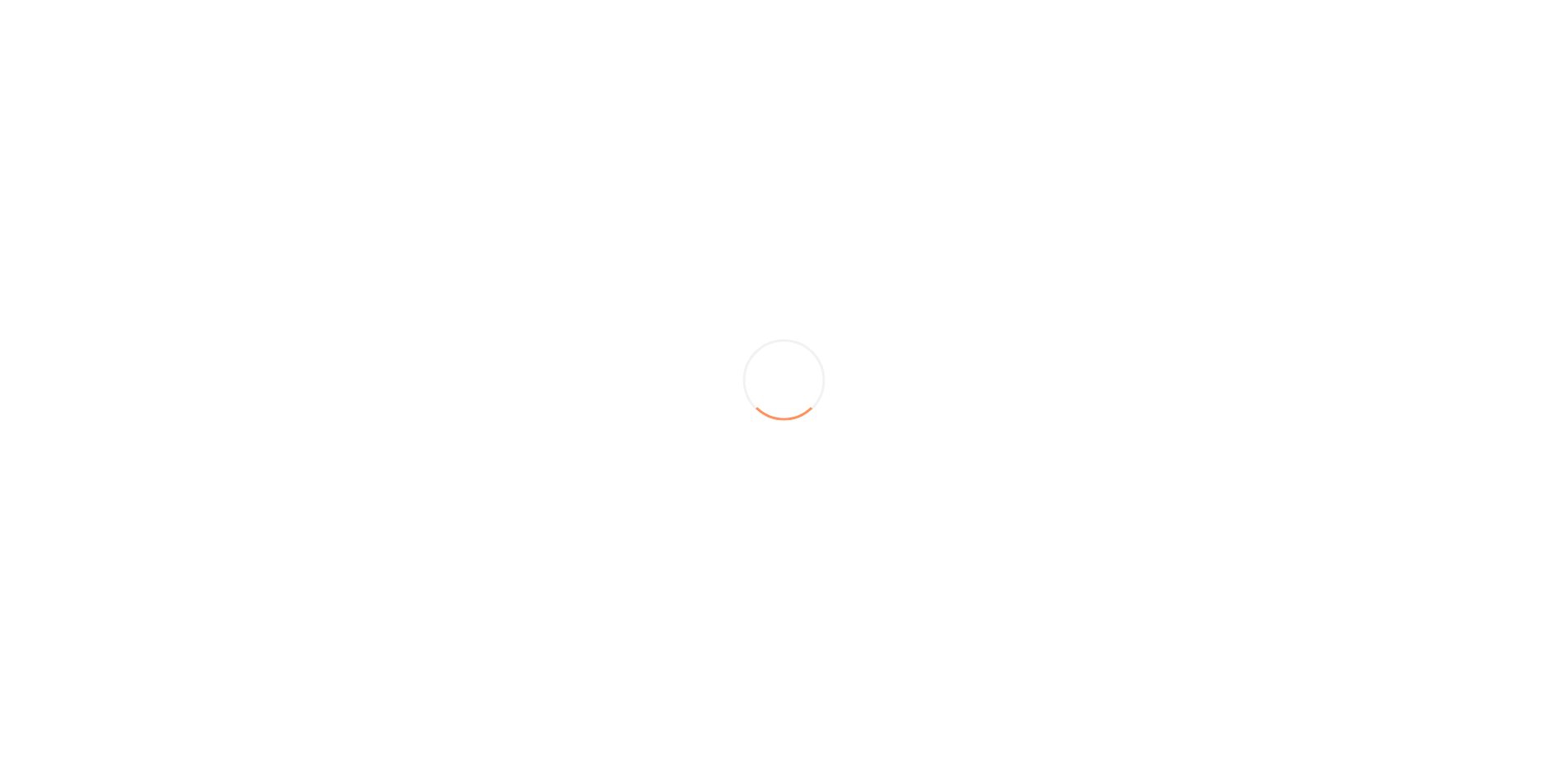 scroll, scrollTop: 0, scrollLeft: 0, axis: both 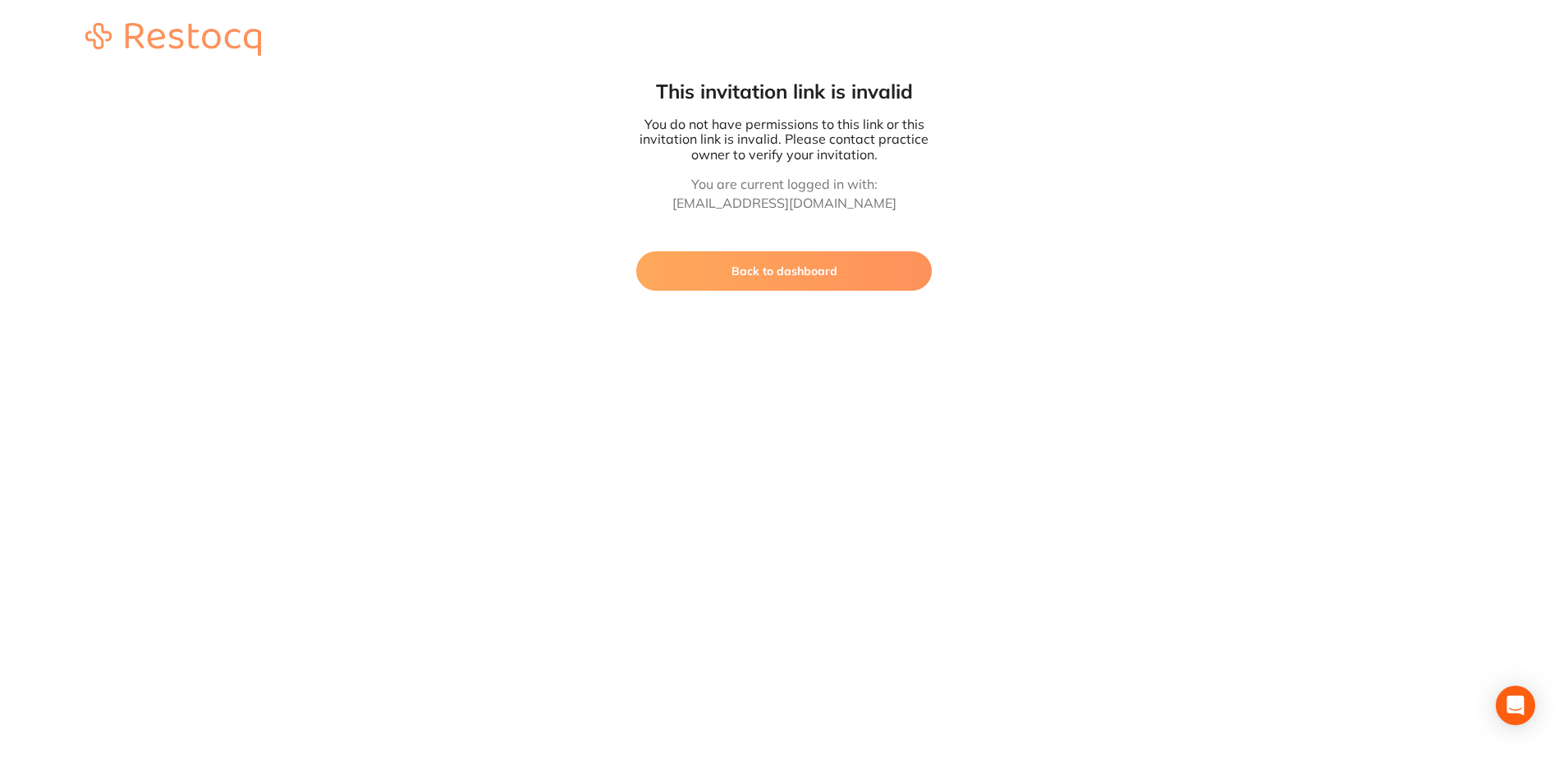 click on "Back to dashboard" at bounding box center (784, 271) 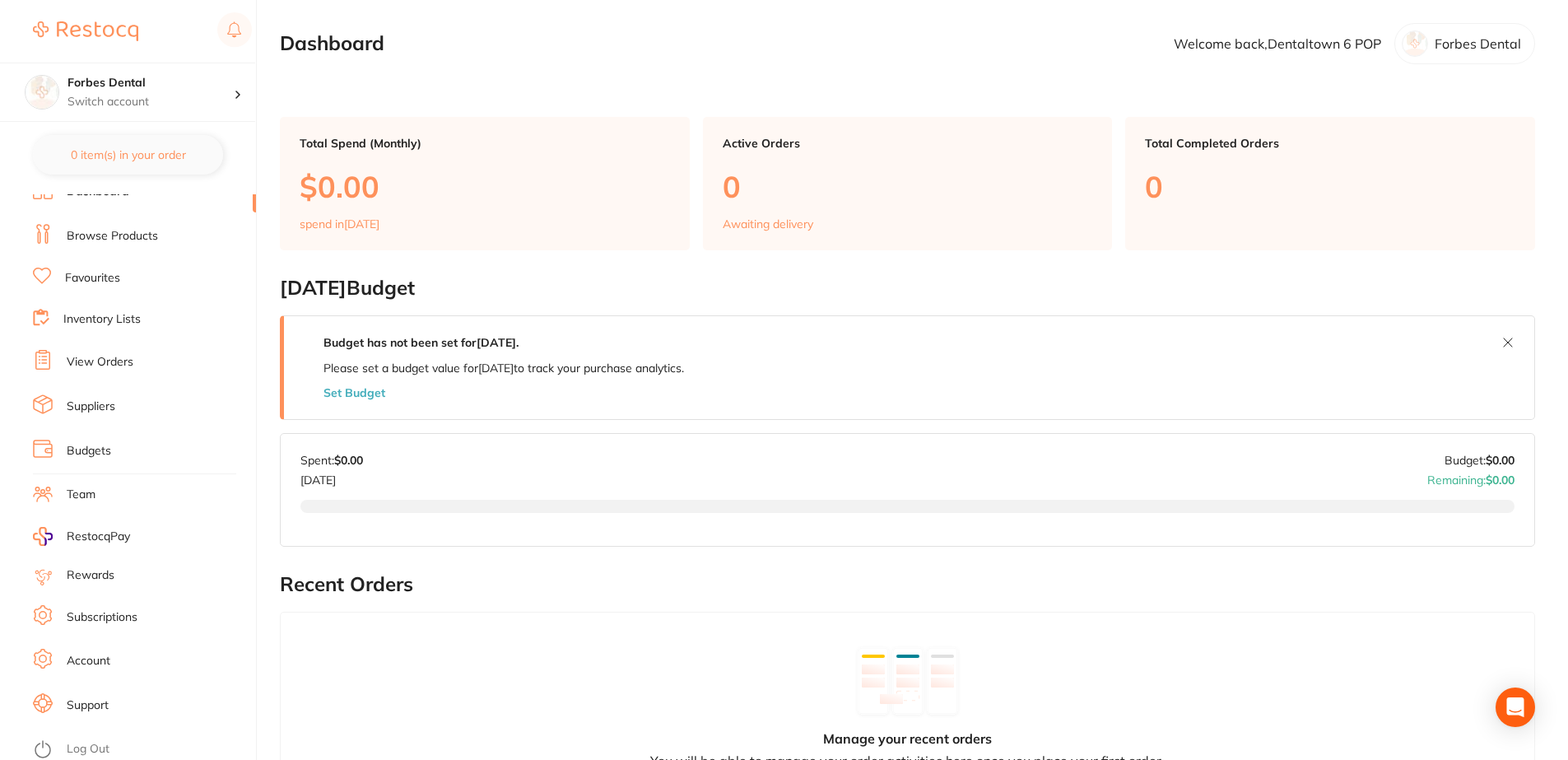 scroll, scrollTop: 18, scrollLeft: 0, axis: vertical 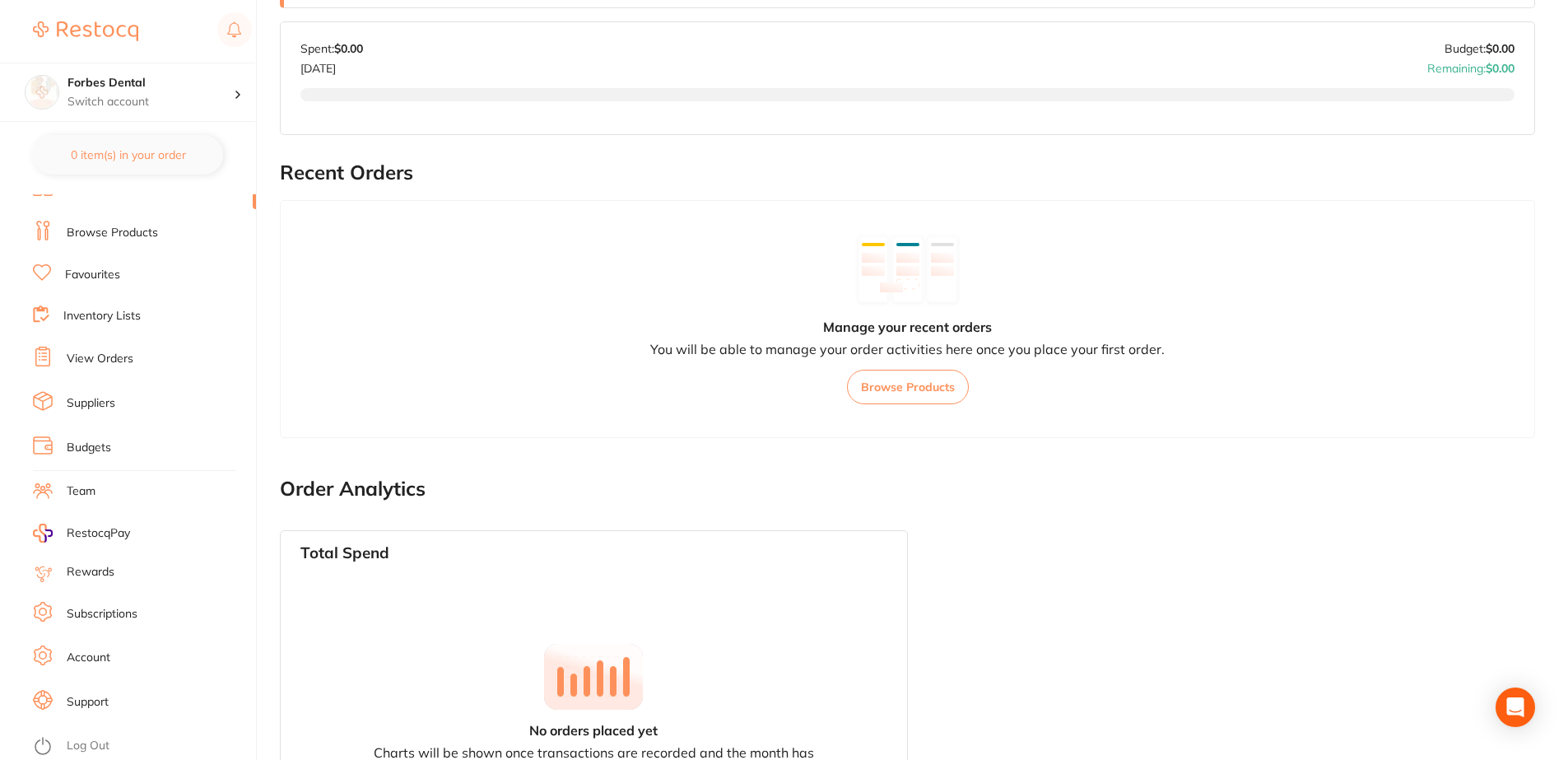 click on "Log Out" at bounding box center (88, 746) 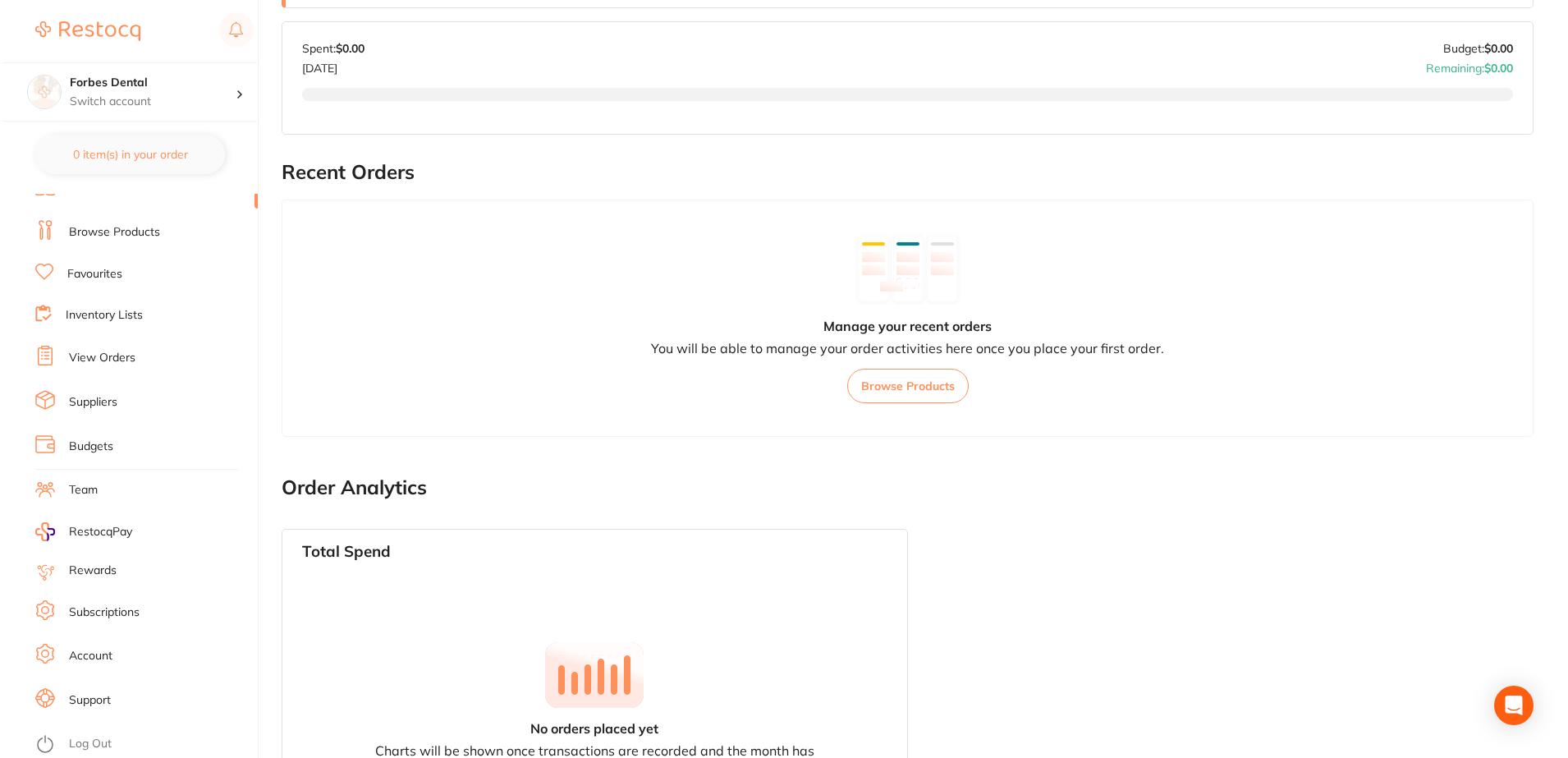 scroll, scrollTop: 0, scrollLeft: 0, axis: both 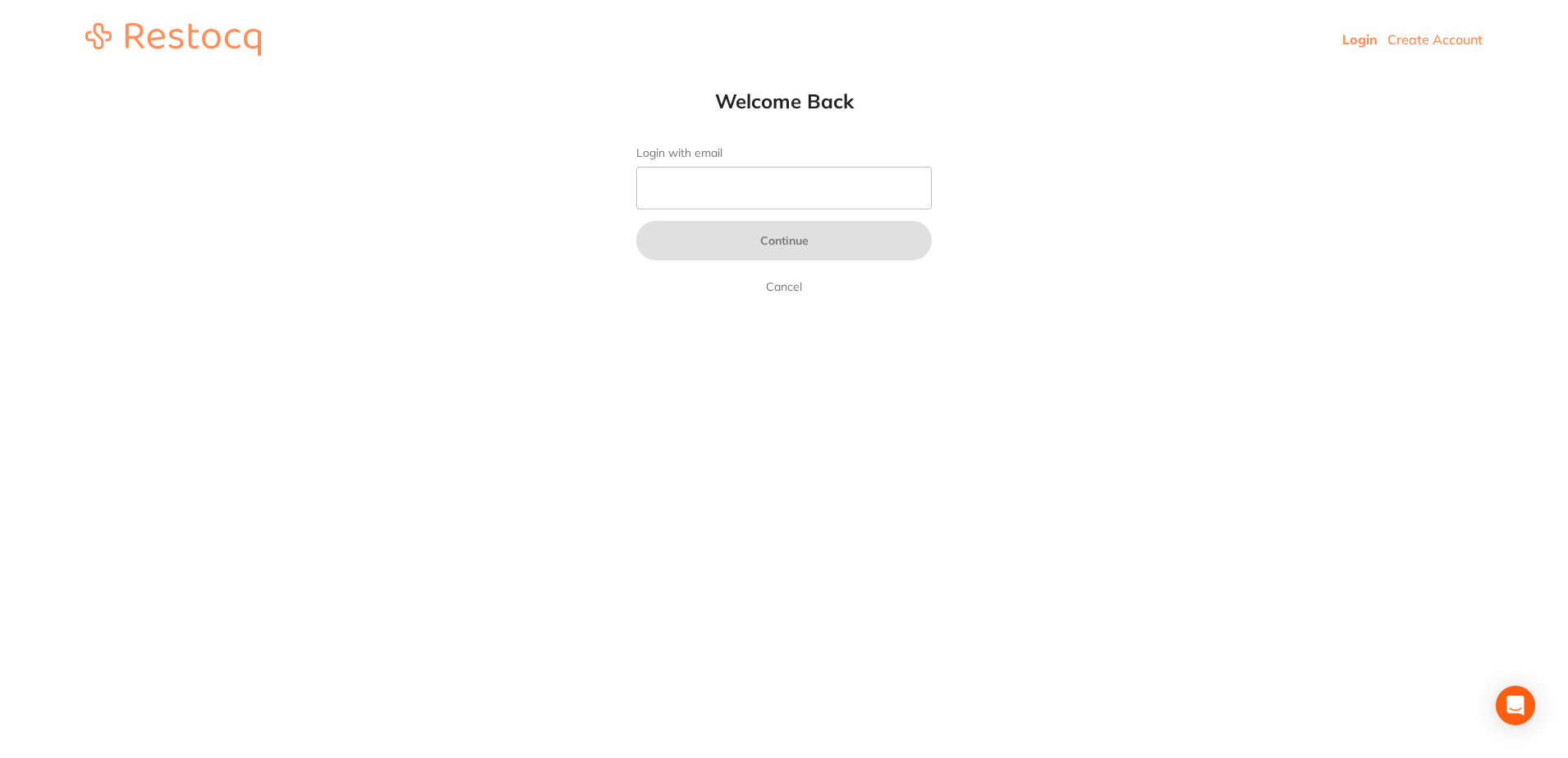 type on "[EMAIL_ADDRESS][DOMAIN_NAME]" 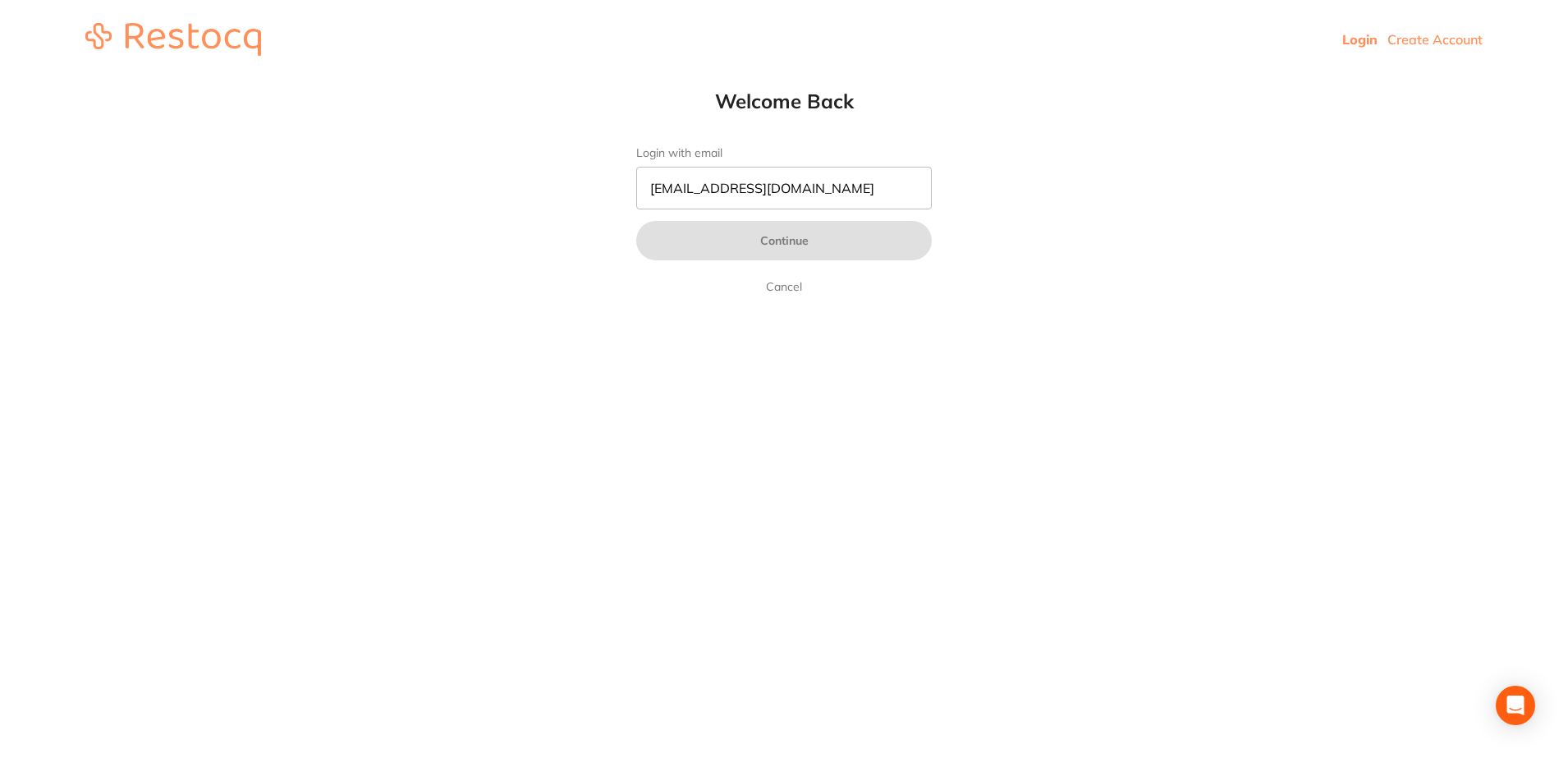 scroll, scrollTop: 0, scrollLeft: 0, axis: both 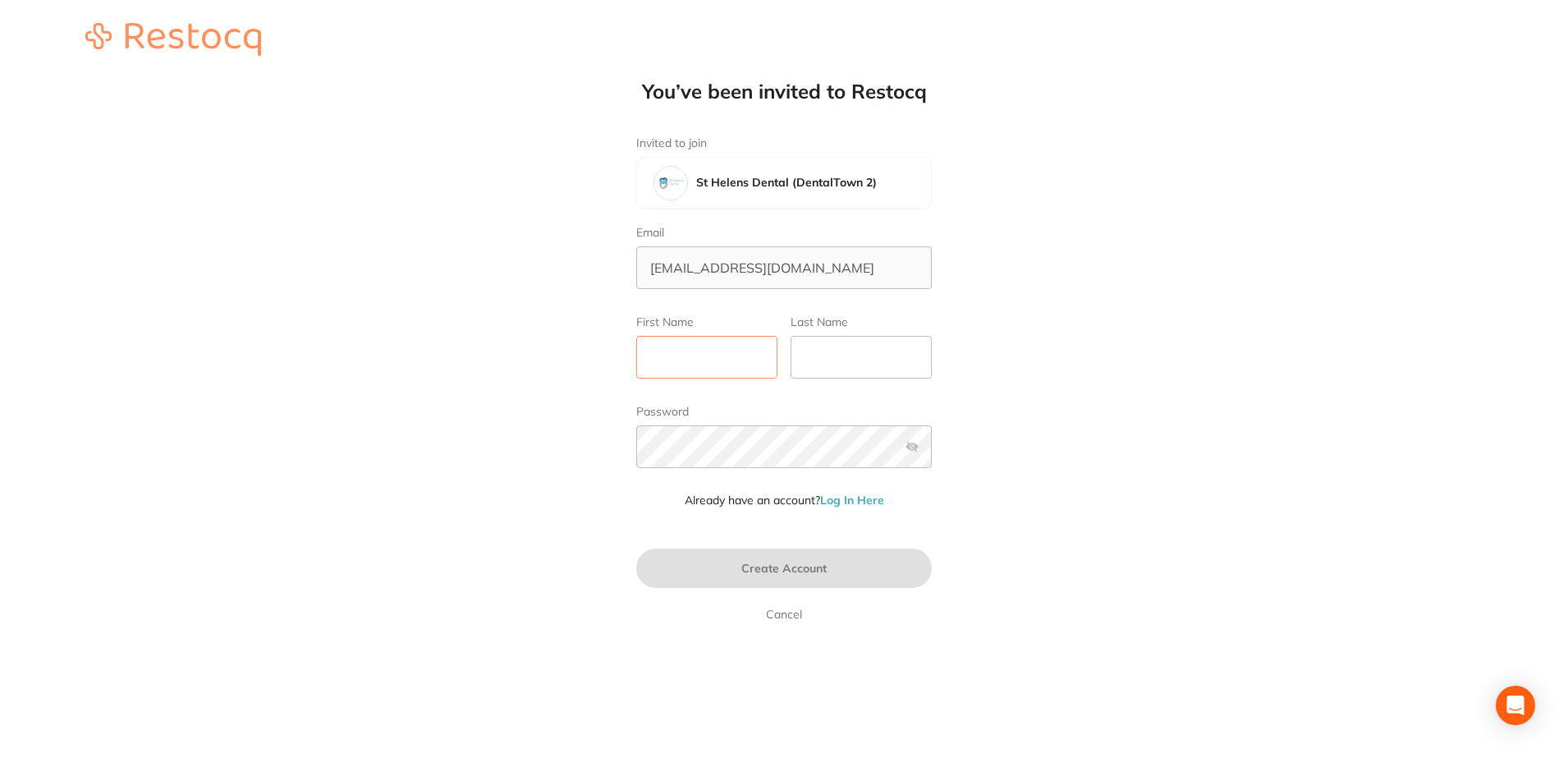click on "First Name" at bounding box center (707, 357) 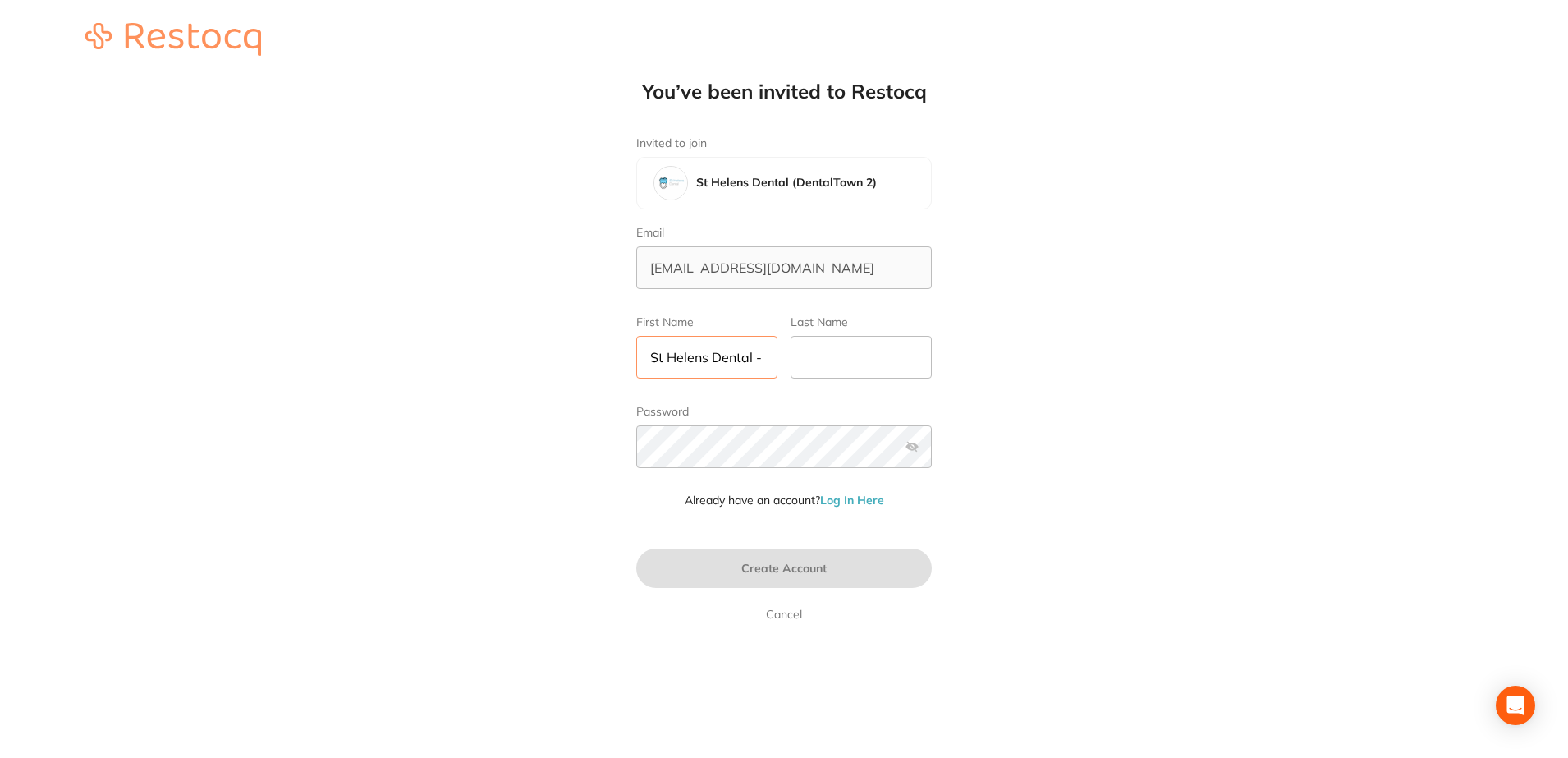 scroll, scrollTop: 0, scrollLeft: 255, axis: horizontal 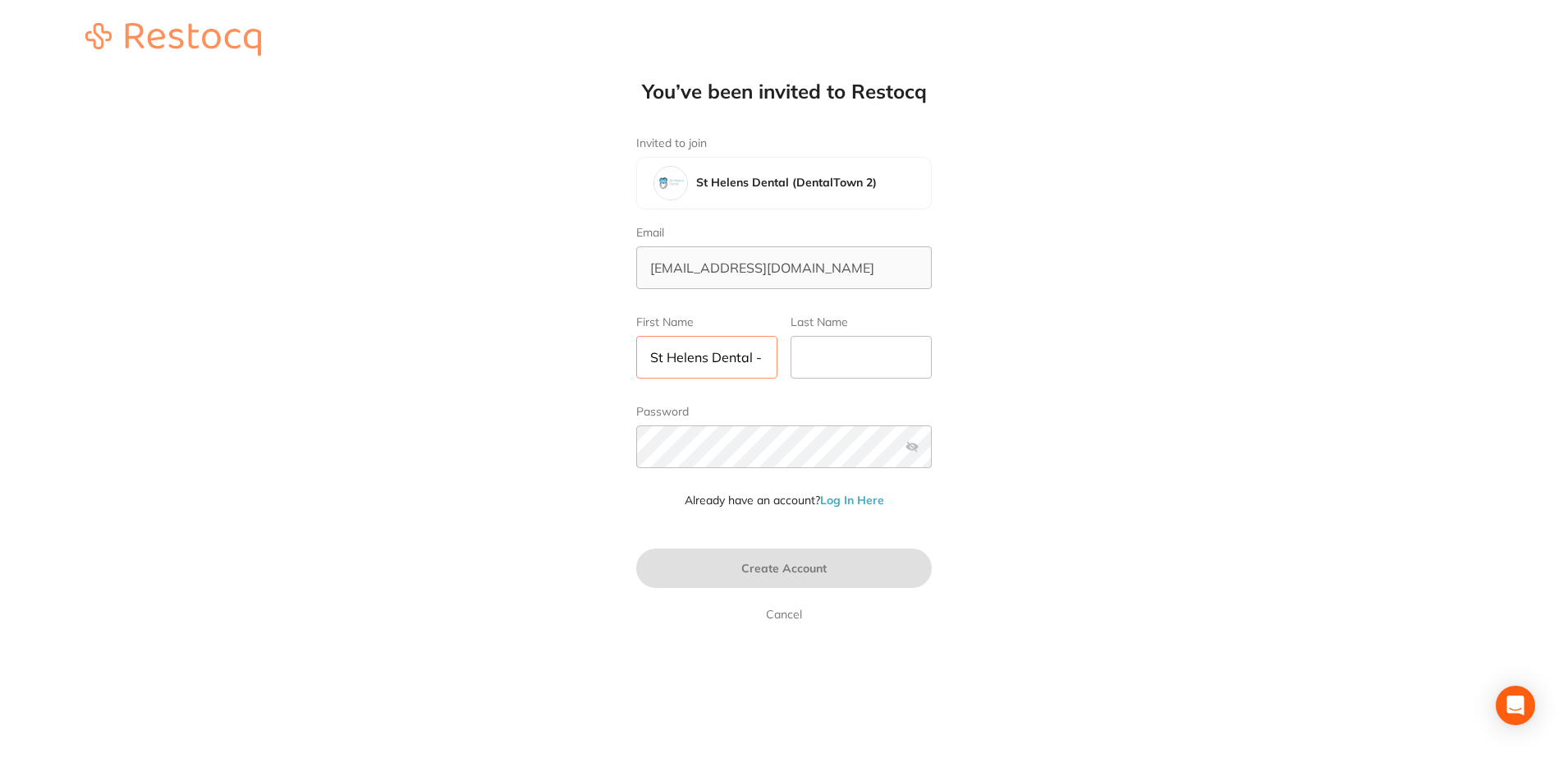 click on "St Helens Dental - POP <sthelensdental@popandco.com.au>" at bounding box center [707, 357] 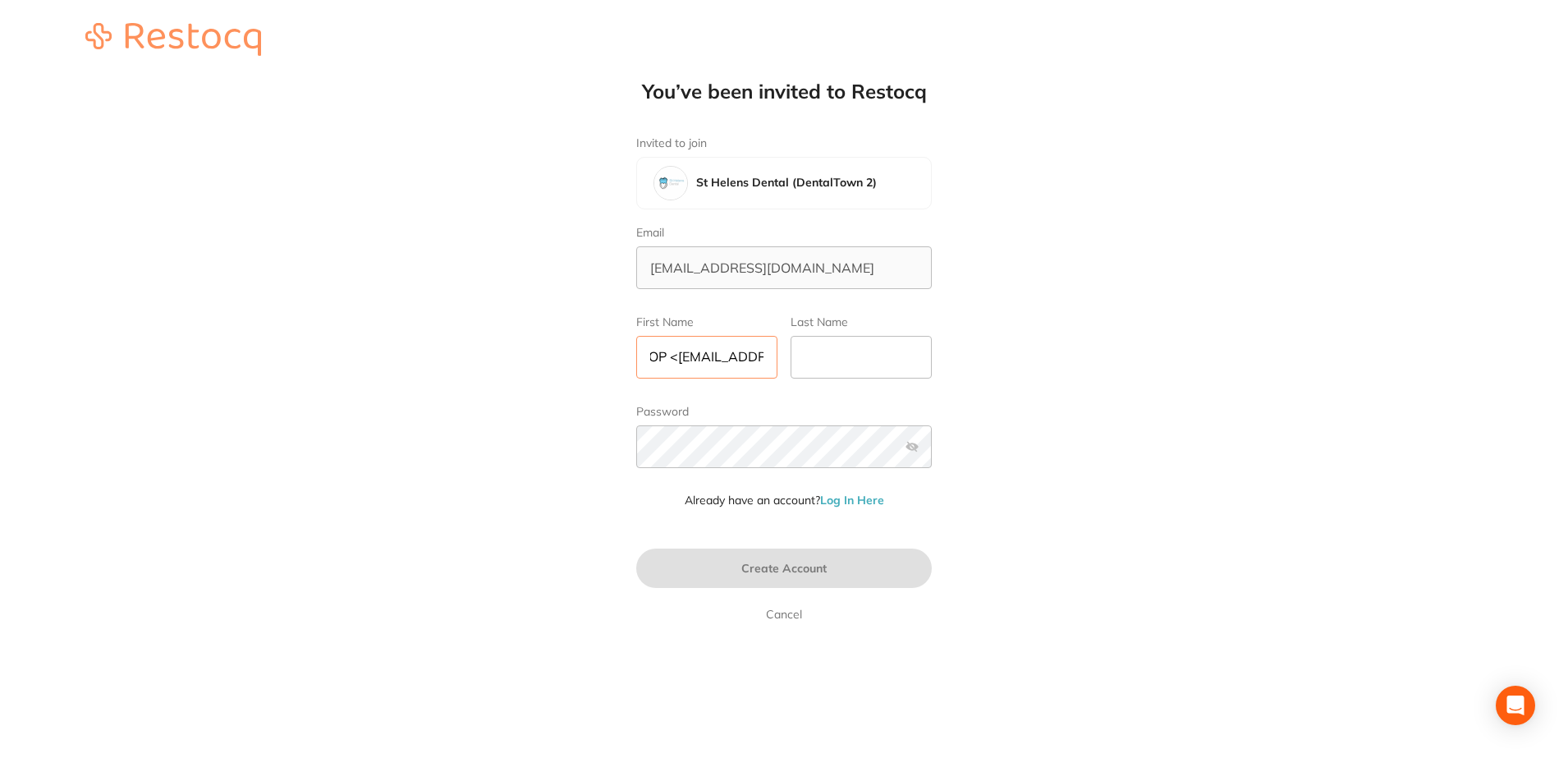 scroll, scrollTop: 1, scrollLeft: 255, axis: both 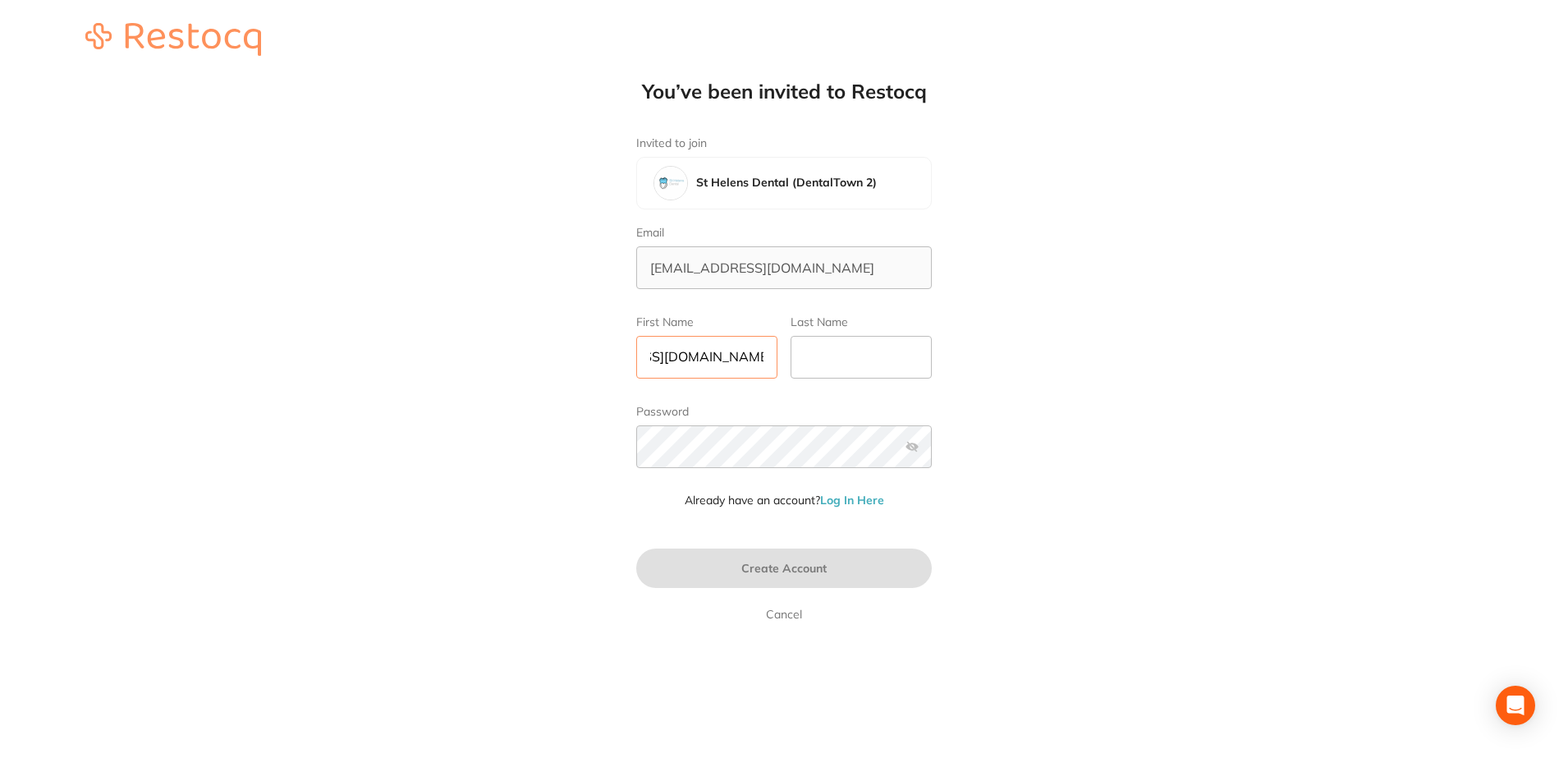 drag, startPoint x: 754, startPoint y: 359, endPoint x: 779, endPoint y: 384, distance: 35.355339 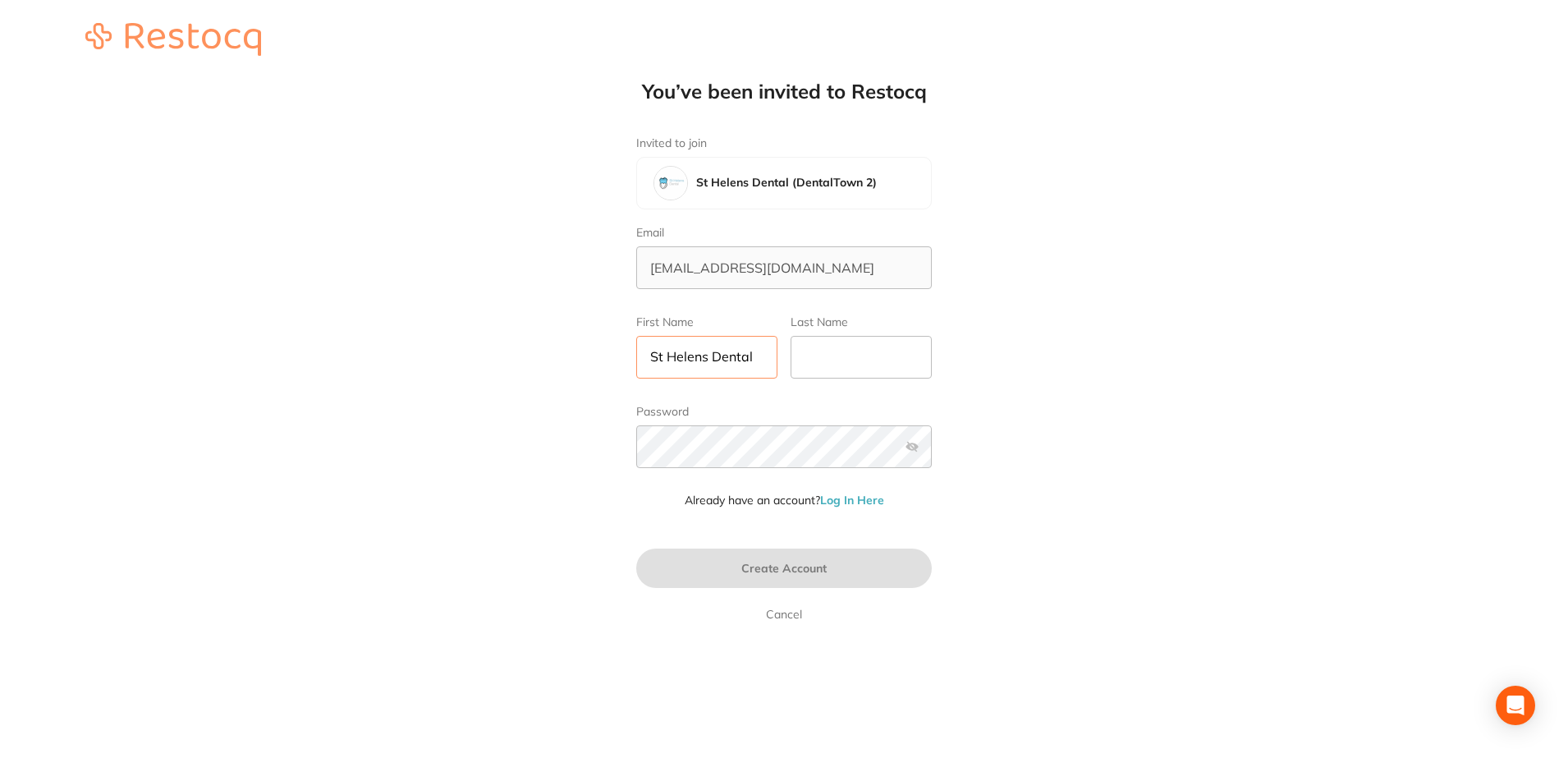 scroll, scrollTop: 1, scrollLeft: 0, axis: vertical 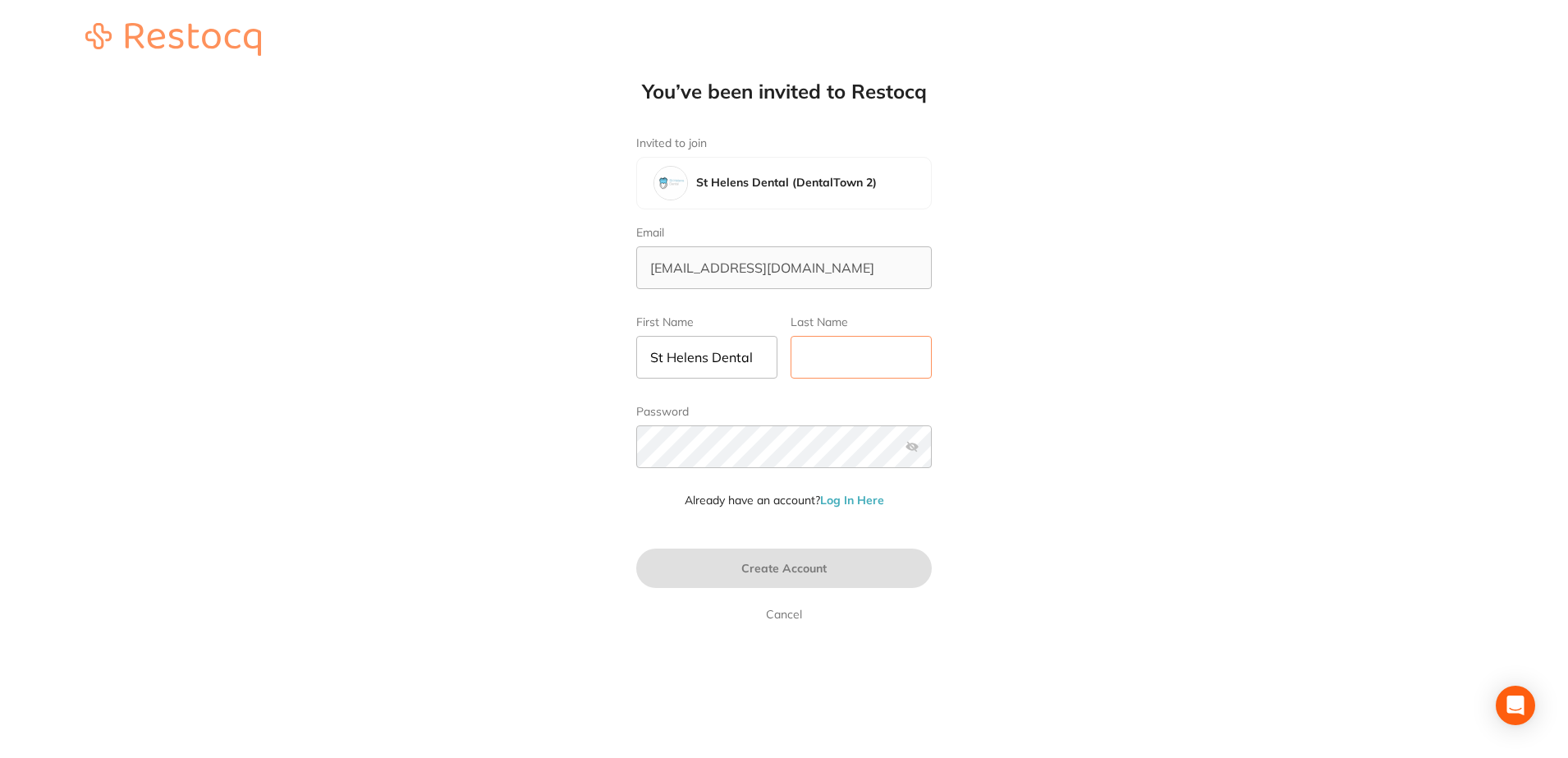 click on "Last Name" at bounding box center [861, 357] 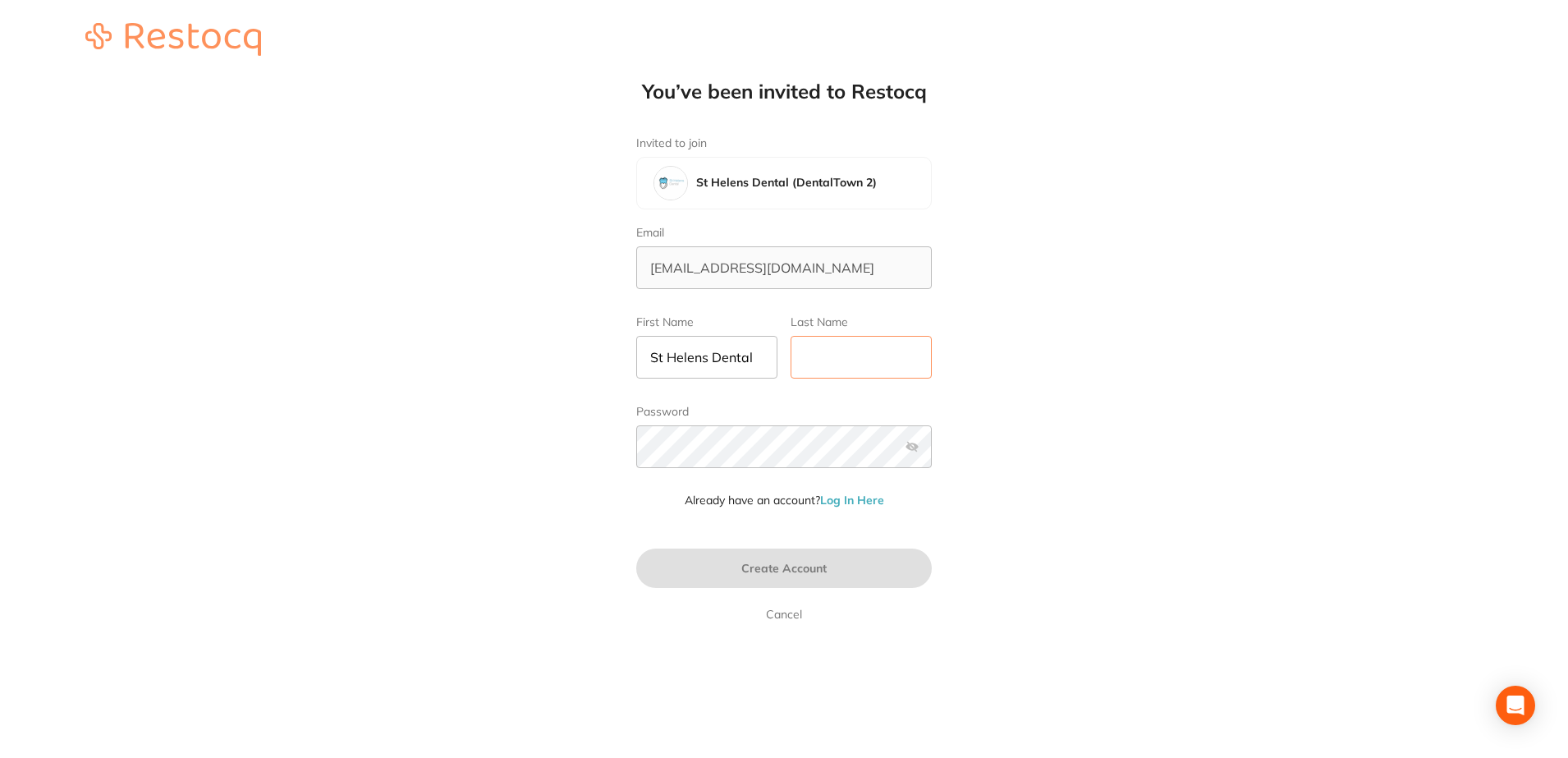 type on "POP" 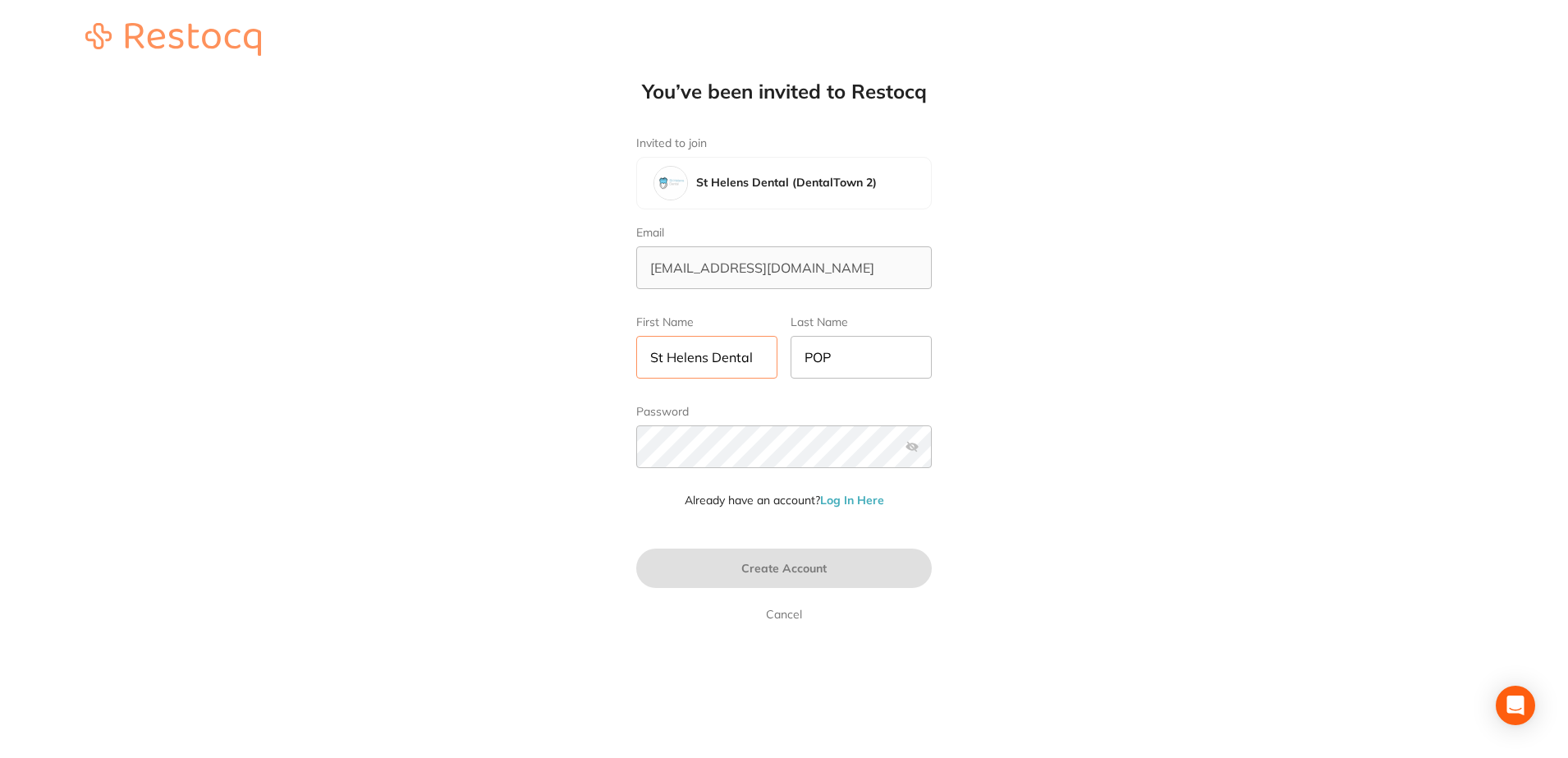 scroll, scrollTop: 1, scrollLeft: 0, axis: vertical 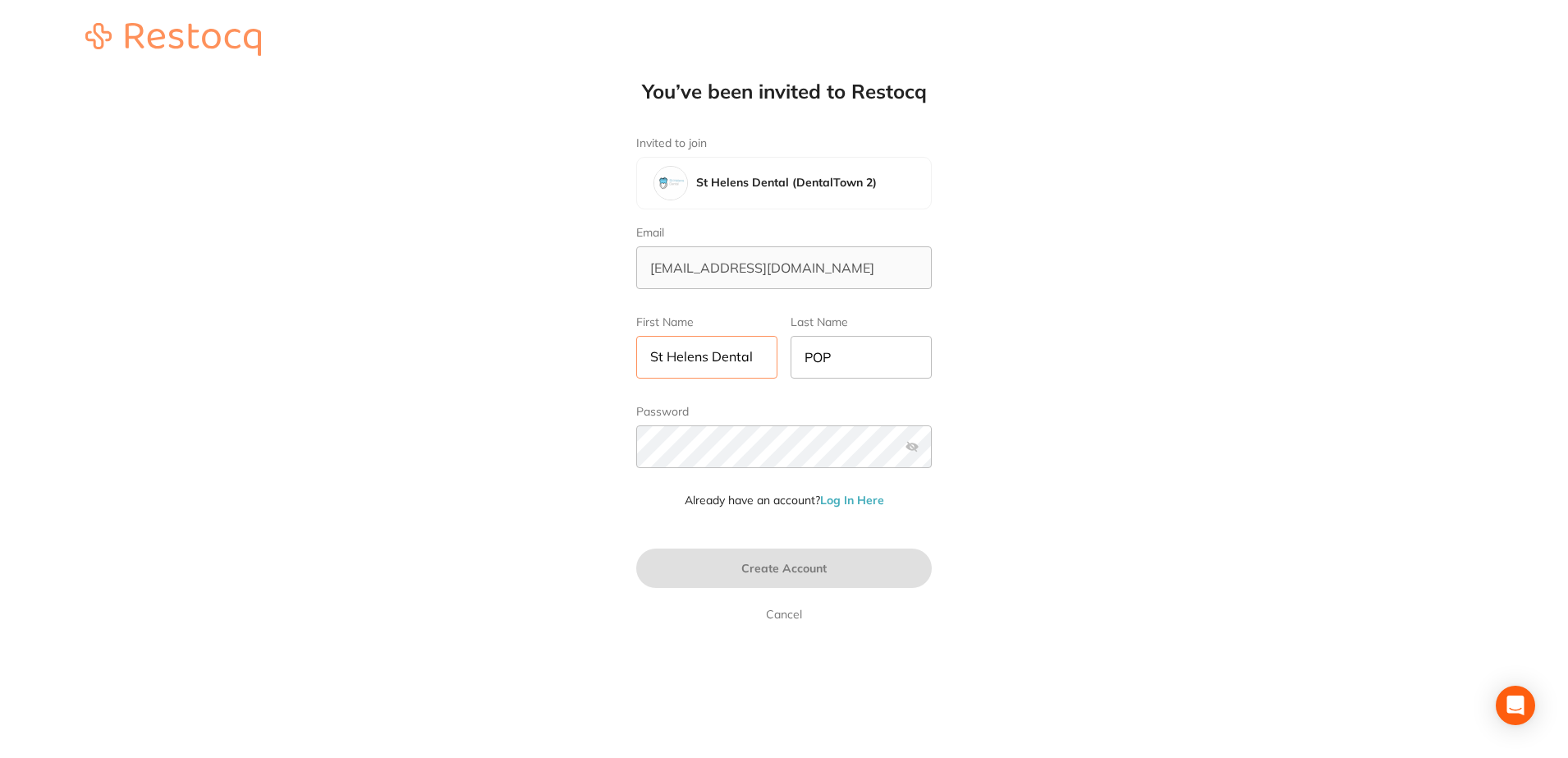 drag, startPoint x: 651, startPoint y: 361, endPoint x: 763, endPoint y: 365, distance: 112.07141 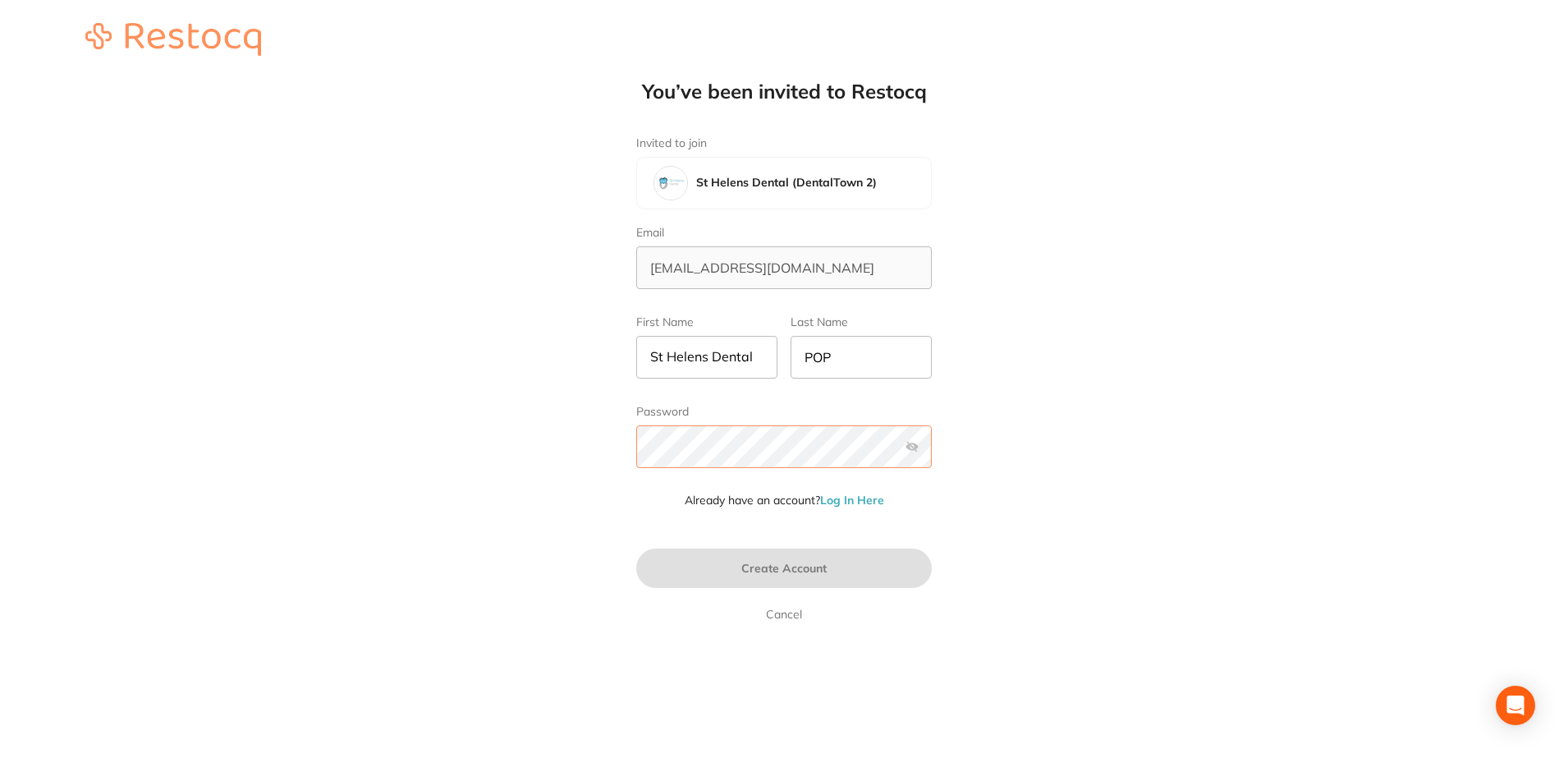 scroll, scrollTop: 0, scrollLeft: 0, axis: both 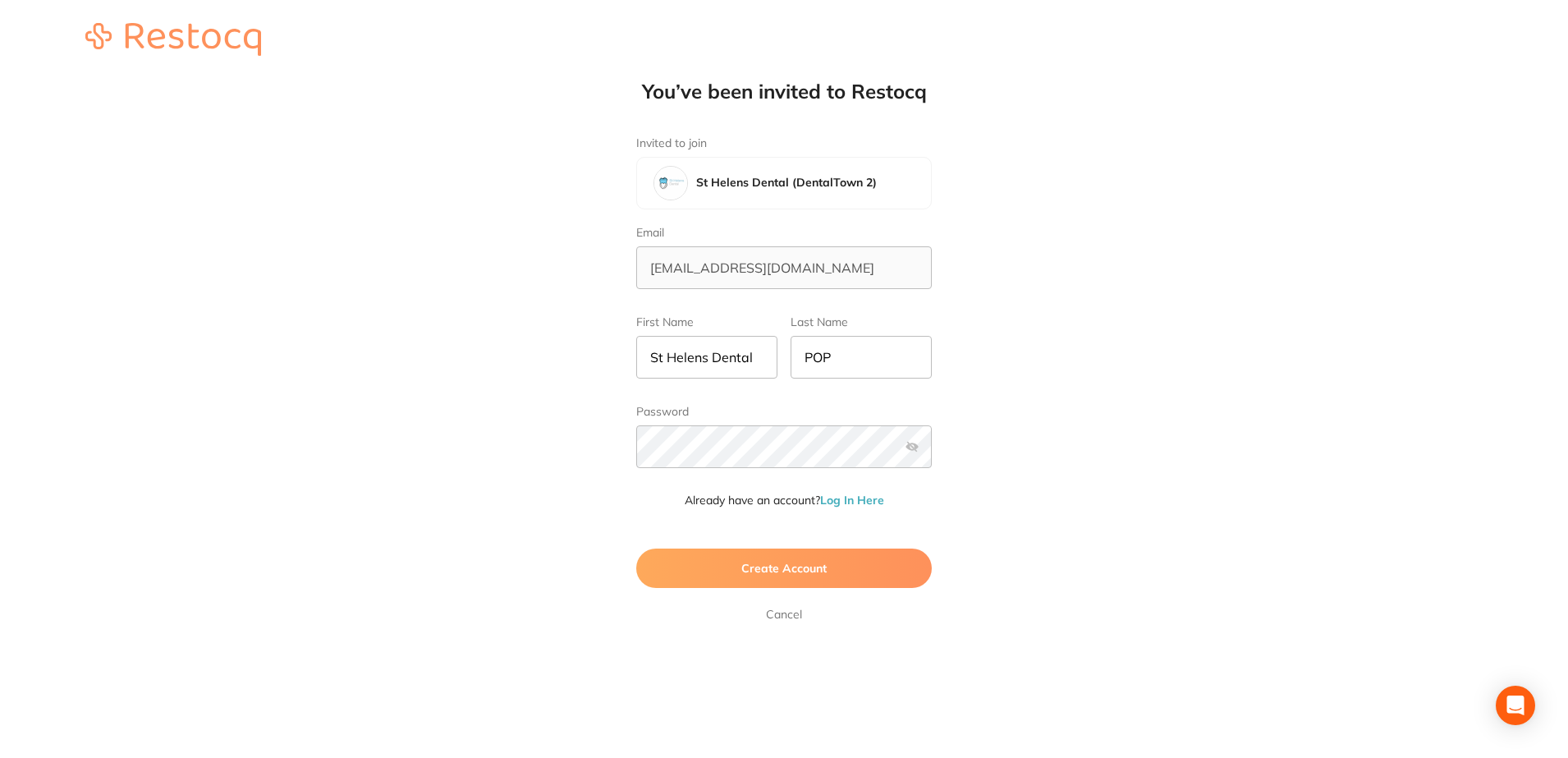 click at bounding box center (912, 447) 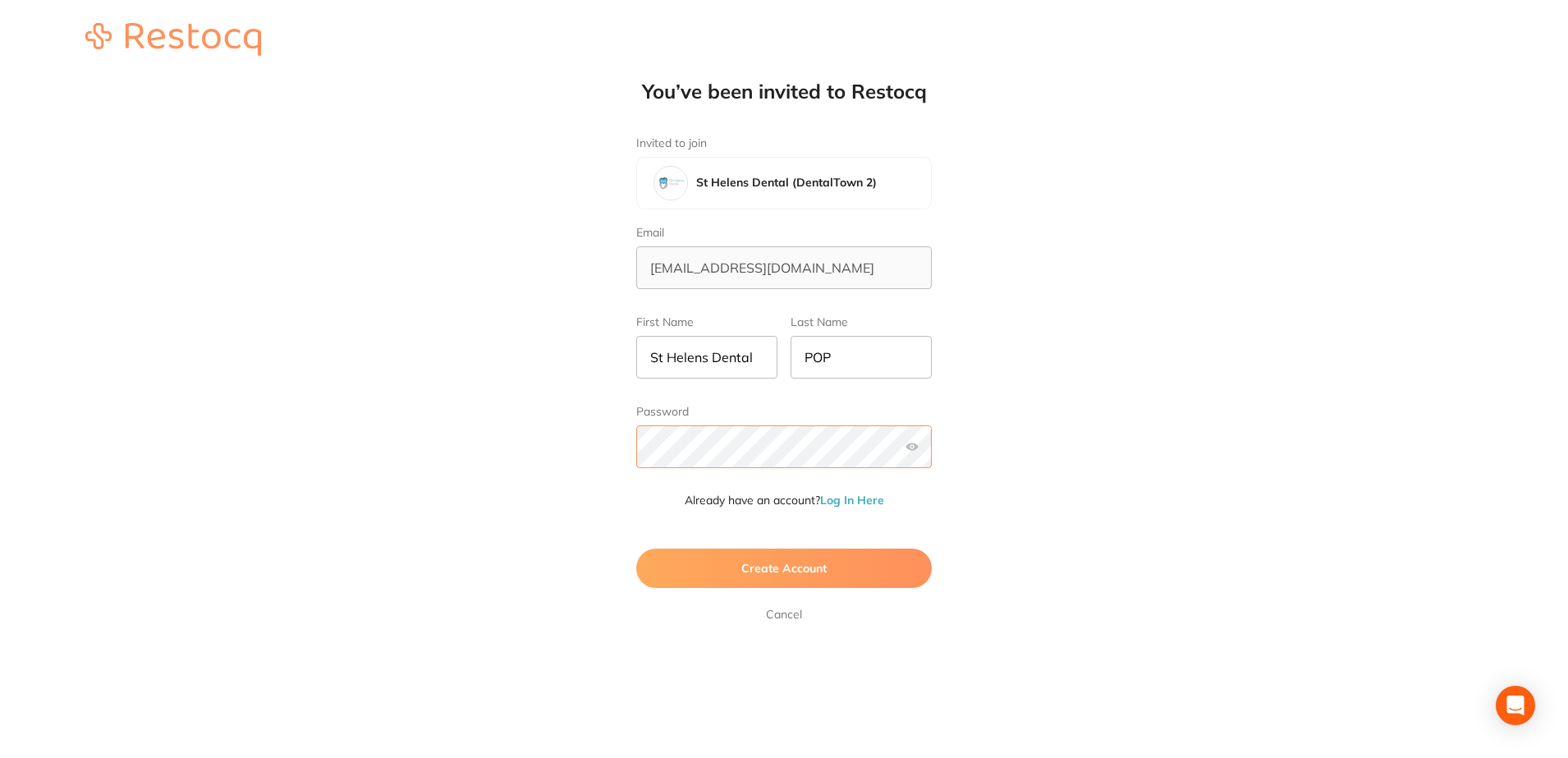 scroll, scrollTop: 1, scrollLeft: 0, axis: vertical 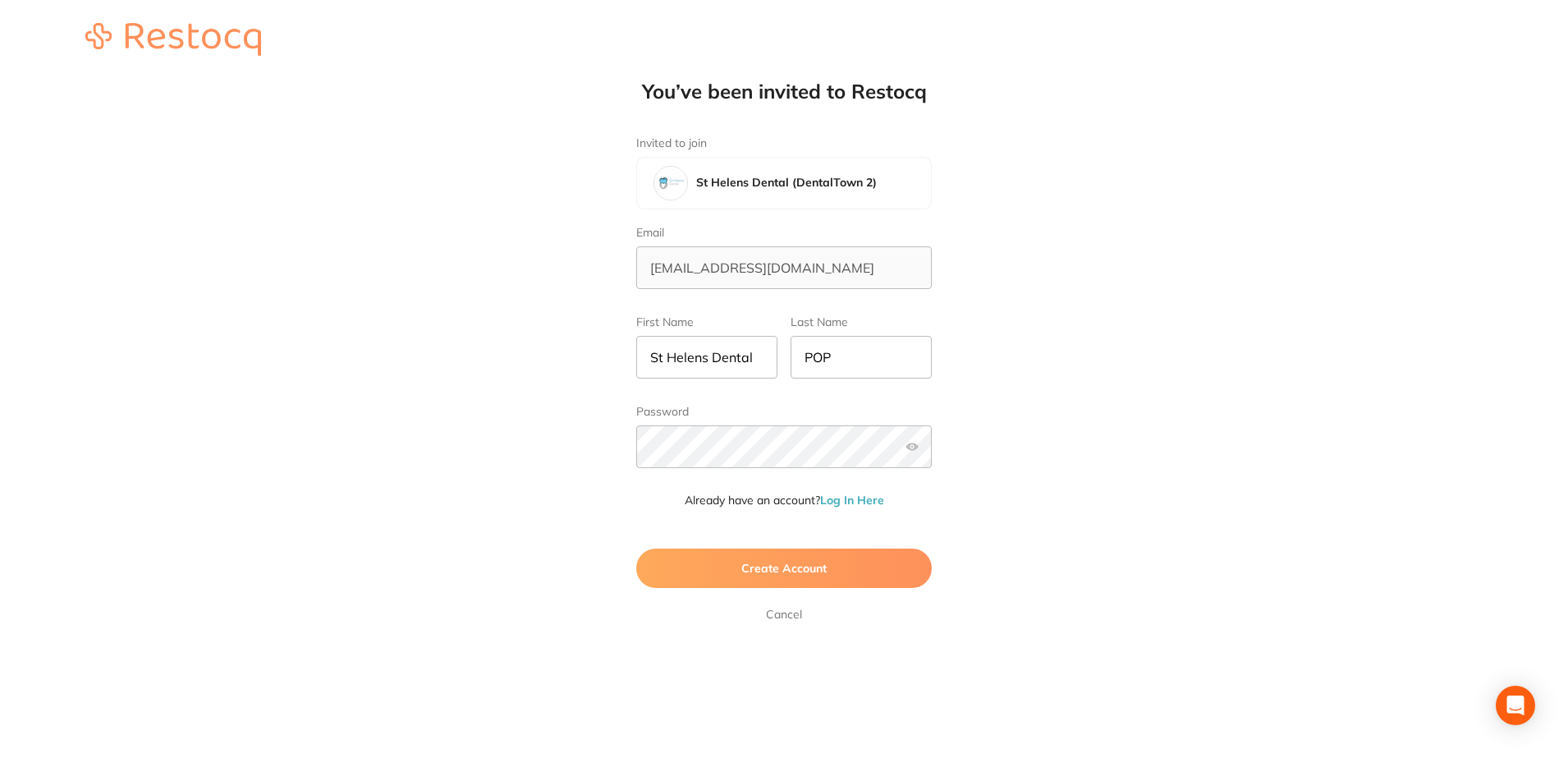 click on "Create Account" at bounding box center (784, 568) 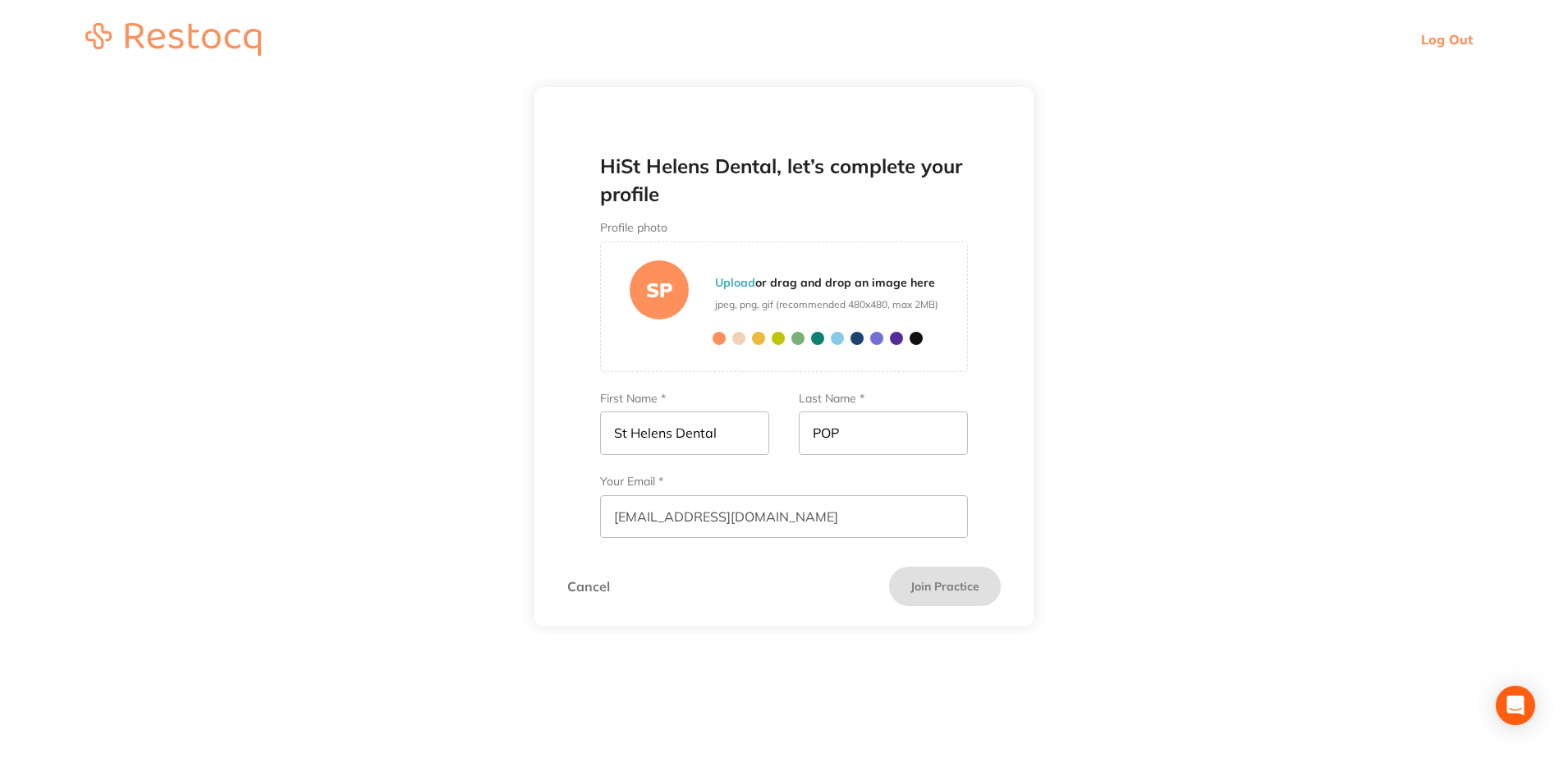 click on "Log Out" at bounding box center (1447, 39) 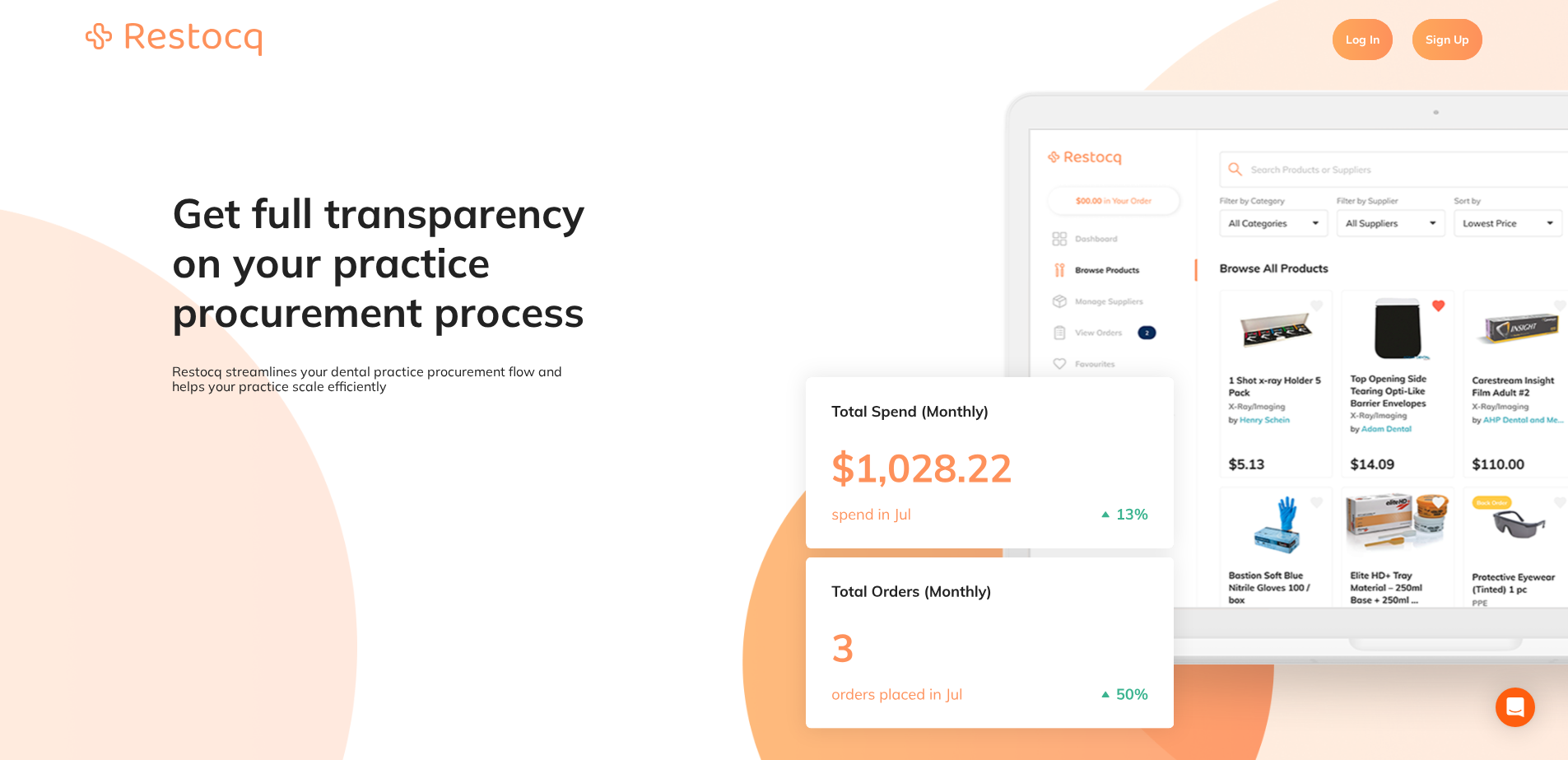 click on "Log In" at bounding box center (1362, 40) 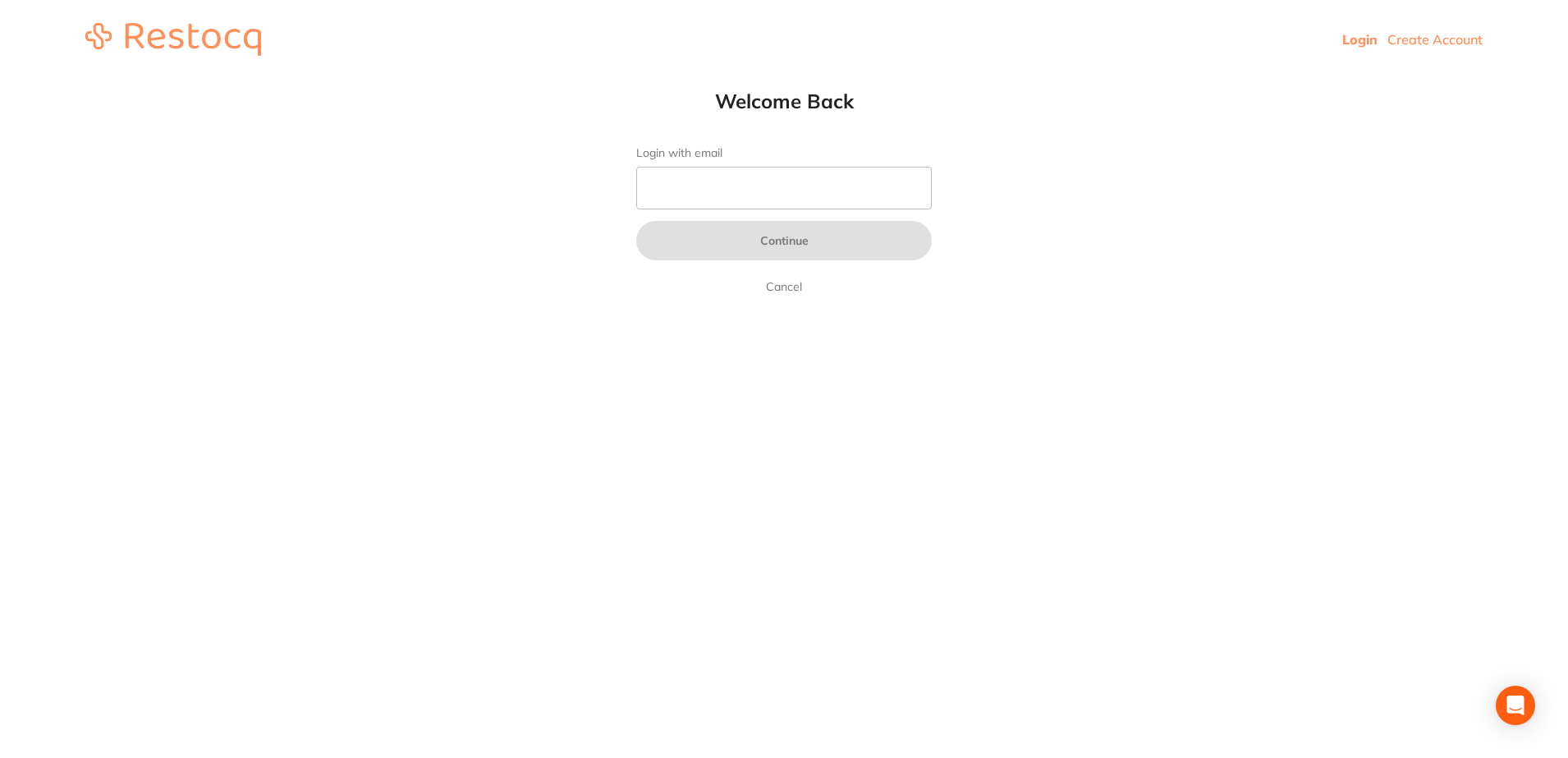 type on "sthelensdental@popcoinc.com.au" 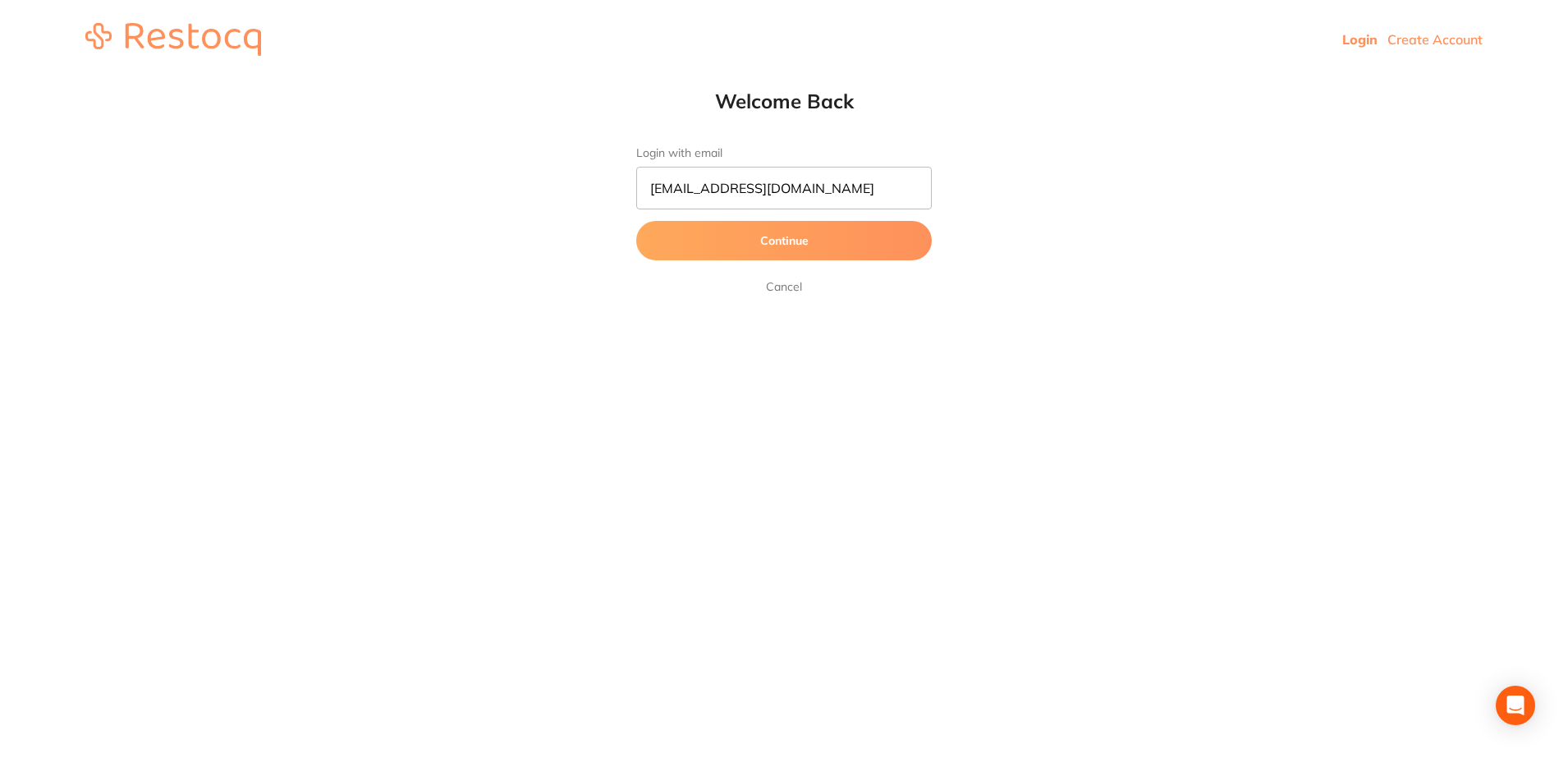 click on "Continue" at bounding box center [784, 241] 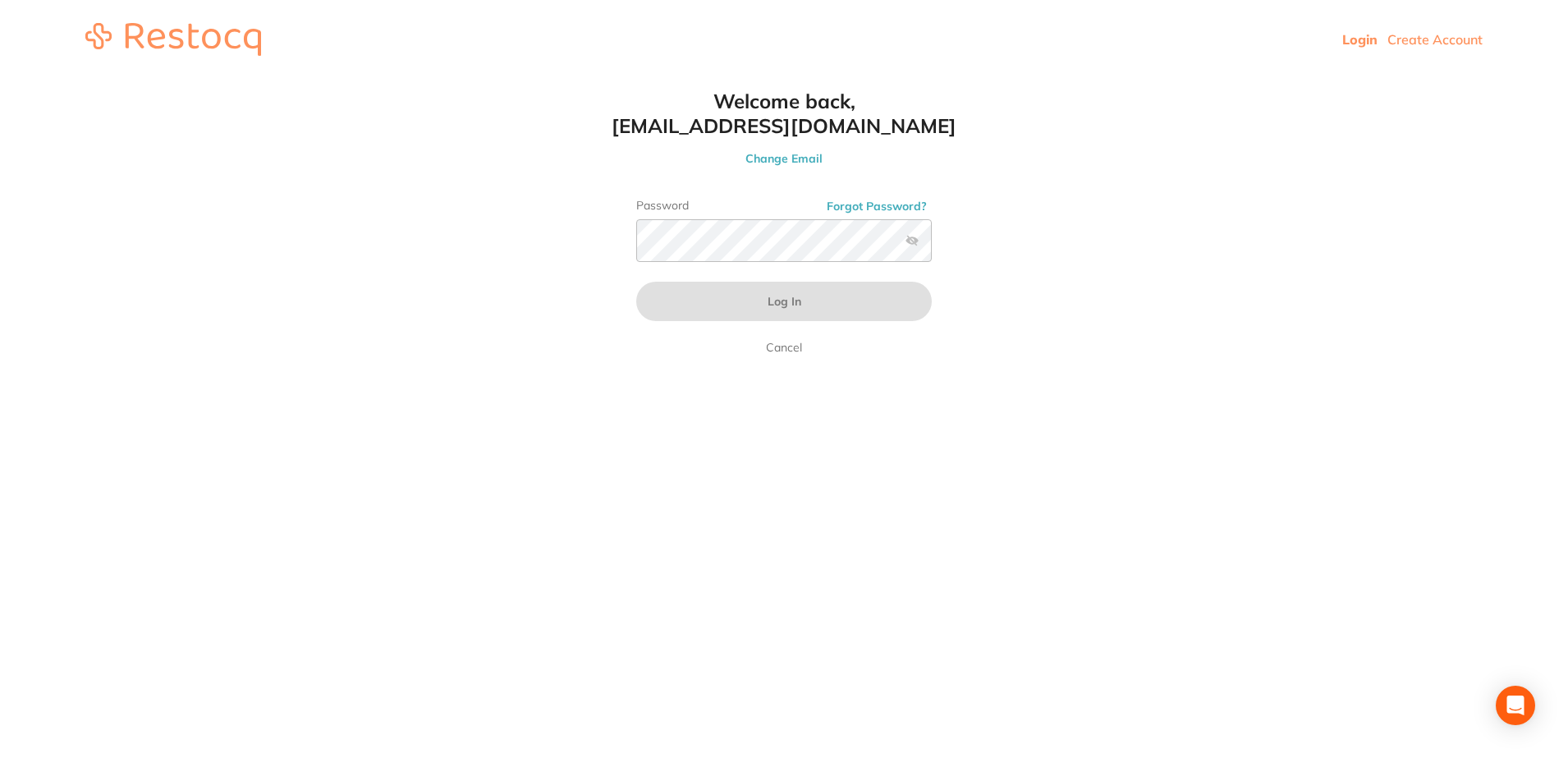 click on "Password Forgot Password?" at bounding box center (784, 237) 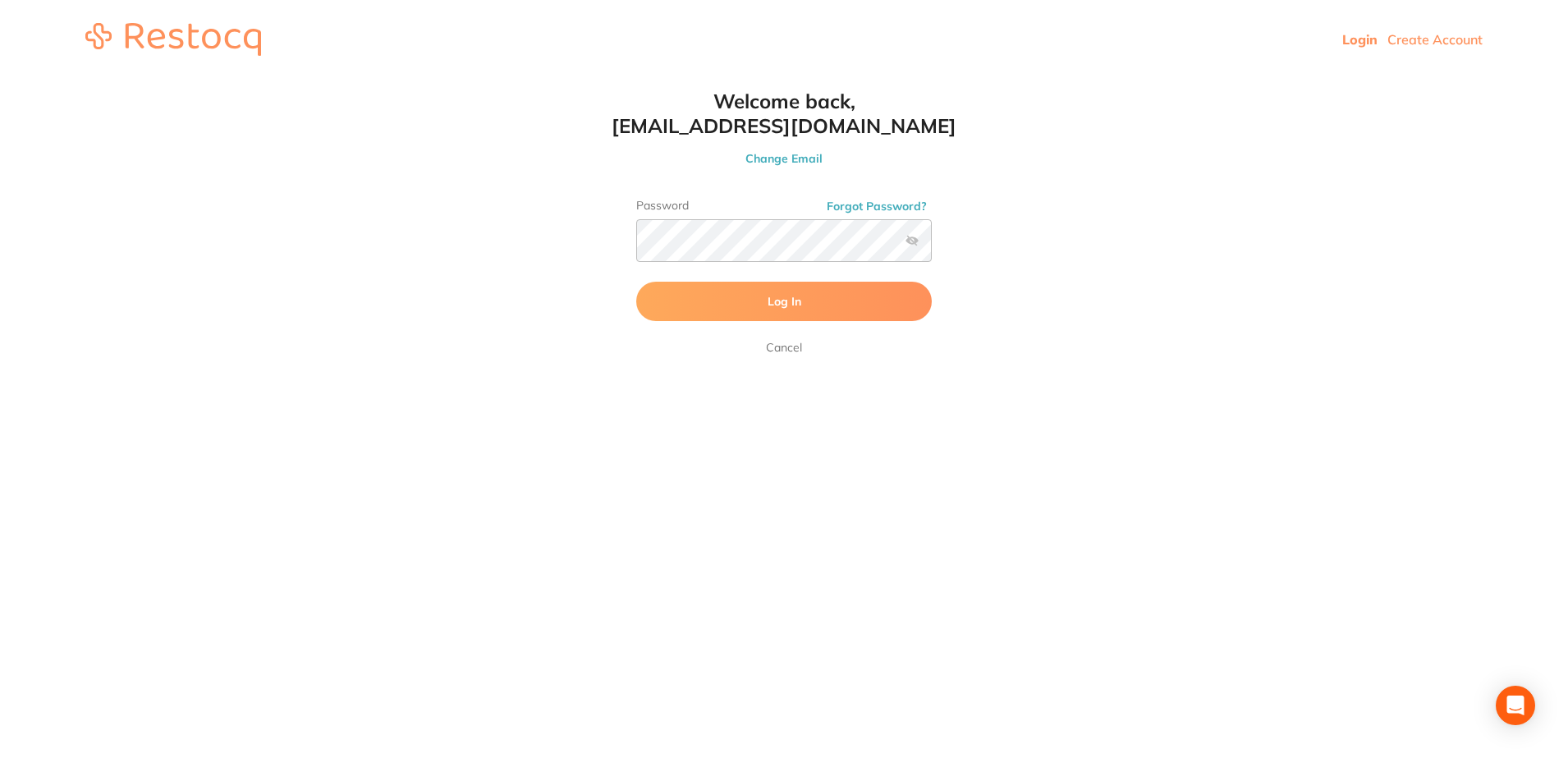 click at bounding box center [912, 241] 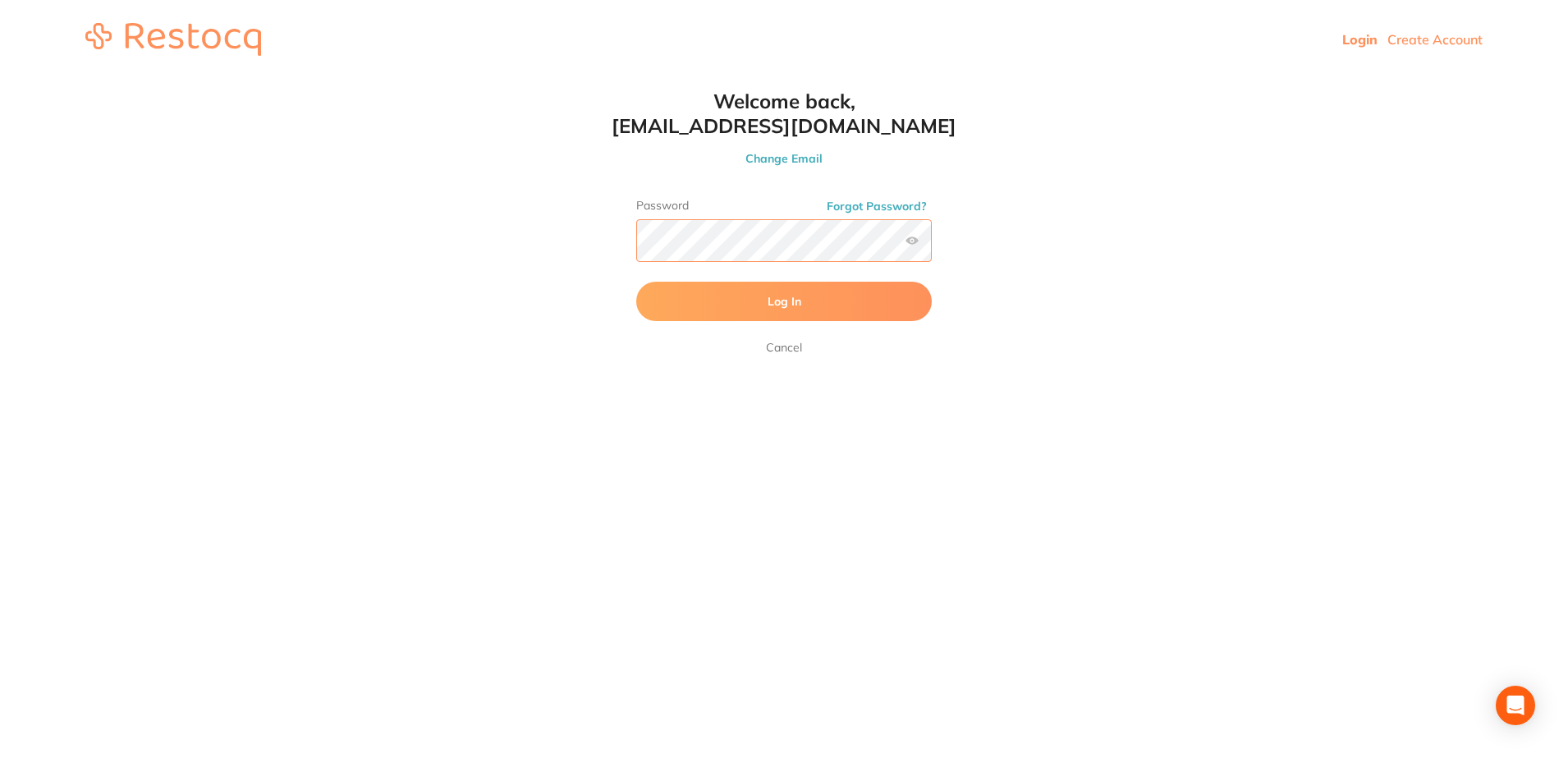 scroll, scrollTop: 0, scrollLeft: 0, axis: both 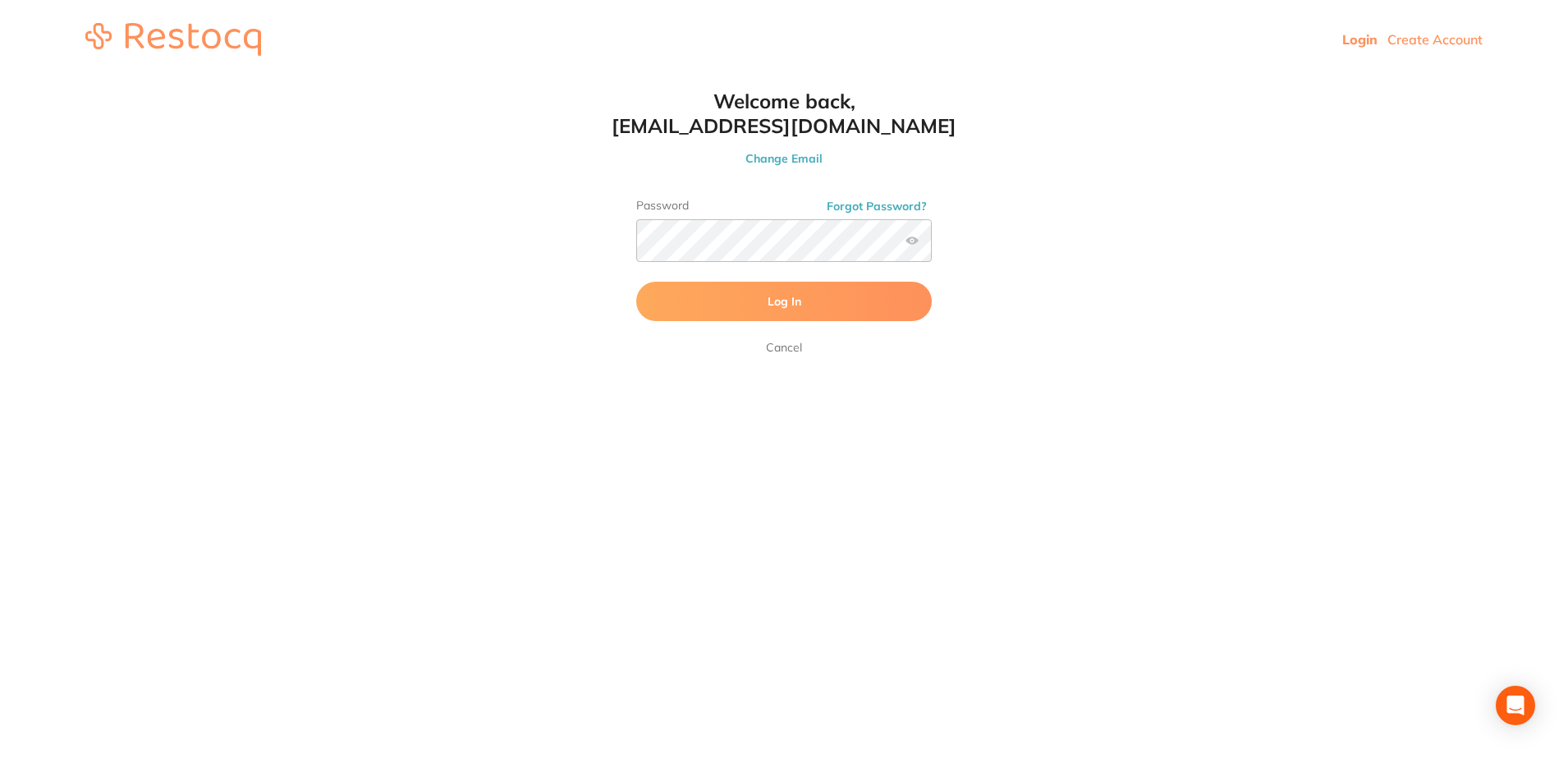 click on "Log In" at bounding box center (784, 301) 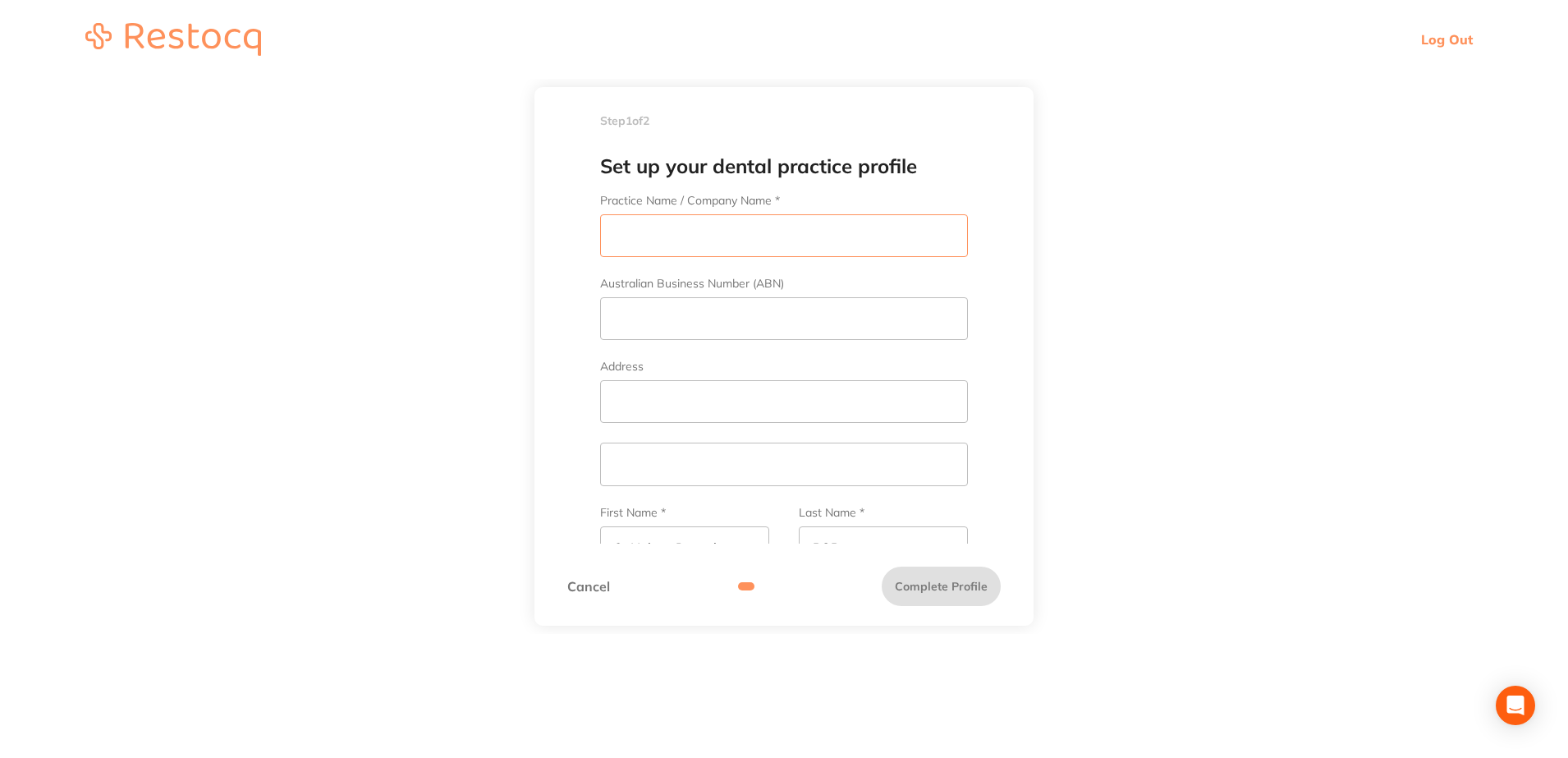 click on "Practice Name / Company Name *" at bounding box center [784, 236] 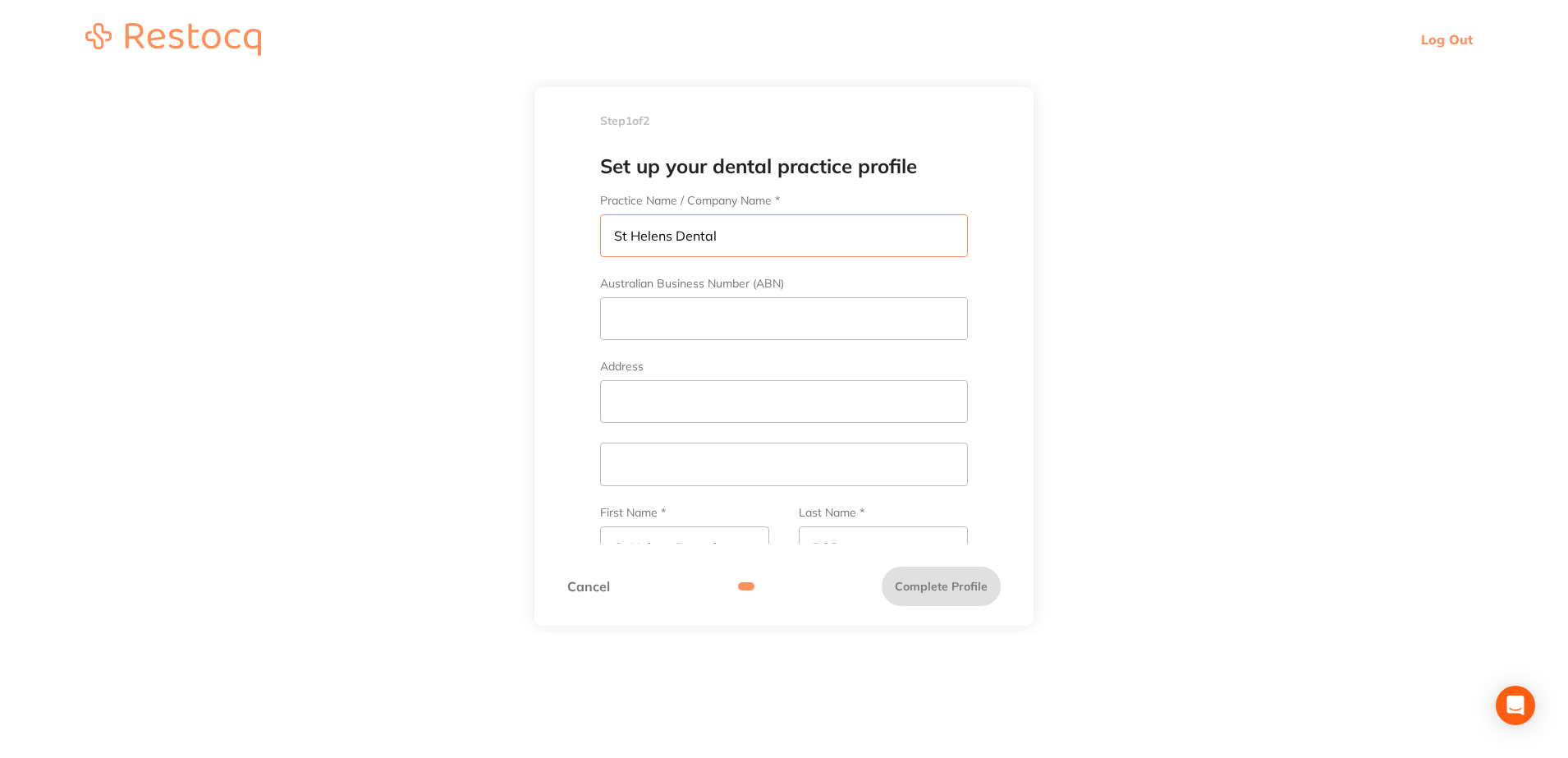 type on "St Helens Dental" 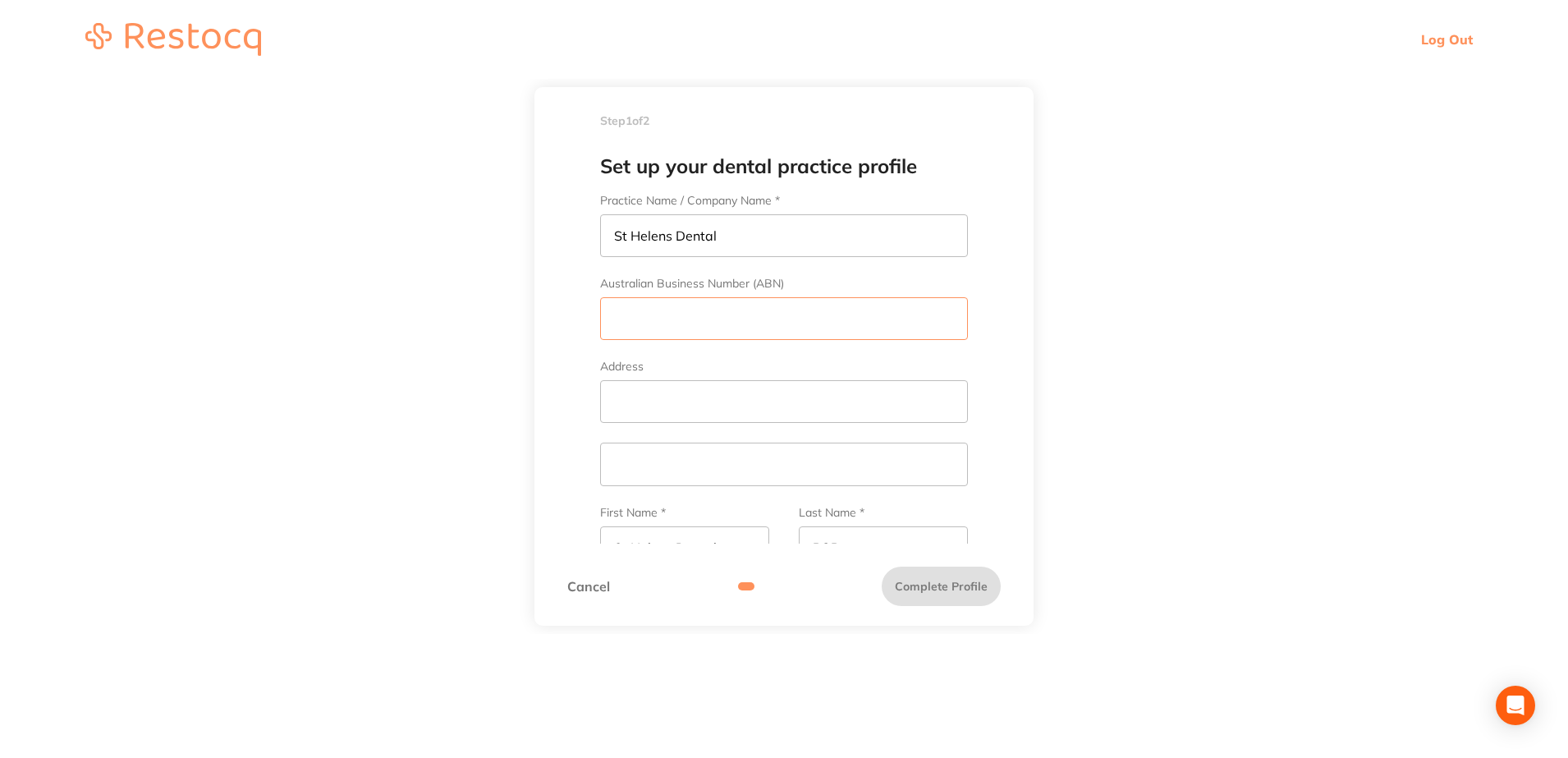 click on "Australian Business Number (ABN)" at bounding box center [784, 319] 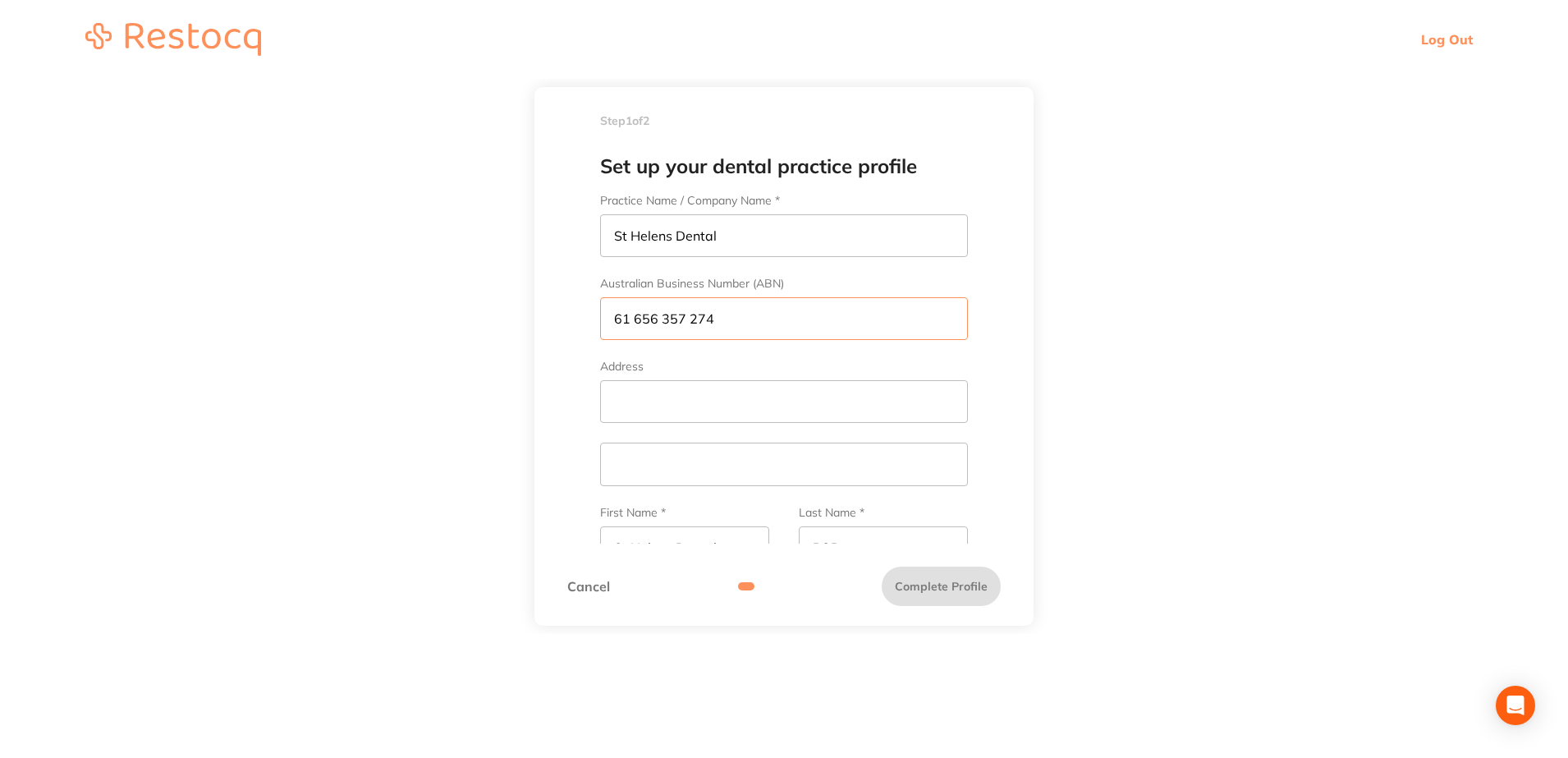 type on "61 656 357 274" 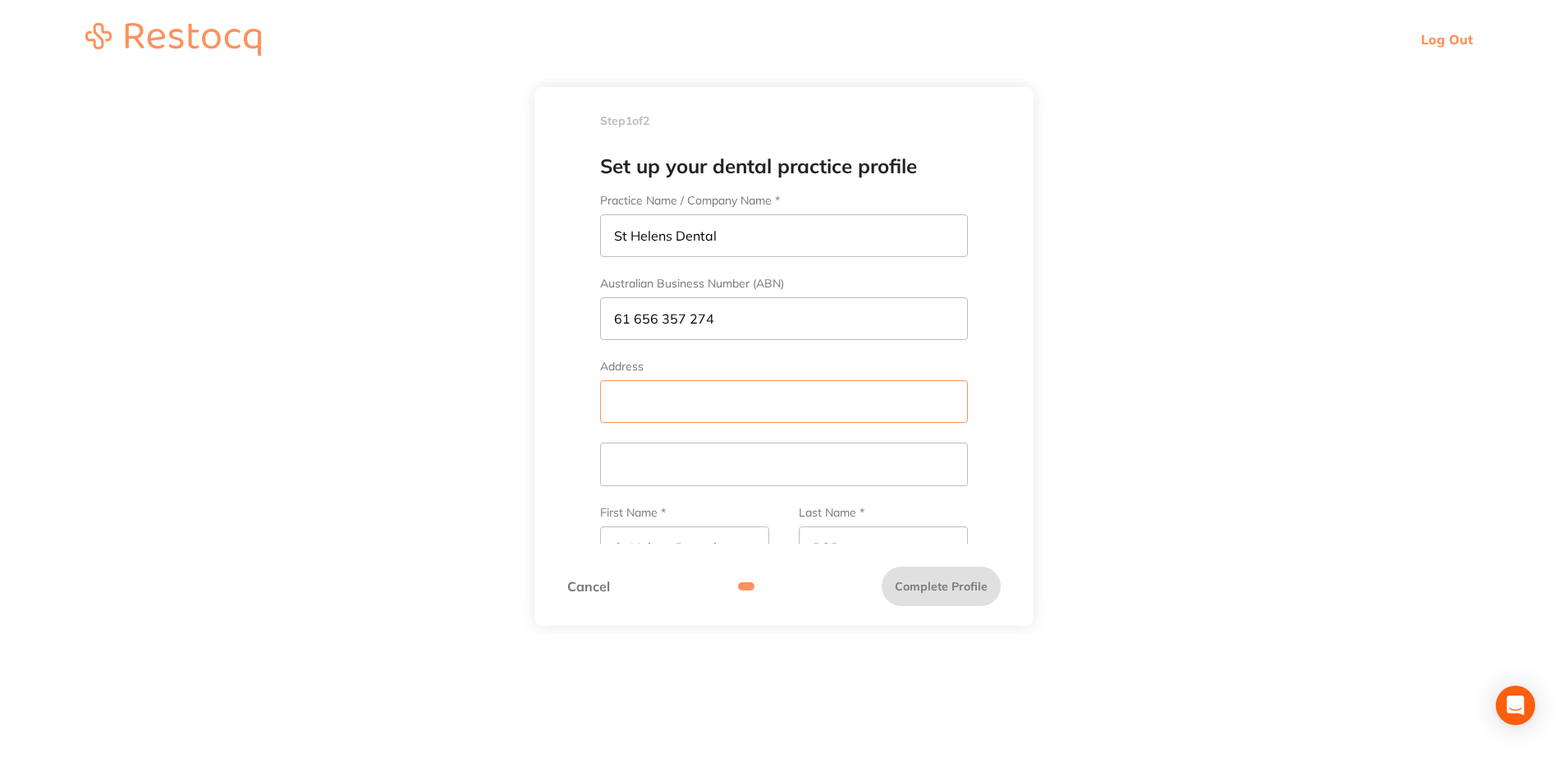 click on "Address" at bounding box center (784, 402) 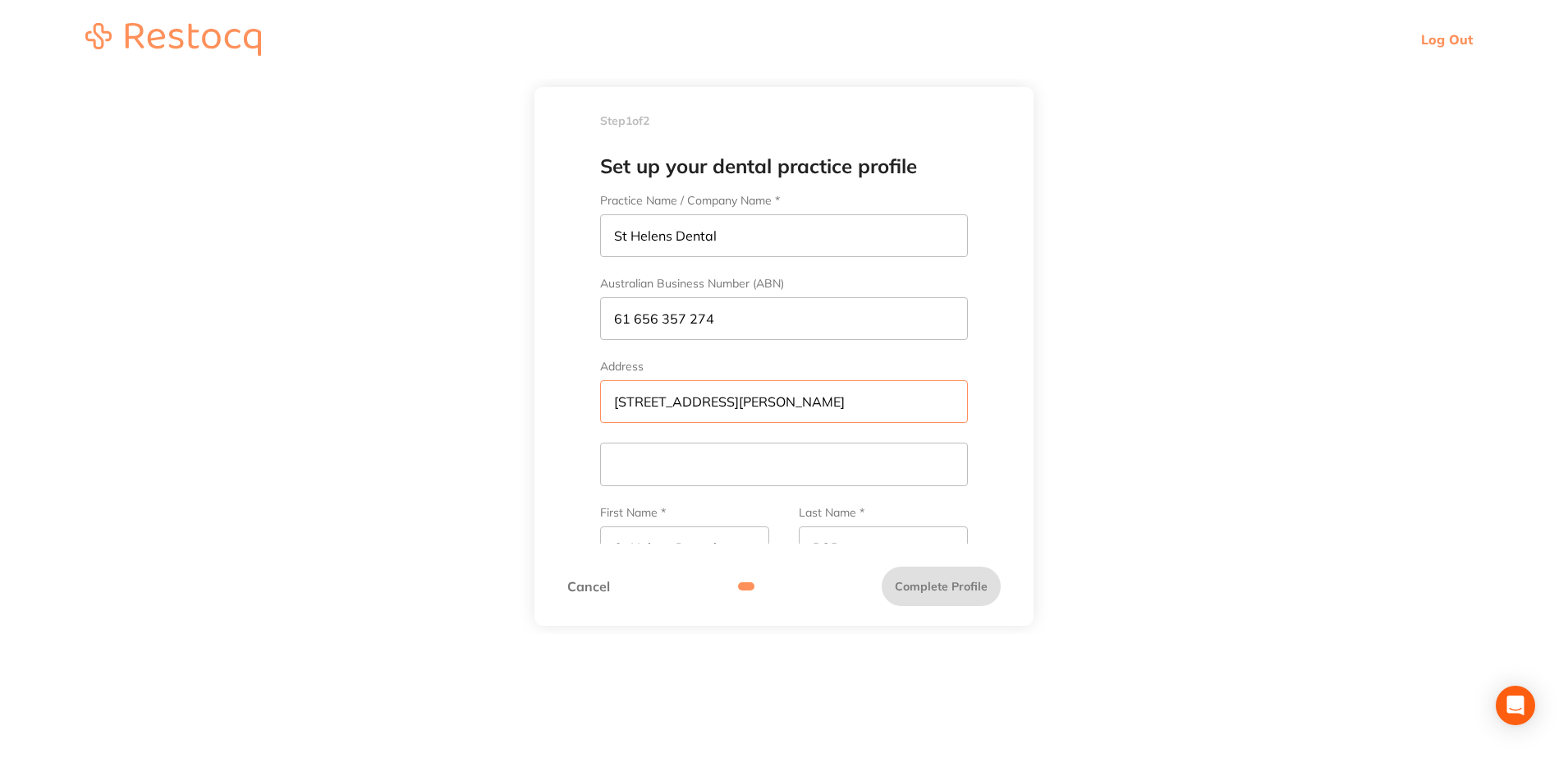 click on "75 Cecilia St" at bounding box center (784, 402) 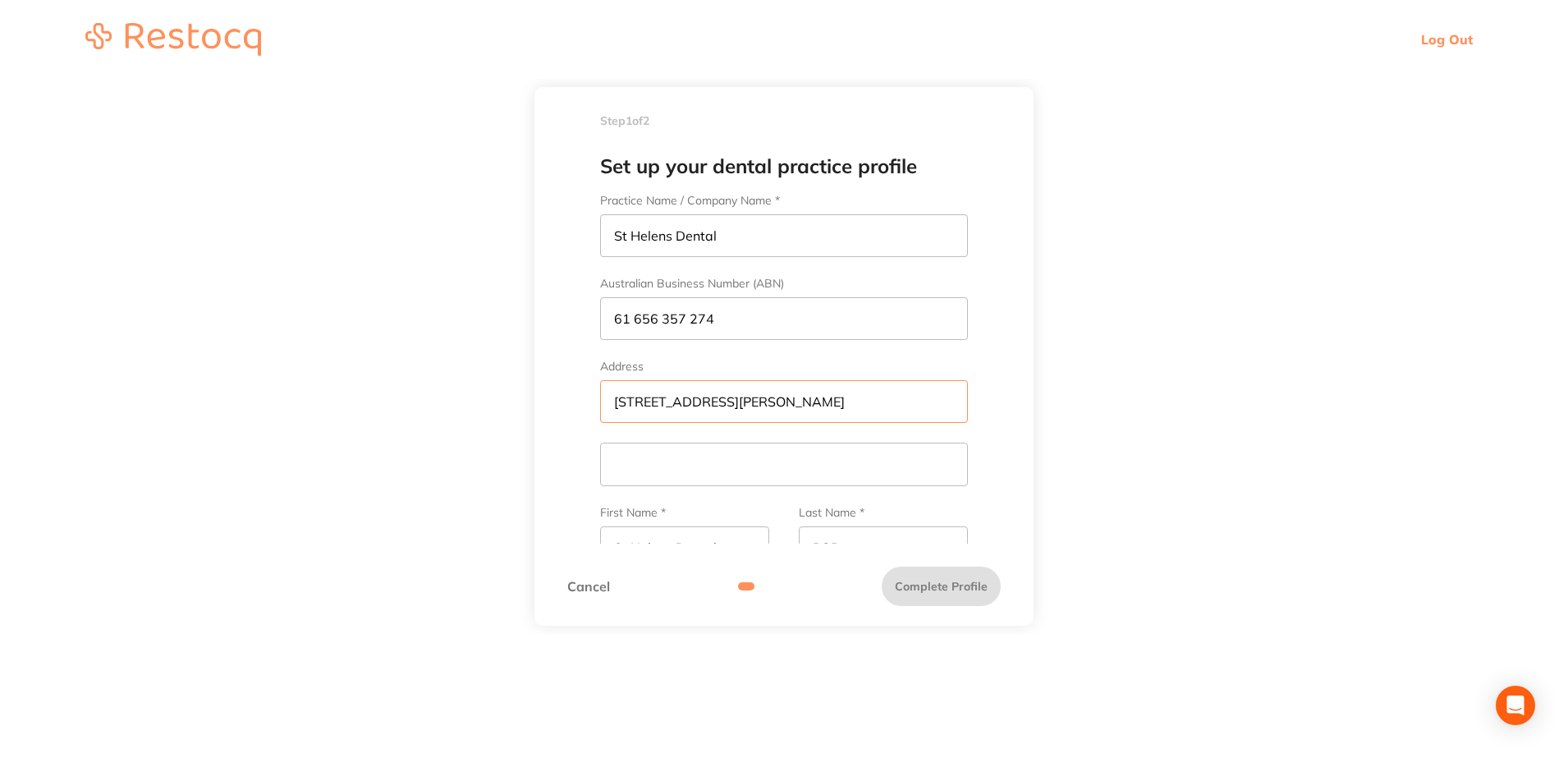 paste on "ST HELENS" 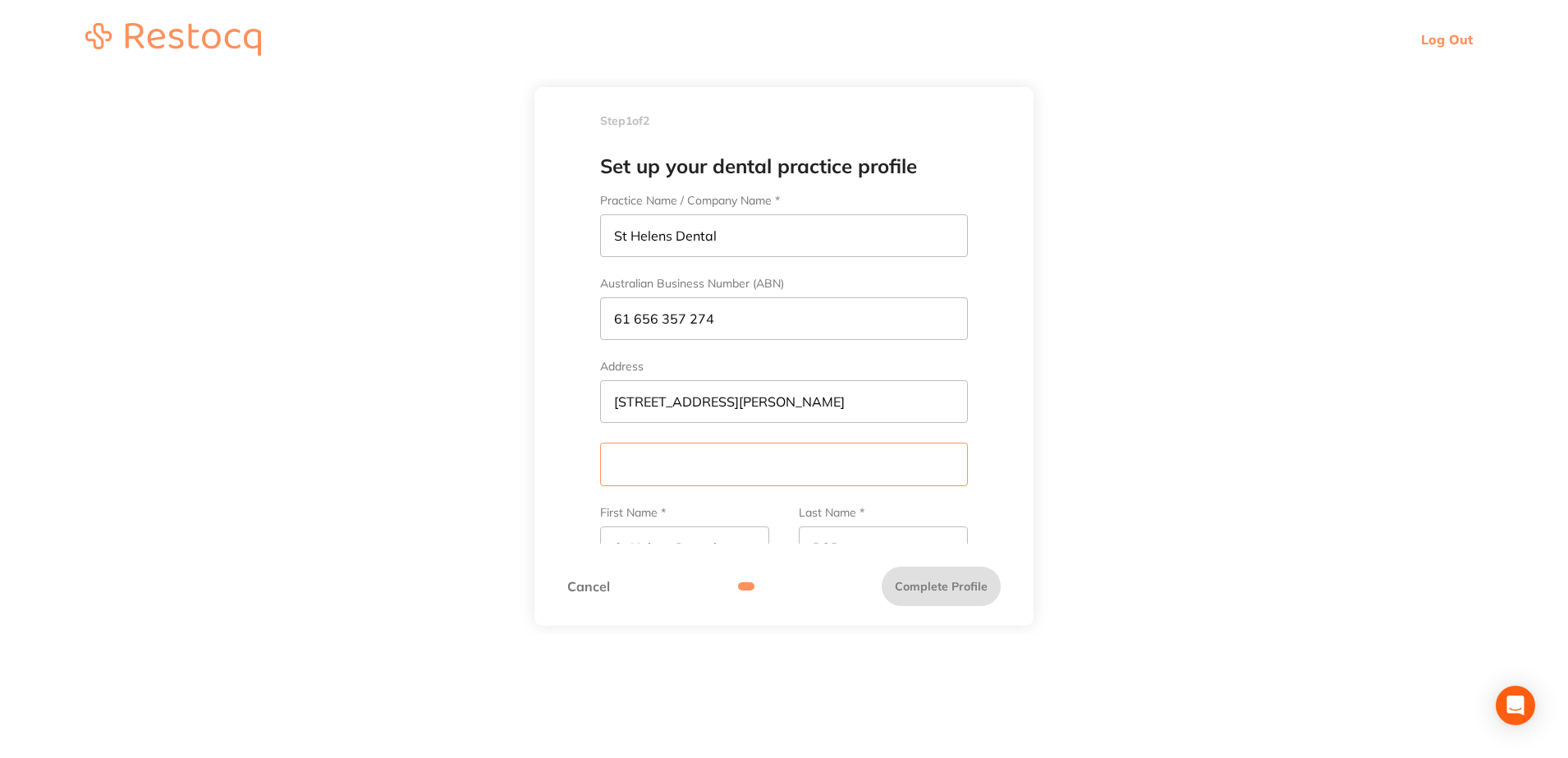 click at bounding box center [784, 464] 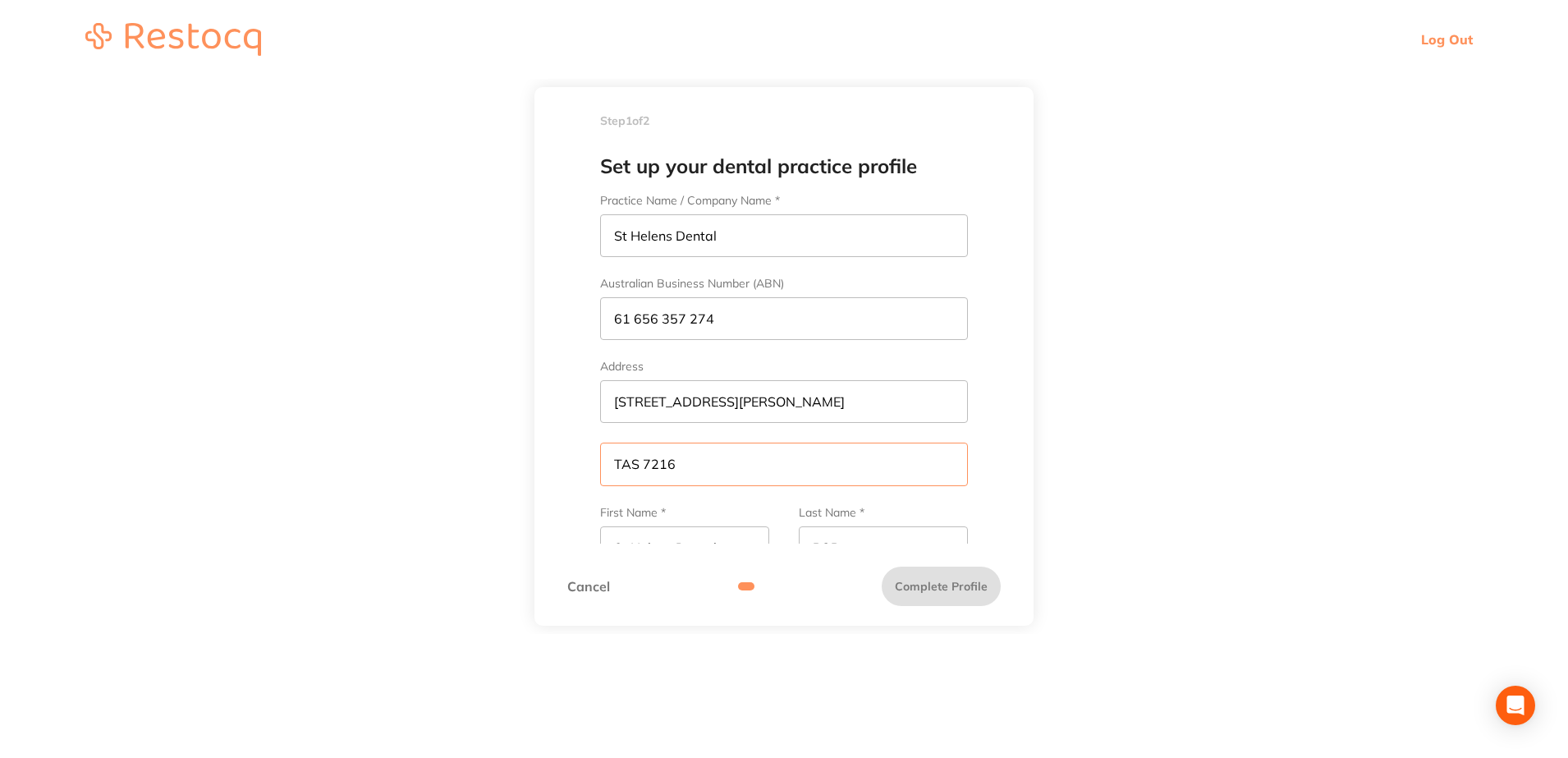click on "TAS 7216" at bounding box center [784, 464] 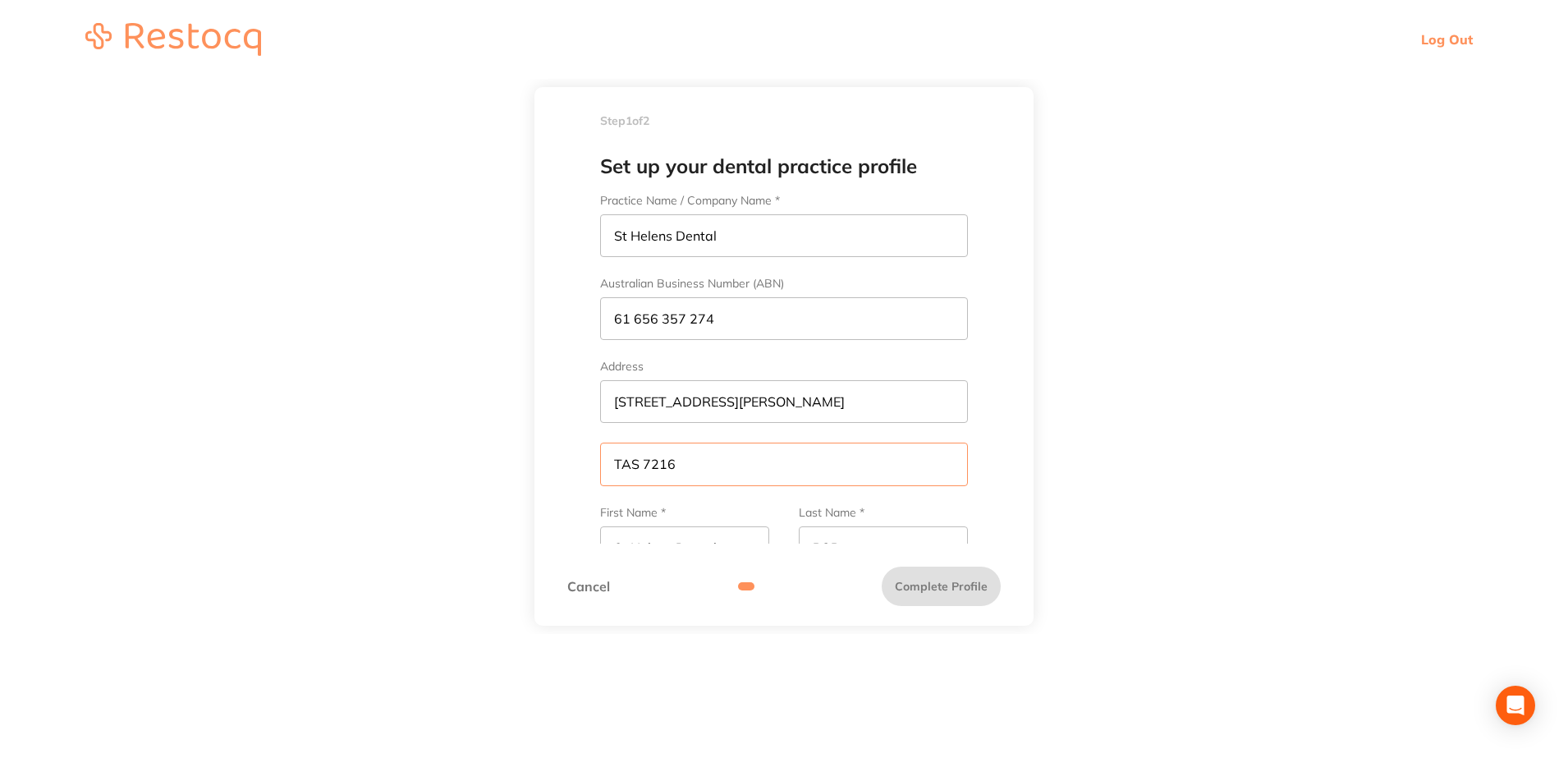 paste on "[GEOGRAPHIC_DATA]" 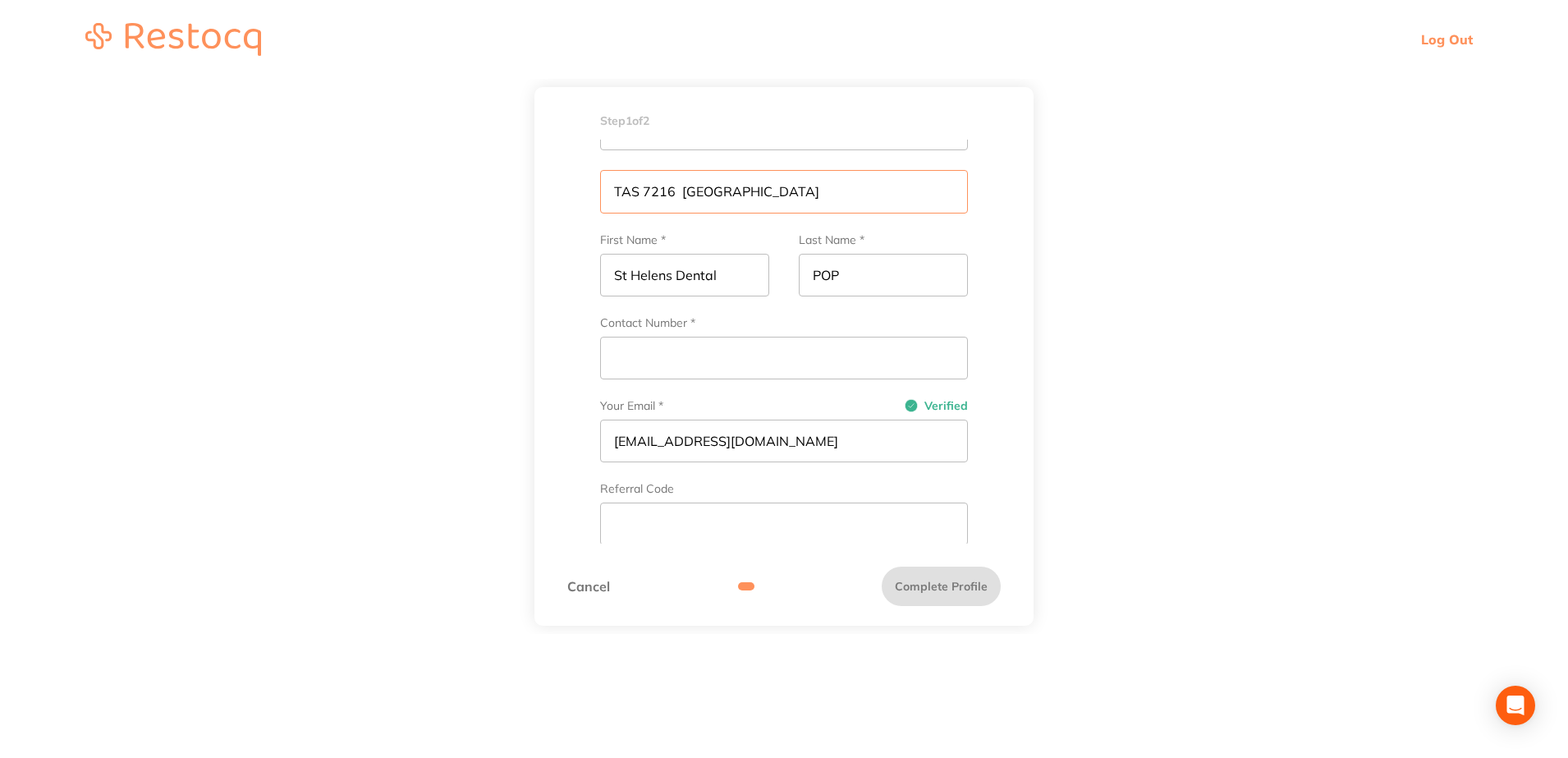 scroll, scrollTop: 308, scrollLeft: 0, axis: vertical 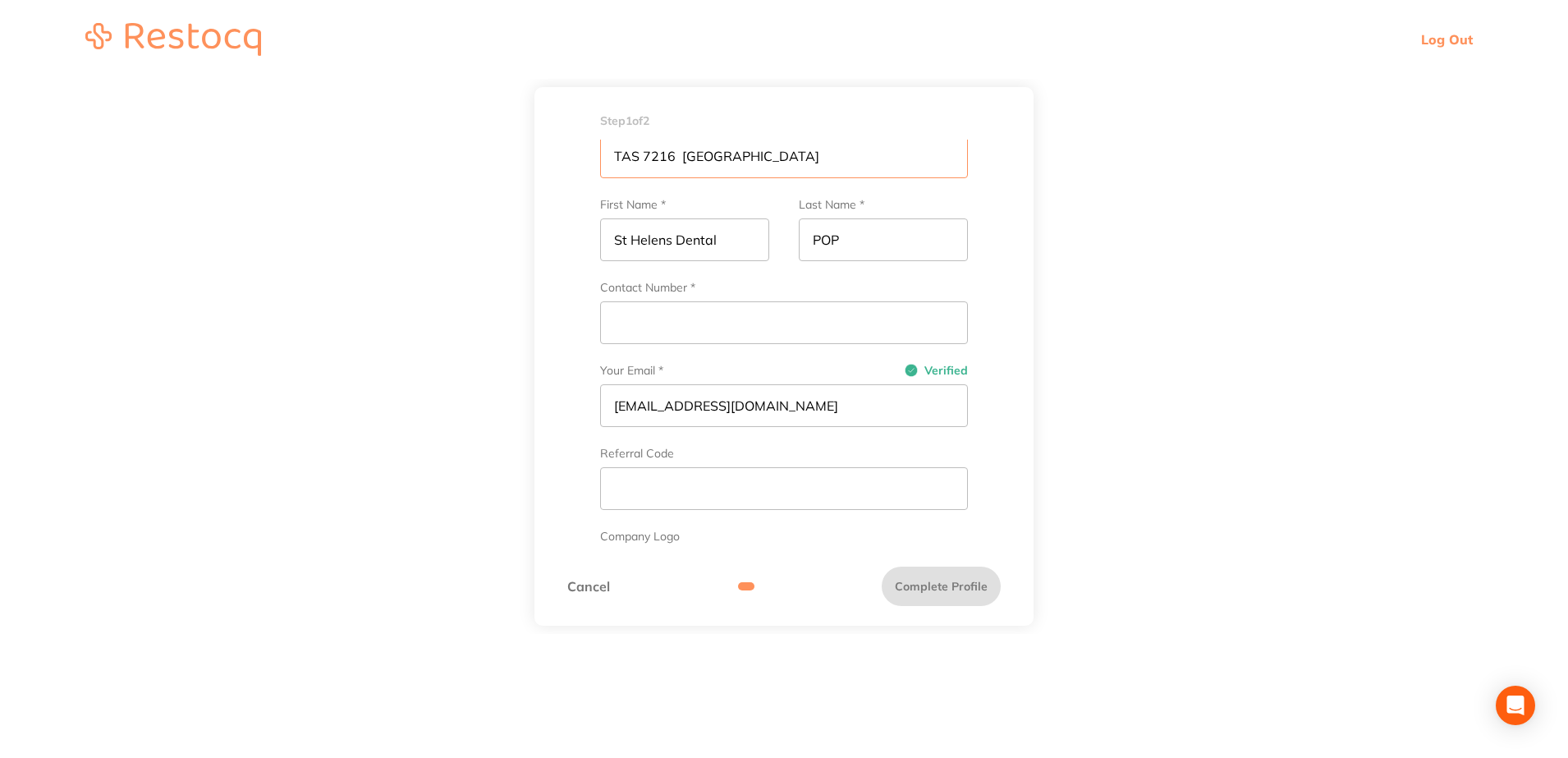 type on "TAS 7216  Australia" 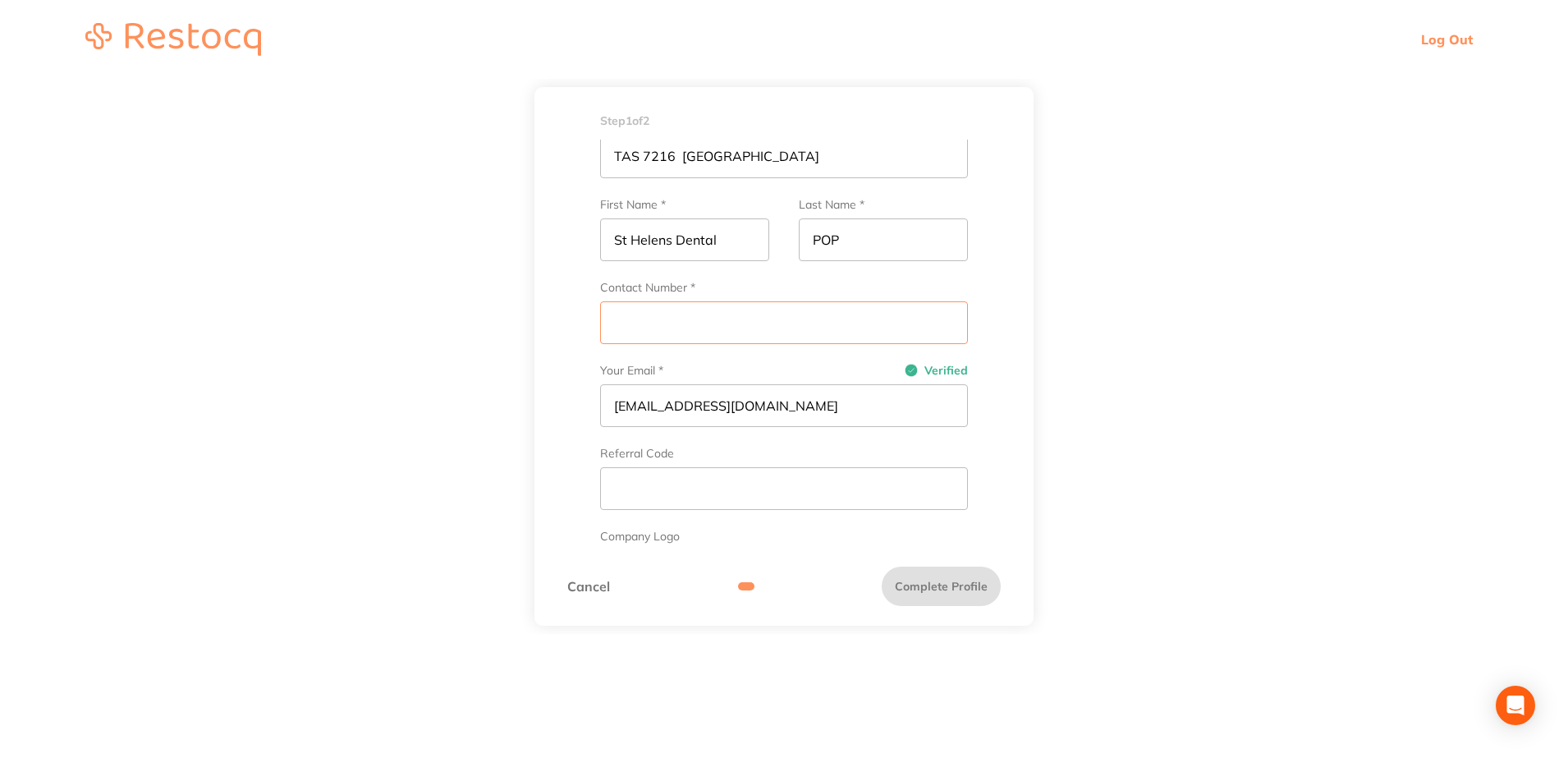 click on "Contact Number *" at bounding box center [784, 323] 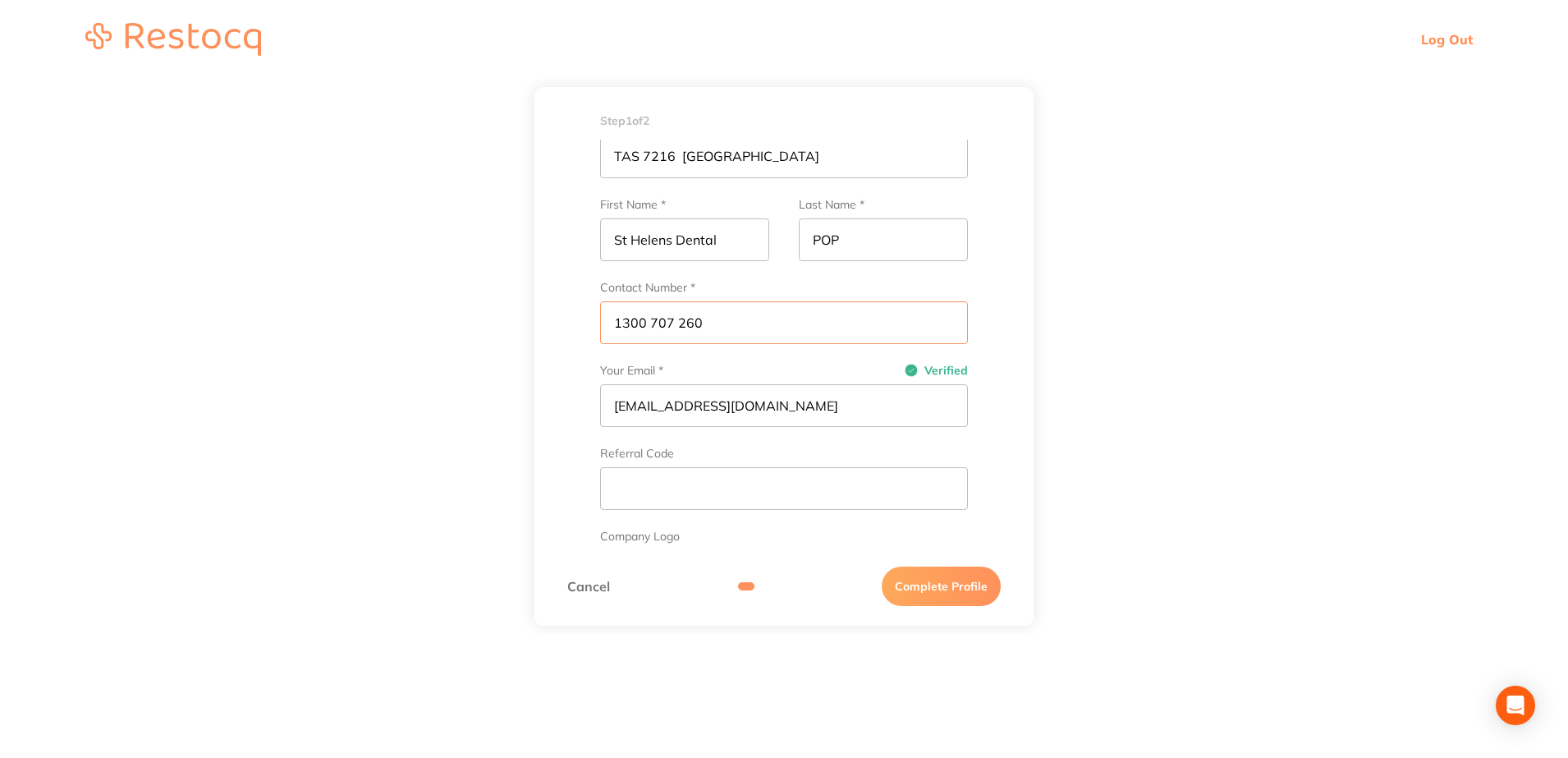 type on "1300 707 260" 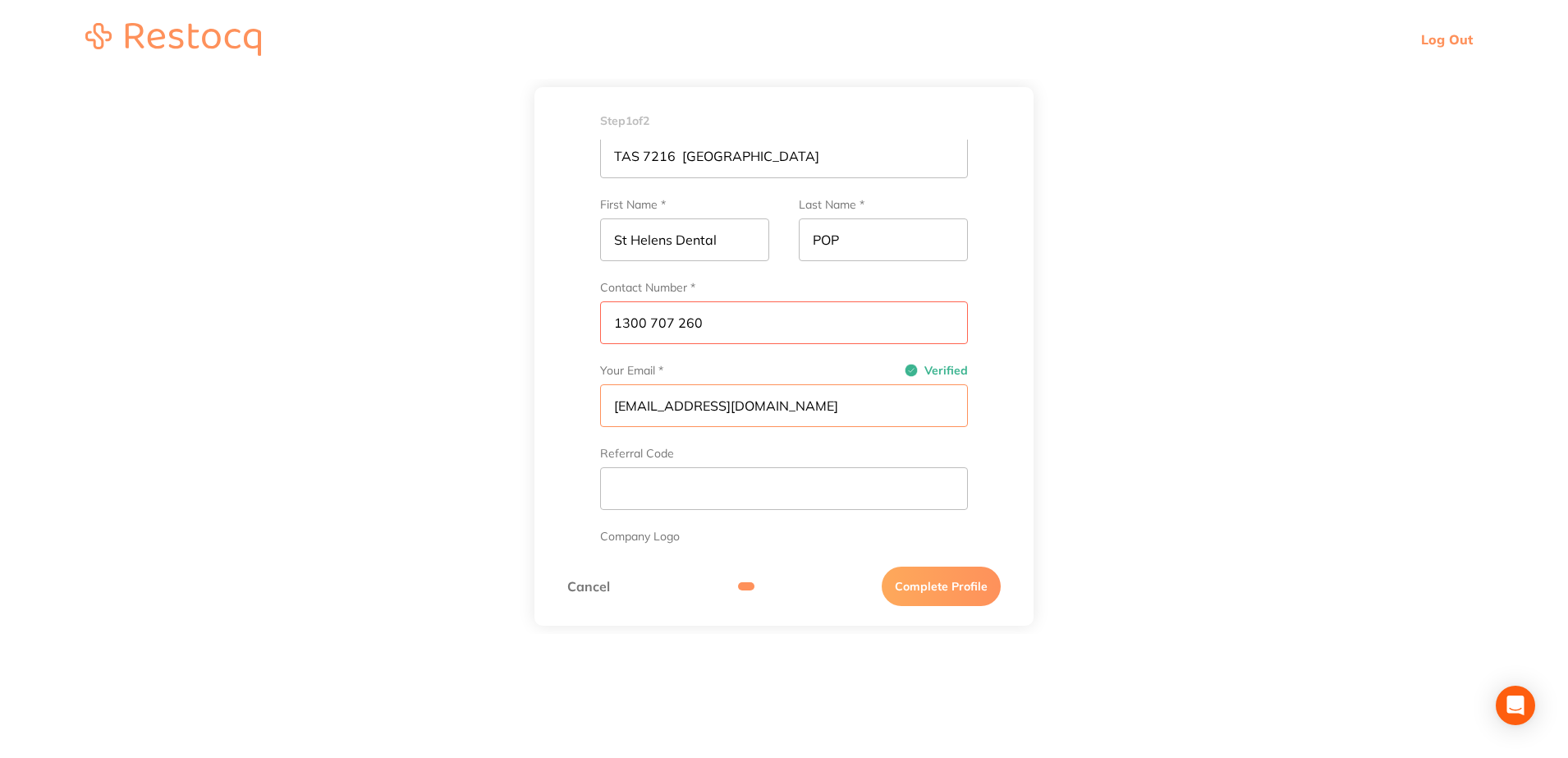 drag, startPoint x: 770, startPoint y: 408, endPoint x: 756, endPoint y: 416, distance: 16.124515 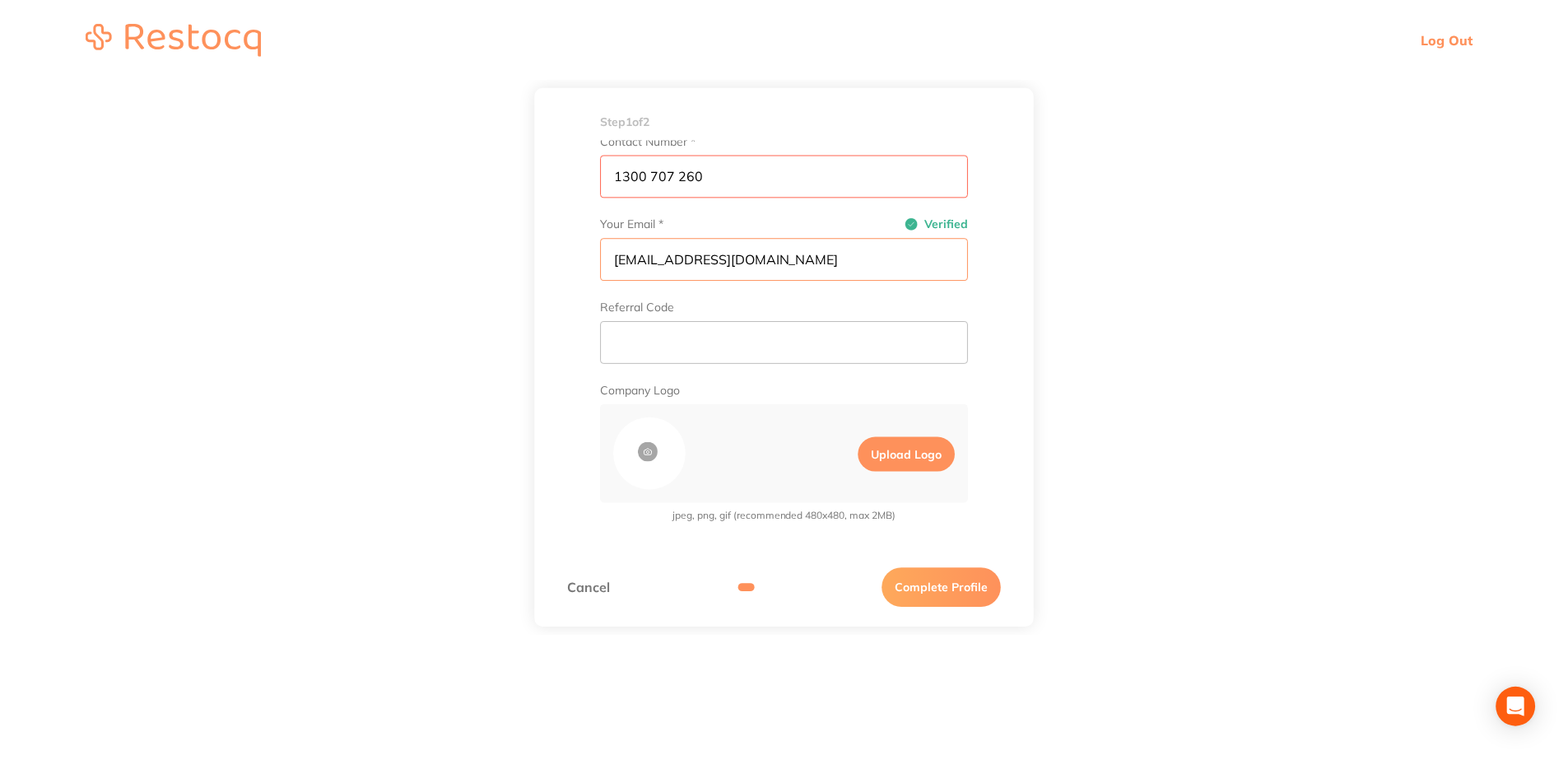 scroll, scrollTop: 474, scrollLeft: 0, axis: vertical 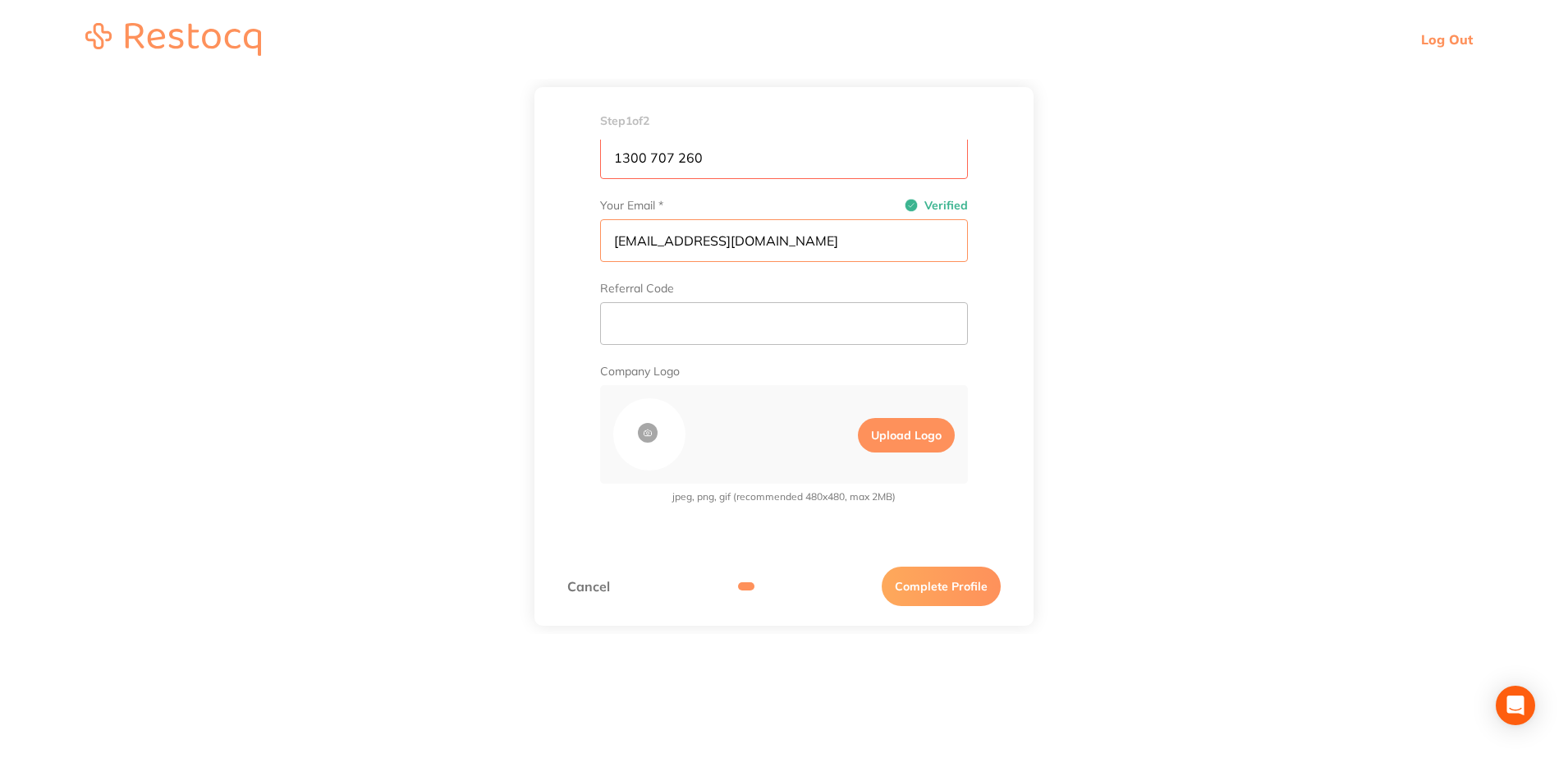 type on "sthelensdental@popandco.com.au" 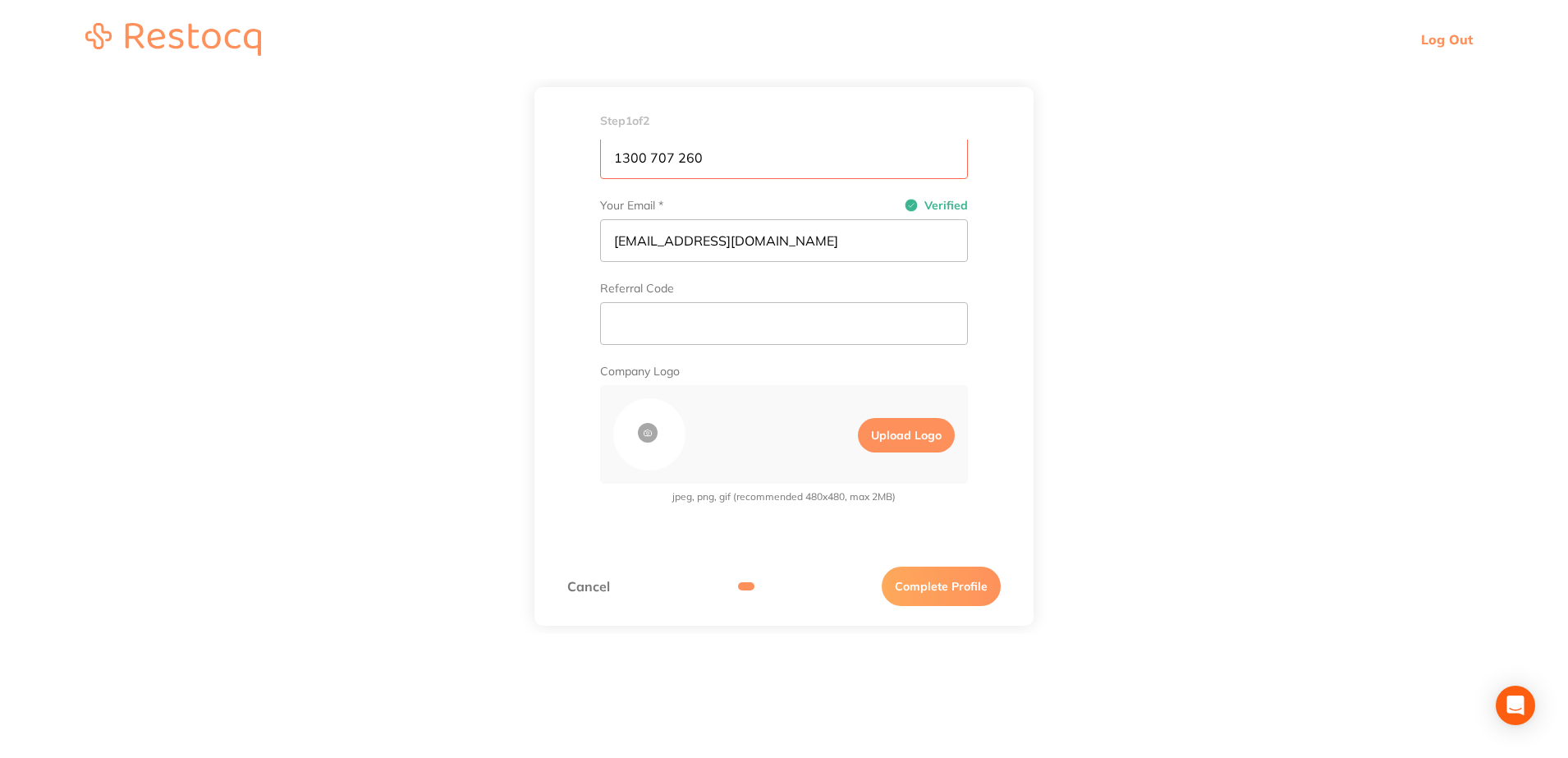 click on "Complete Profile" at bounding box center [941, 586] 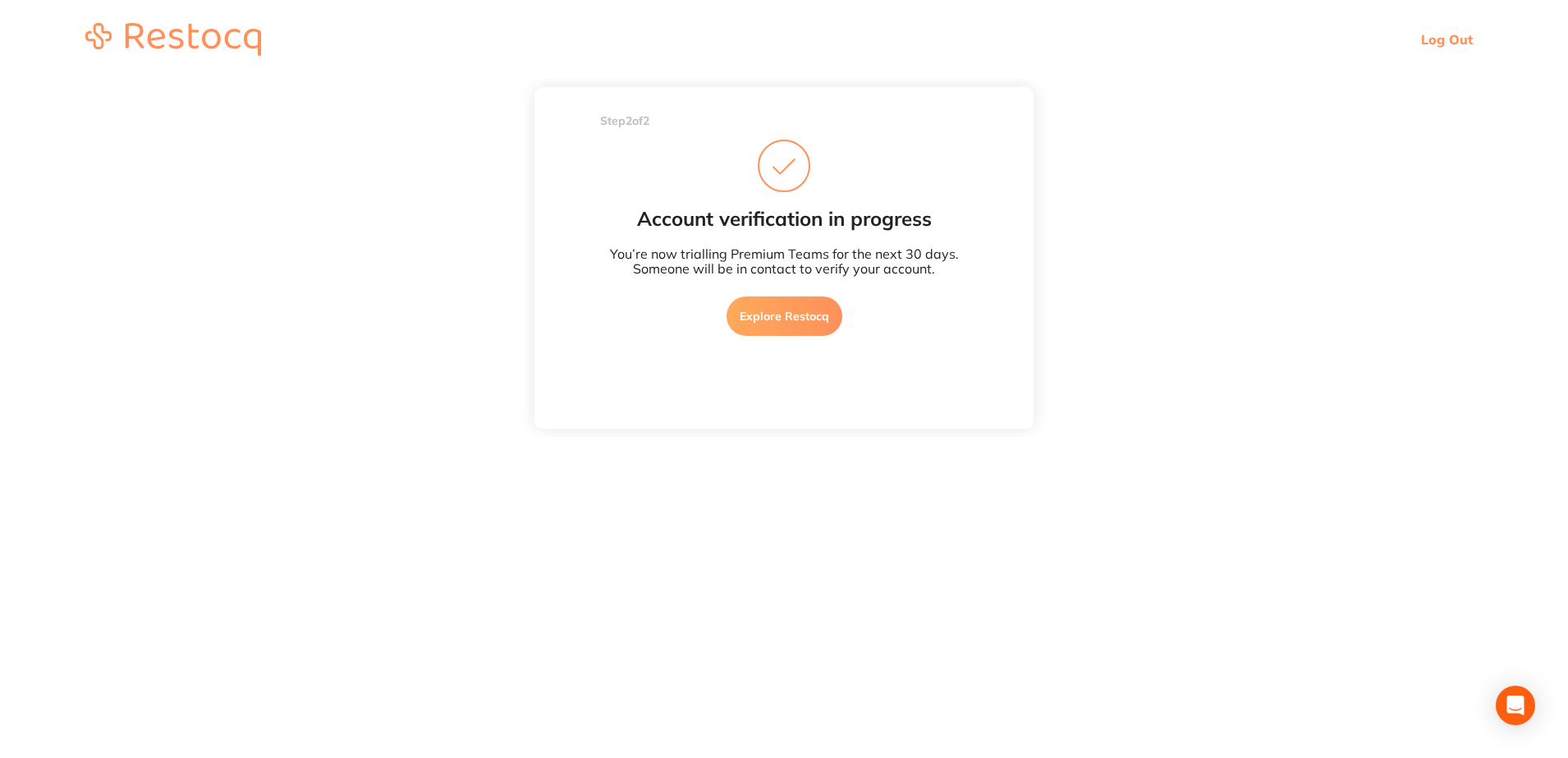 click on "Log Out" at bounding box center (1447, 39) 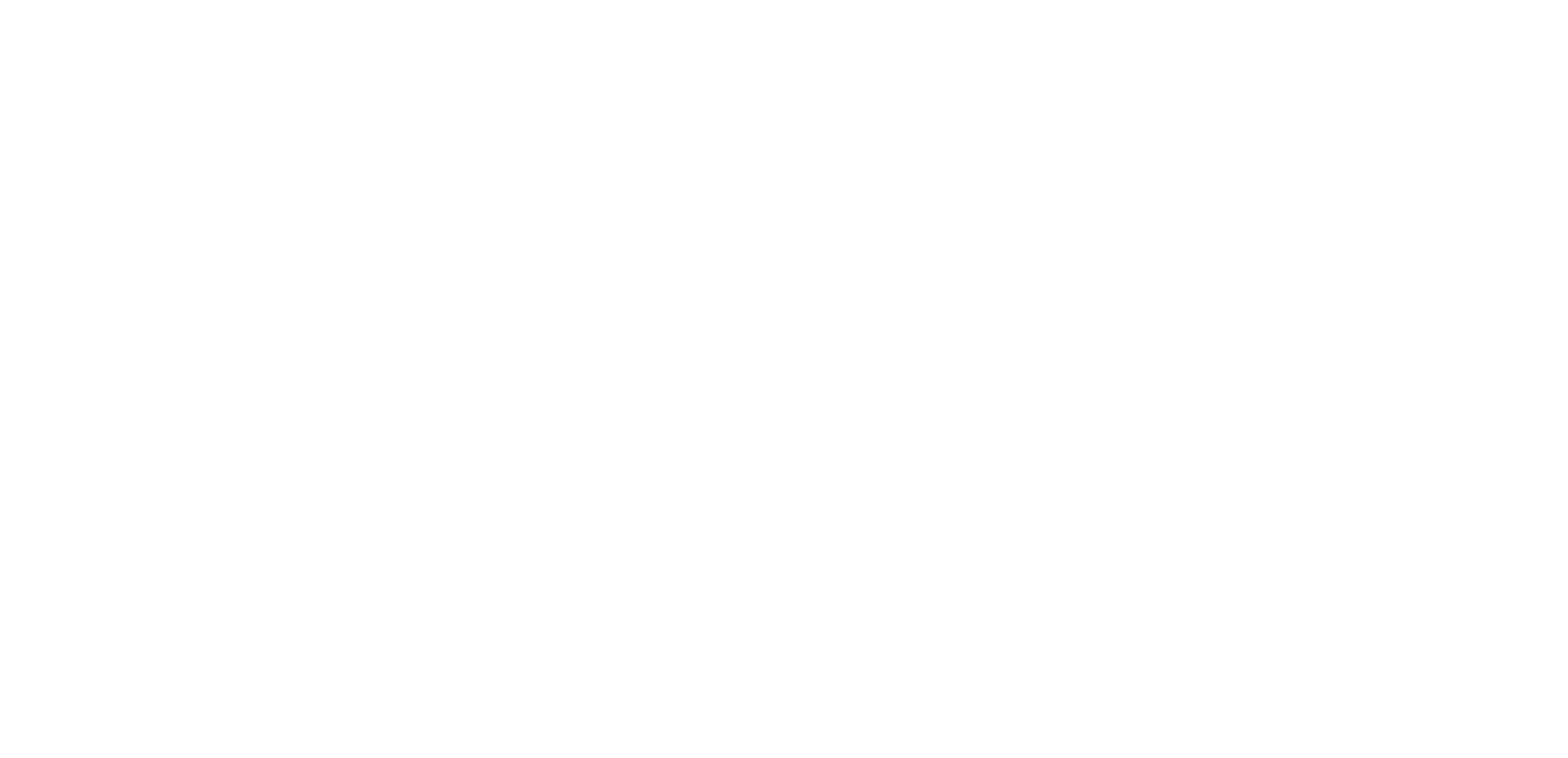 scroll, scrollTop: 0, scrollLeft: 0, axis: both 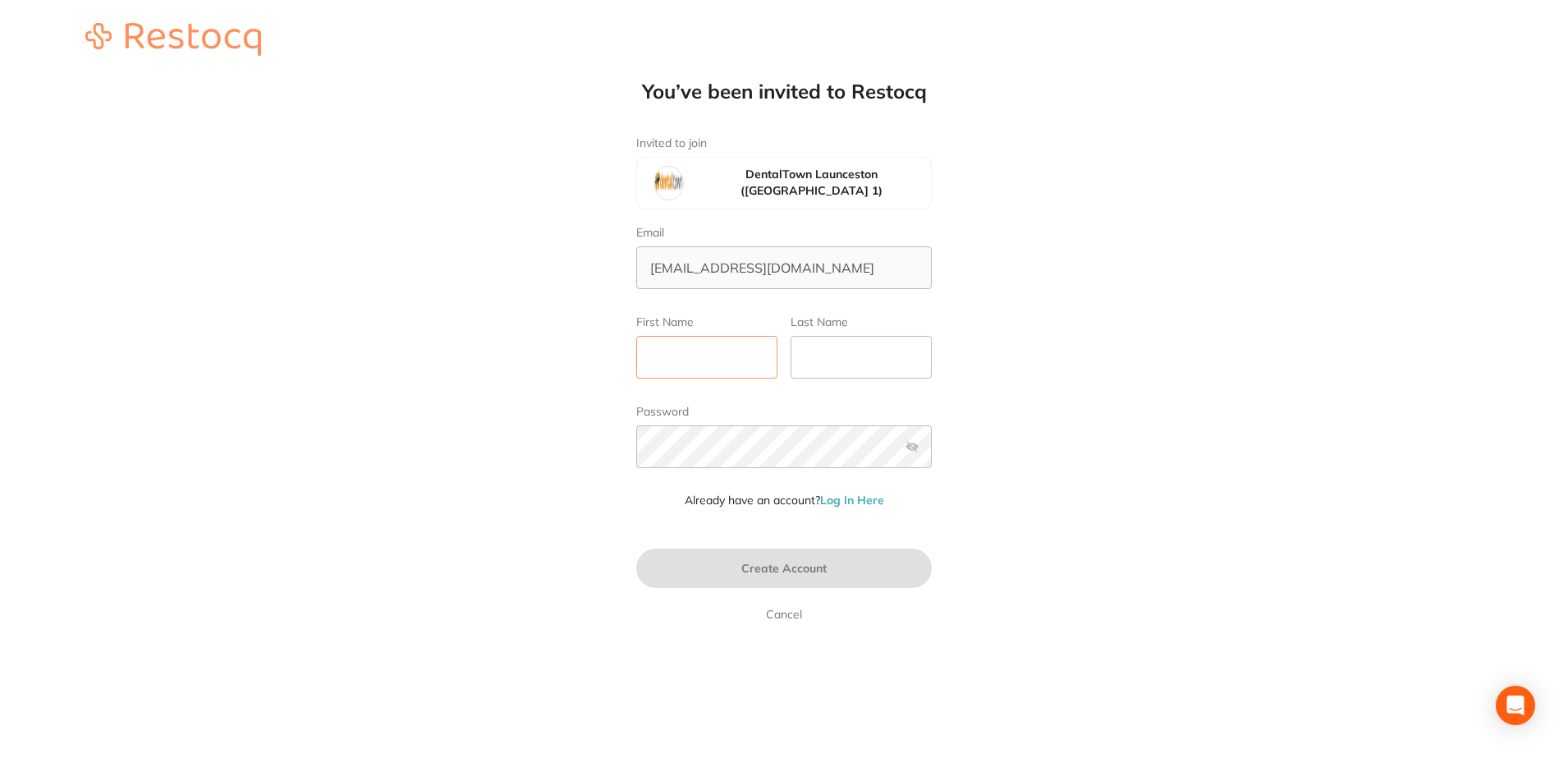 click on "First Name" at bounding box center [707, 357] 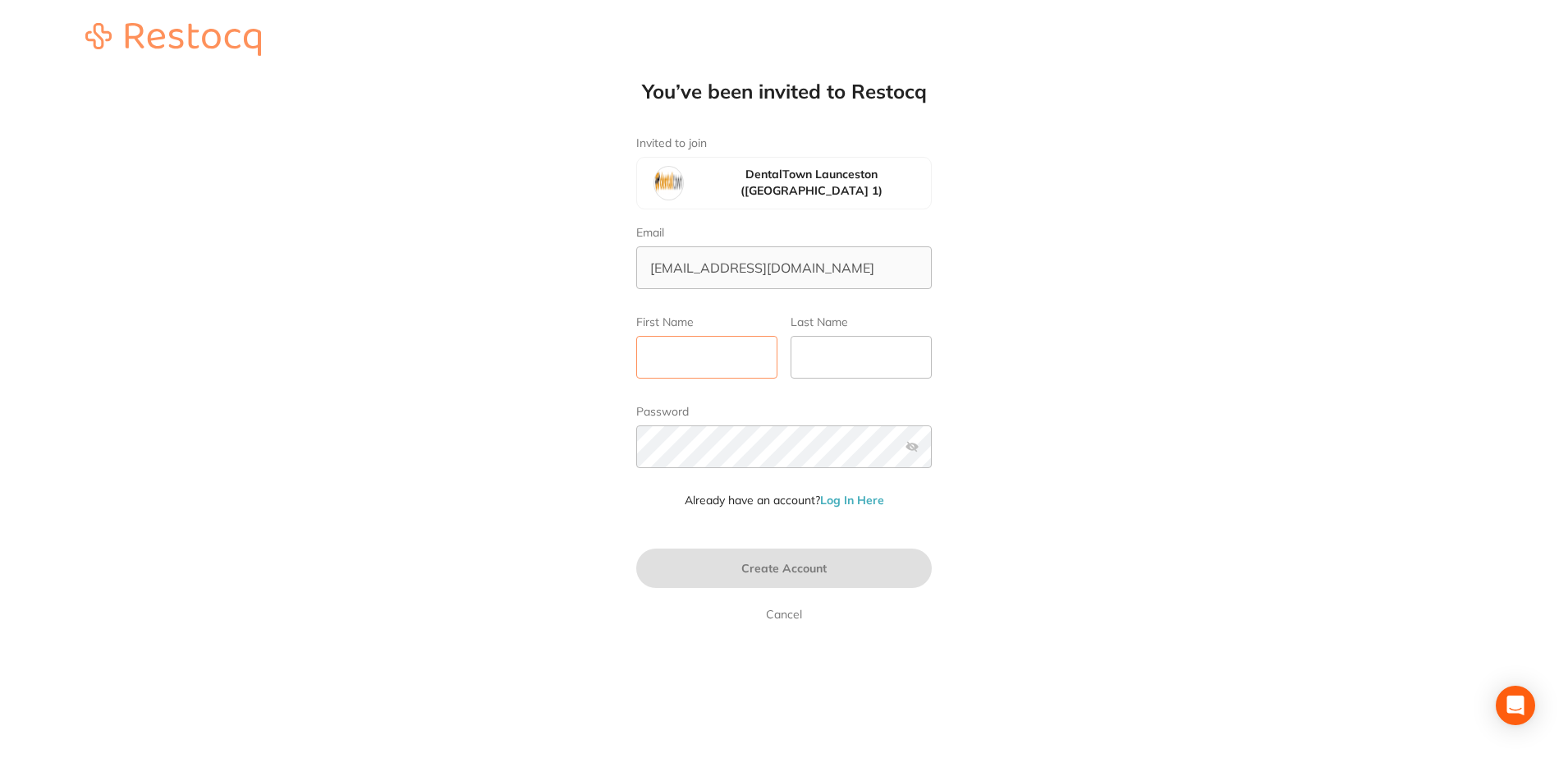 type on "s" 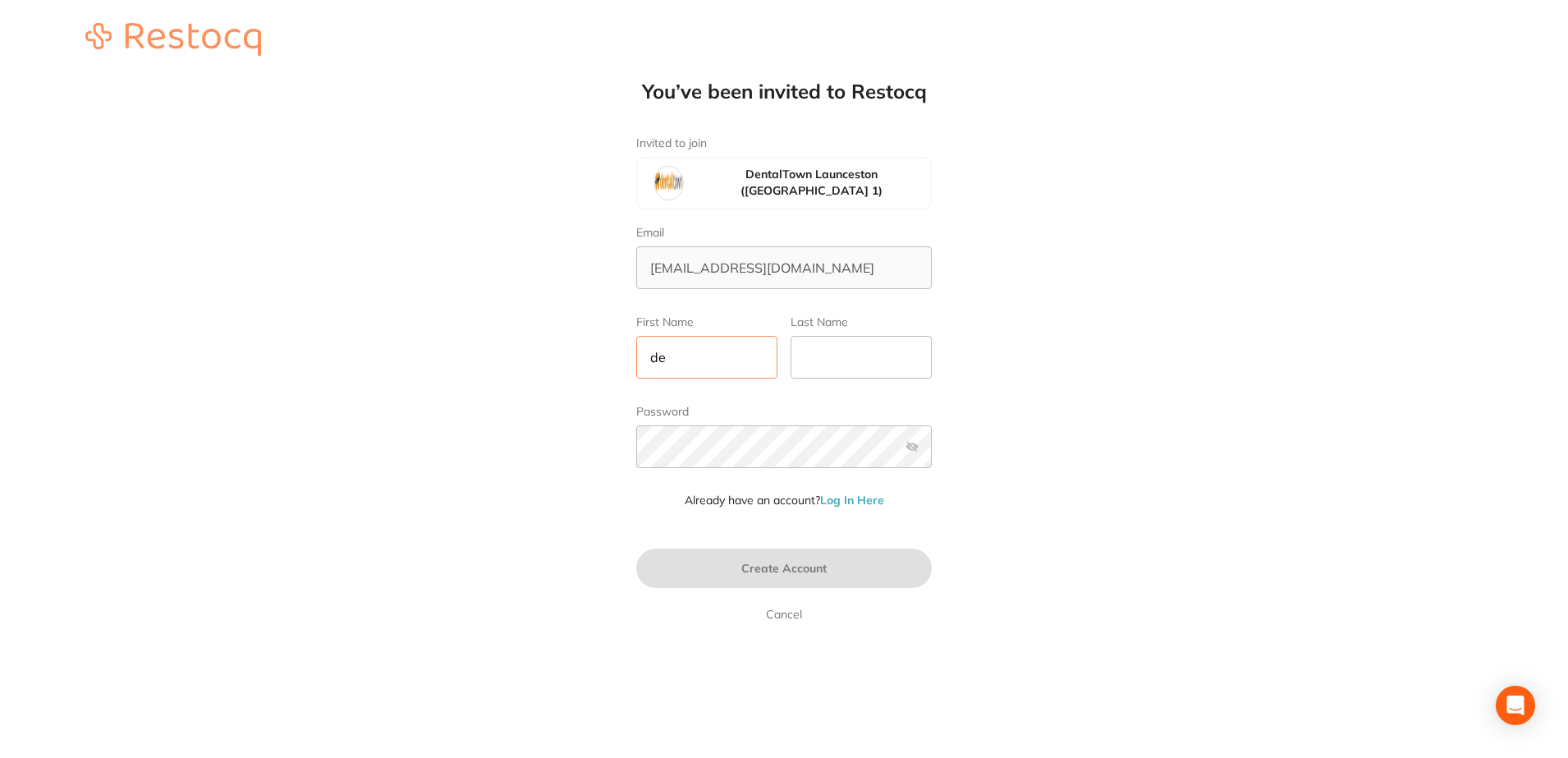 type on "Dentaltown 6" 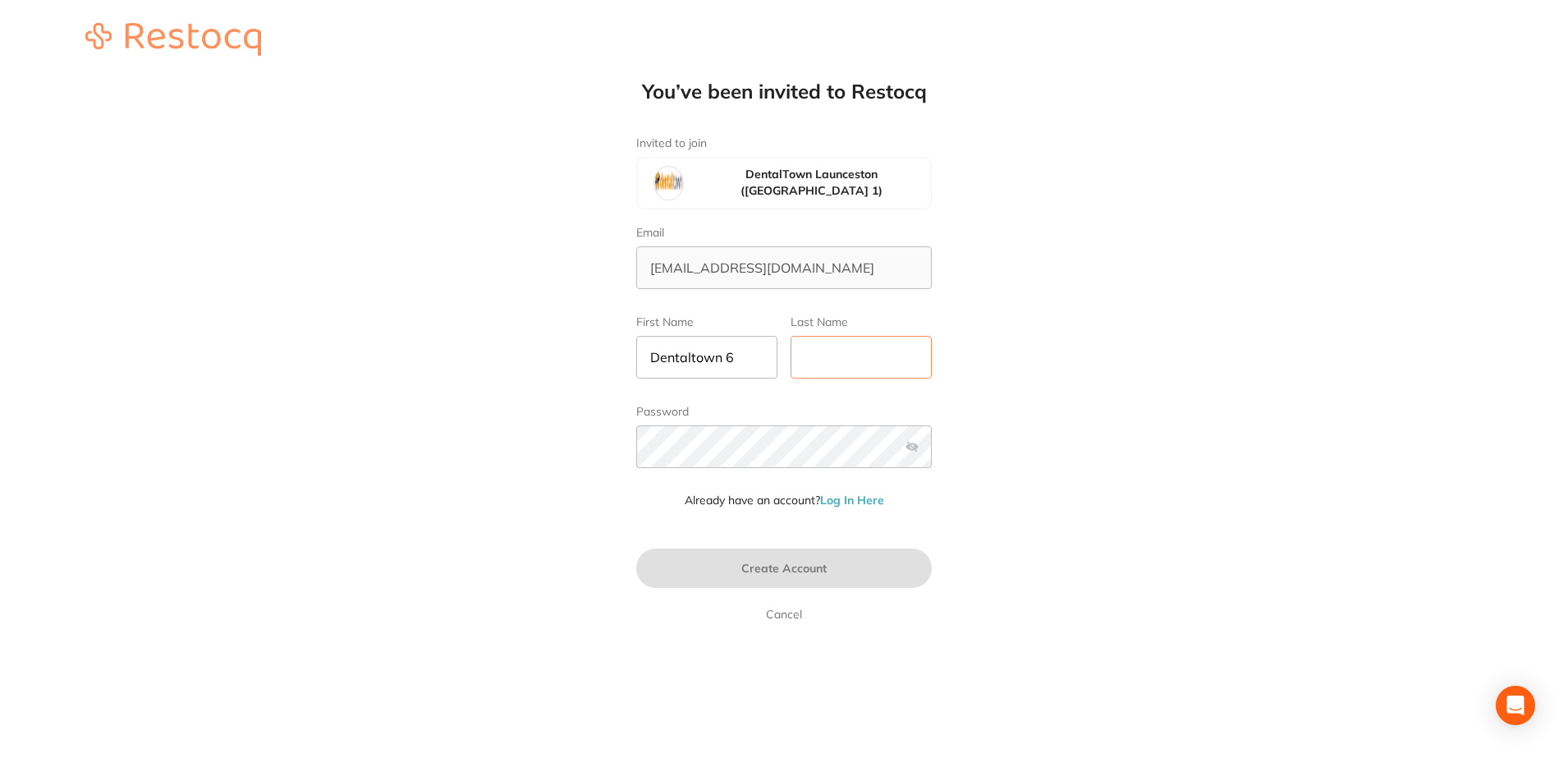 type on "POP" 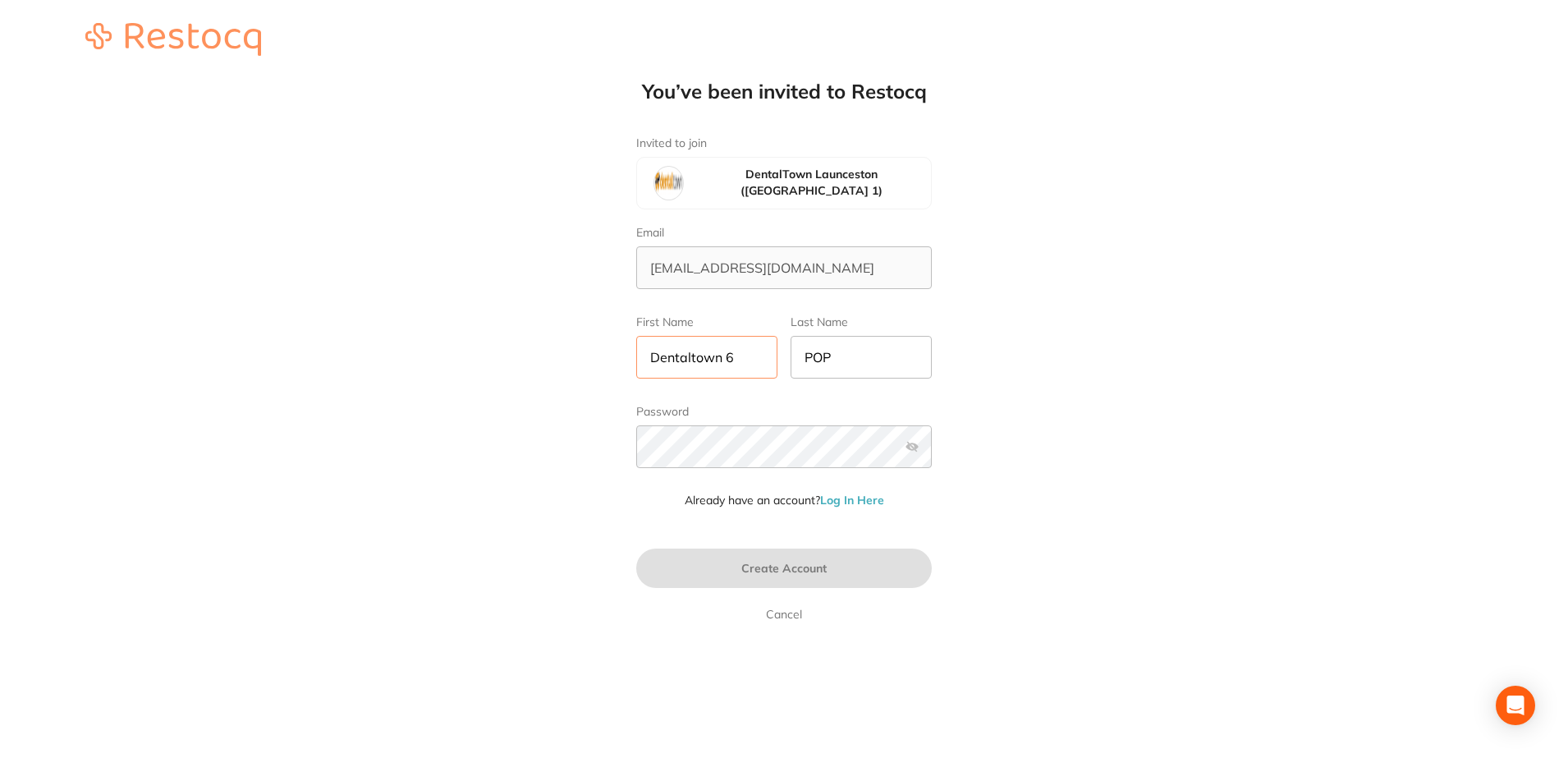 drag, startPoint x: 738, startPoint y: 350, endPoint x: 751, endPoint y: 364, distance: 19.104973 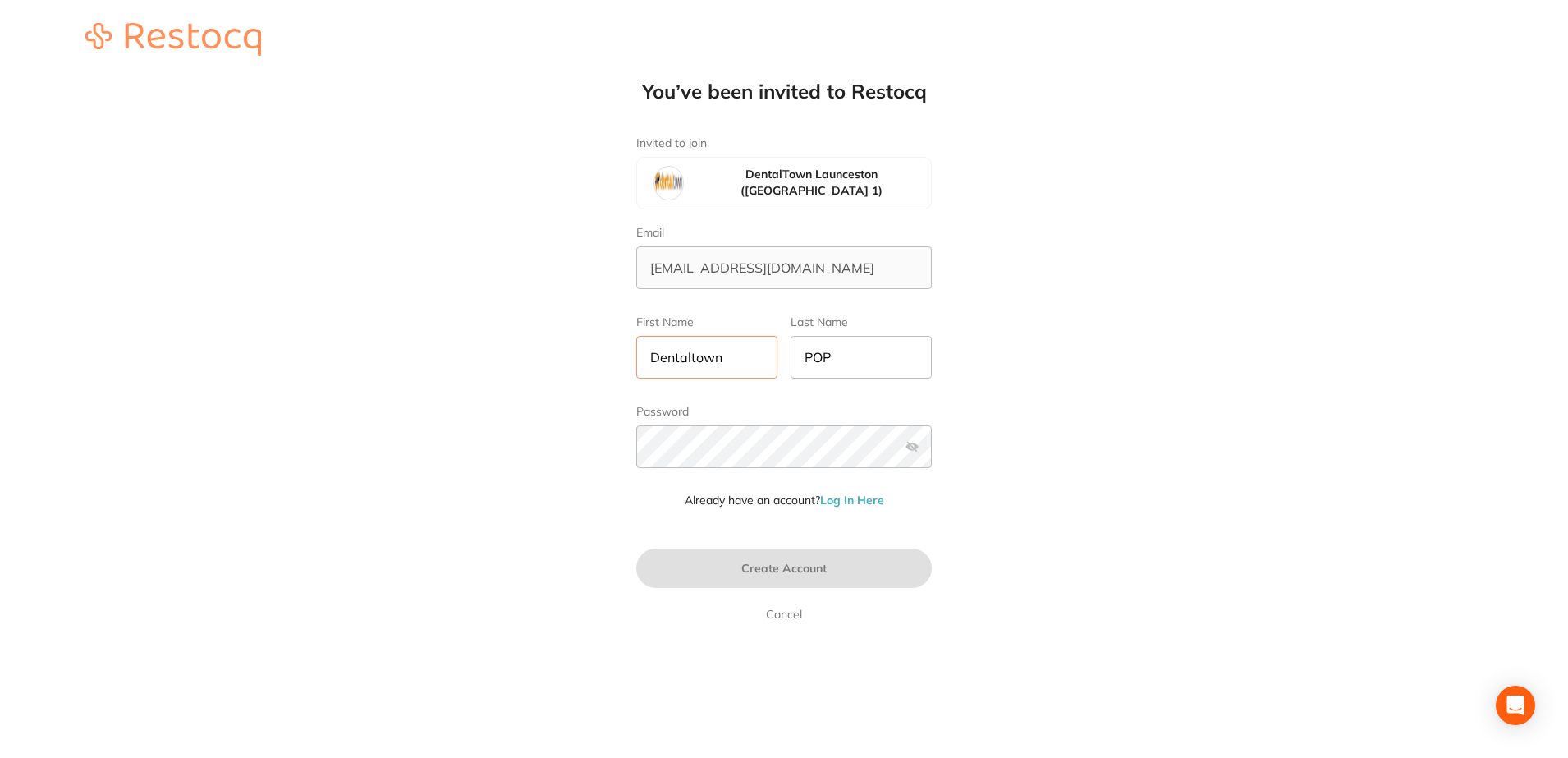 type on "Dentaltown" 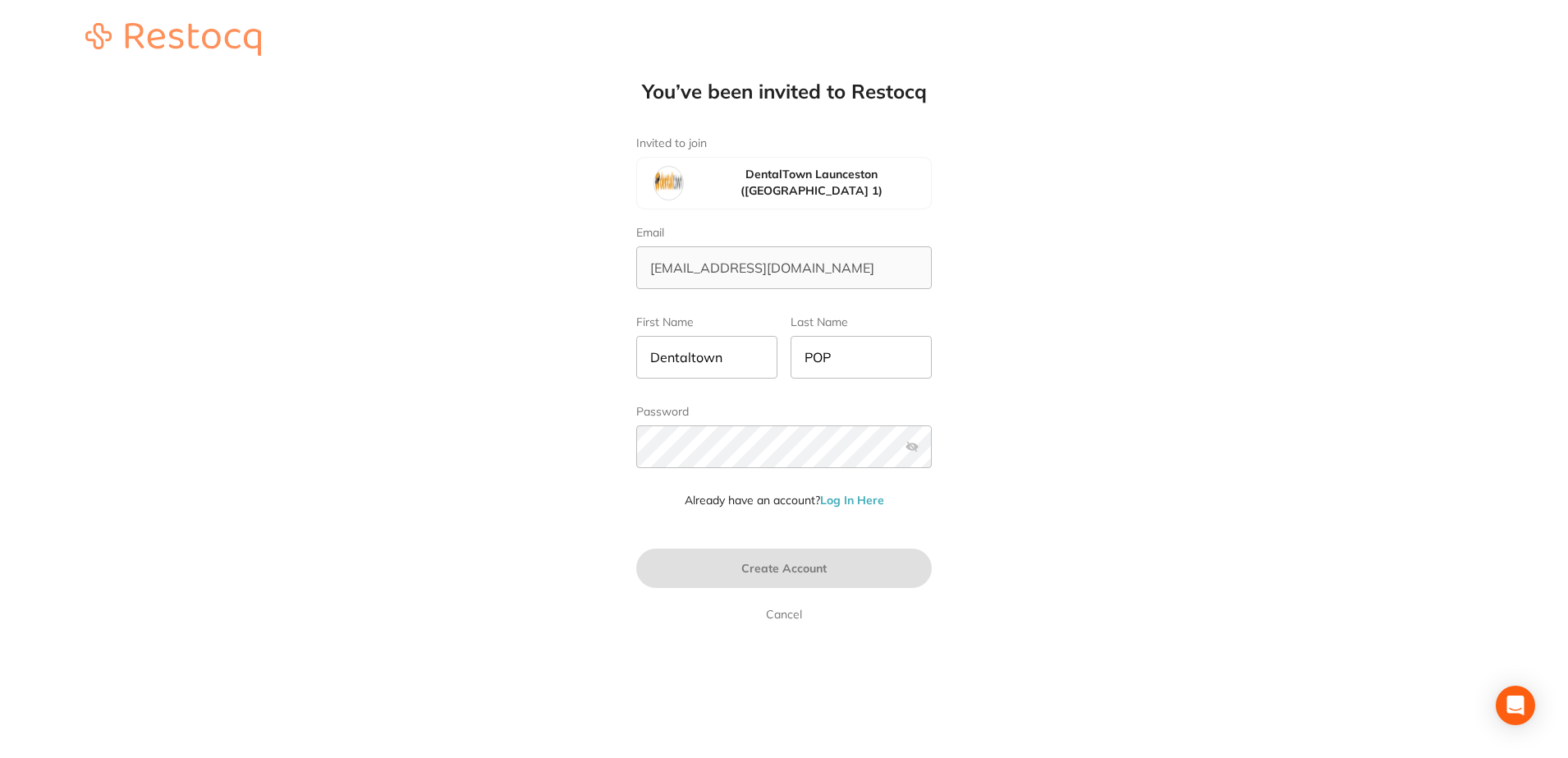 click on "You’ve been invited to Restocq Invited to join DentalTown Launceston ([GEOGRAPHIC_DATA] 1) Email [EMAIL_ADDRESS][DOMAIN_NAME] First Name Dentaltown Last Name POP Password Already have an account?  Log In Here Create Account Cancel" at bounding box center [784, 310] 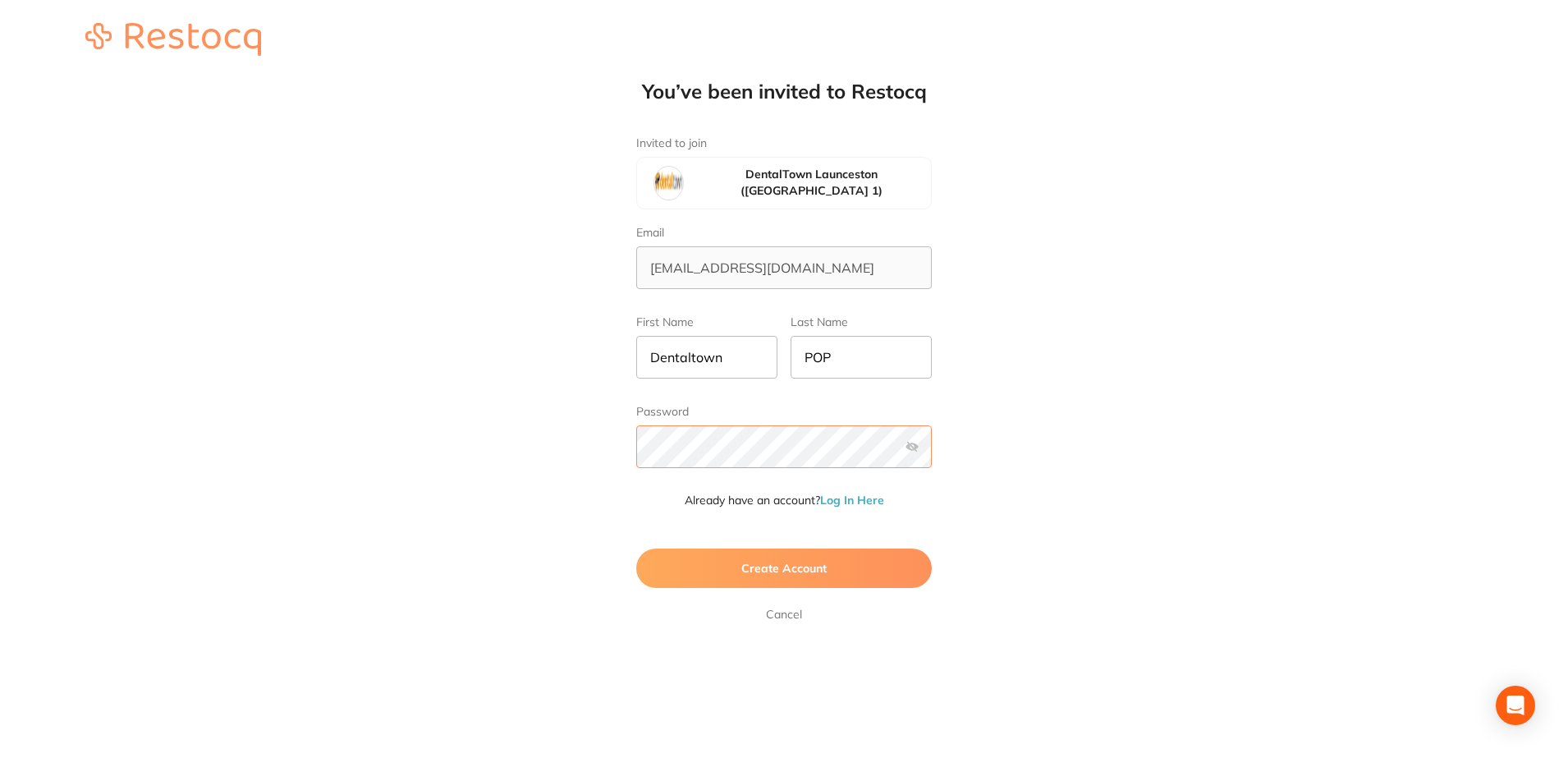 click on "You’ve been invited to Restocq Invited to join DentalTown Launceston ([GEOGRAPHIC_DATA] 1) Email [EMAIL_ADDRESS][DOMAIN_NAME] First Name Dentaltown Last Name POP Password Already have an account?  Log In Here Create Account Cancel" at bounding box center (784, 310) 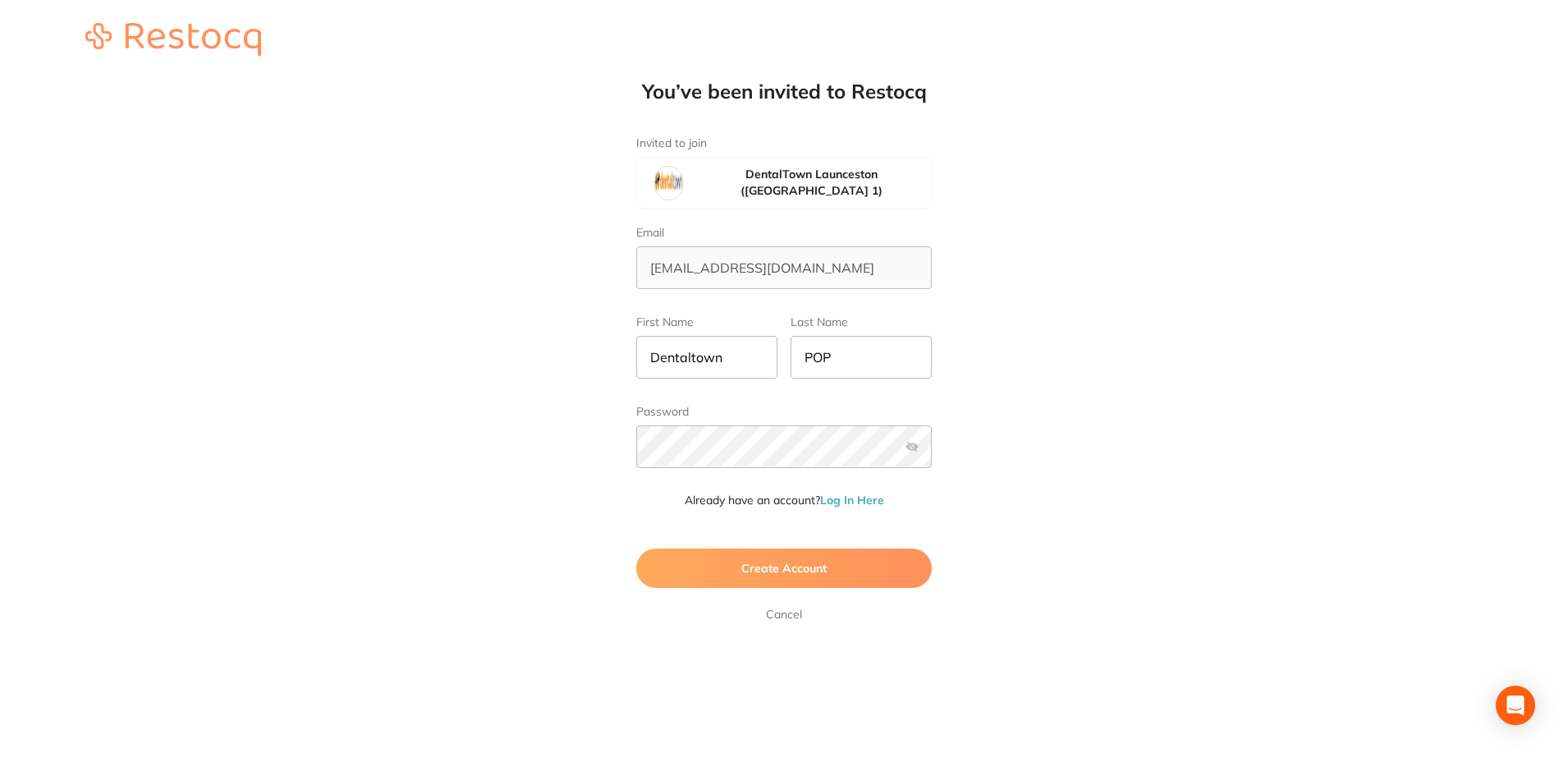 click on "Create Account" at bounding box center [784, 568] 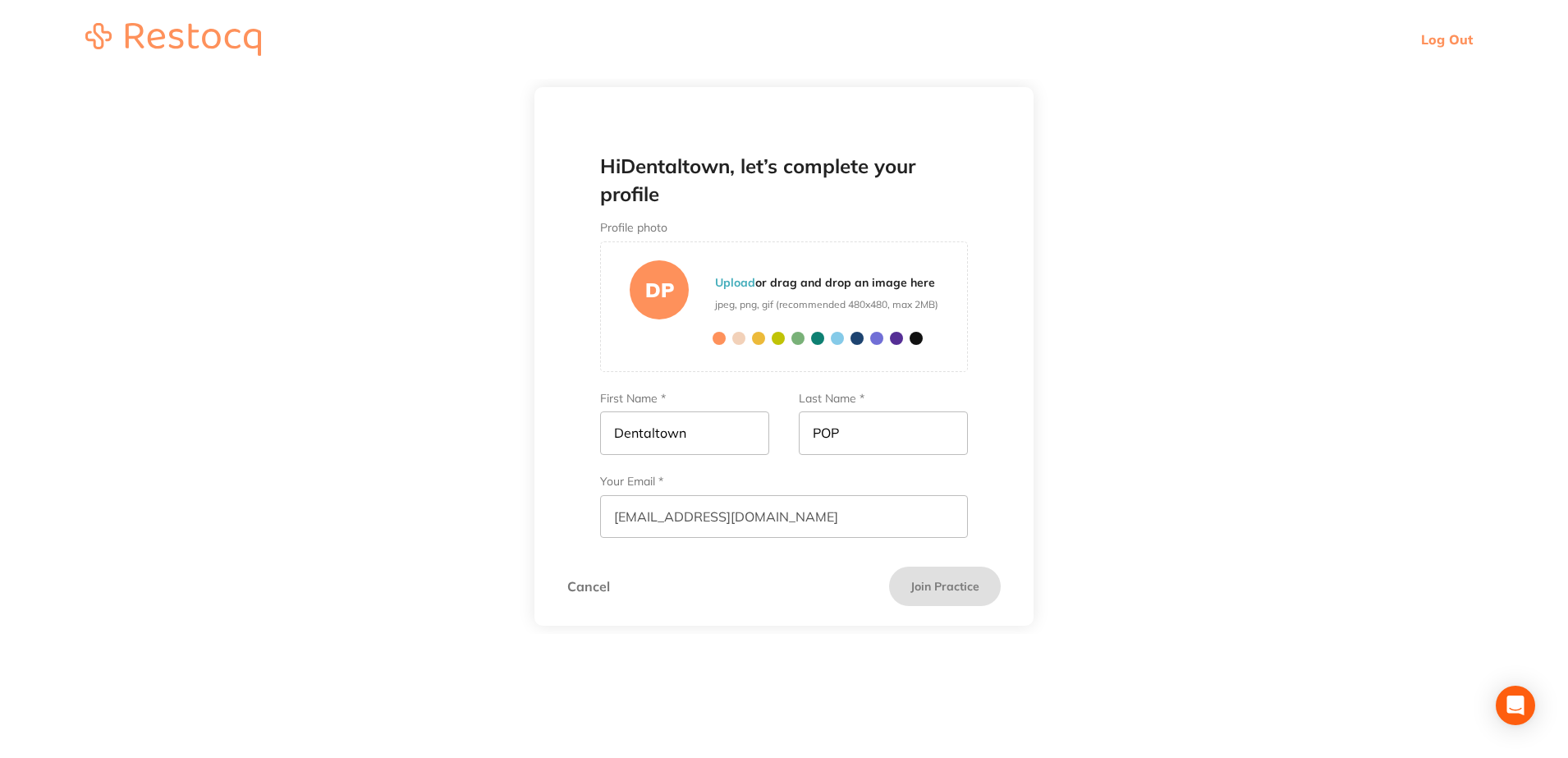 click on "Log Out" at bounding box center (1447, 39) 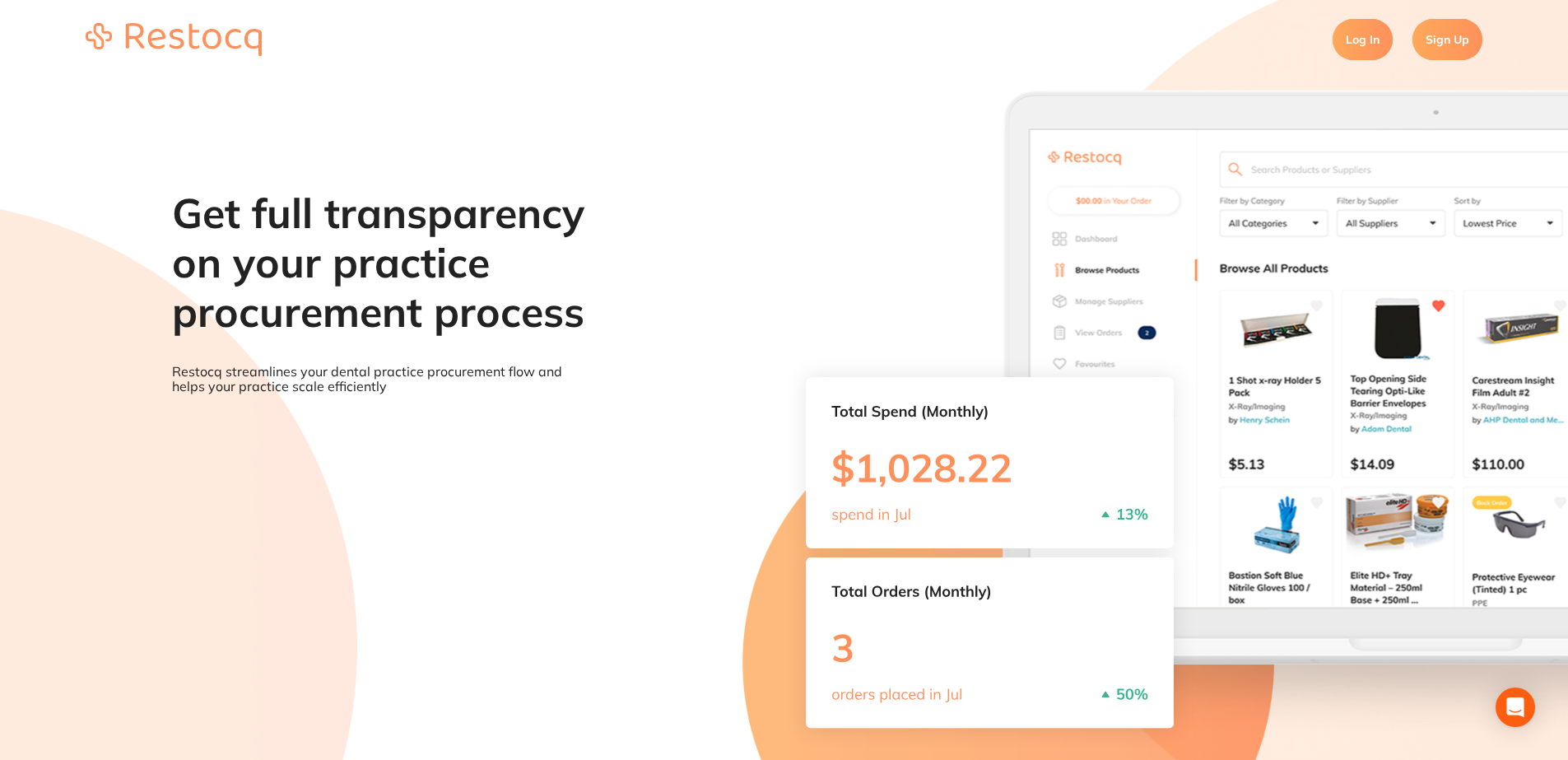 click on "Log In" at bounding box center (1362, 40) 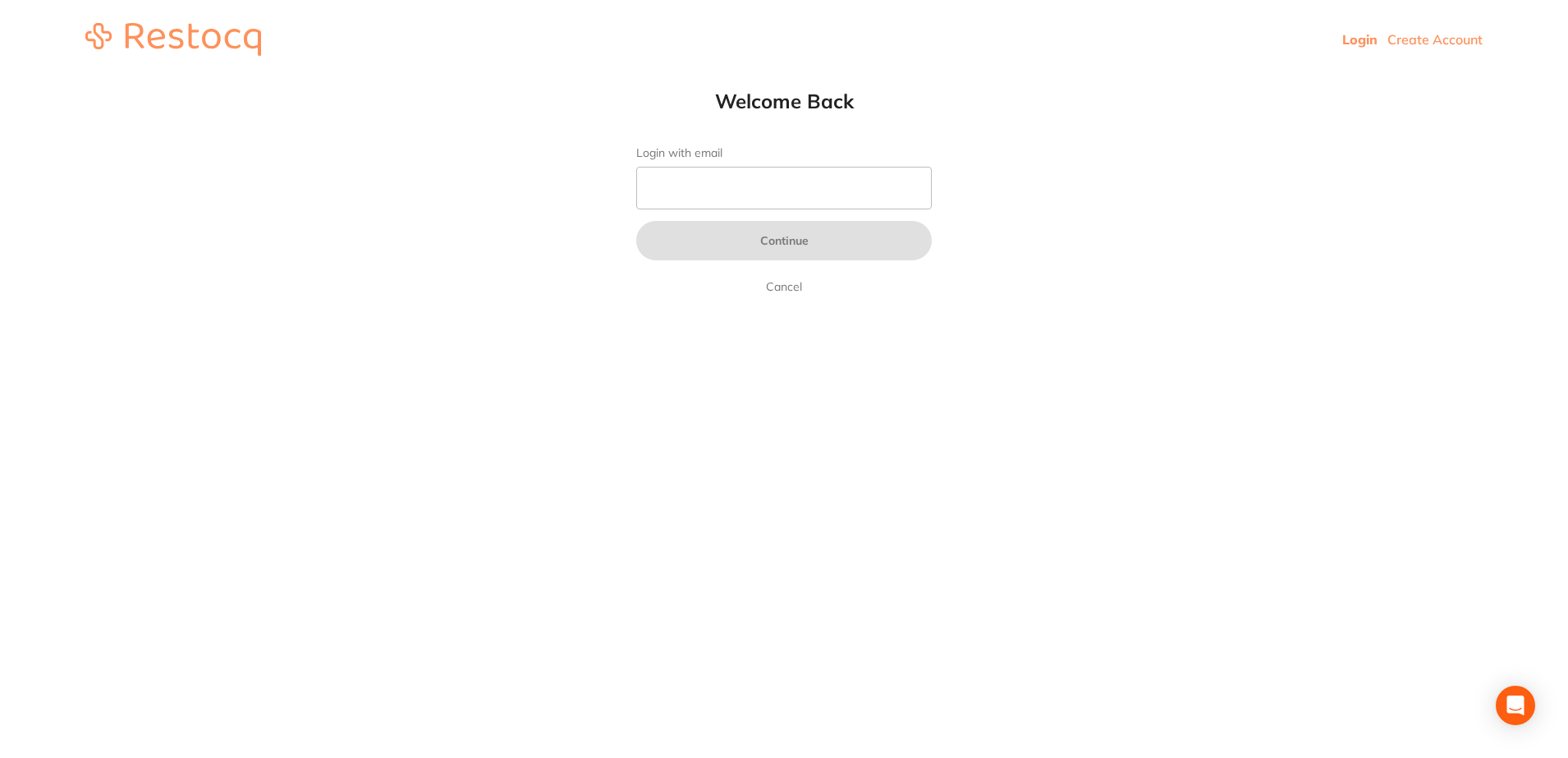 type on "[EMAIL_ADDRESS][DOMAIN_NAME]" 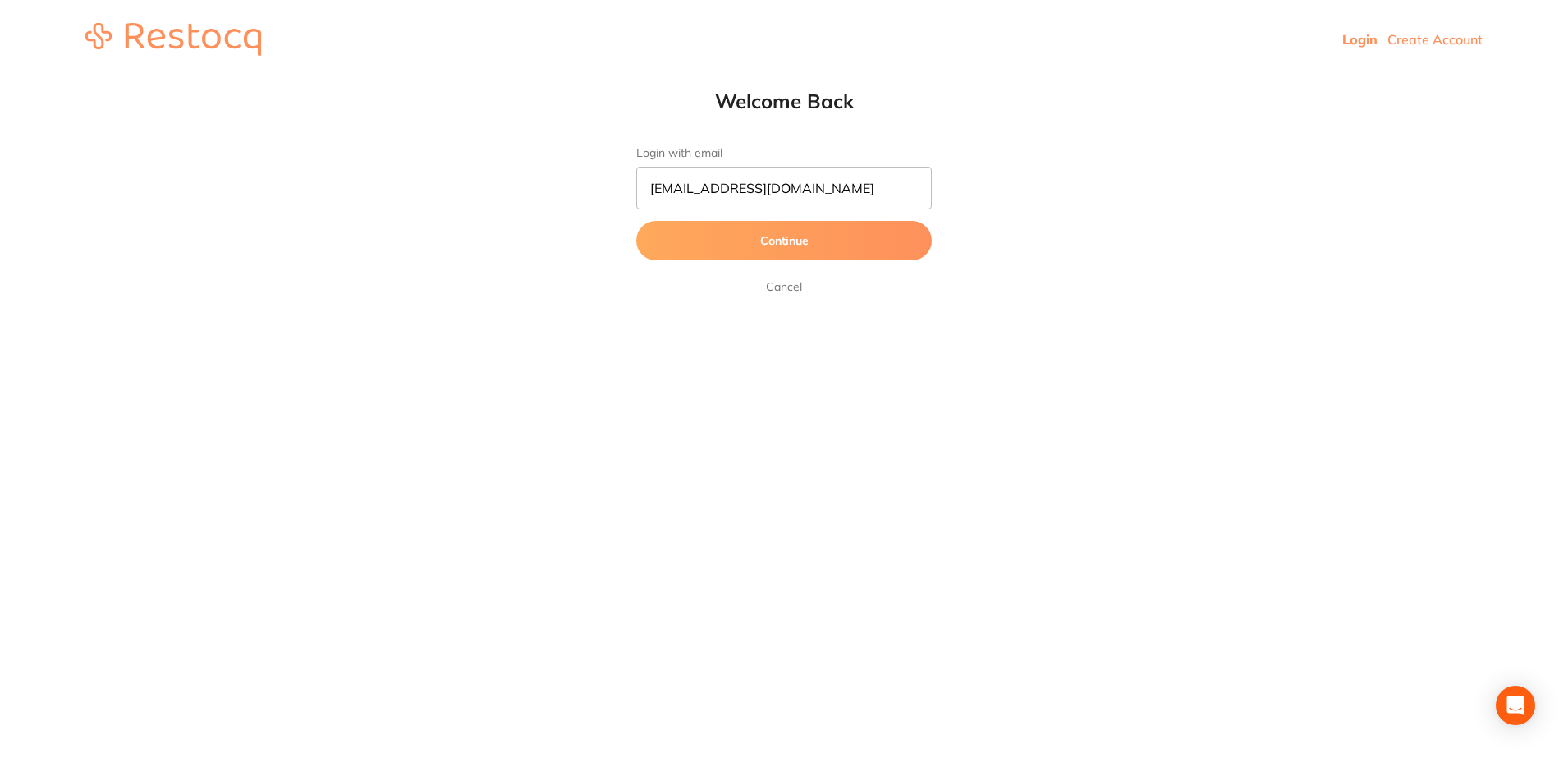 click on "Continue" at bounding box center [784, 241] 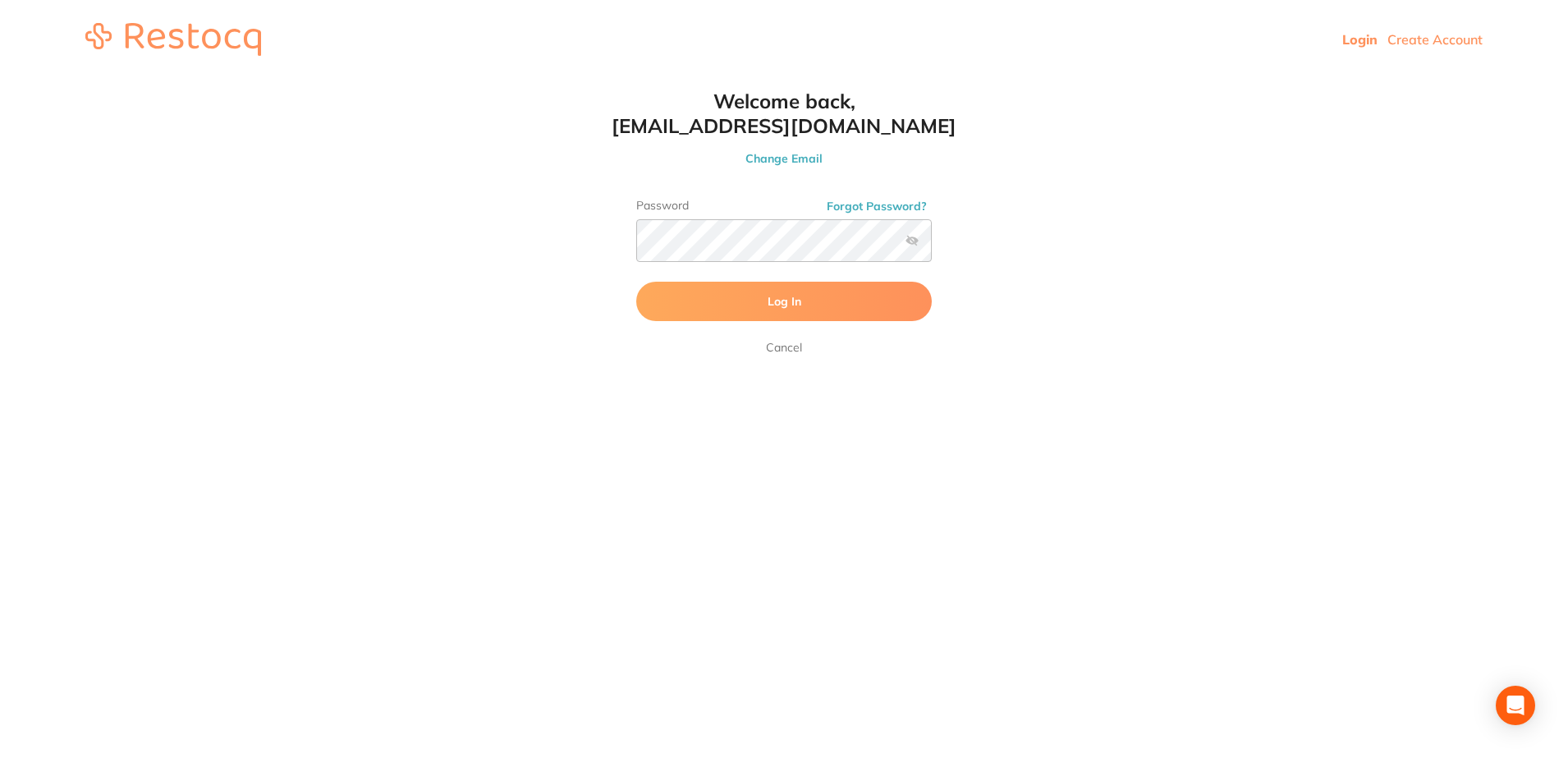 click on "Log In" at bounding box center (784, 301) 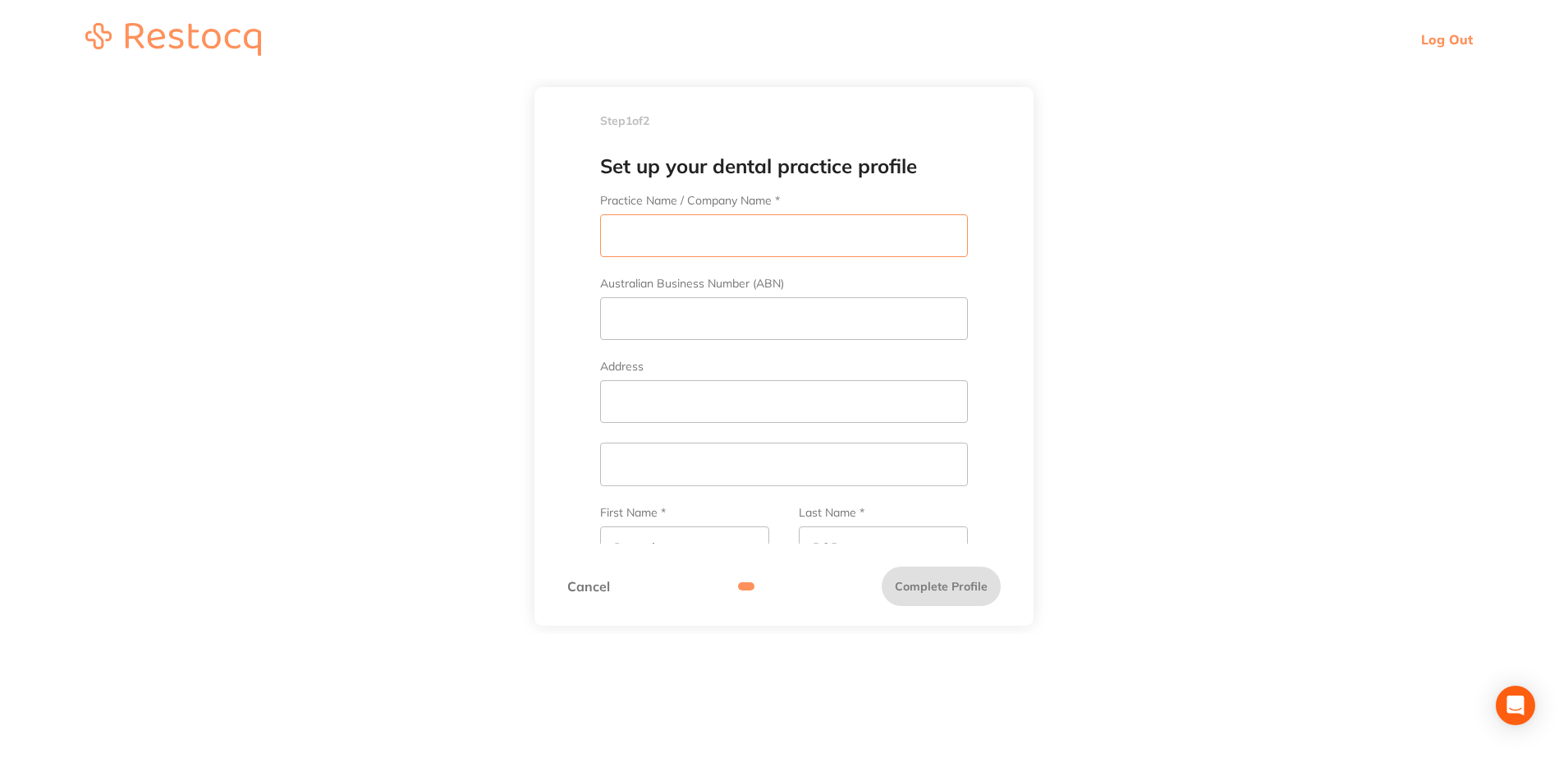 click on "Practice Name / Company Name *" at bounding box center (784, 236) 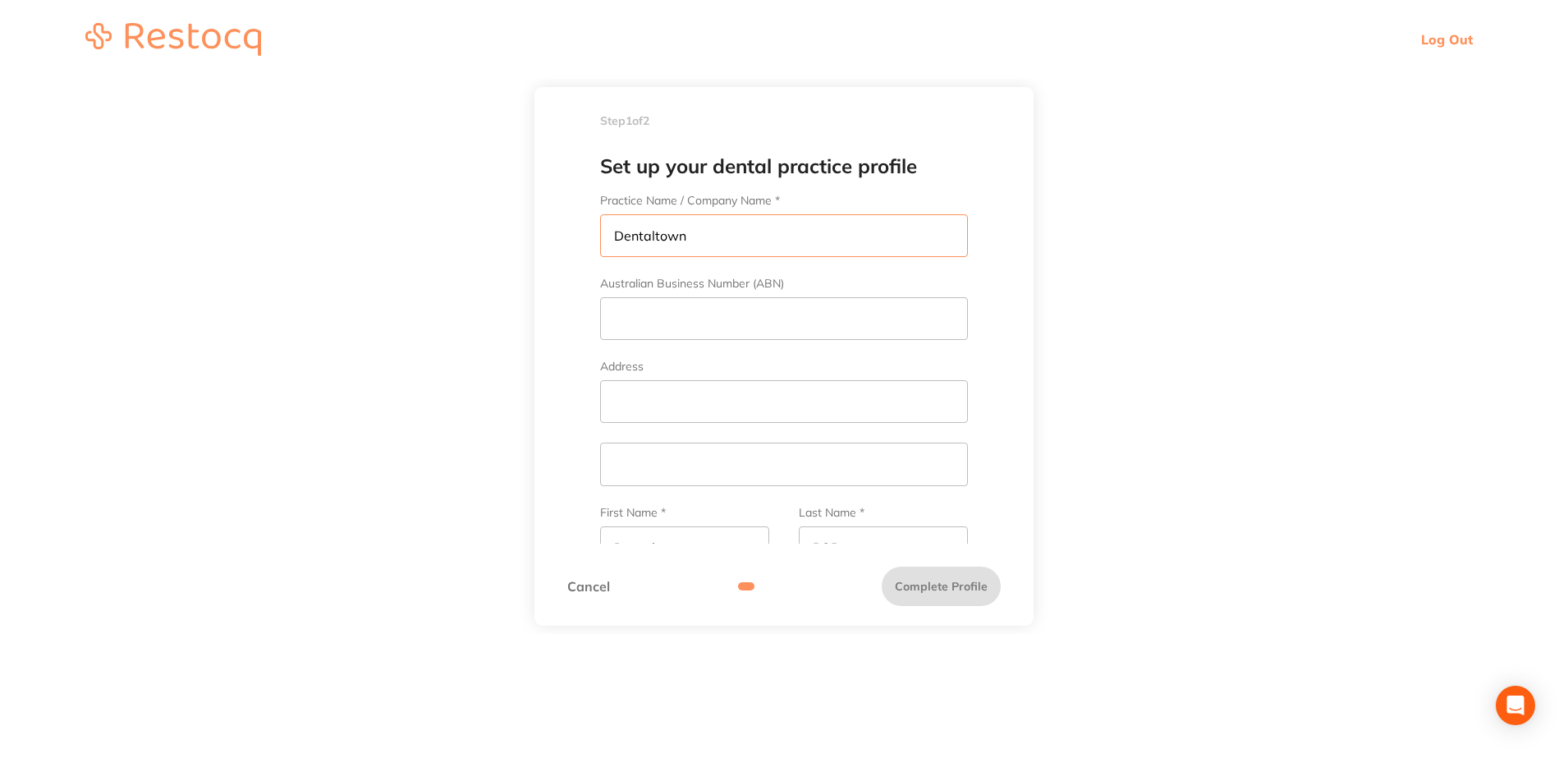 type on "Dentaltown" 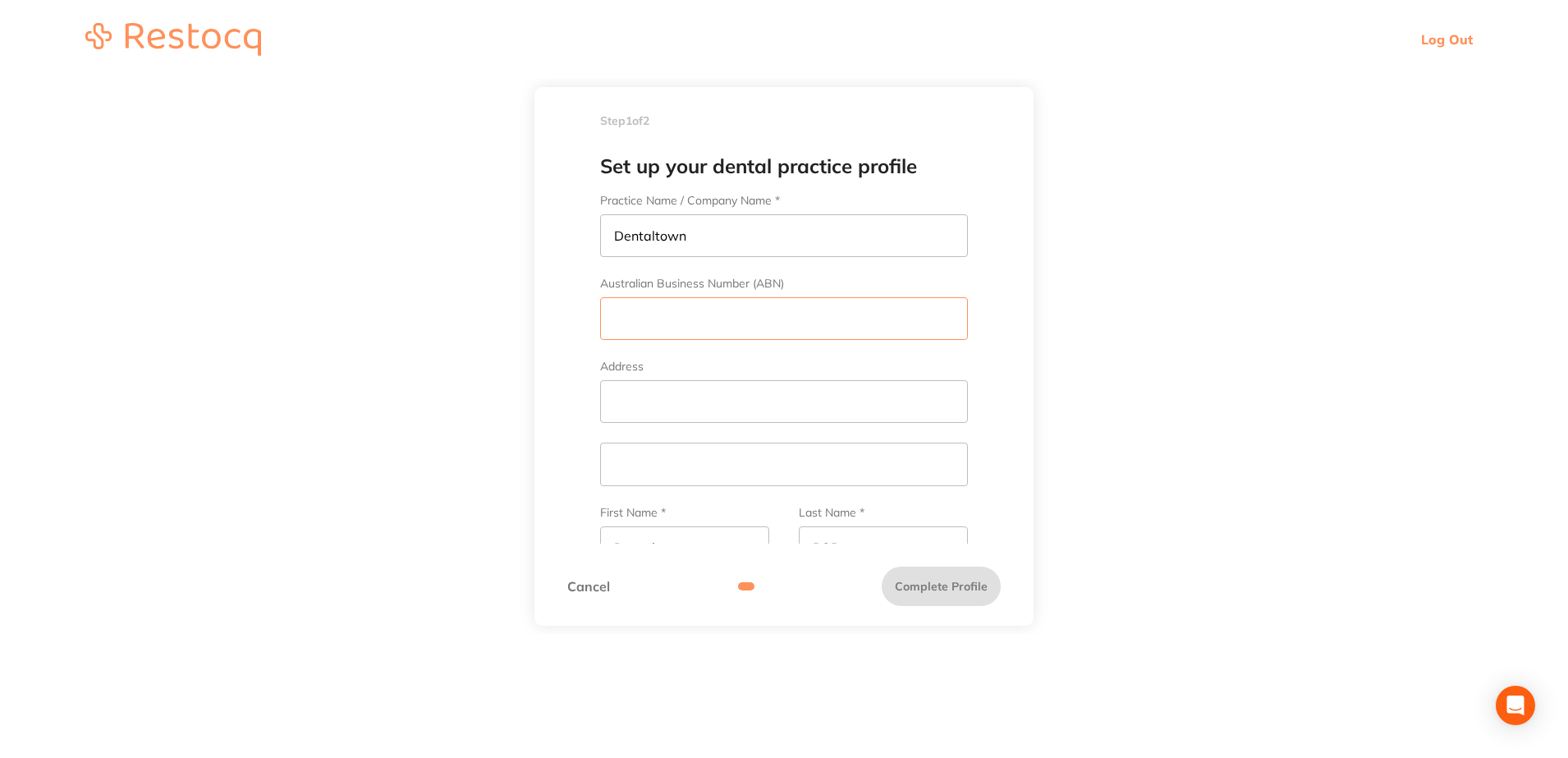 click on "Australian Business Number (ABN)" at bounding box center [784, 319] 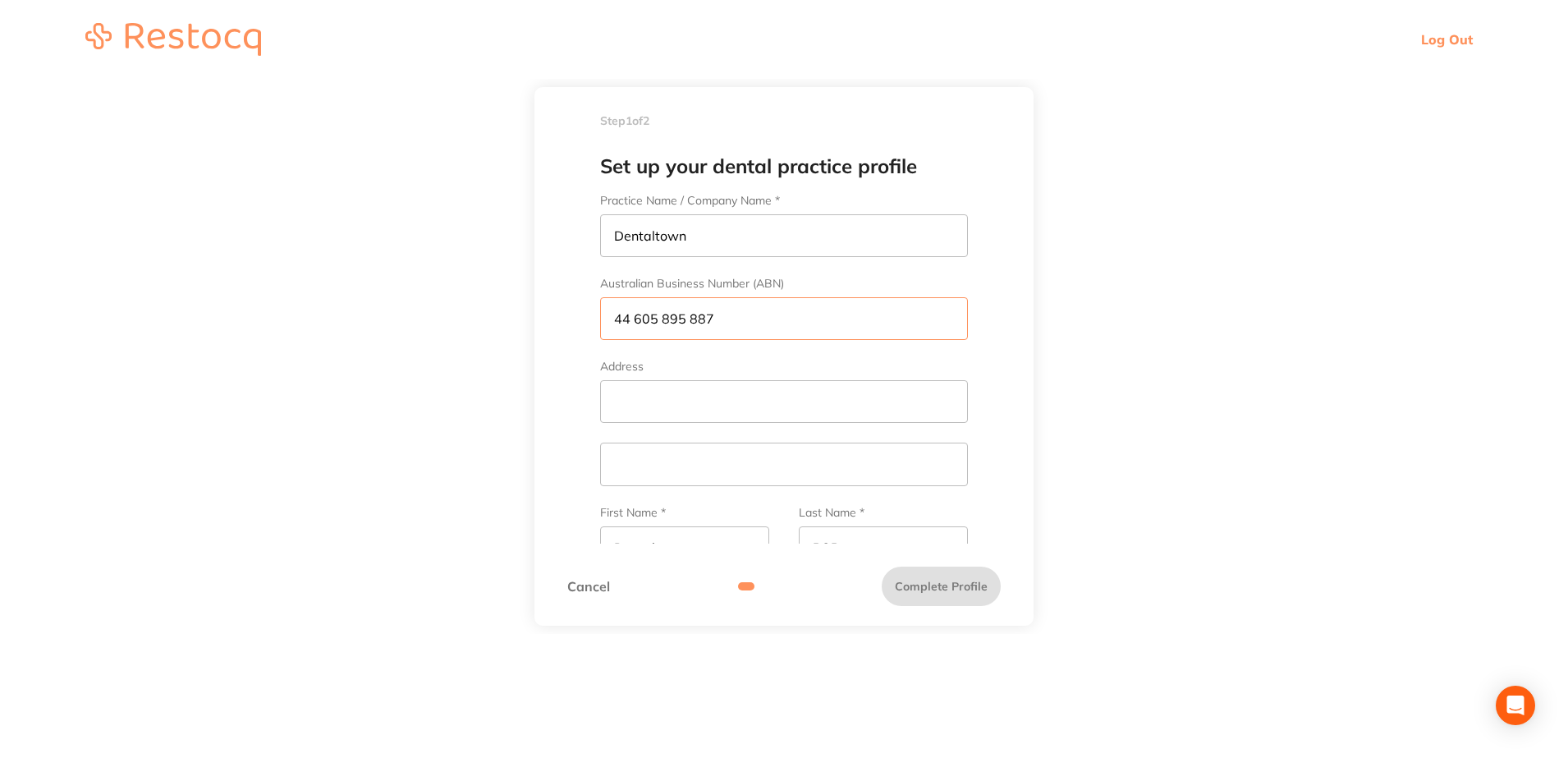 type on "44 605 895 887" 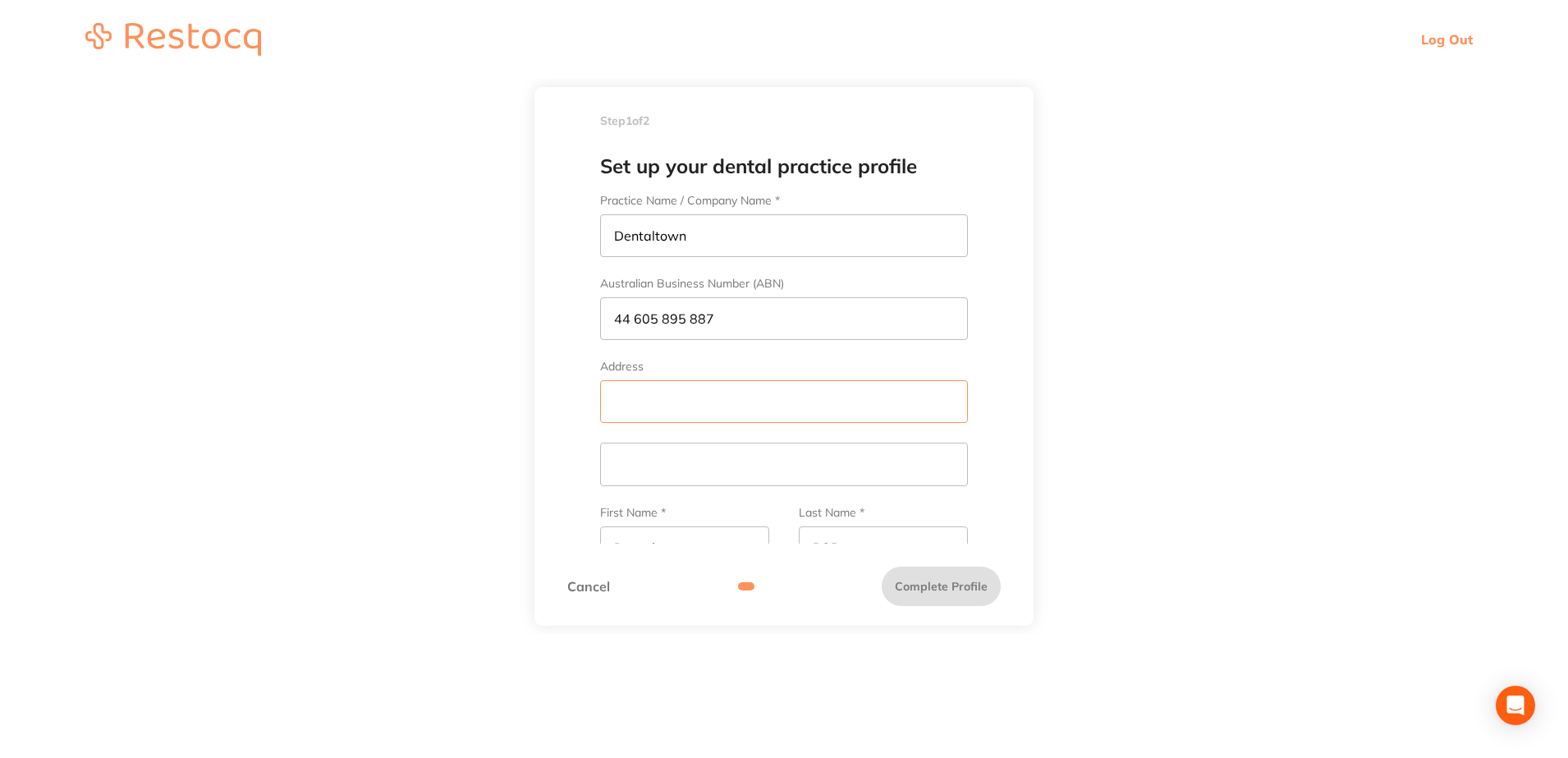 click on "Address" at bounding box center (784, 402) 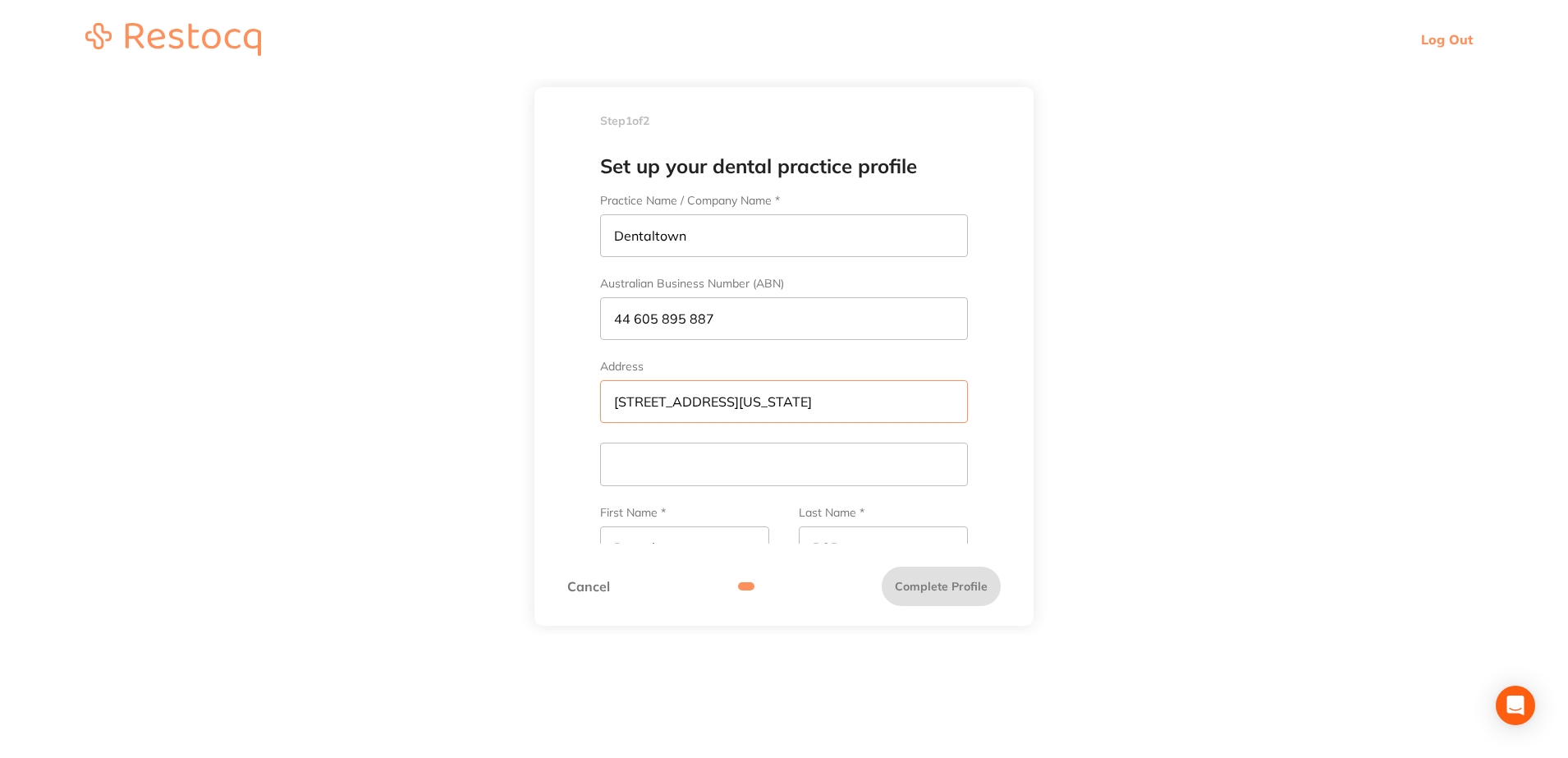 click on "[STREET_ADDRESS][US_STATE]" at bounding box center [784, 402] 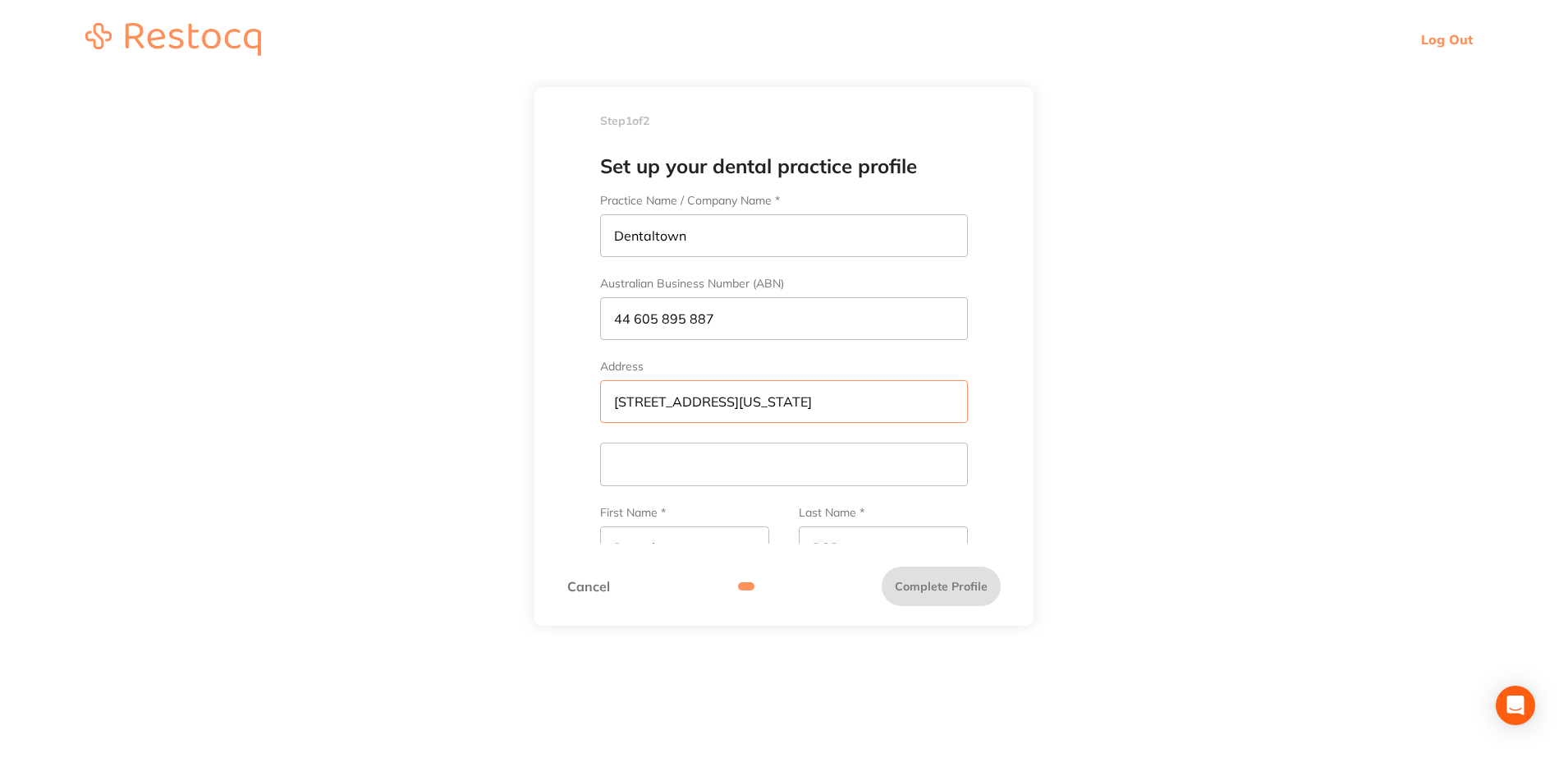 paste on "Mowbray" 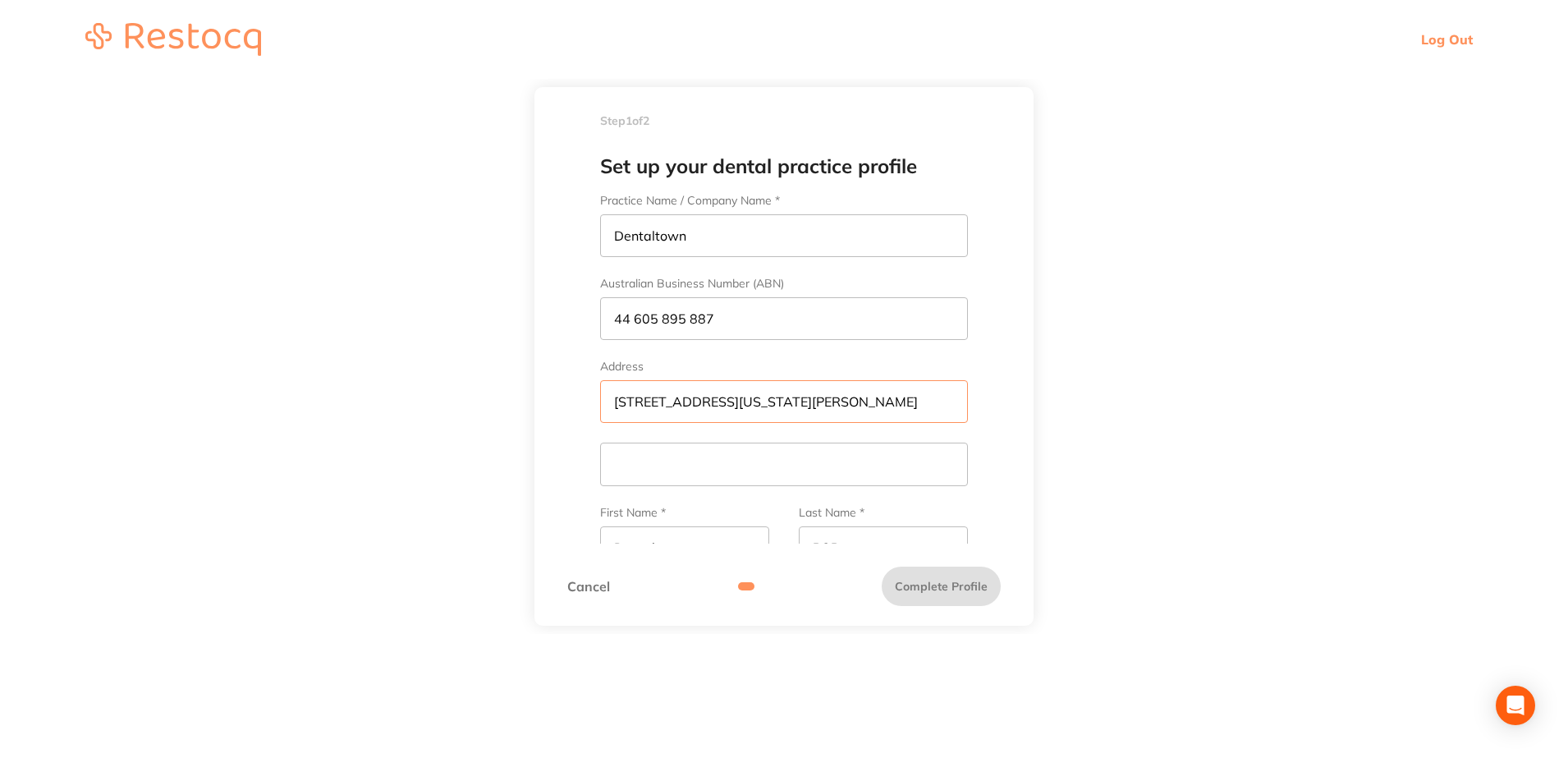 type on "[STREET_ADDRESS][US_STATE][PERSON_NAME]" 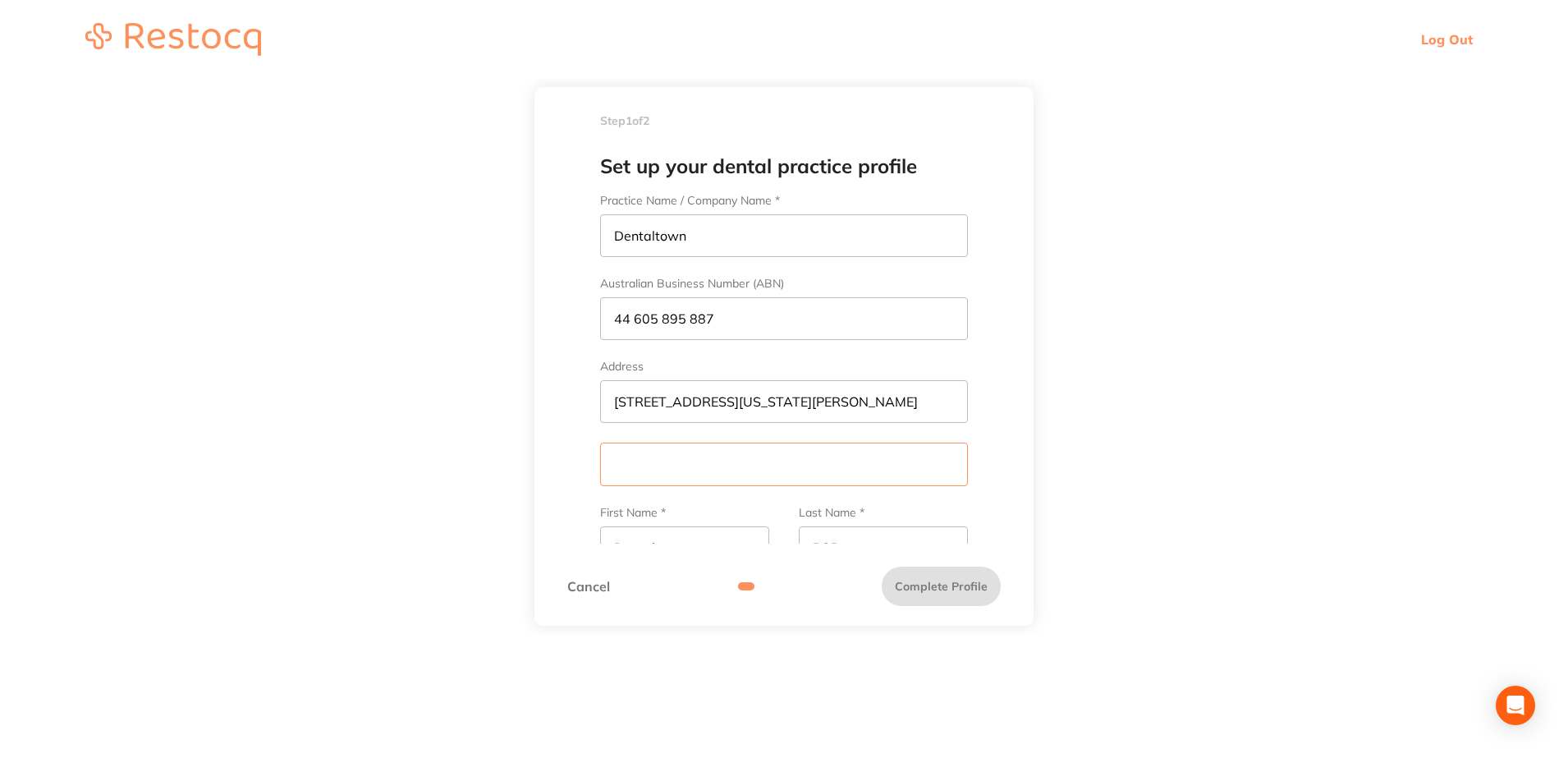 click at bounding box center [784, 464] 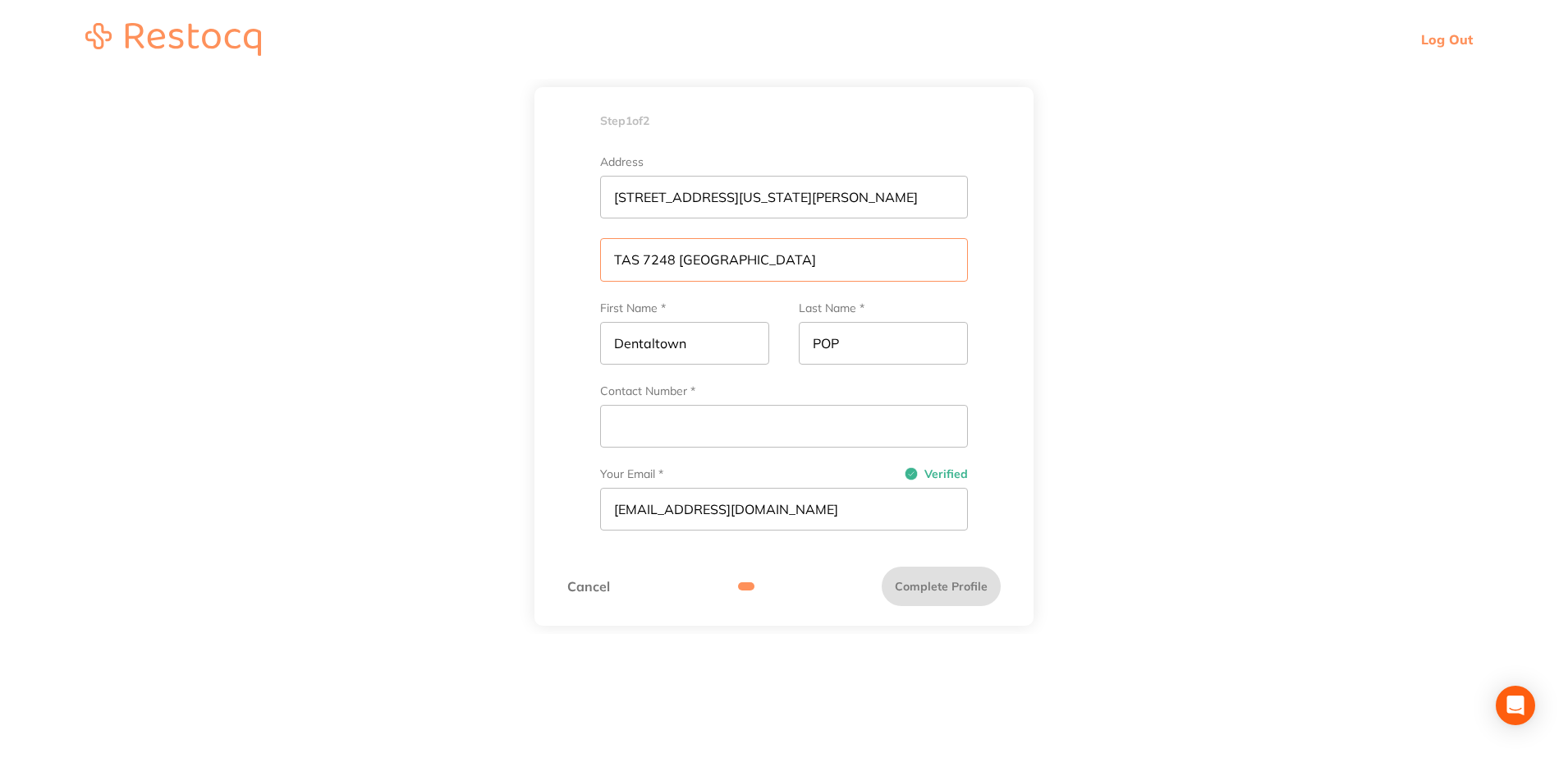 scroll, scrollTop: 205, scrollLeft: 0, axis: vertical 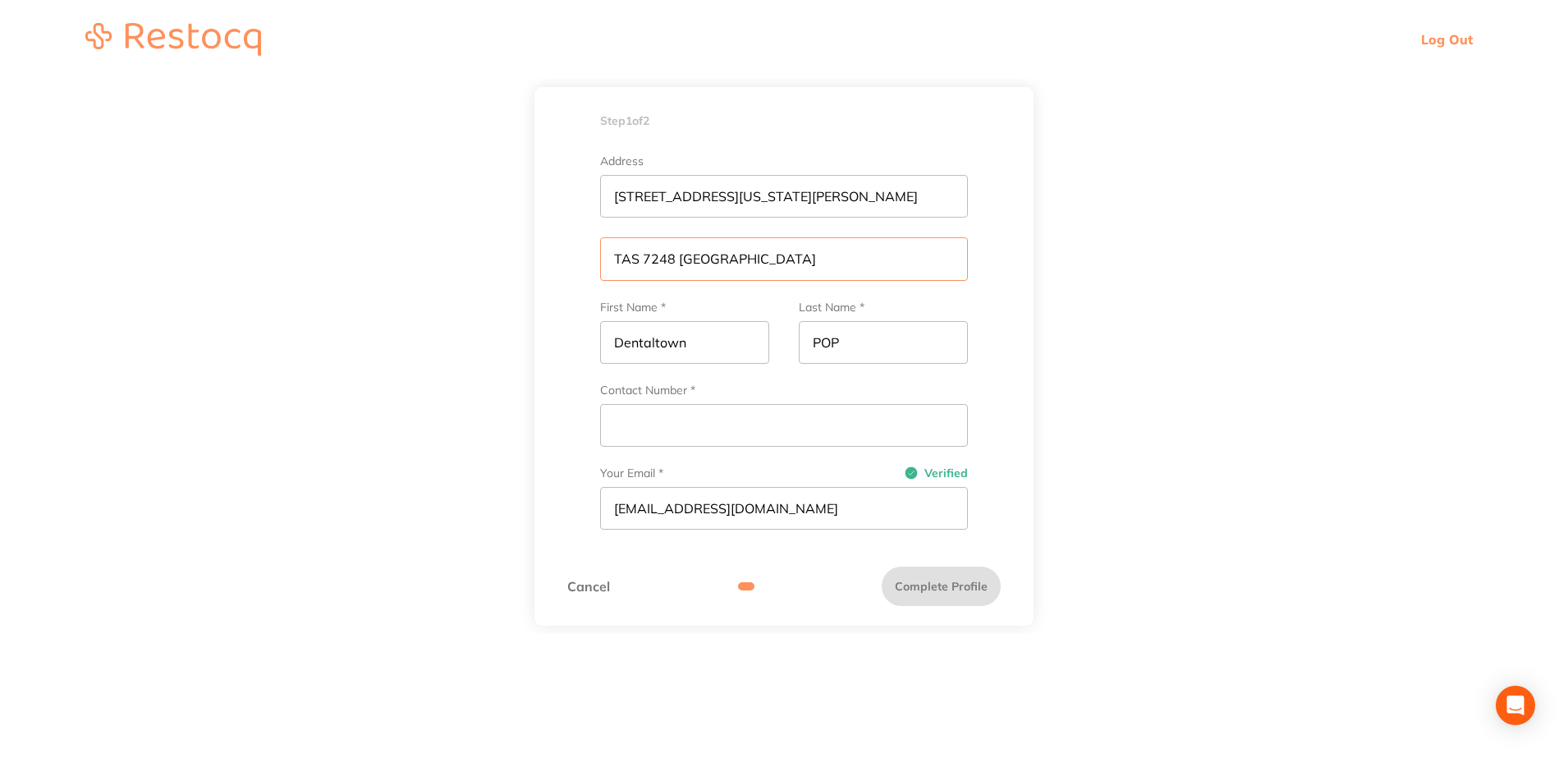 type on "TAS 7248 [GEOGRAPHIC_DATA]" 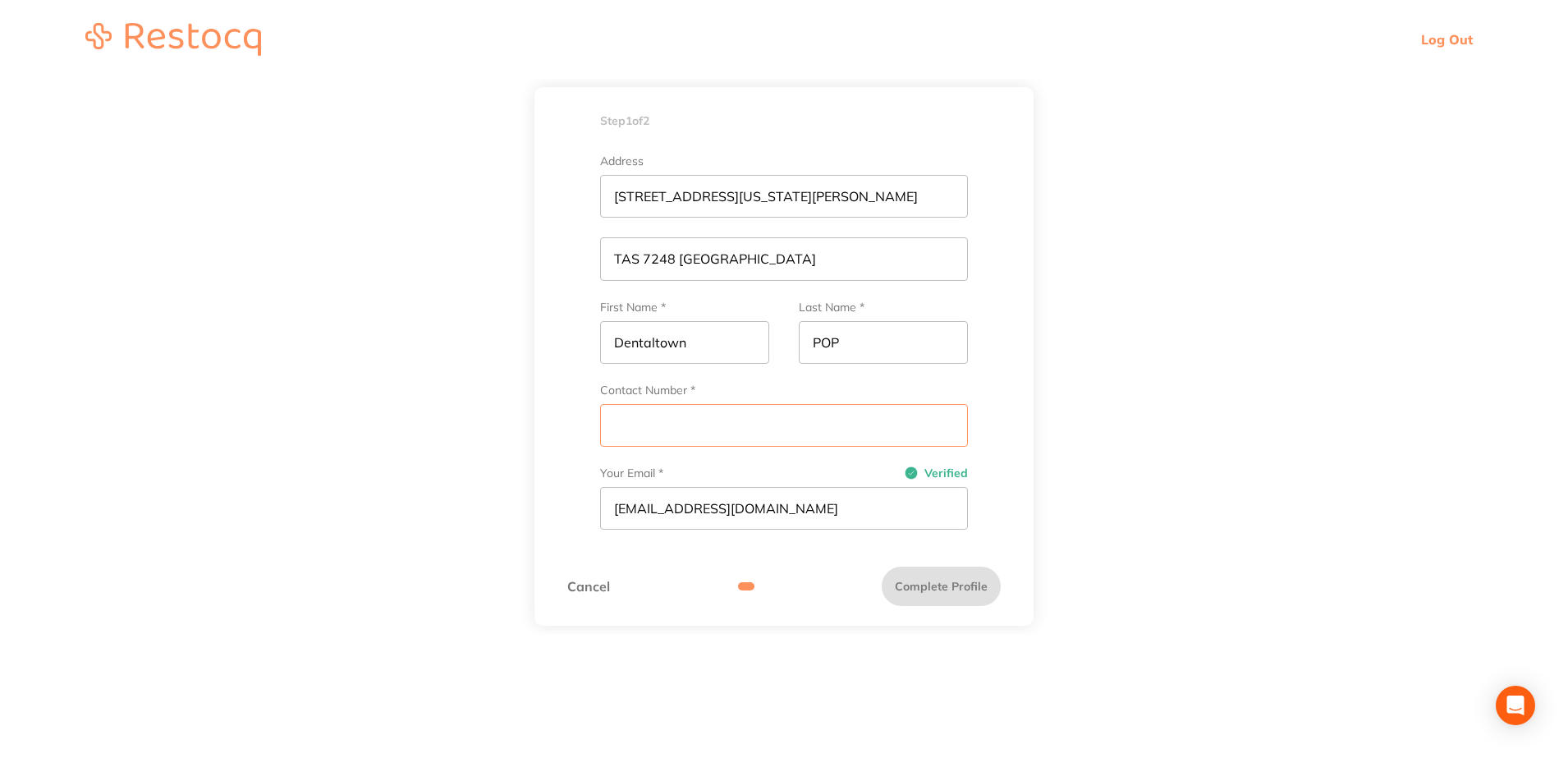 click on "Contact Number *" at bounding box center (784, 425) 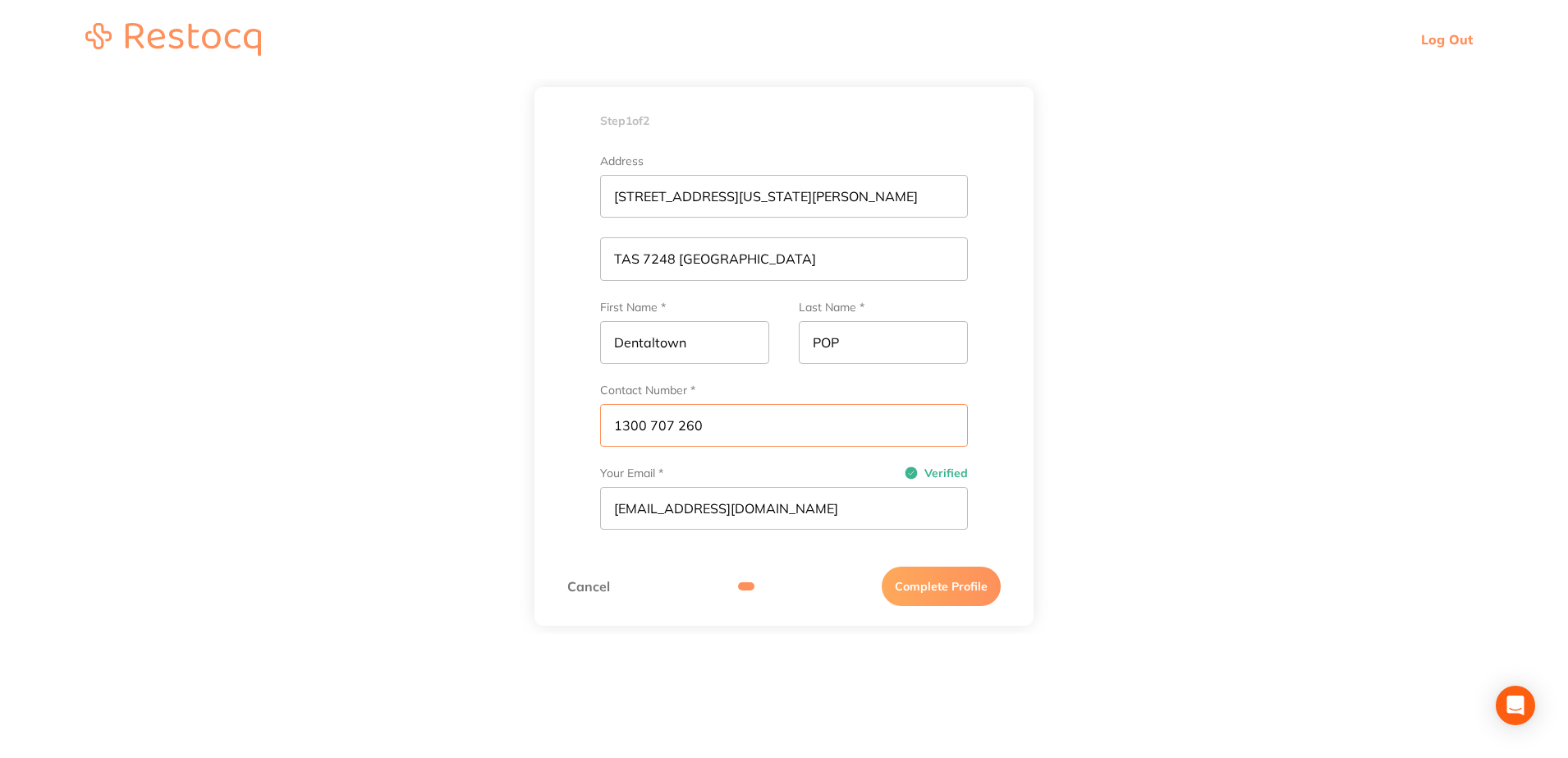 type on "1300 707 260" 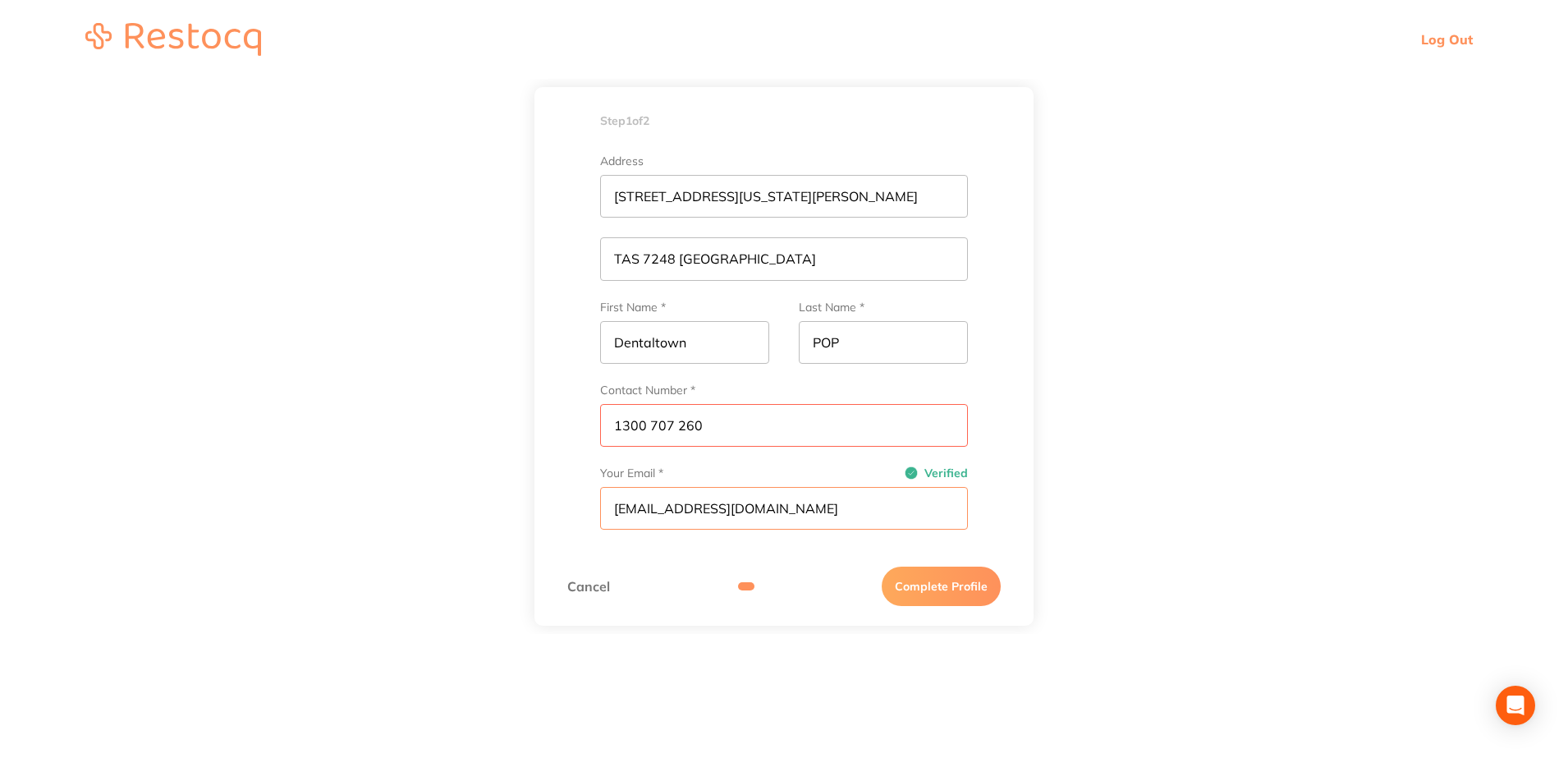 drag, startPoint x: 747, startPoint y: 506, endPoint x: 722, endPoint y: 507, distance: 25.019992 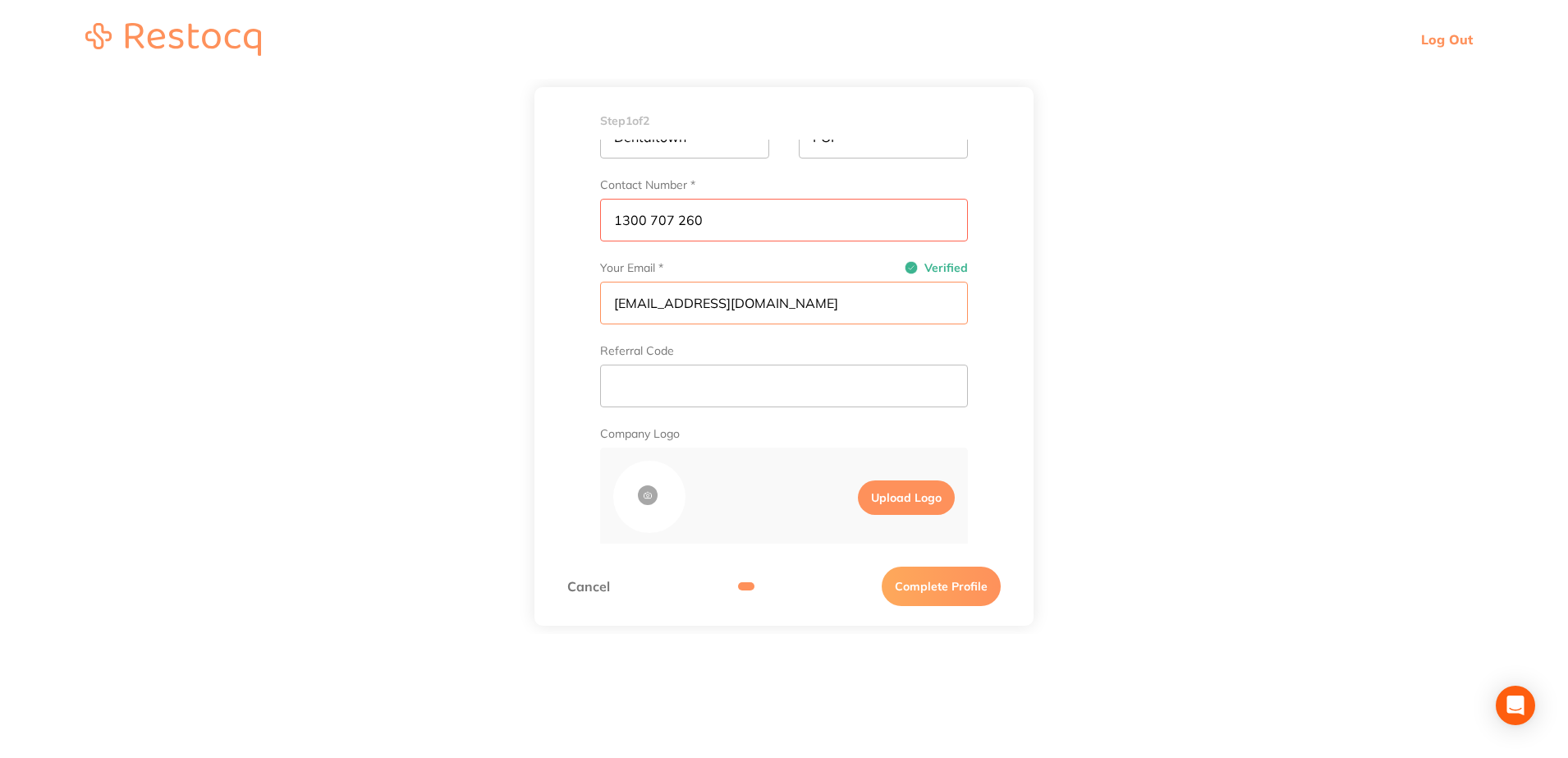 scroll, scrollTop: 473, scrollLeft: 0, axis: vertical 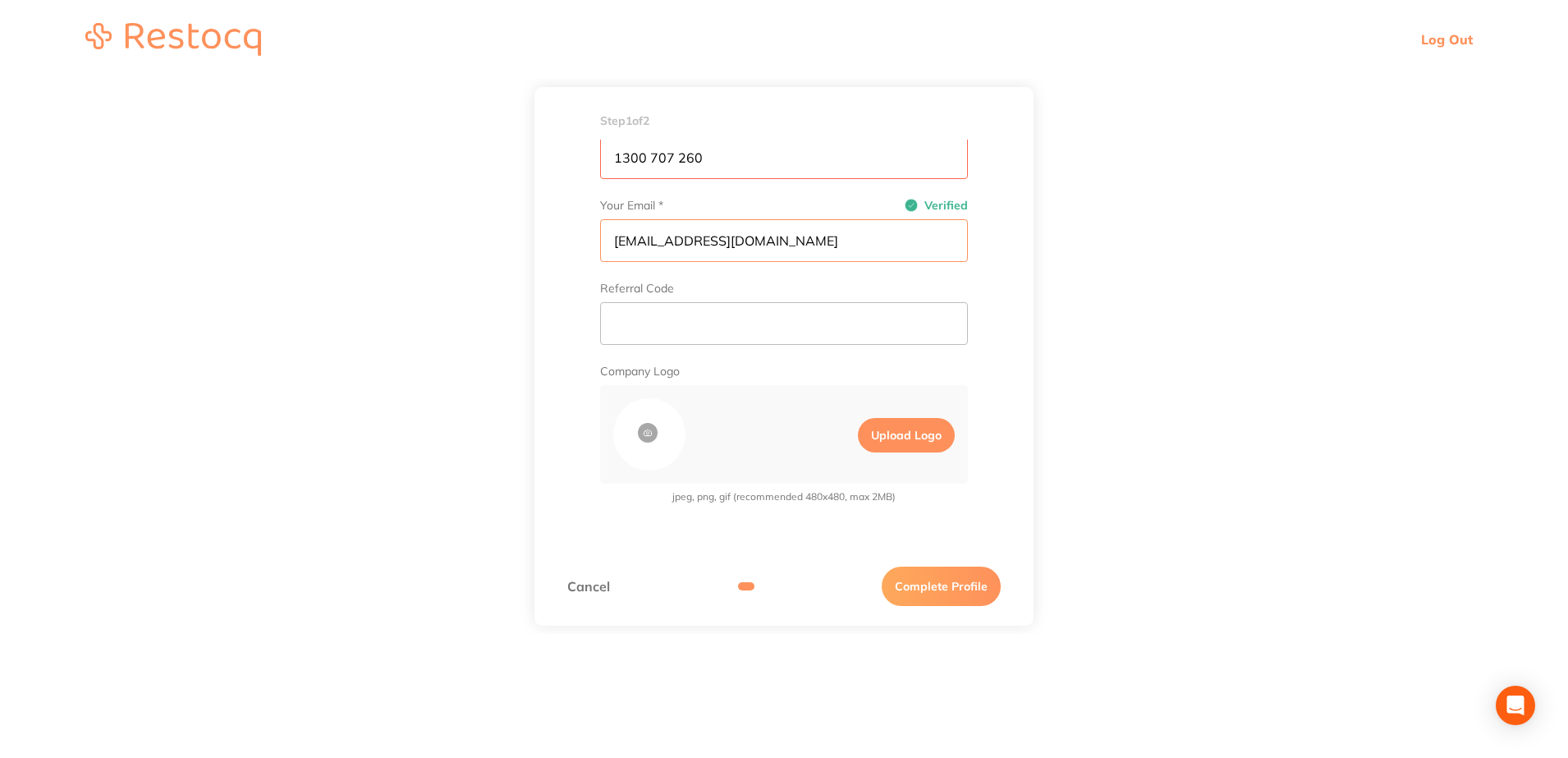 type on "[EMAIL_ADDRESS][DOMAIN_NAME]" 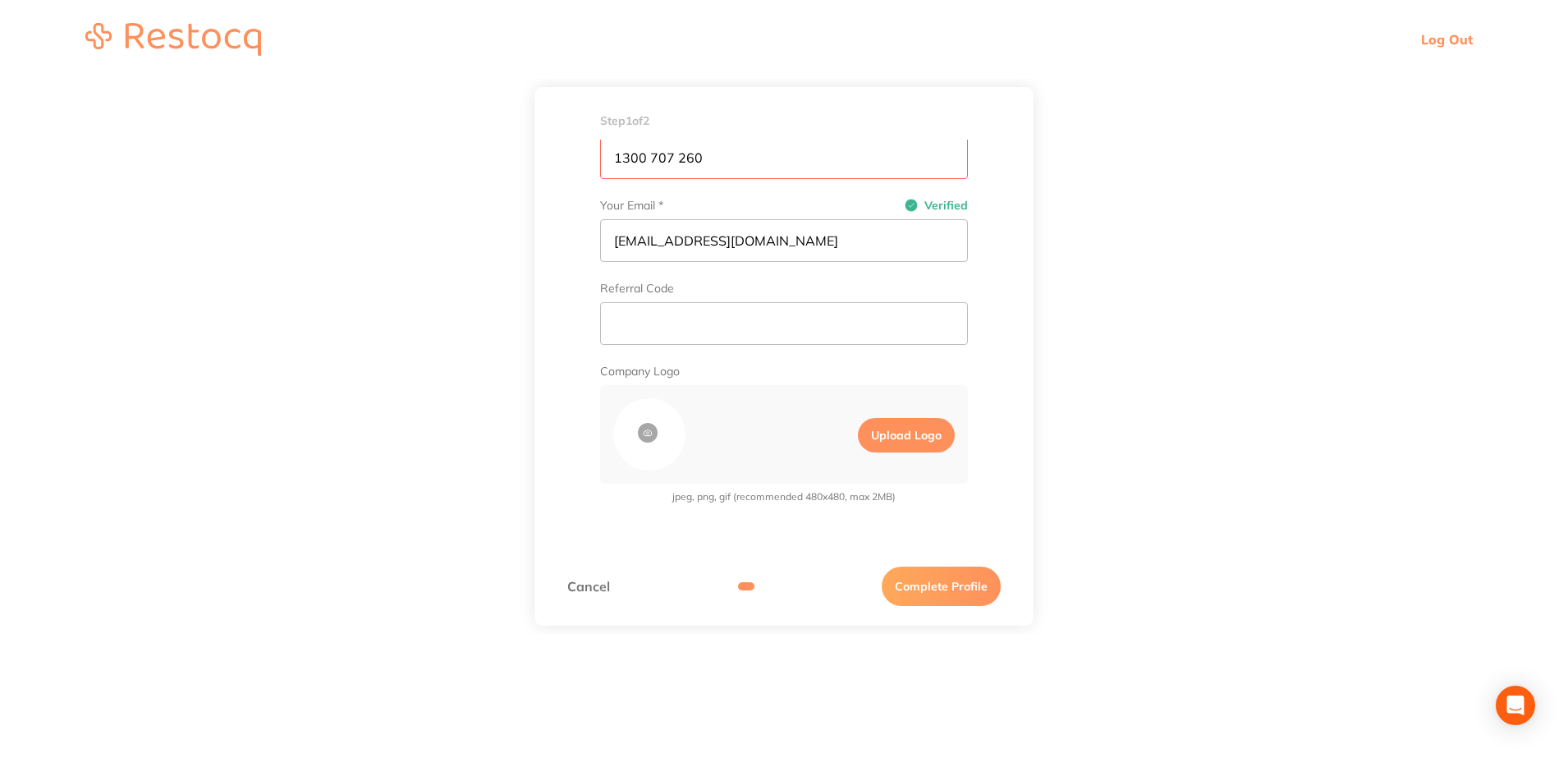click on "Complete Profile" at bounding box center (941, 586) 